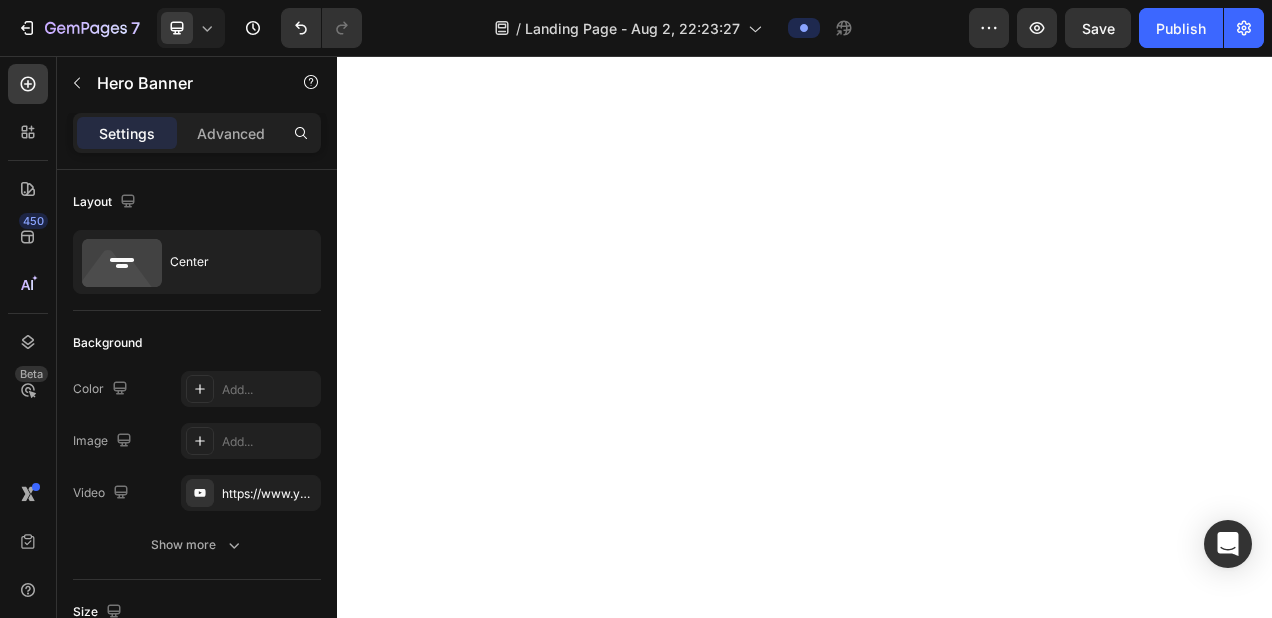 scroll, scrollTop: 0, scrollLeft: 0, axis: both 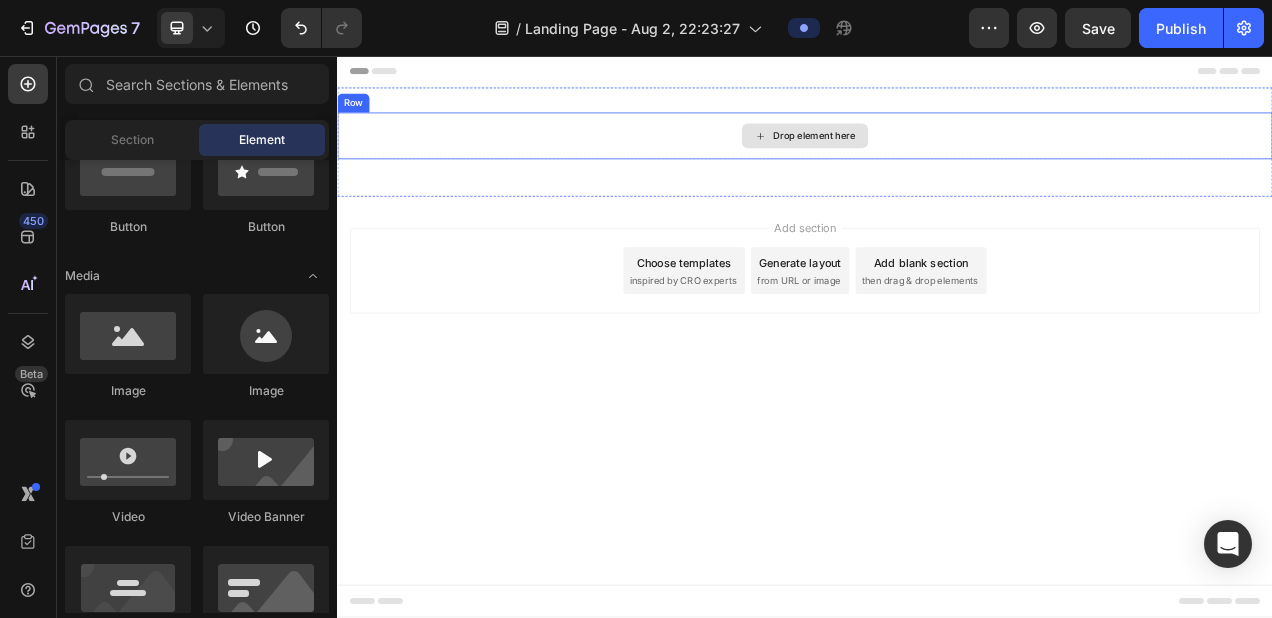 click on "Drop element here" at bounding box center [937, 159] 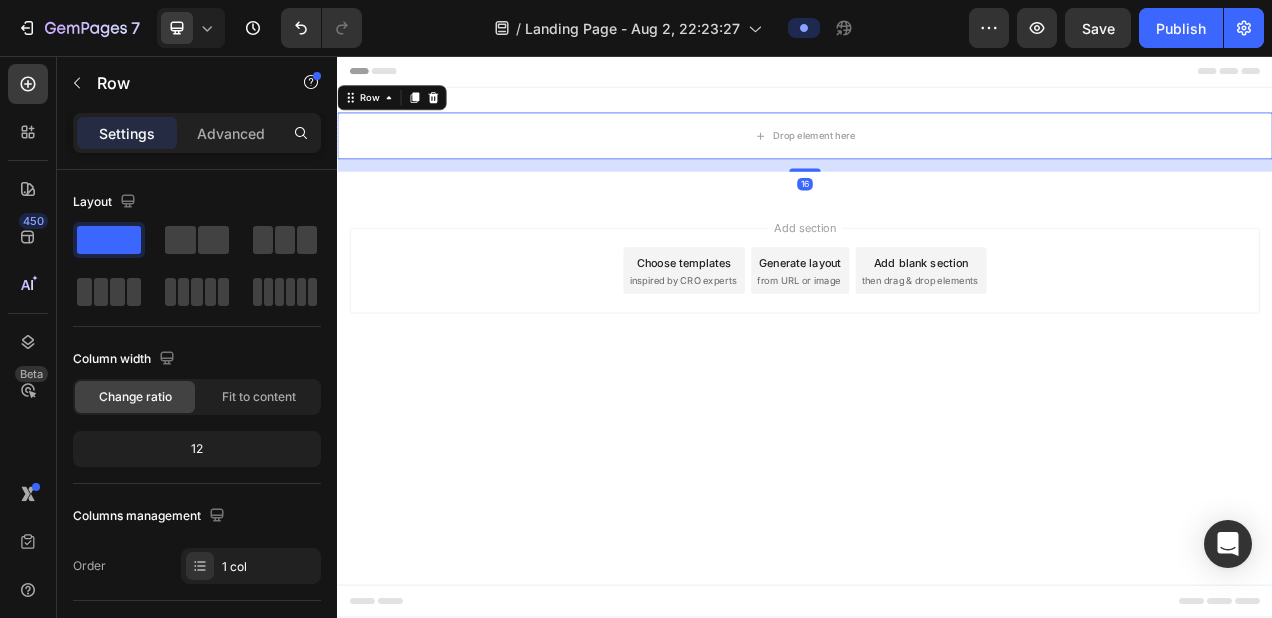 click 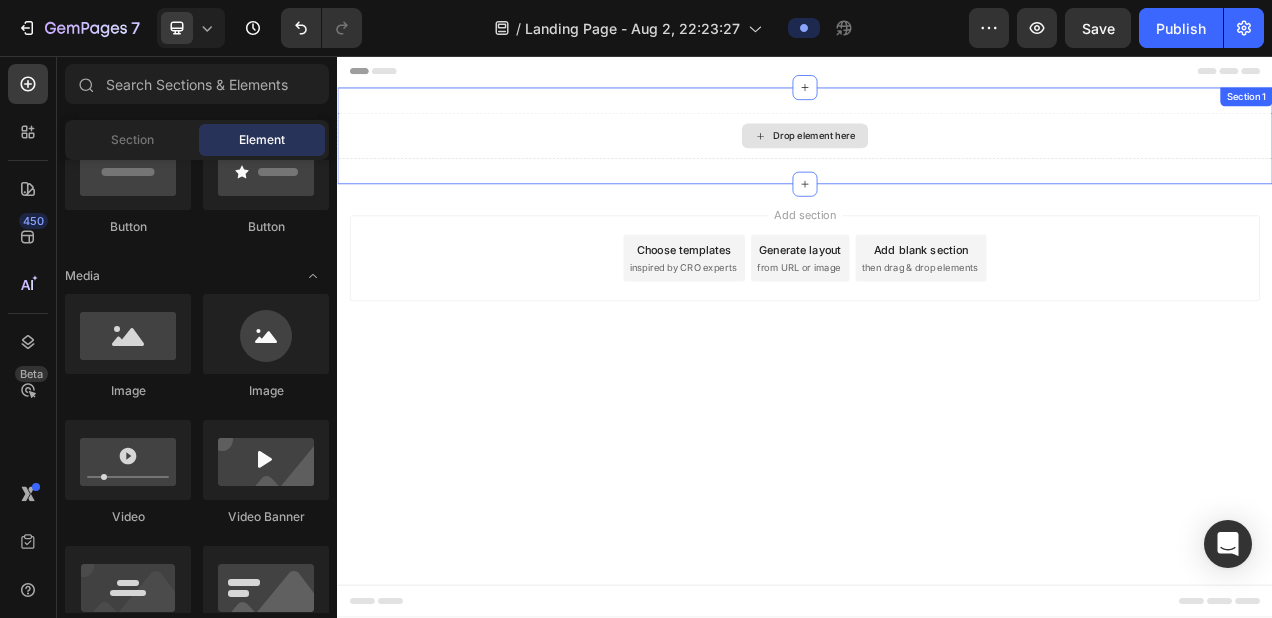 click on "Drop element here" at bounding box center (937, 159) 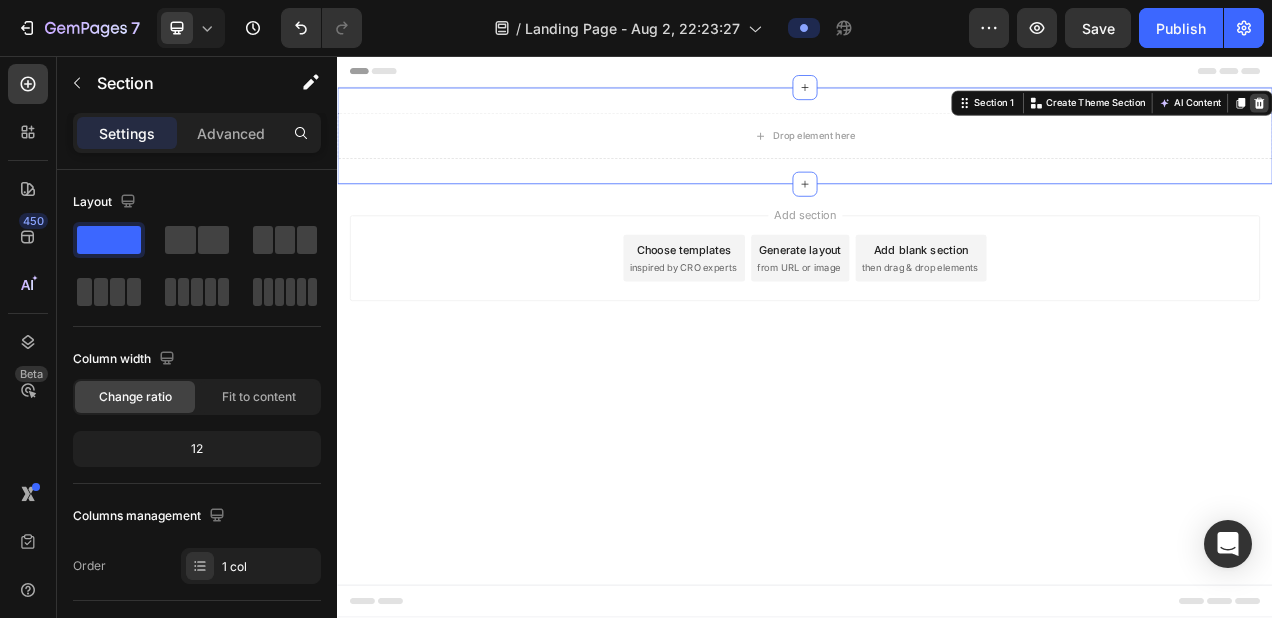 click 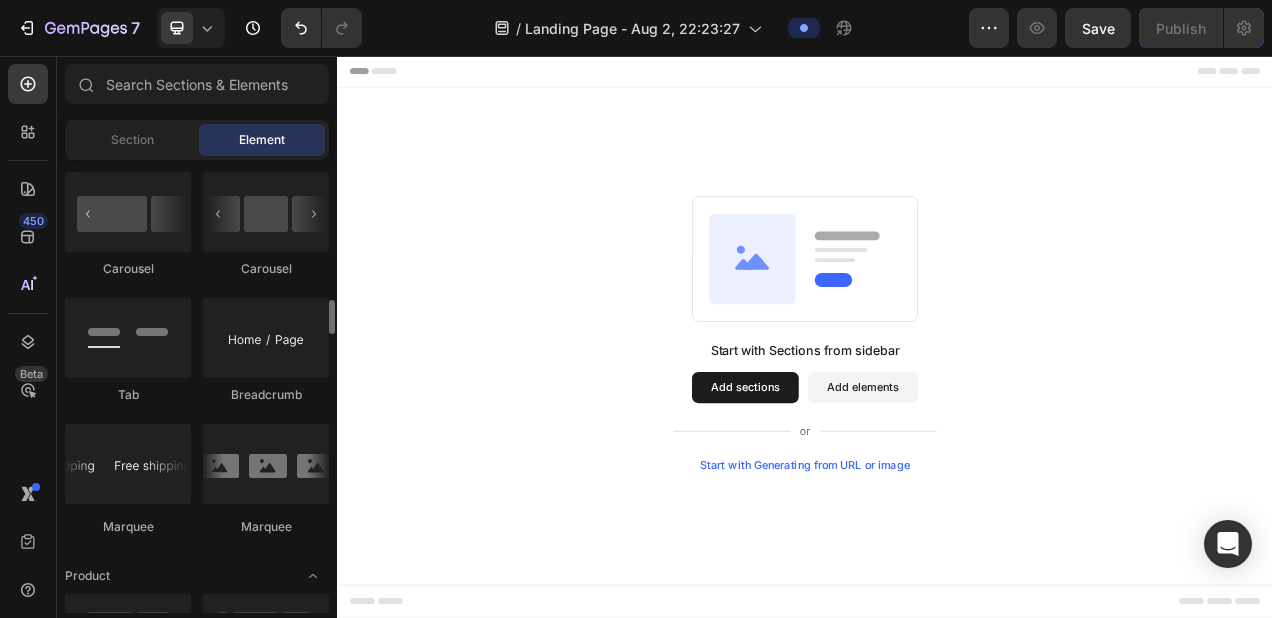 scroll, scrollTop: 2185, scrollLeft: 0, axis: vertical 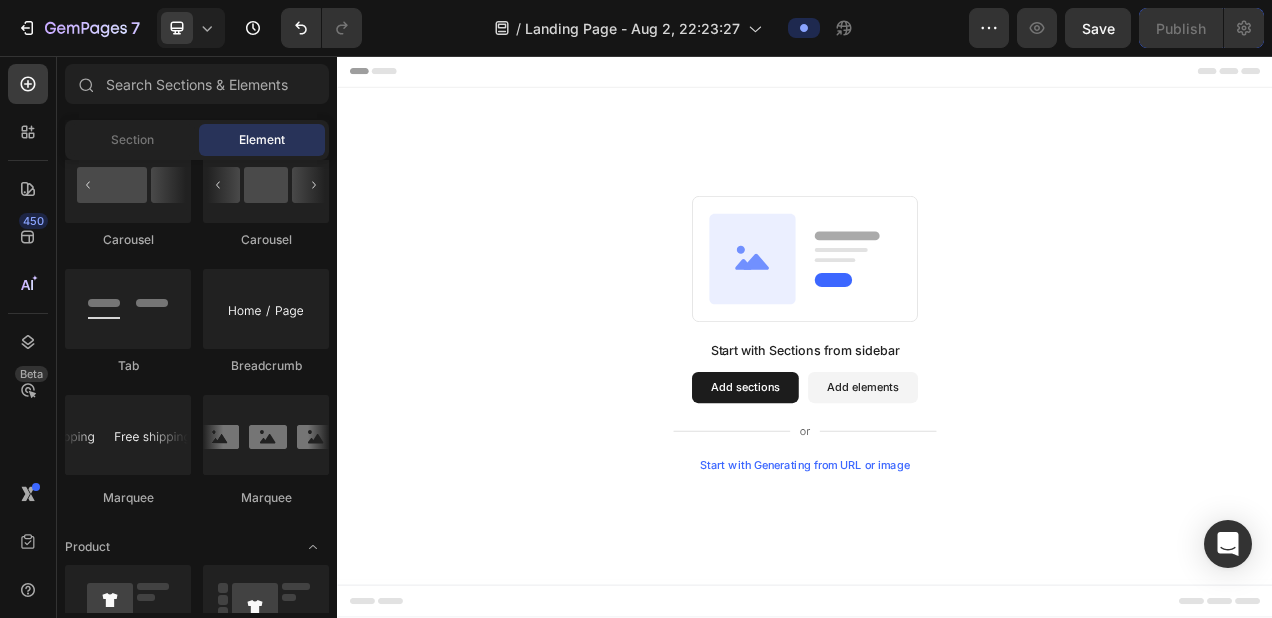 click on "Add sections" at bounding box center [860, 482] 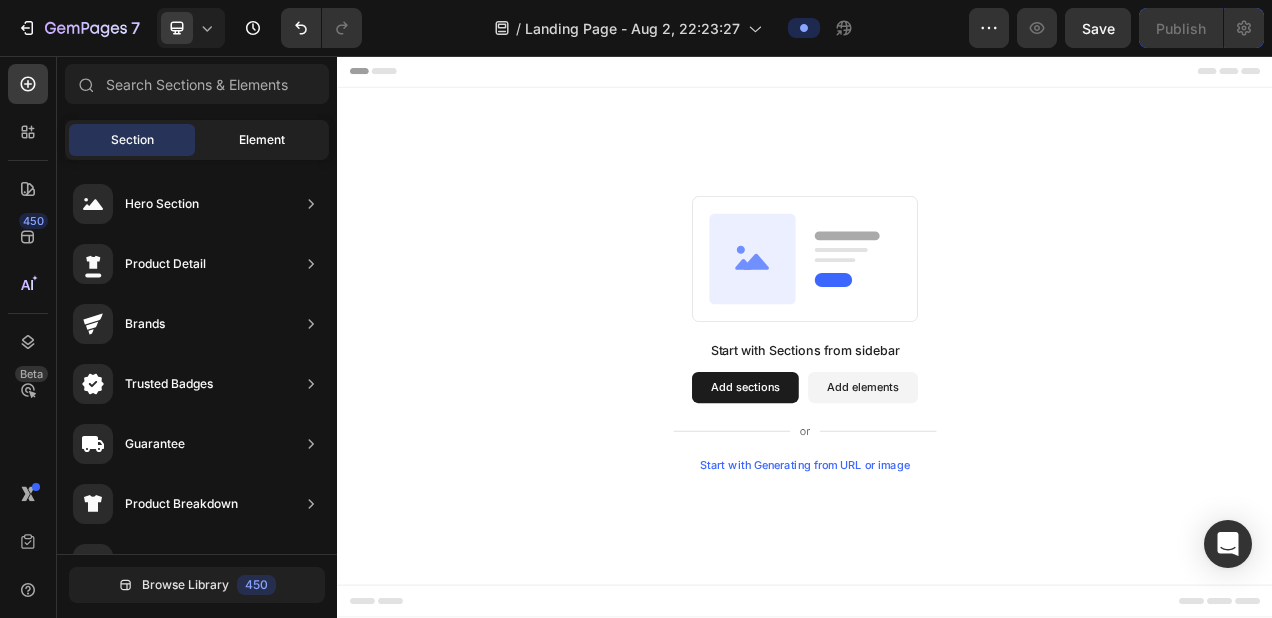 click on "Element" at bounding box center [262, 140] 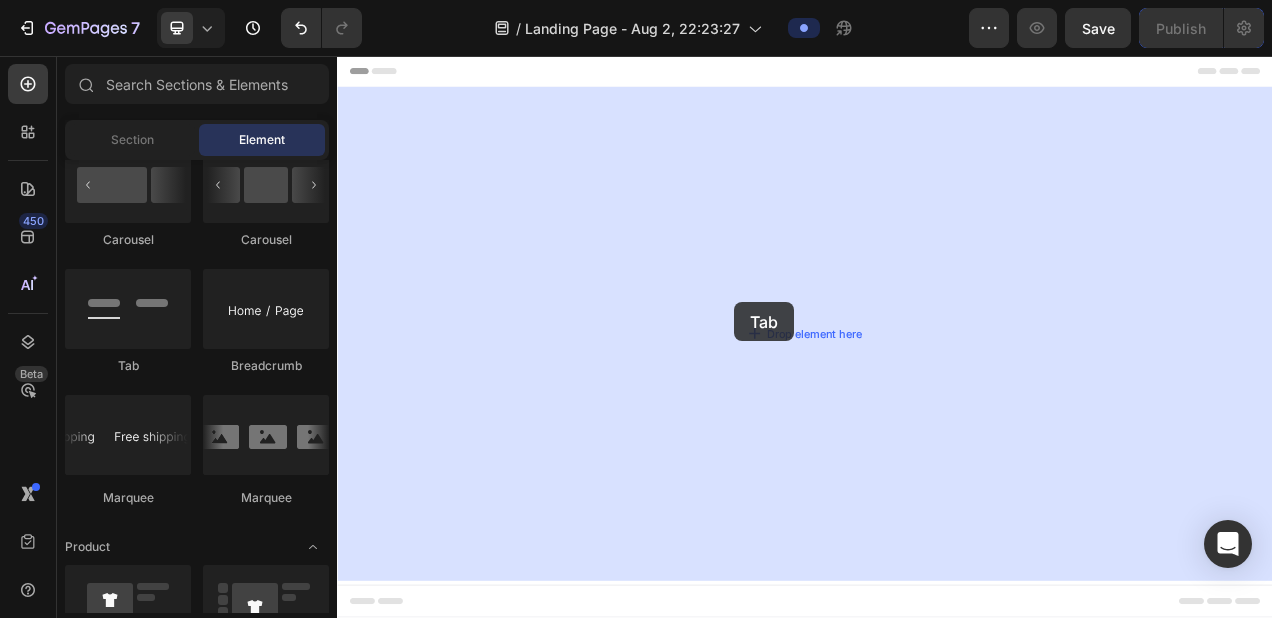 drag, startPoint x: 486, startPoint y: 359, endPoint x: 603, endPoint y: 350, distance: 117.34564 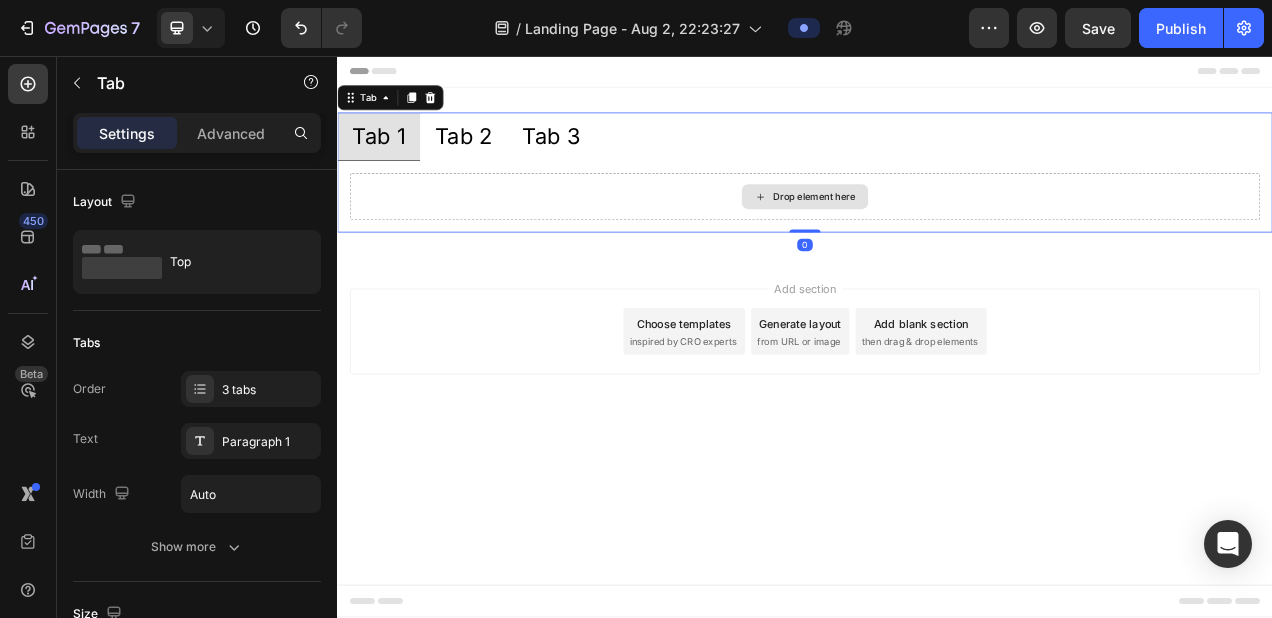 click on "Drop element here" at bounding box center (937, 237) 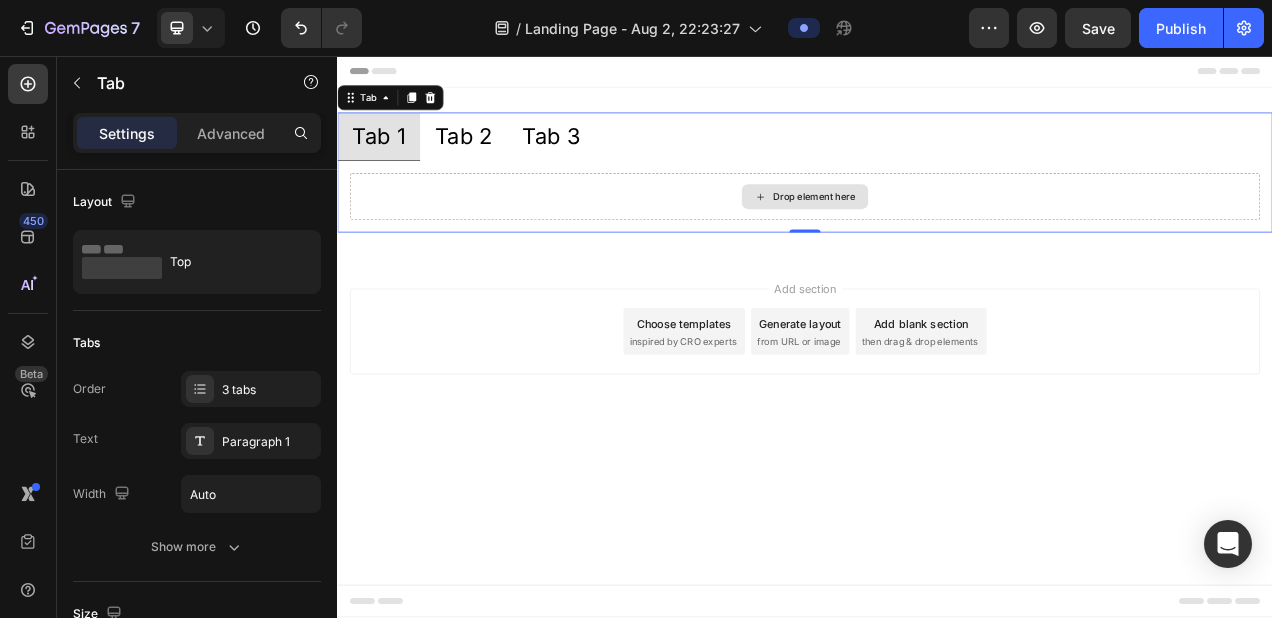 click 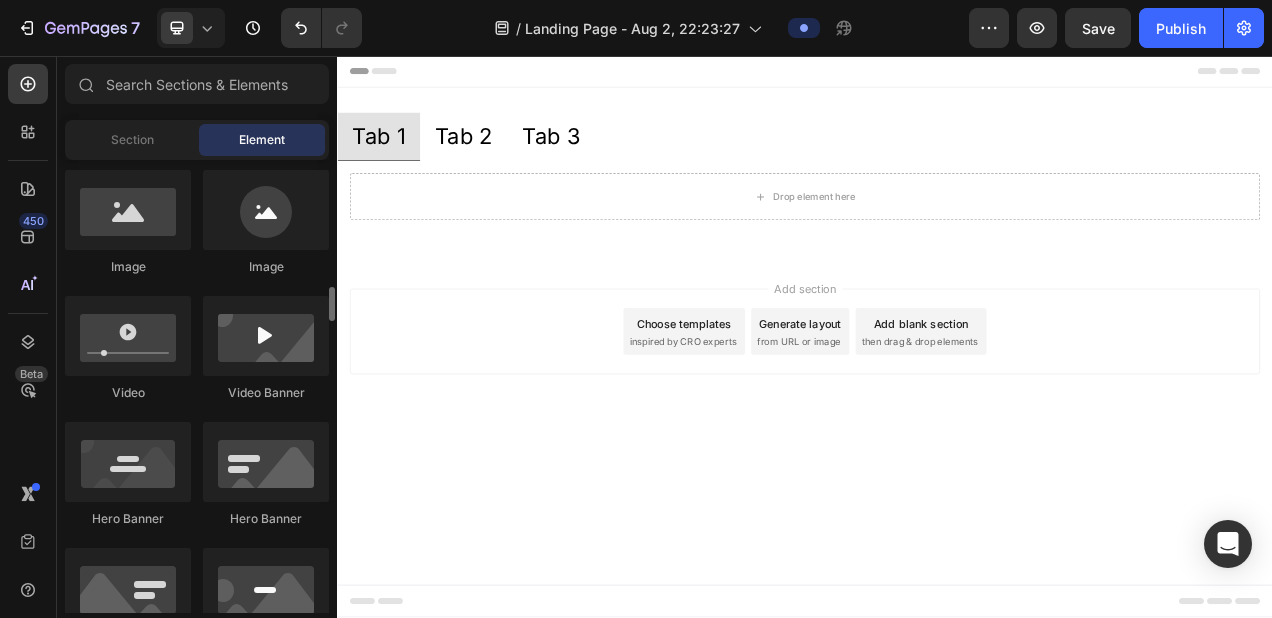 scroll, scrollTop: 589, scrollLeft: 0, axis: vertical 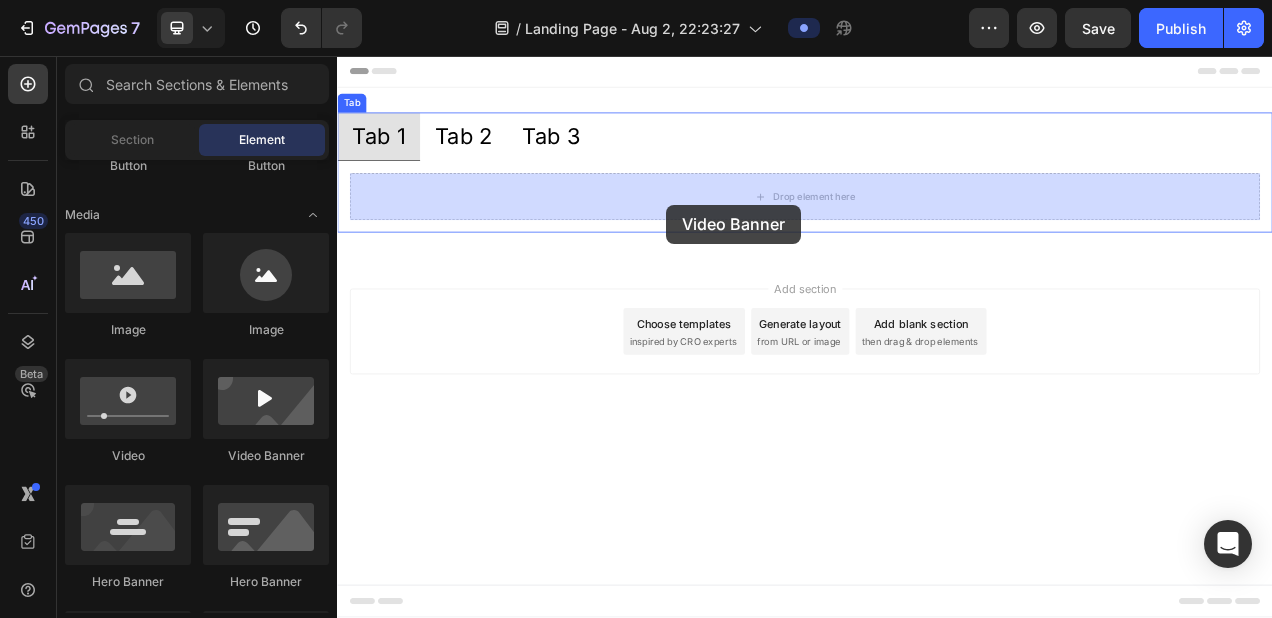 drag, startPoint x: 567, startPoint y: 457, endPoint x: 351, endPoint y: 58, distance: 453.71466 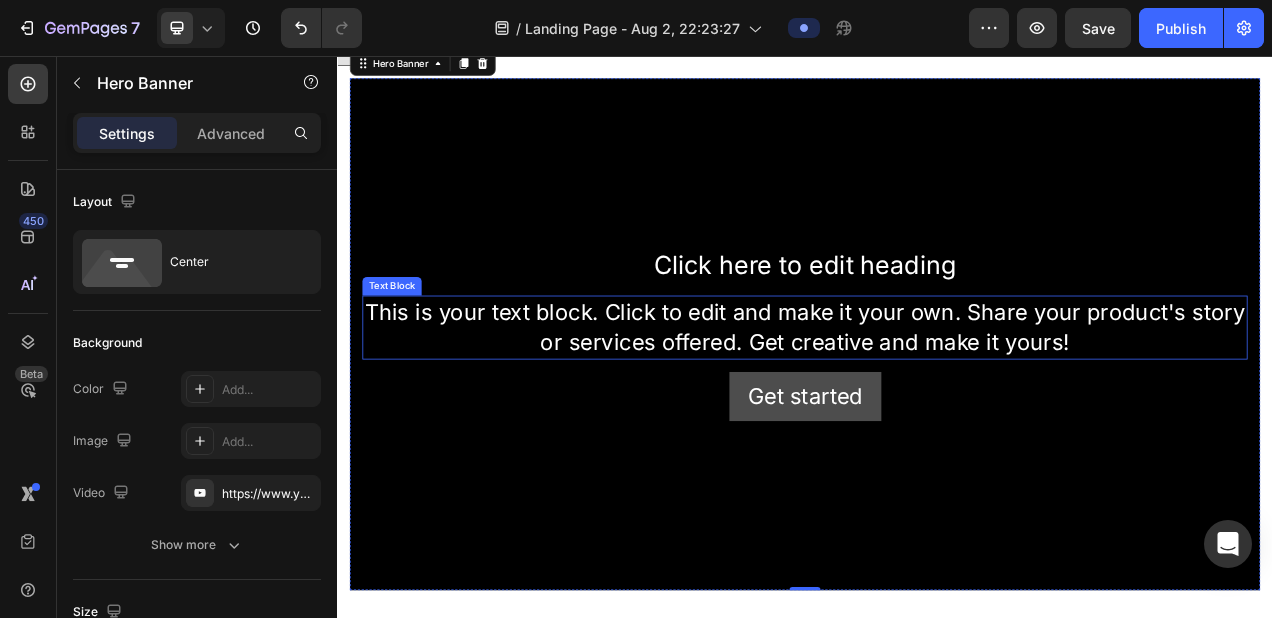 scroll, scrollTop: 130, scrollLeft: 0, axis: vertical 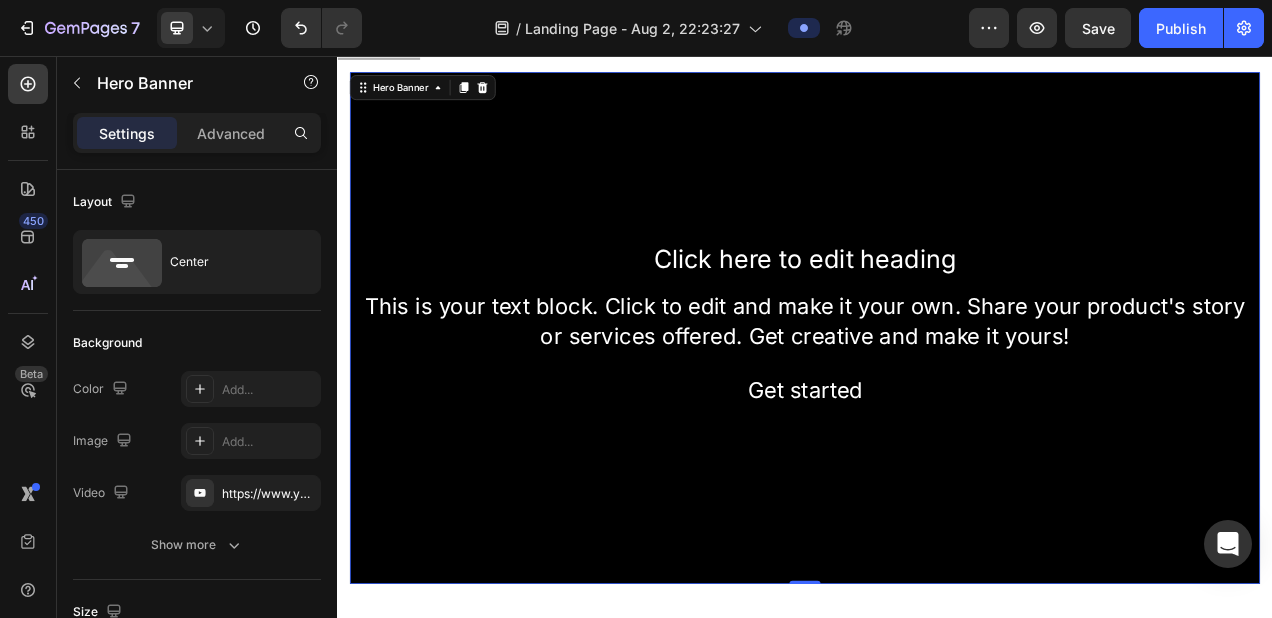 click at bounding box center (937, 405) 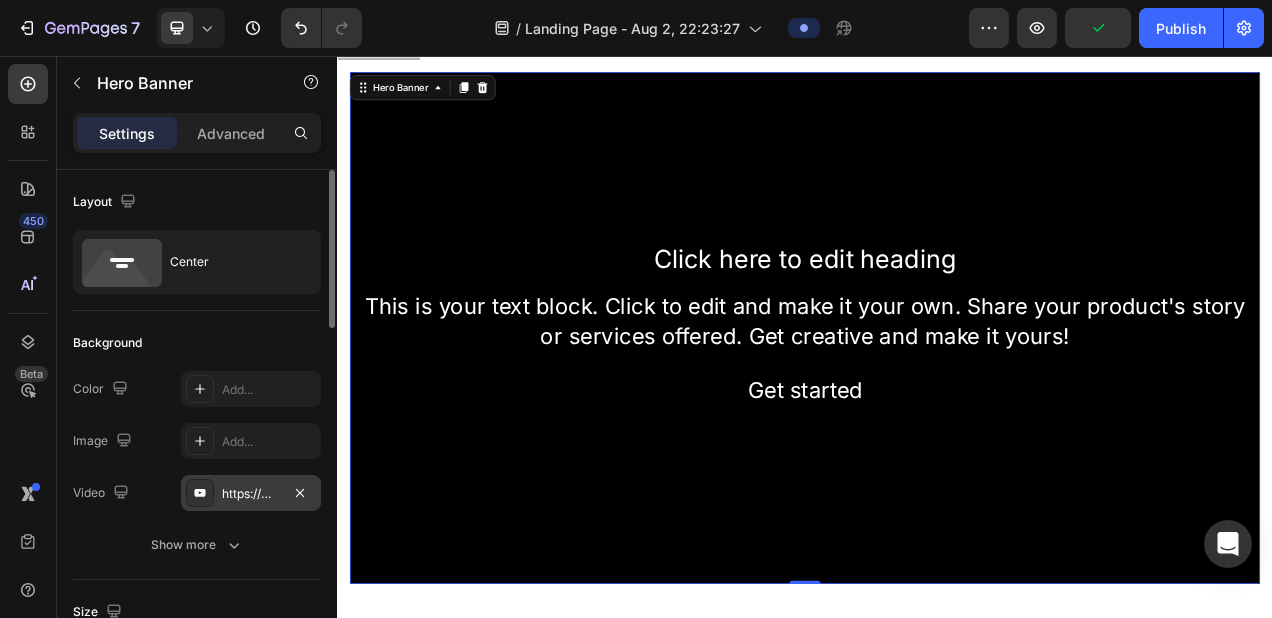 click on "https://www.youtube.com/watch?v=drIt4RH_kyQ" at bounding box center (251, 494) 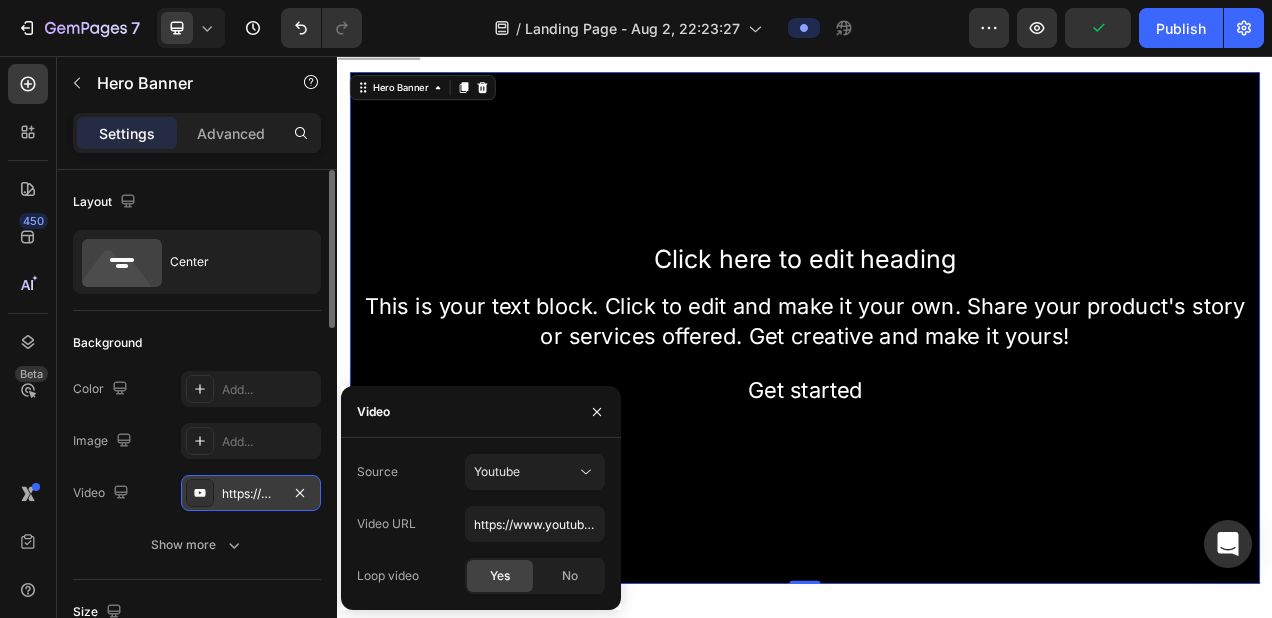 click on "https://www.youtube.com/watch?v=drIt4RH_kyQ" at bounding box center [251, 494] 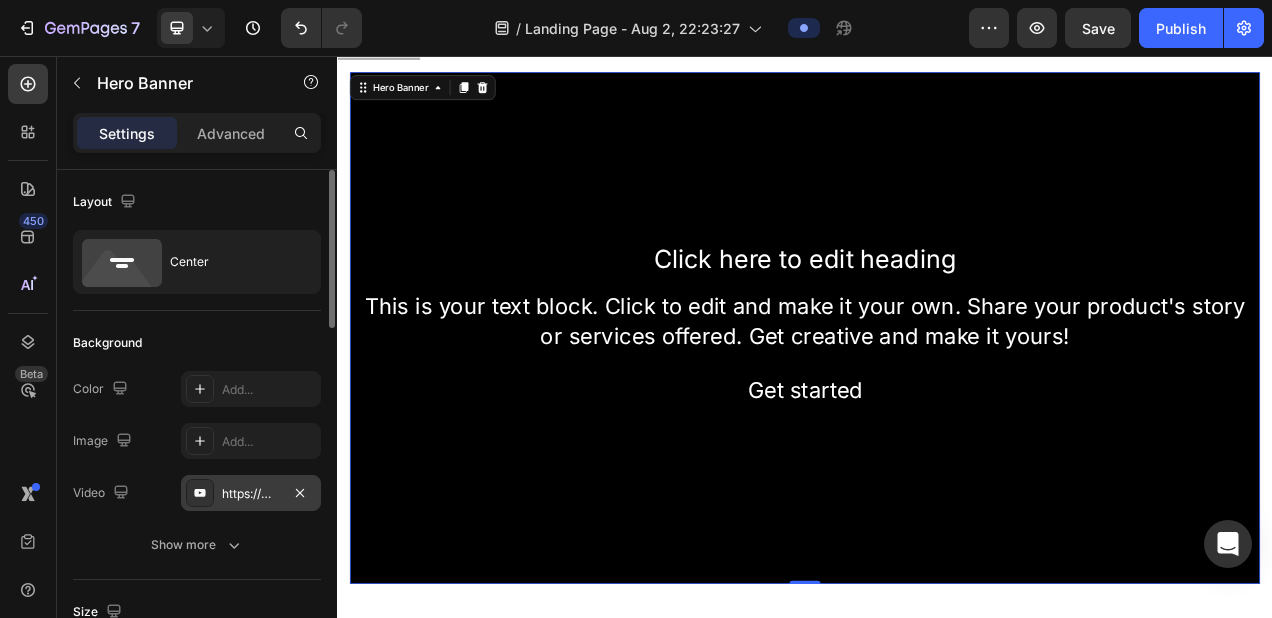 click on "https://www.youtube.com/watch?v=drIt4RH_kyQ" at bounding box center [251, 494] 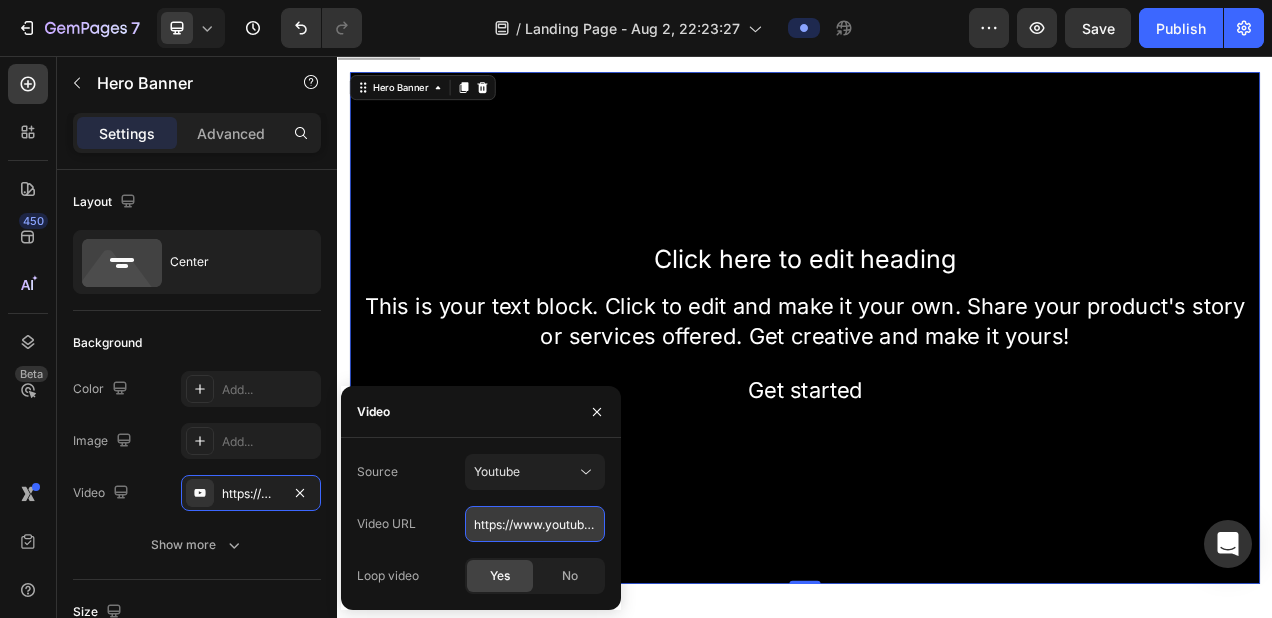 click on "https://www.youtube.com/watch?v=drIt4RH_kyQ" at bounding box center (535, 524) 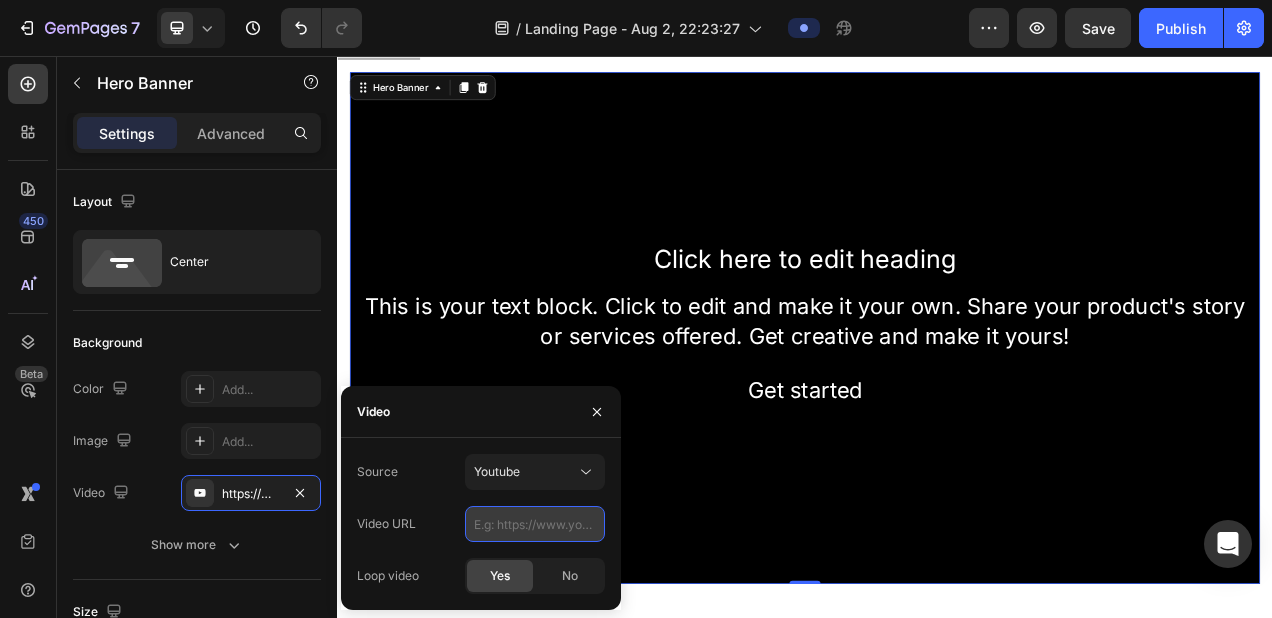paste on "https://youtu.be/YVkw_YYeQk0" 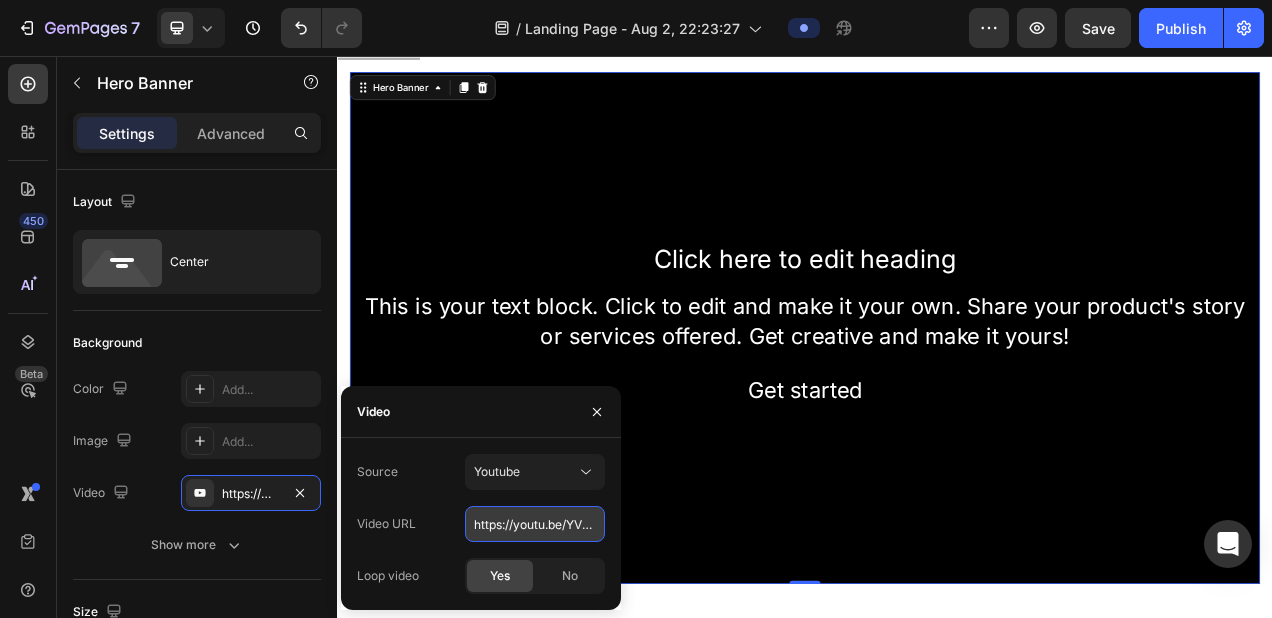 scroll, scrollTop: 0, scrollLeft: 60, axis: horizontal 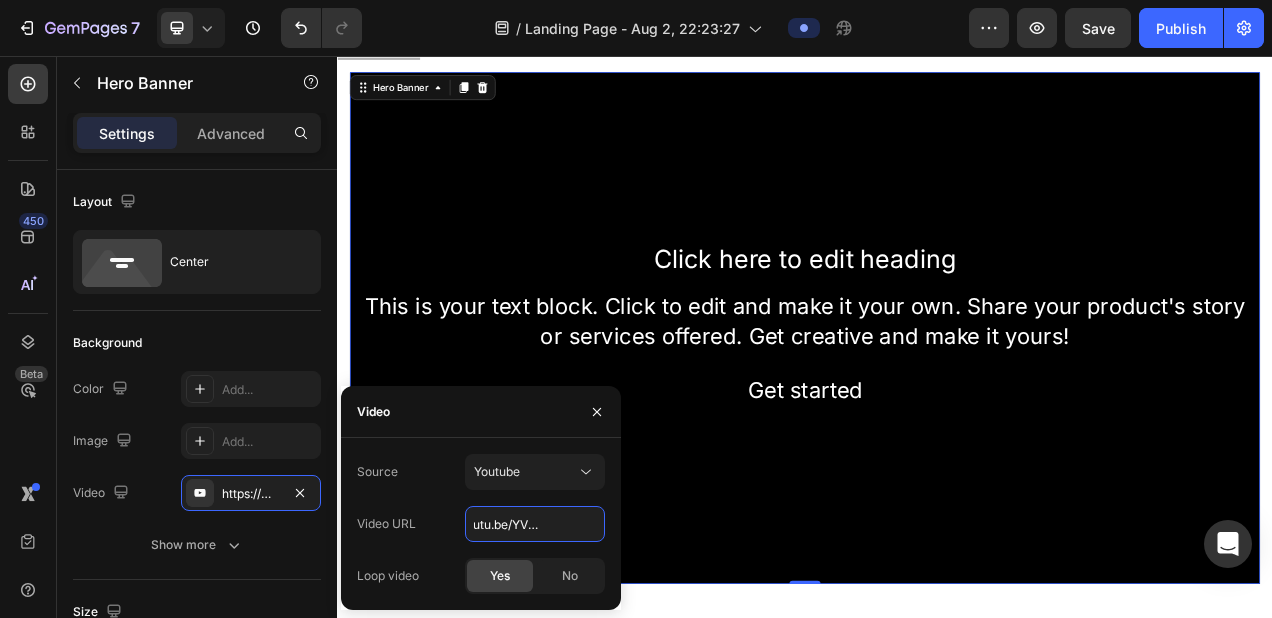 type on "https://youtu.be/YVkw_YYeQk0" 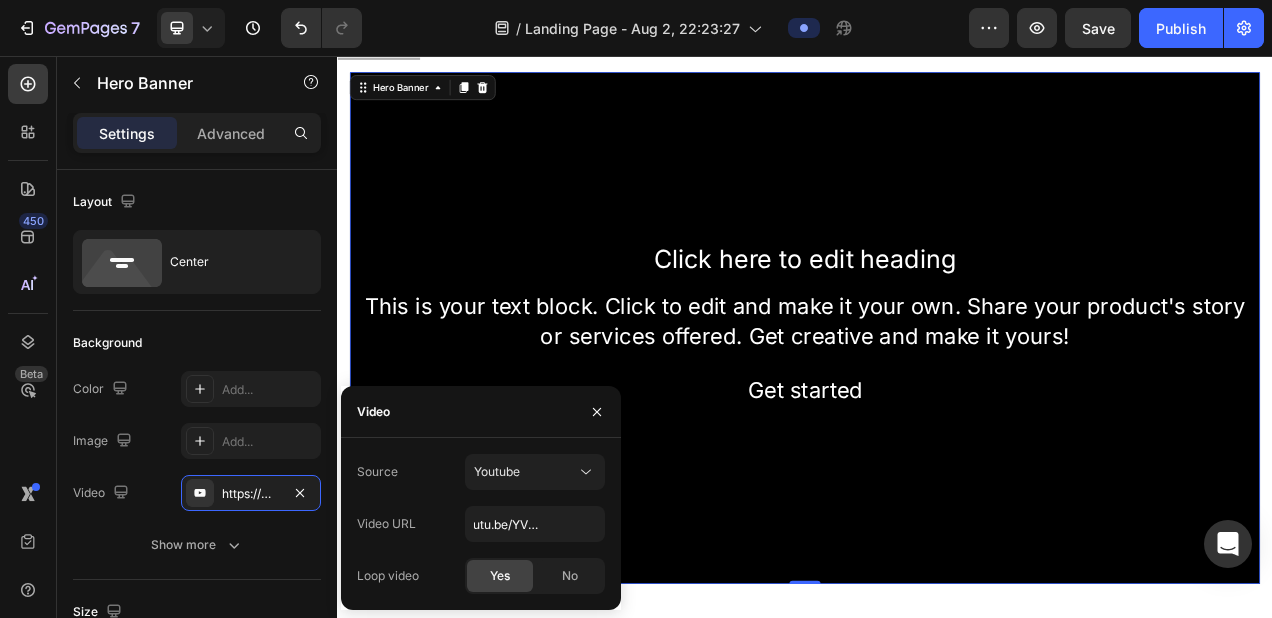 click on "Yes" 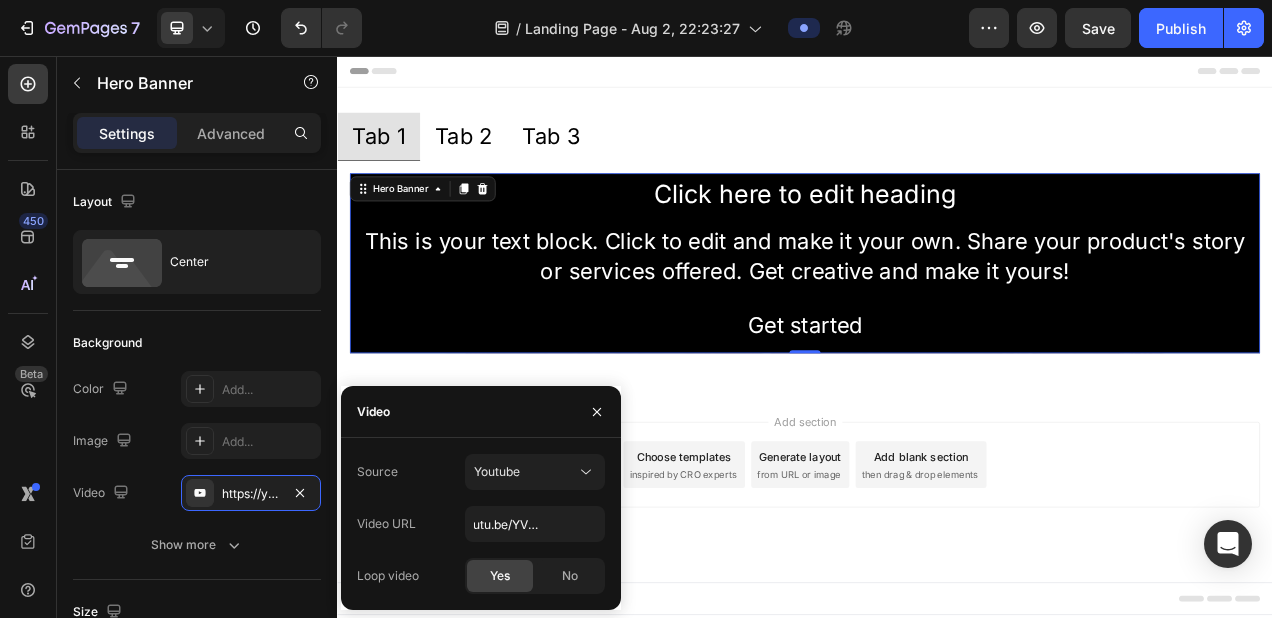 type on "Auto" 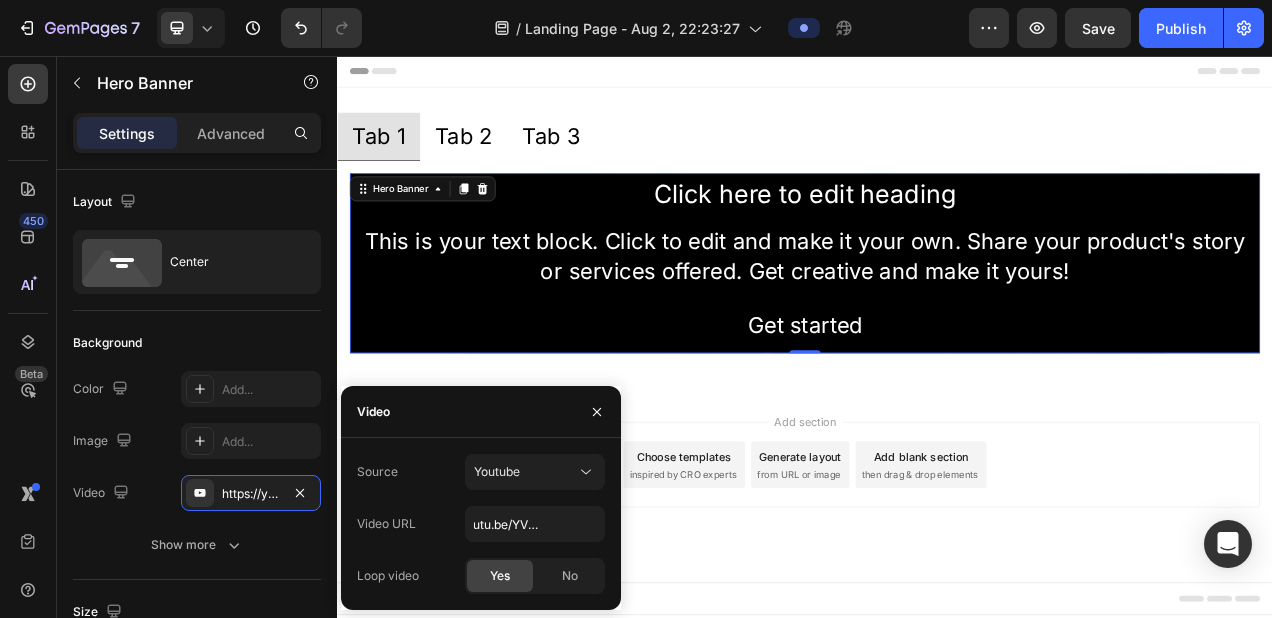 type on "https://youtu.be/YVkw_YYeQk0" 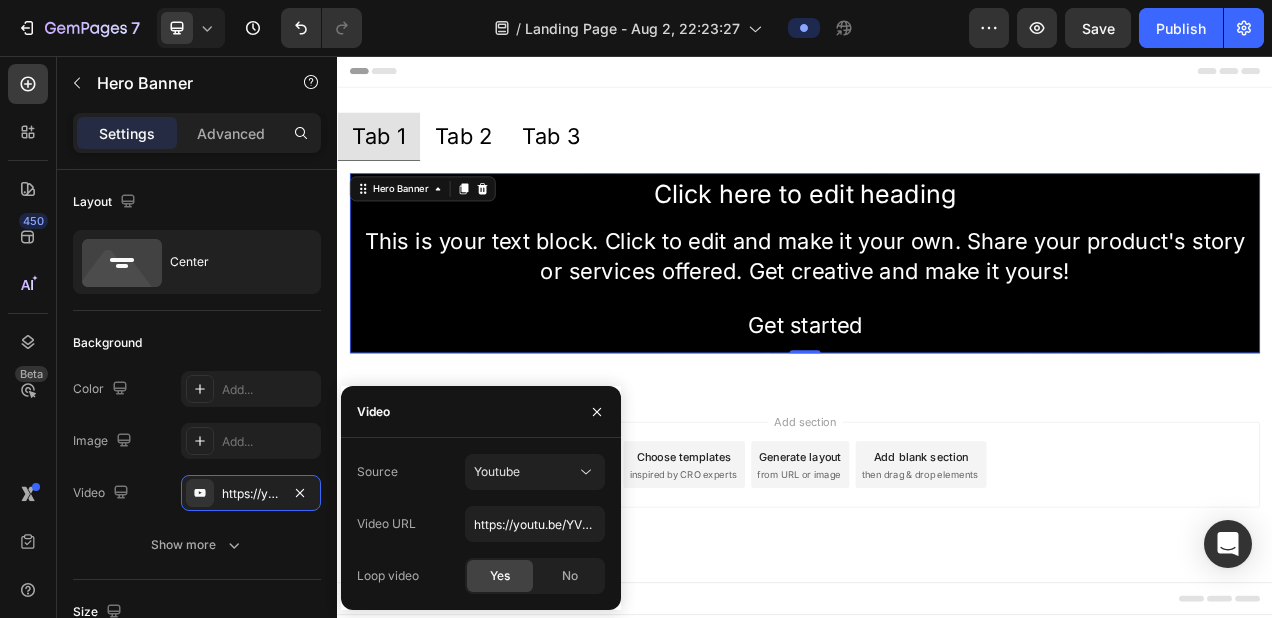 scroll, scrollTop: 0, scrollLeft: 0, axis: both 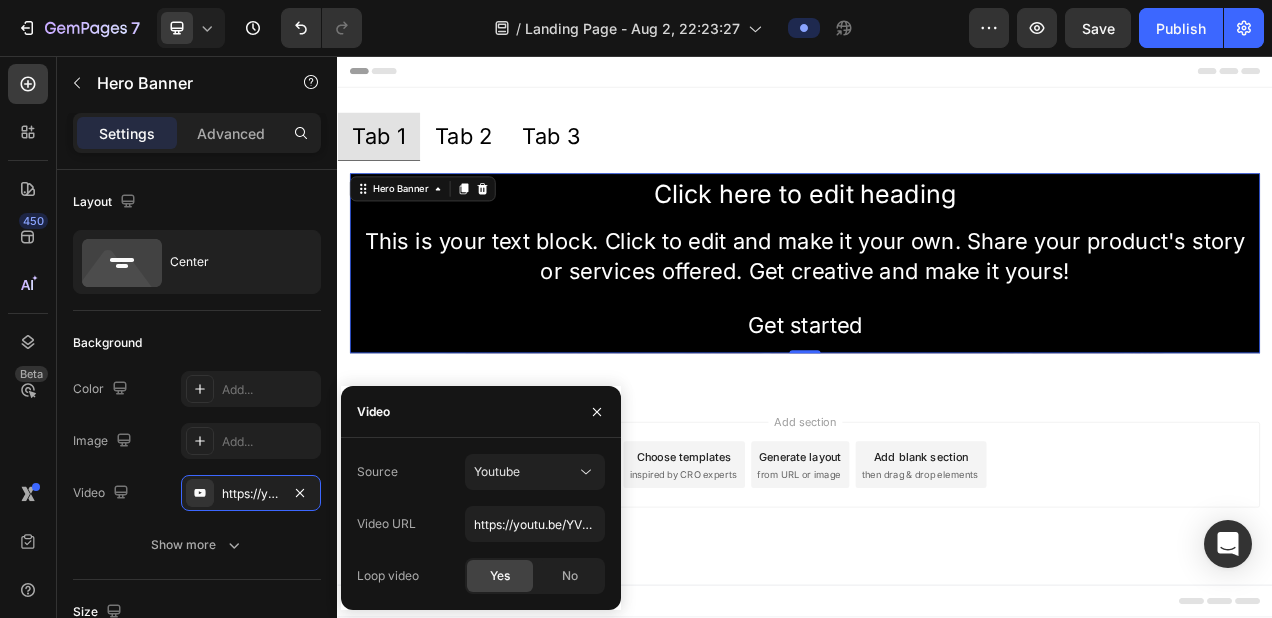 click on "Yes" 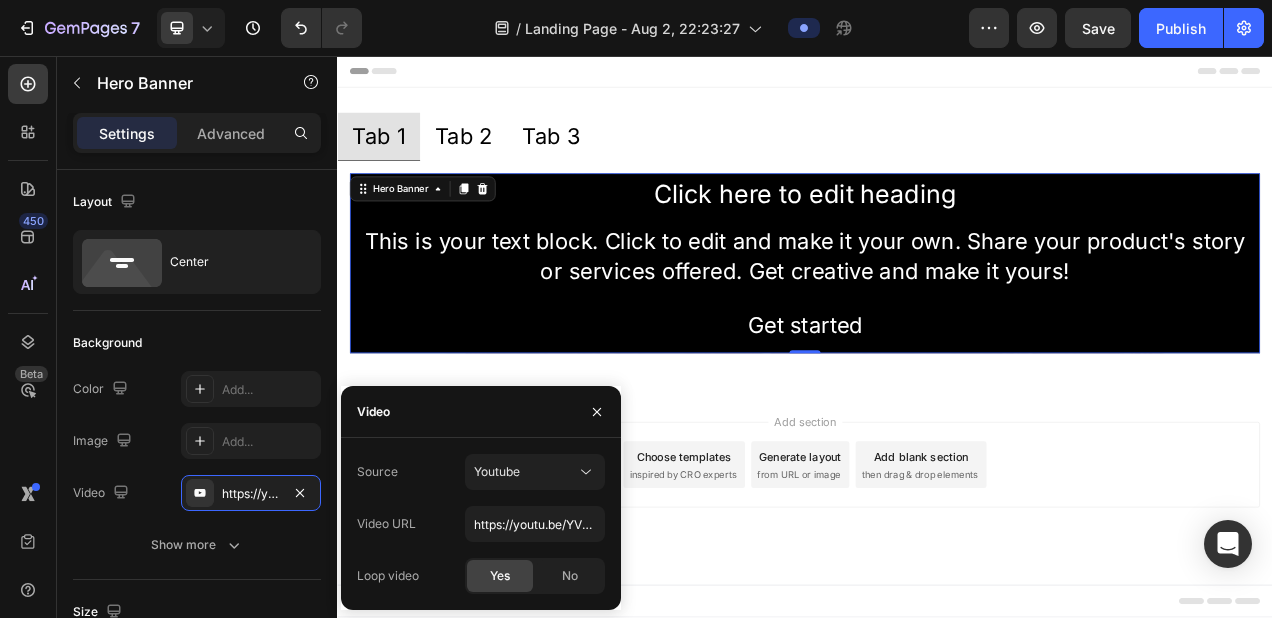 click on "Yes" 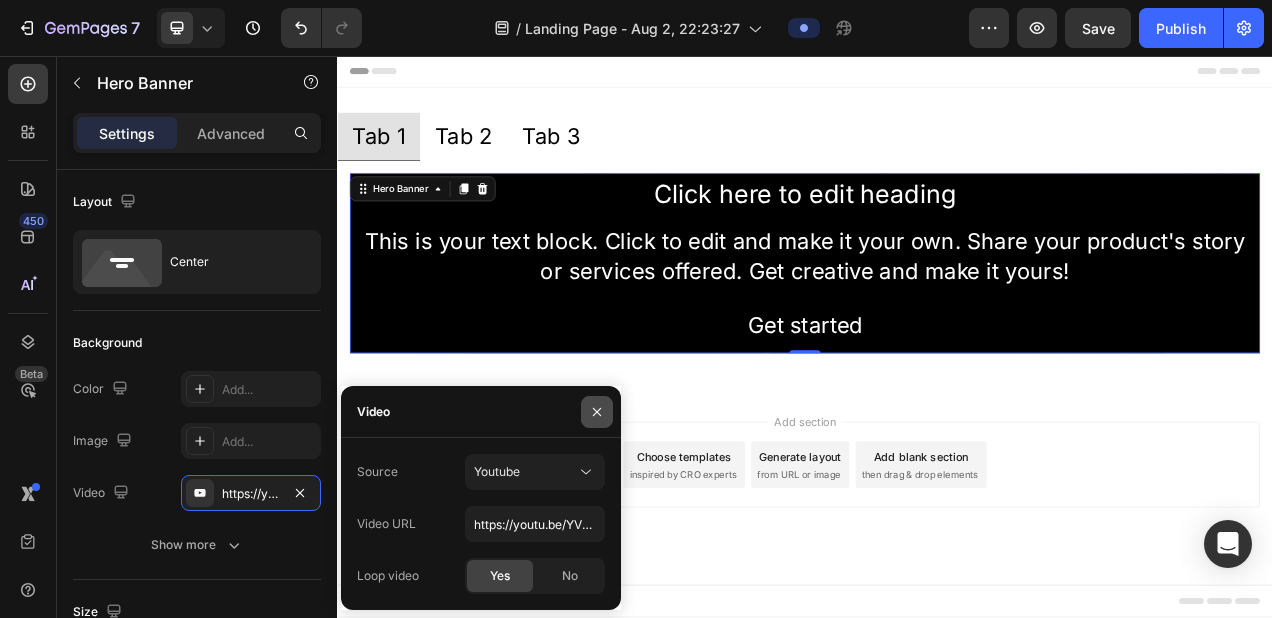 click 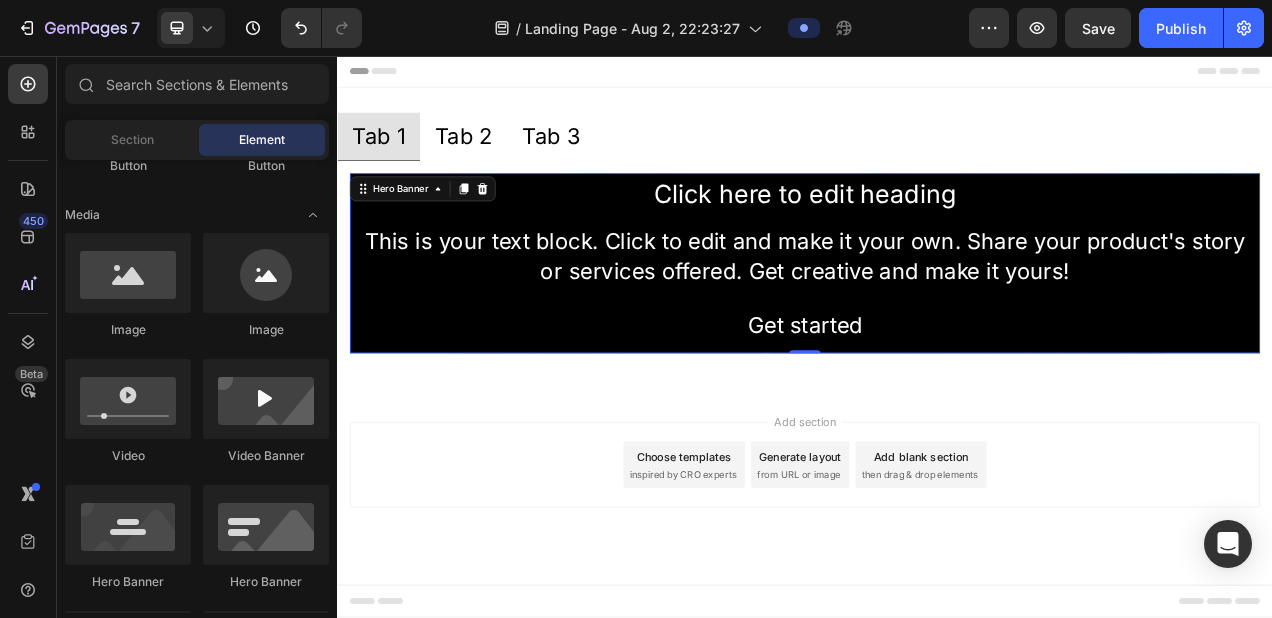 click on "Add section Choose templates inspired by CRO experts Generate layout from URL or image Add blank section then drag & drop elements" at bounding box center [937, 609] 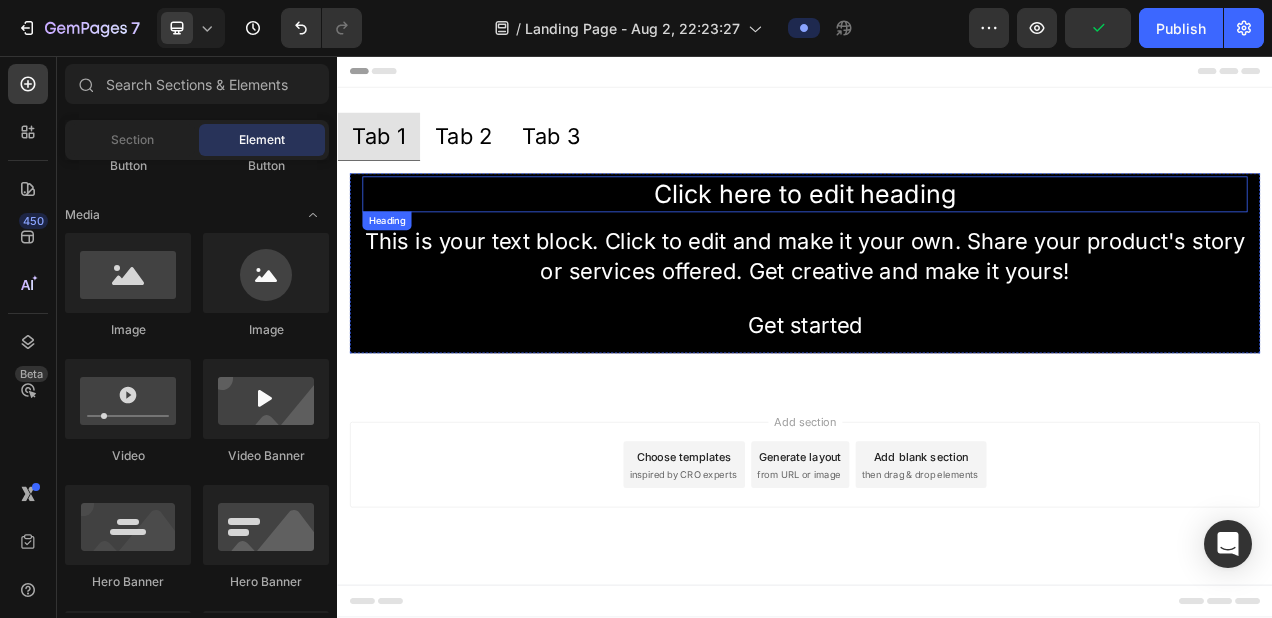 click on "Click here to edit heading" at bounding box center [937, 234] 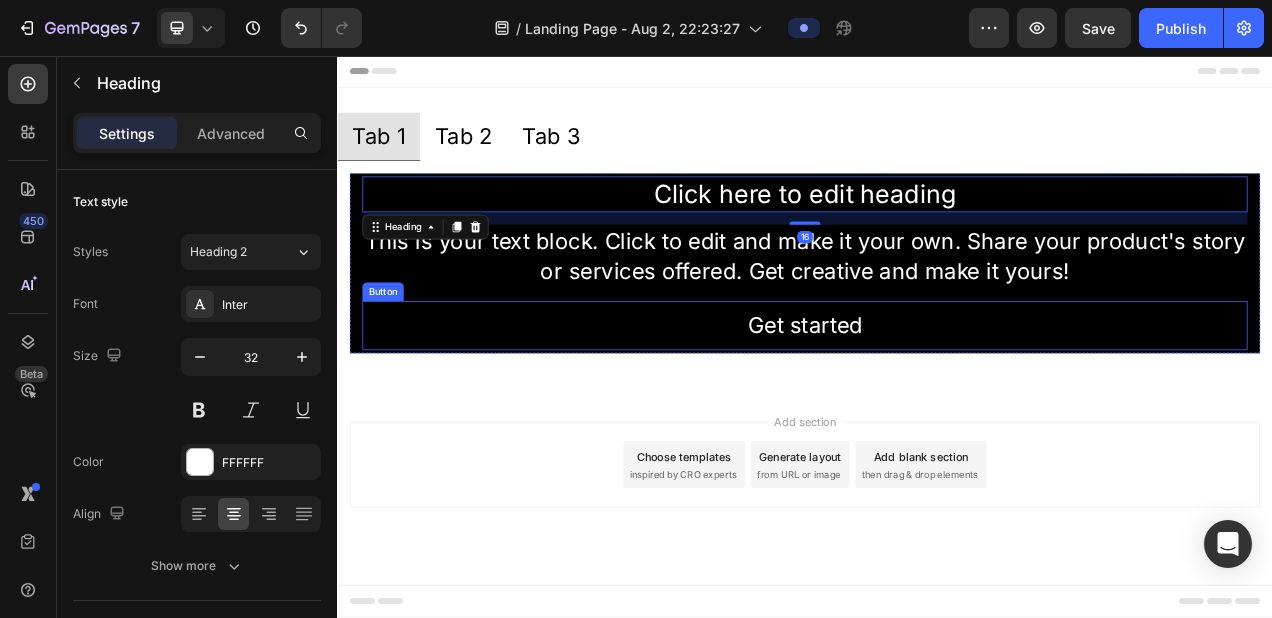 click on "Get started Button" at bounding box center [937, 402] 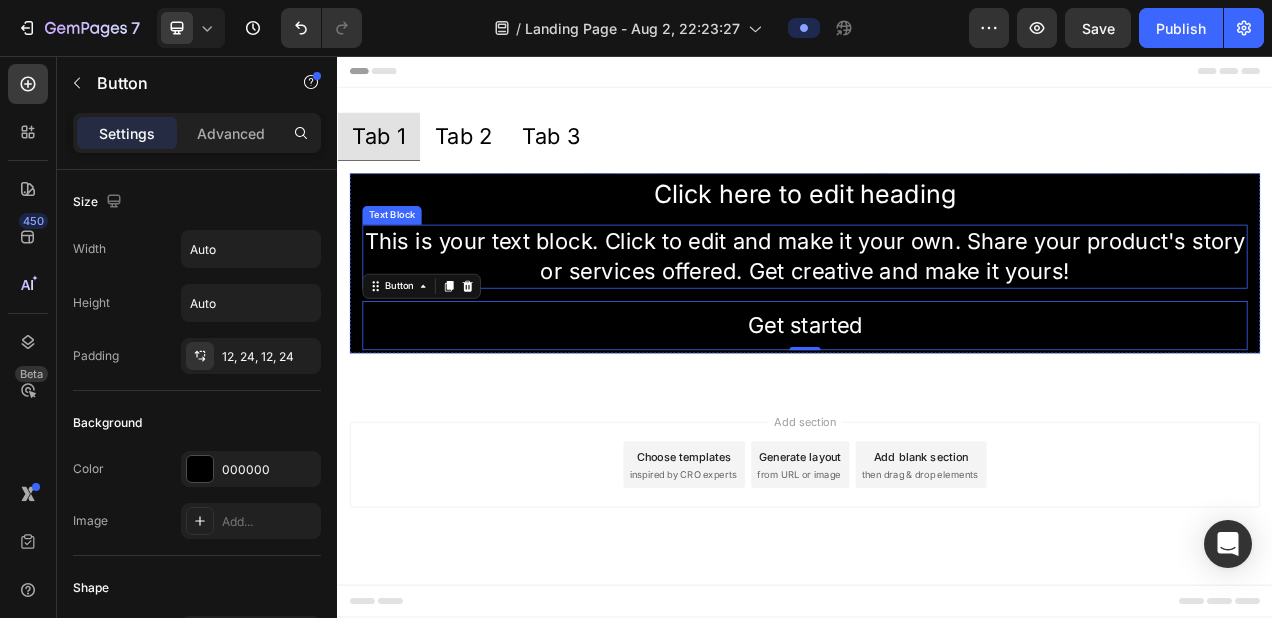 click on "This is your text block. Click to edit and make it your own. Share your product's story                   or services offered. Get creative and make it yours!" at bounding box center [937, 314] 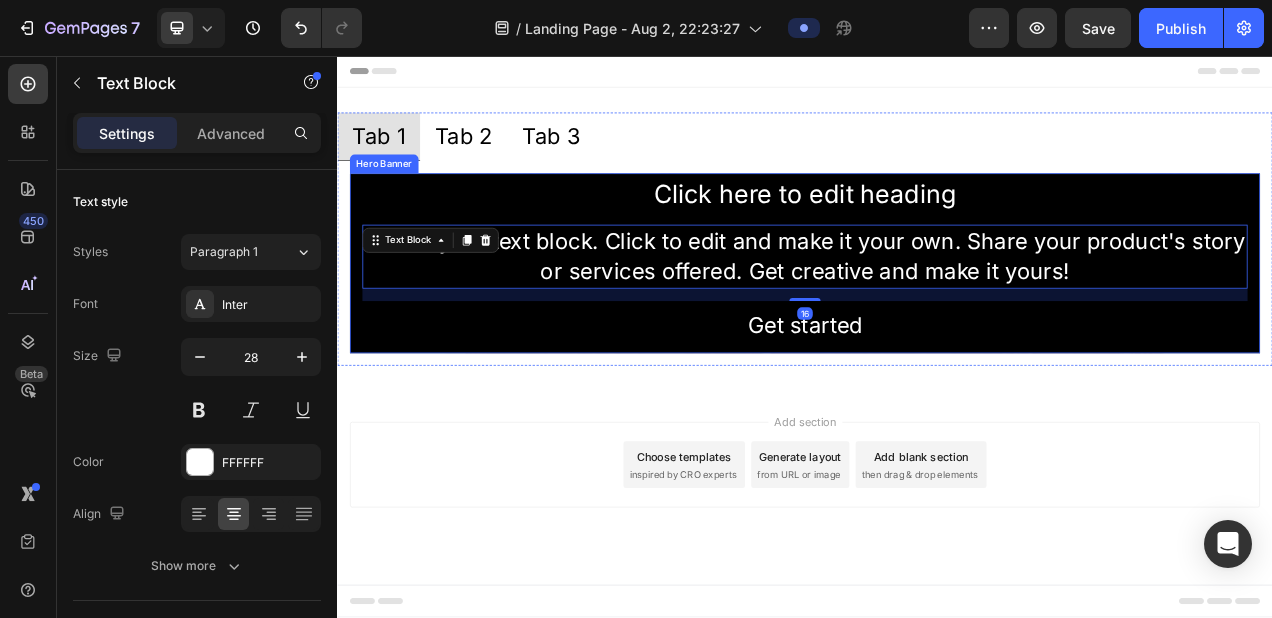 click on "Click here to edit heading" at bounding box center [937, 234] 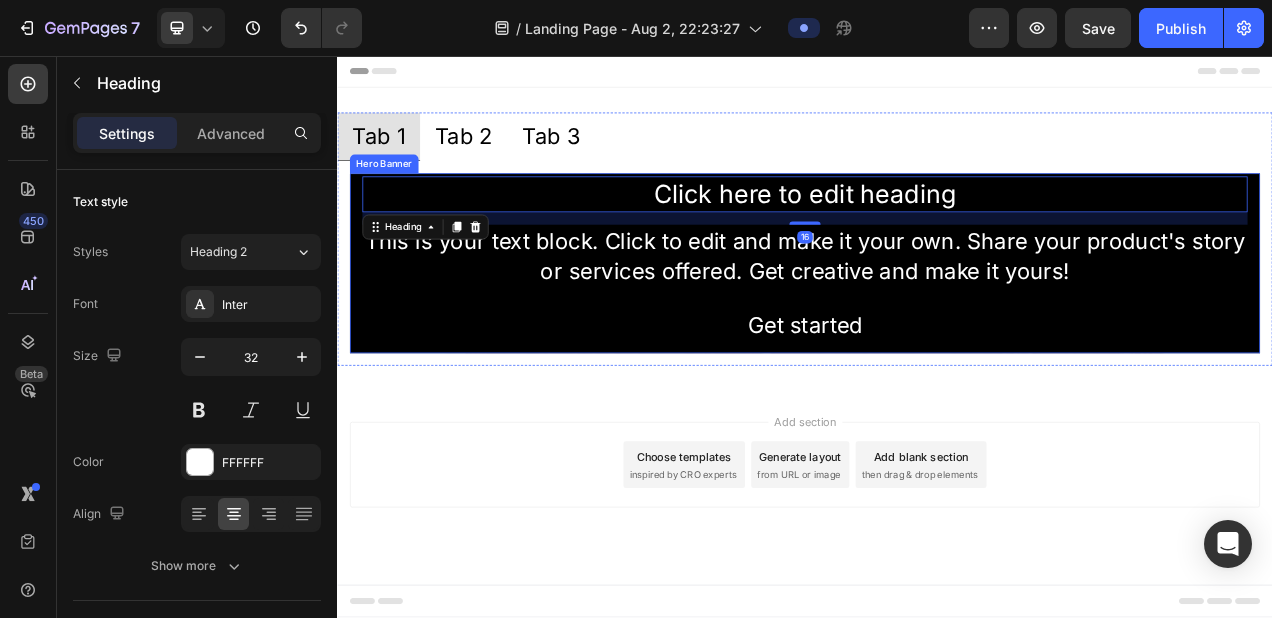 click on "Click here to edit heading Heading   16 This is your text block. Click to edit and make it your own. Share your product's story                   or services offered. Get creative and make it yours! Text Block Get started Button" at bounding box center (937, 322) 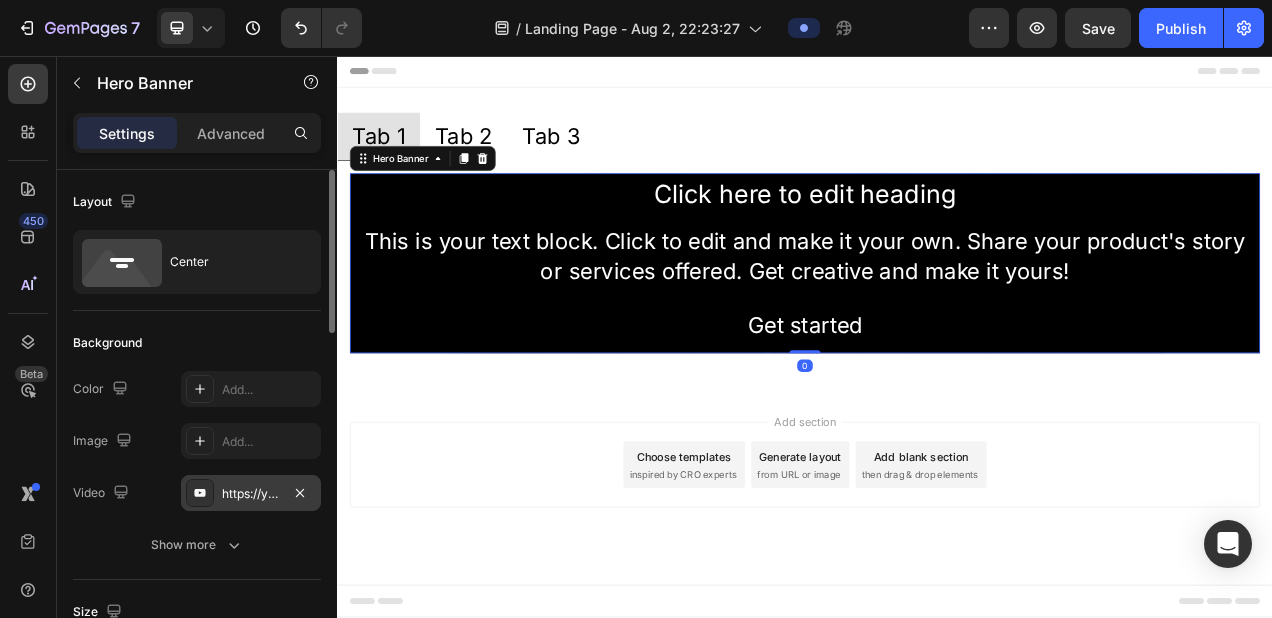 click on "https://youtu.be/YVkw_YYeQk0" at bounding box center [251, 494] 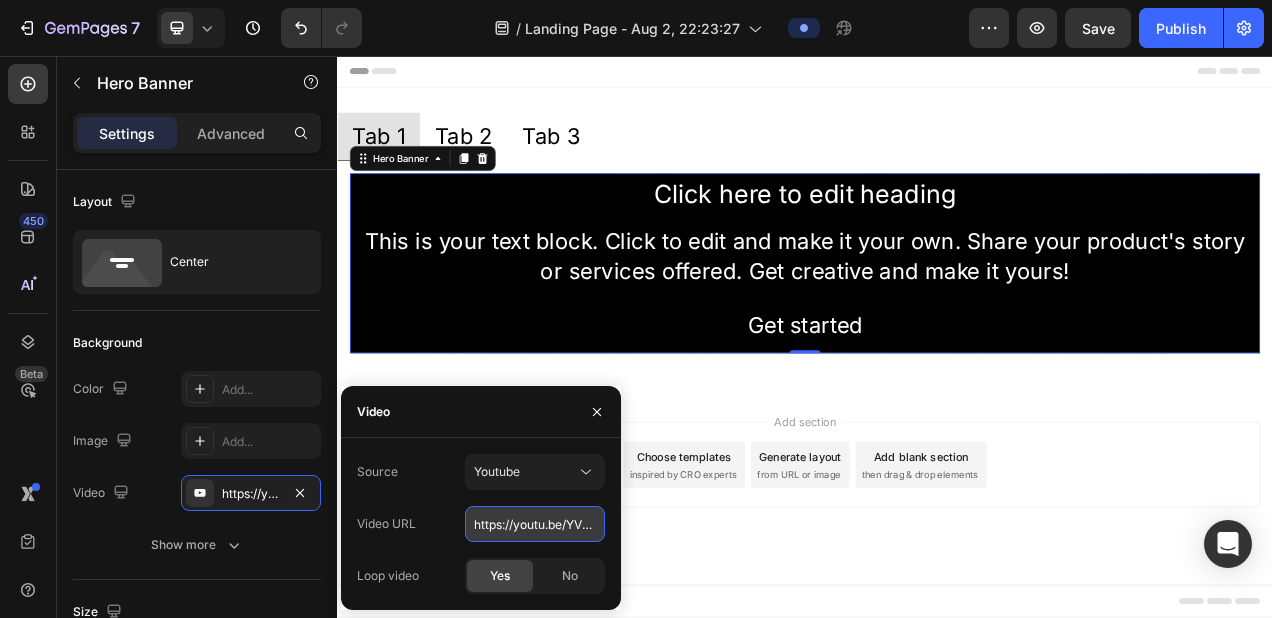 click on "https://youtu.be/YVkw_YYeQk0" at bounding box center (535, 524) 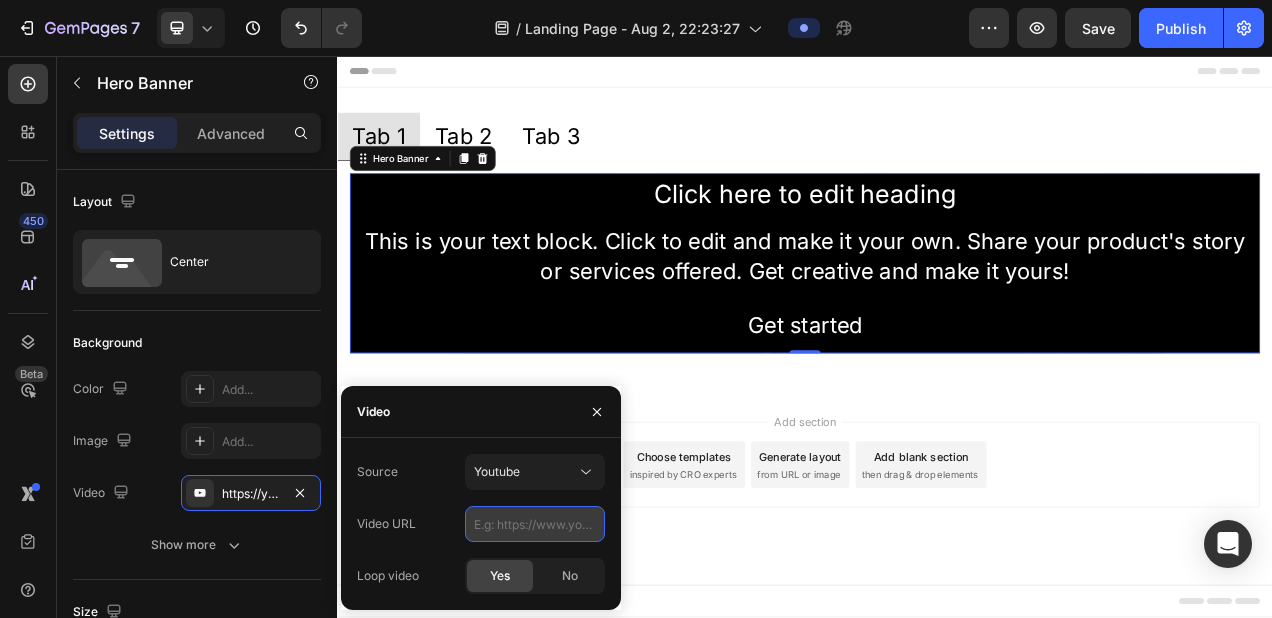 paste on "https://youtu.be/YVkw_YYeQk0" 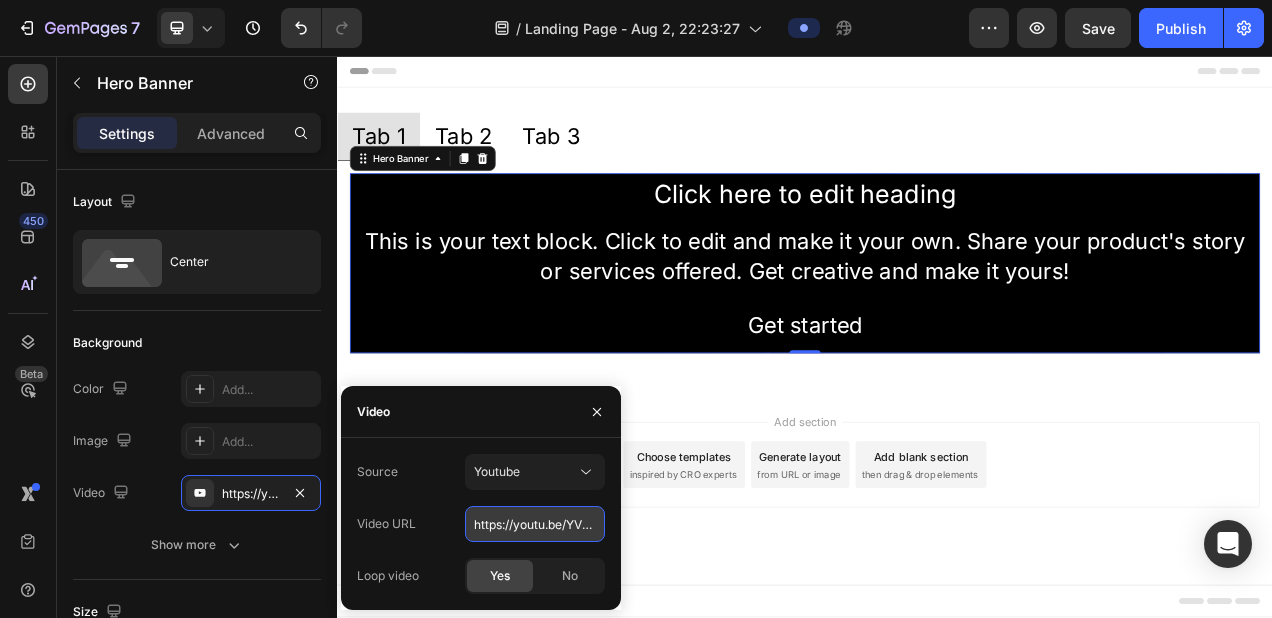 scroll, scrollTop: 0, scrollLeft: 60, axis: horizontal 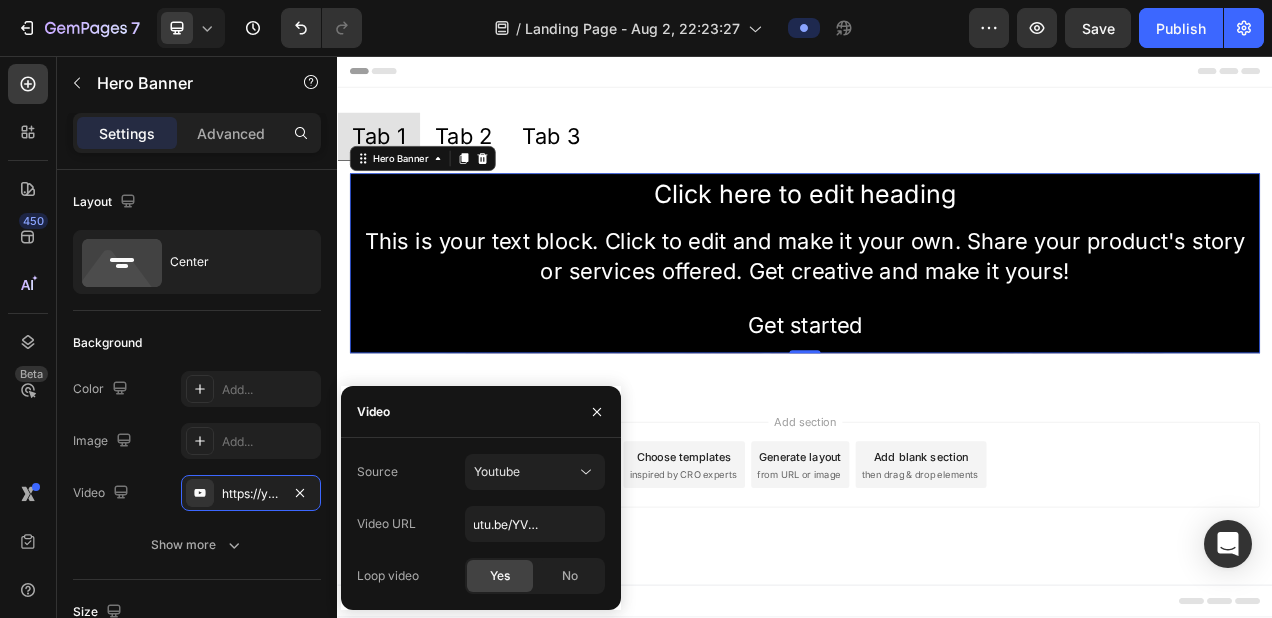 type on "https://youtu.be/YVkw_YYeQk0" 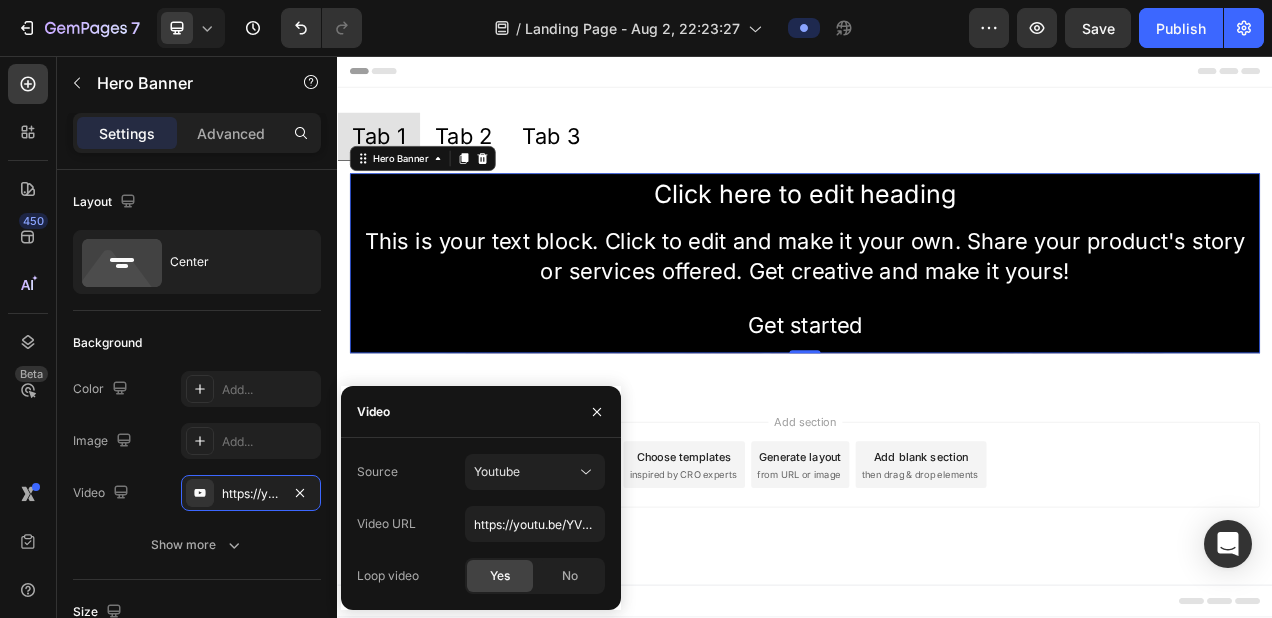 click on "Yes" 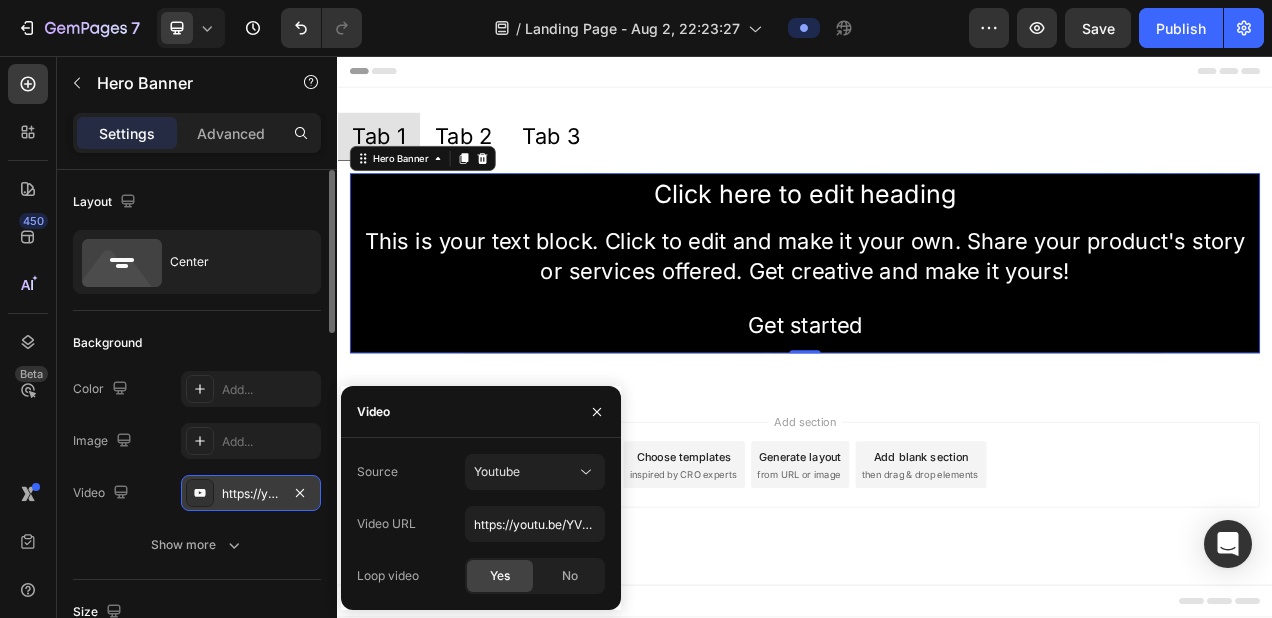 click on "https://youtu.be/YVkw_YYeQk0" at bounding box center (251, 494) 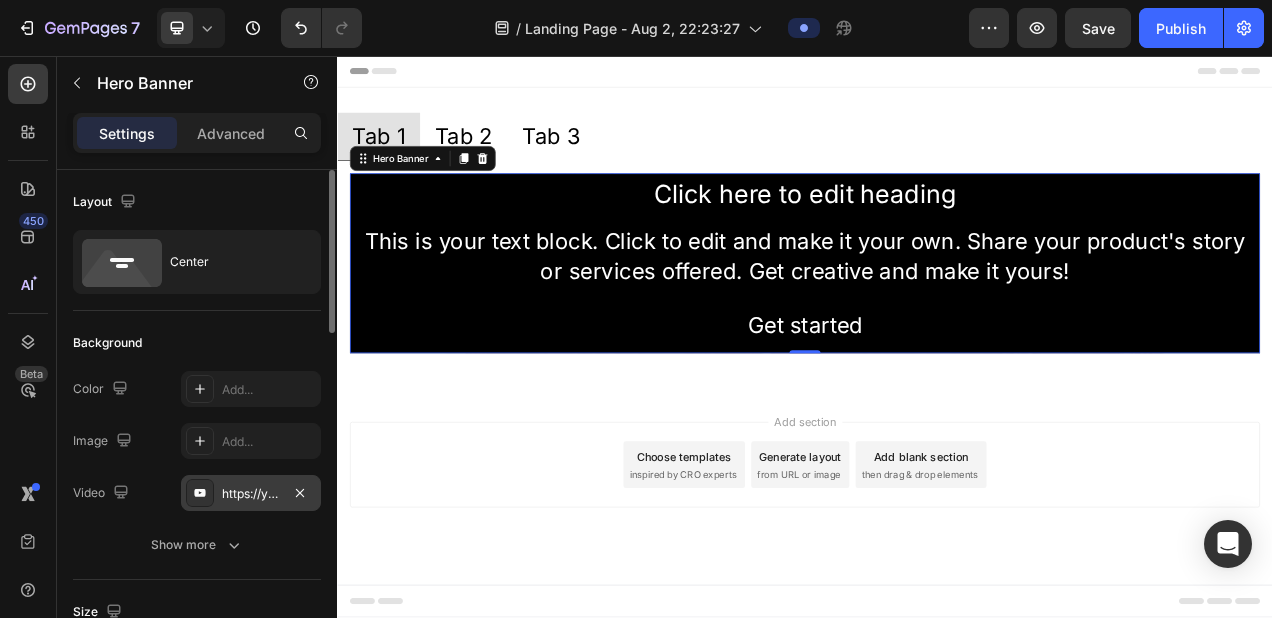 click on "https://youtu.be/YVkw_YYeQk0" at bounding box center [251, 494] 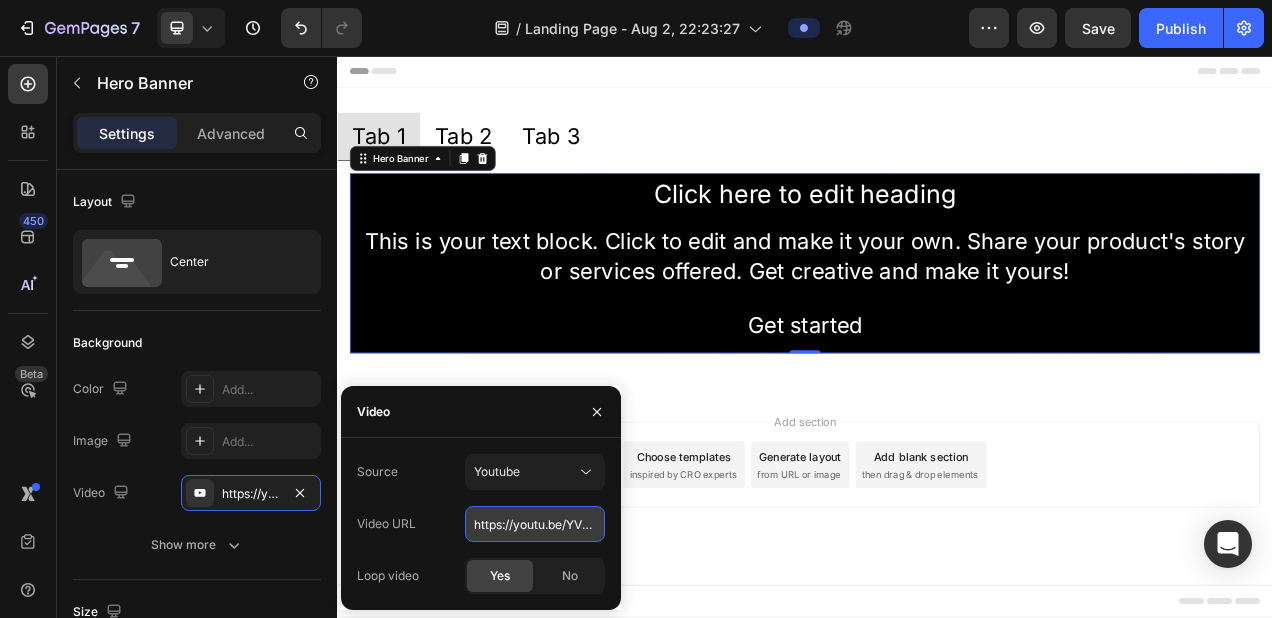 click on "https://youtu.be/YVkw_YYeQk0" at bounding box center [535, 524] 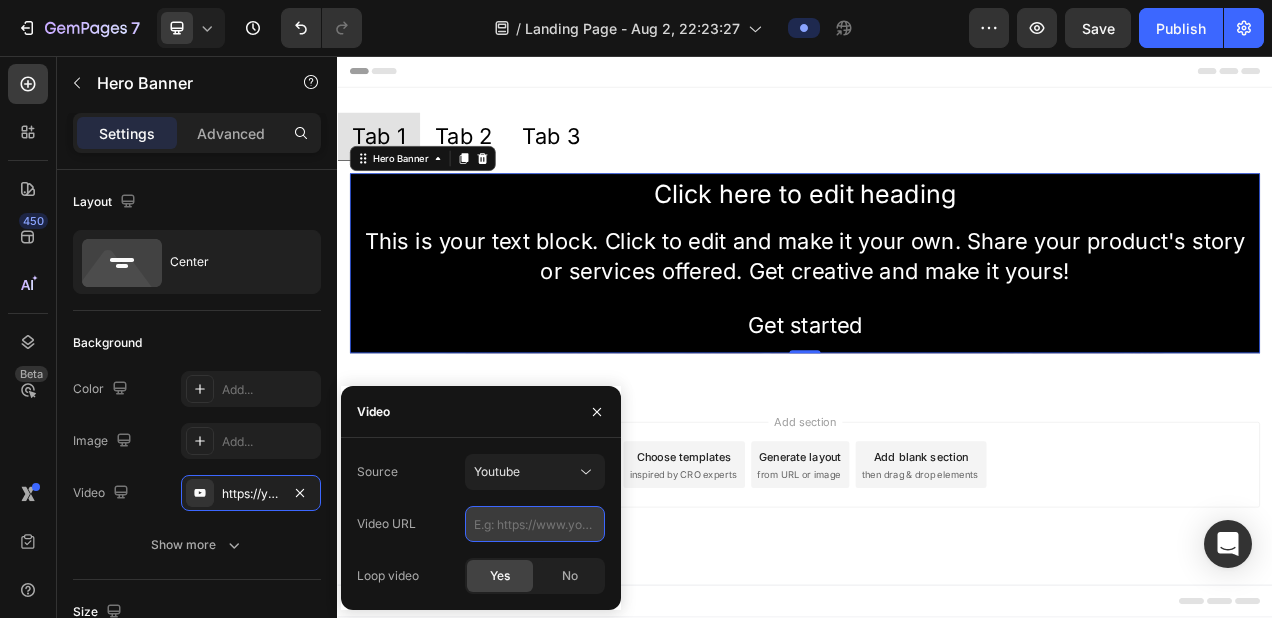 paste on "https://youtu.be/YVkw_YYeQk0" 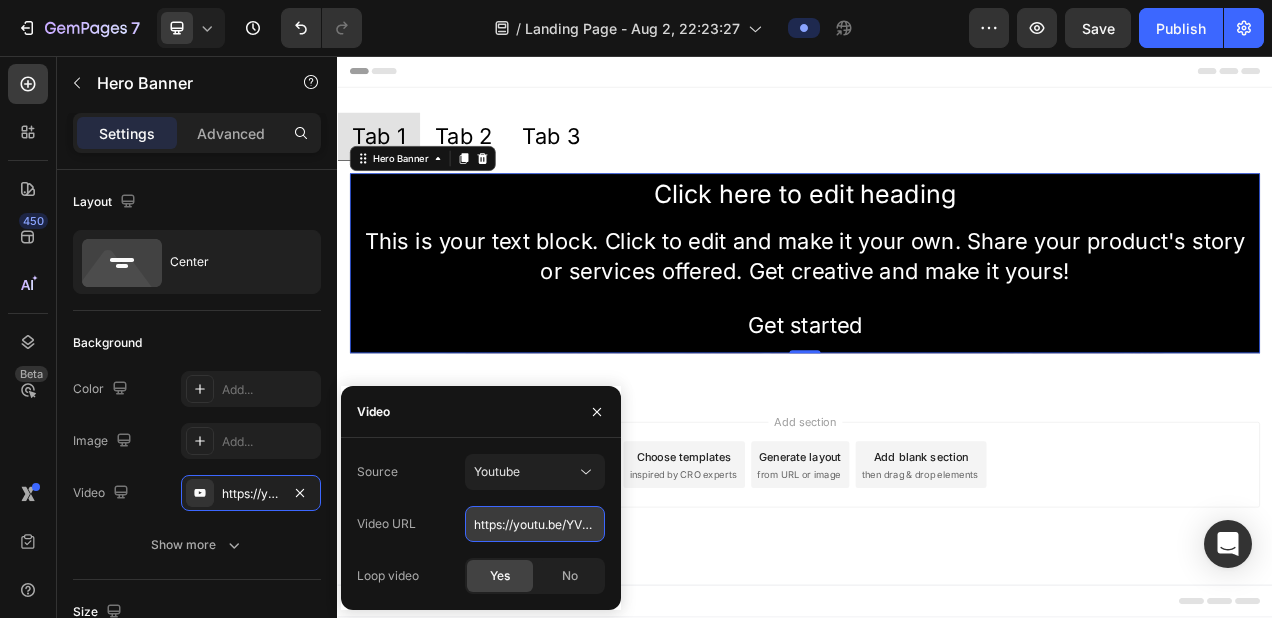 scroll, scrollTop: 0, scrollLeft: 56, axis: horizontal 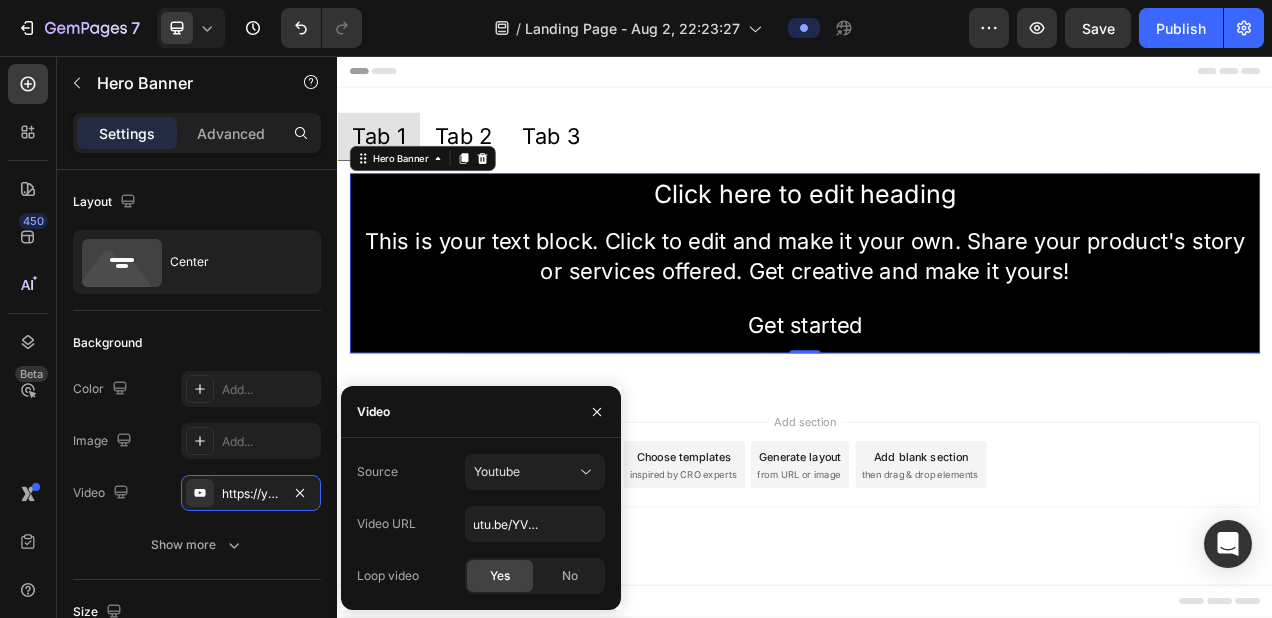 click on "Yes" 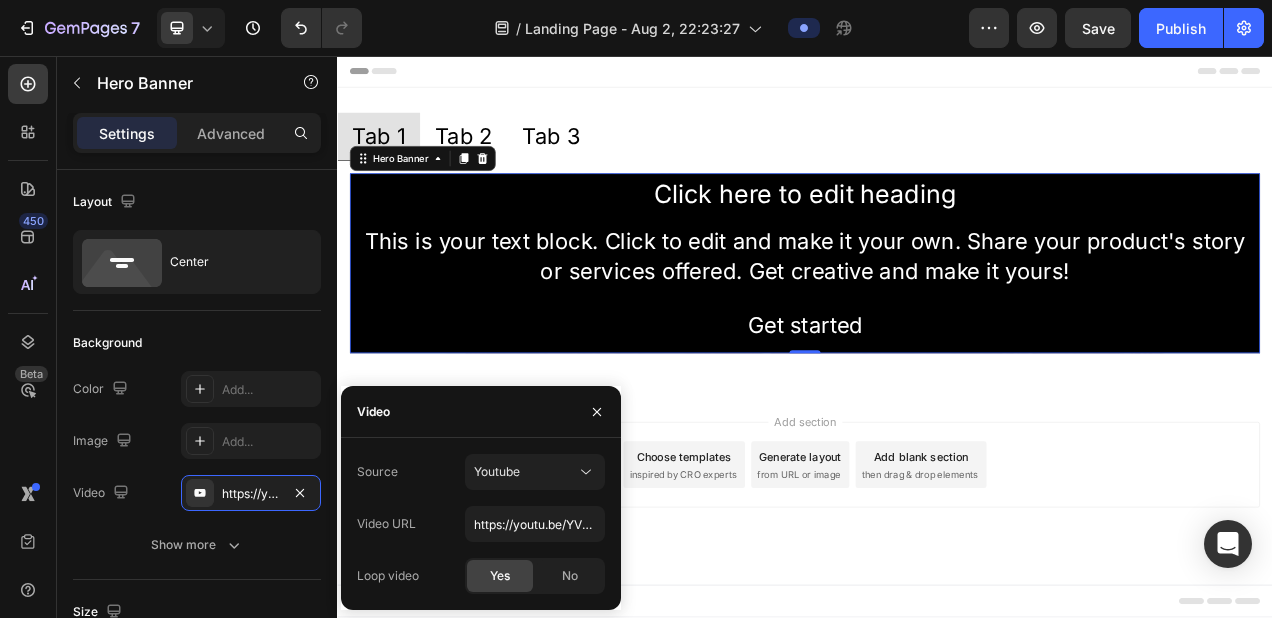 click on "Yes" 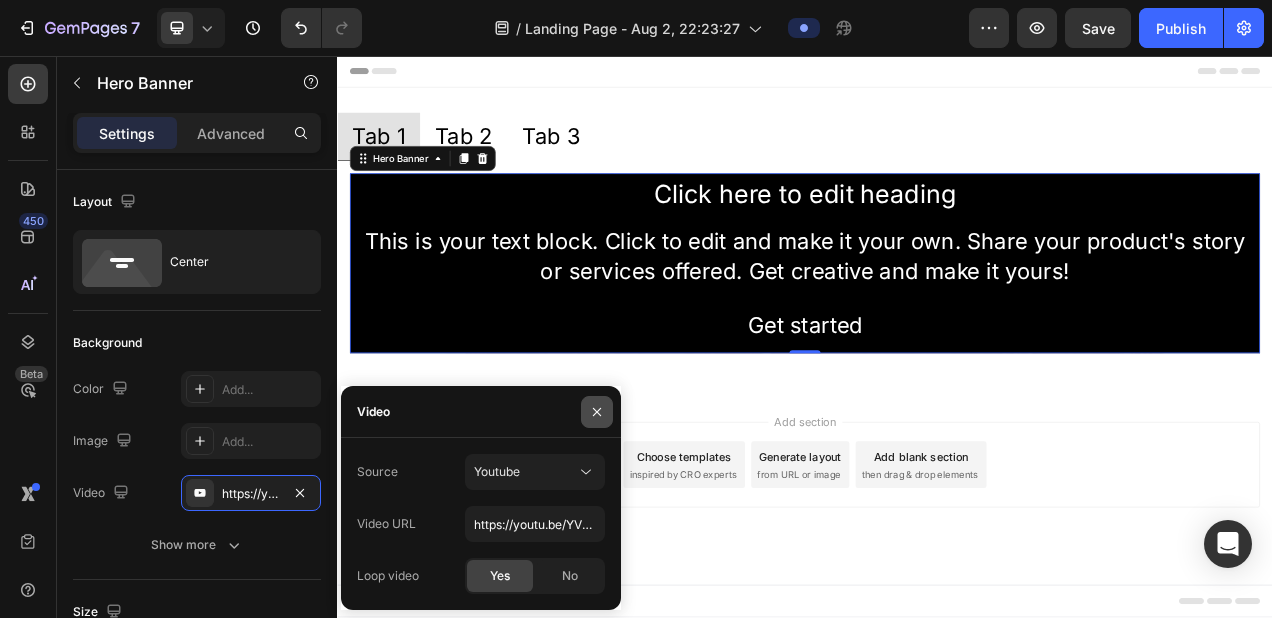 click 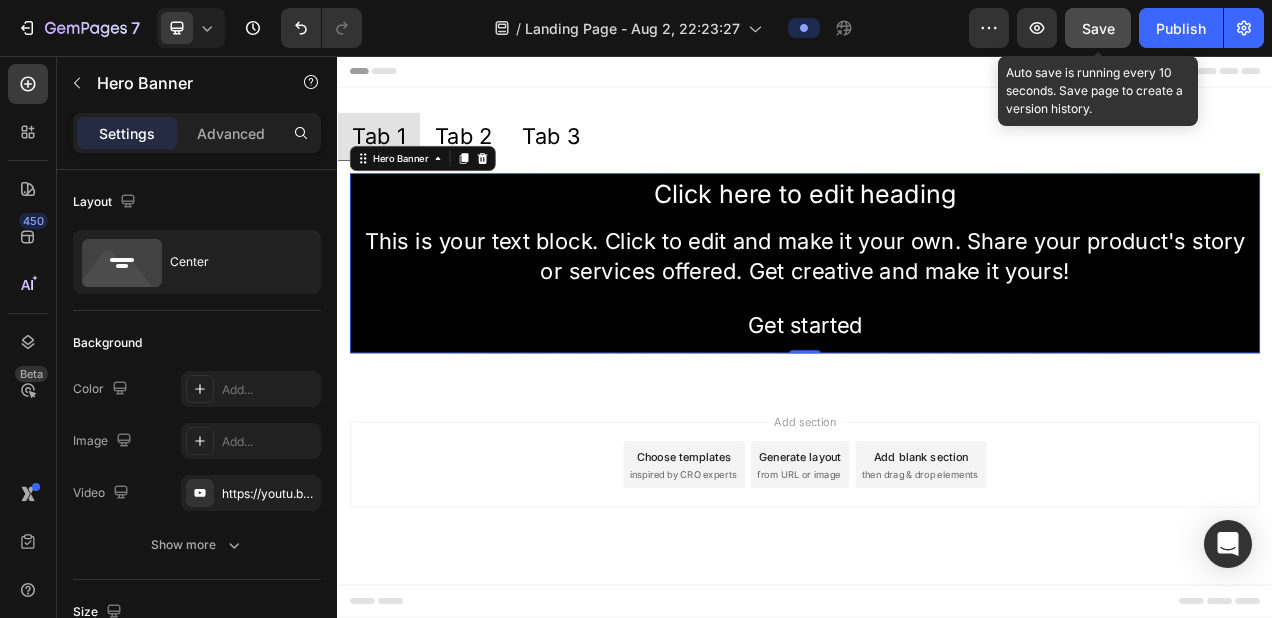 click on "Save" at bounding box center [1098, 28] 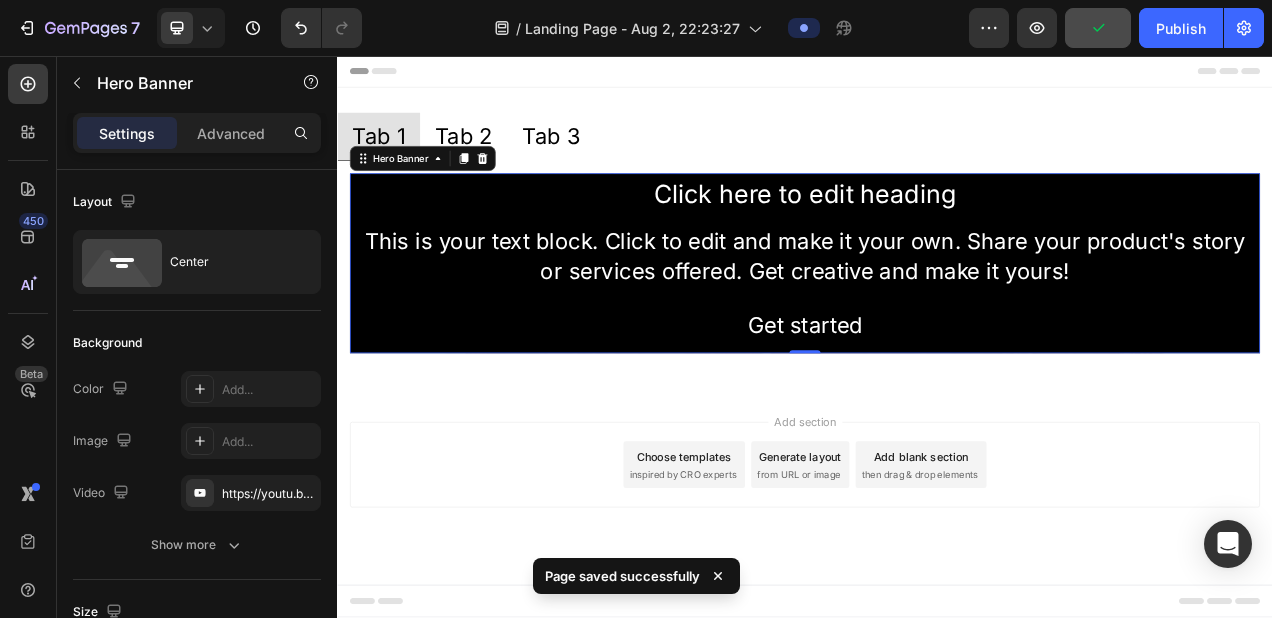 click on "Add section Choose templates inspired by CRO experts Generate layout from URL or image Add blank section then drag & drop elements" at bounding box center [937, 609] 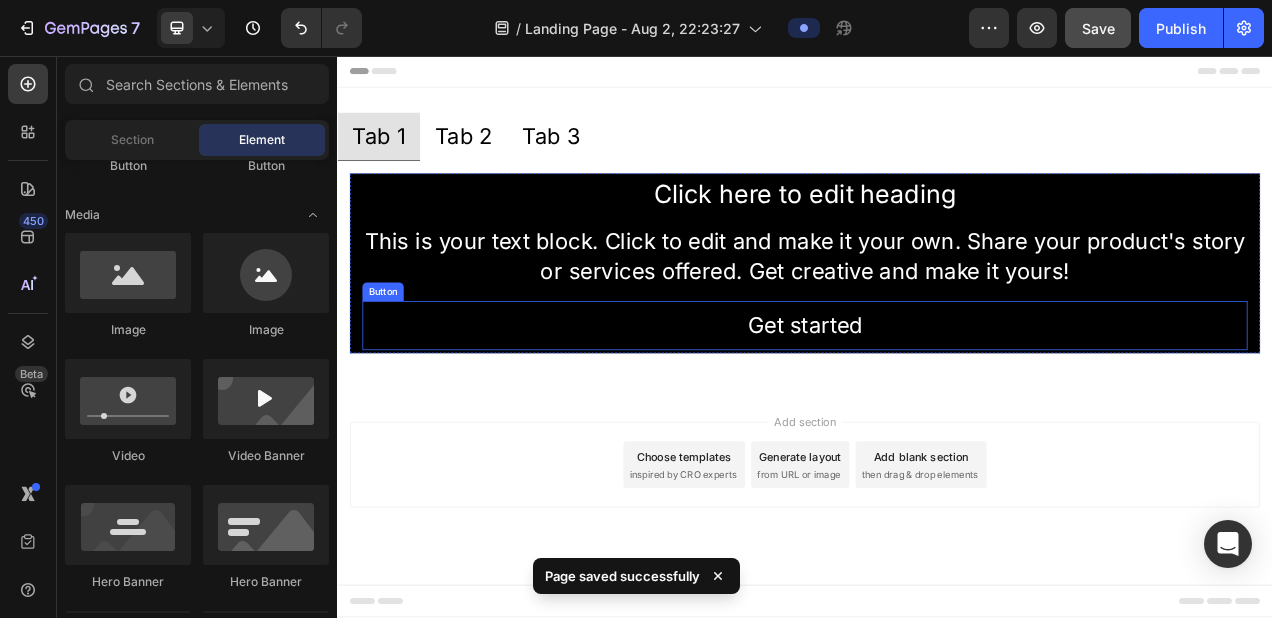 click on "Get started Button" at bounding box center [937, 402] 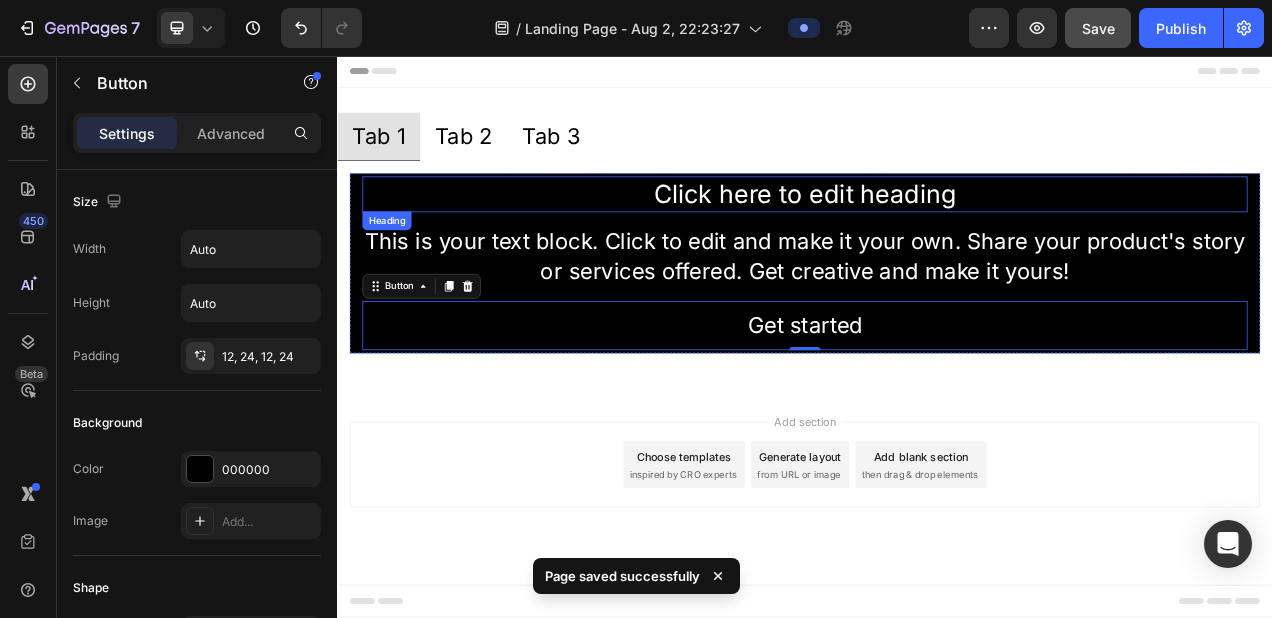 click on "Click here to edit heading" at bounding box center (937, 234) 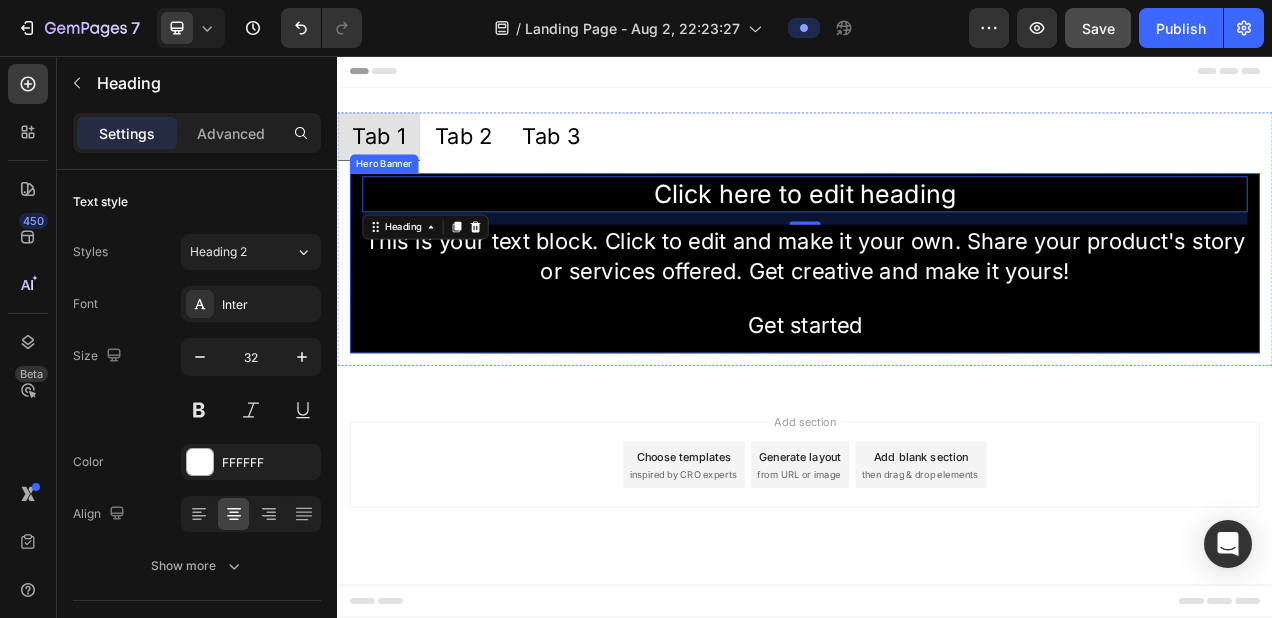 click on "Click here to edit heading Heading   16 This is your text block. Click to edit and make it your own. Share your product's story                   or services offered. Get creative and make it yours! Text Block Get started Button" at bounding box center [937, 322] 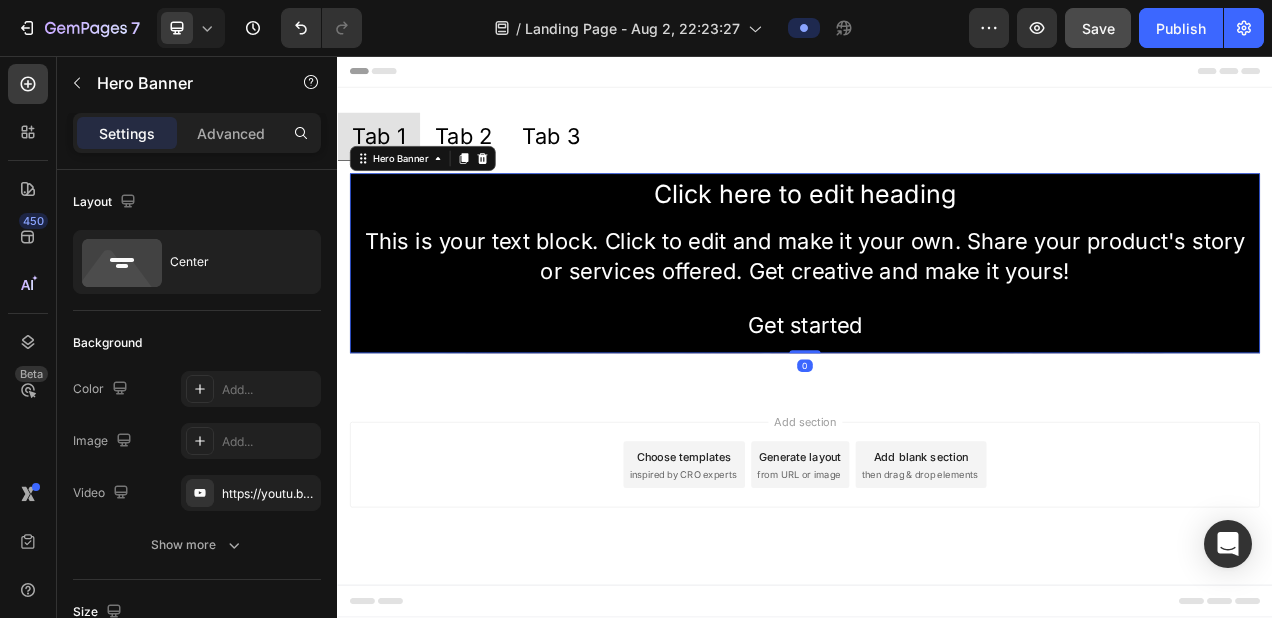 type 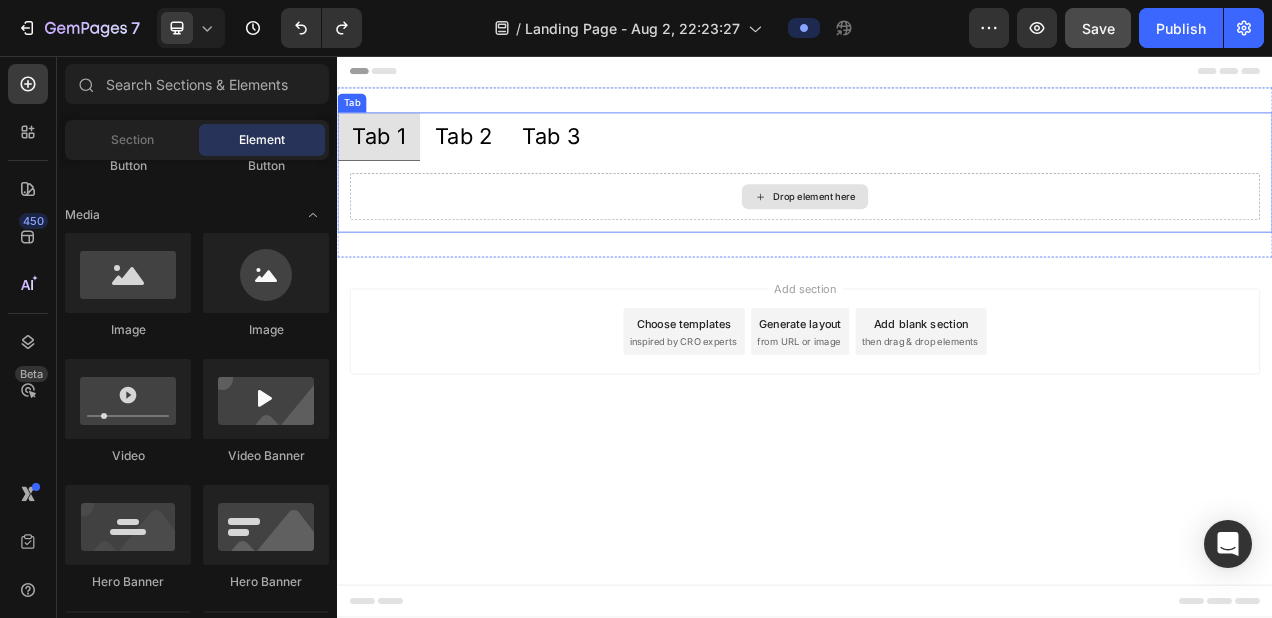 click on "Drop element here" at bounding box center [937, 237] 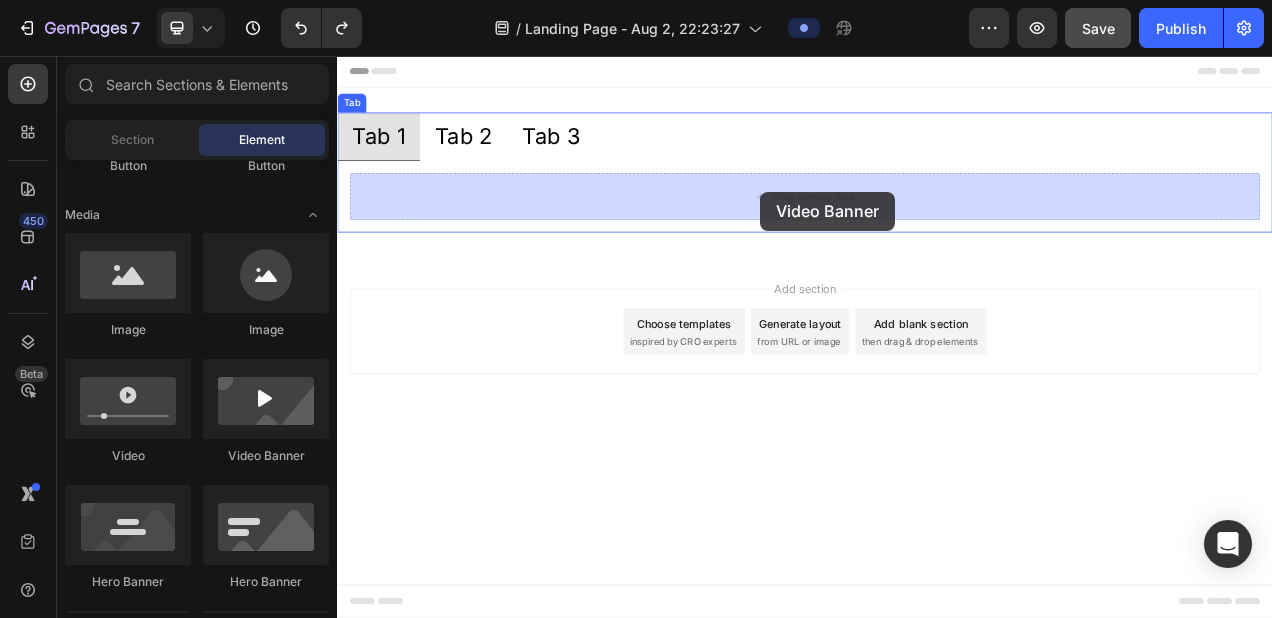 drag, startPoint x: 606, startPoint y: 458, endPoint x: 880, endPoint y: 230, distance: 356.45477 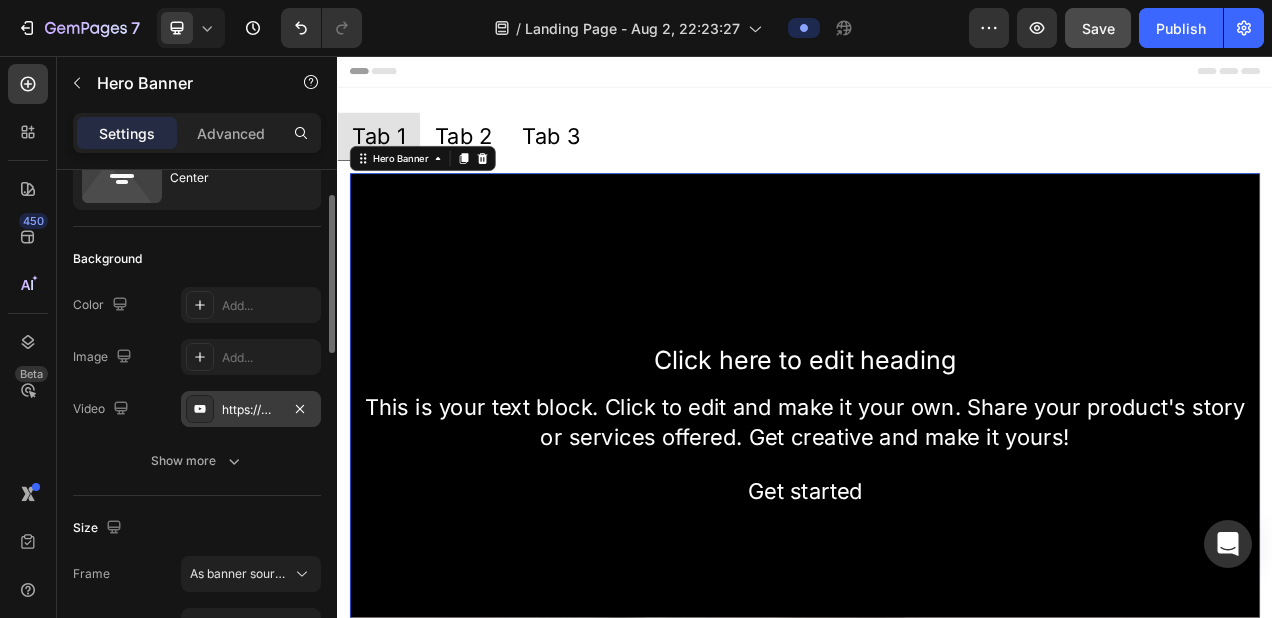 scroll, scrollTop: 83, scrollLeft: 0, axis: vertical 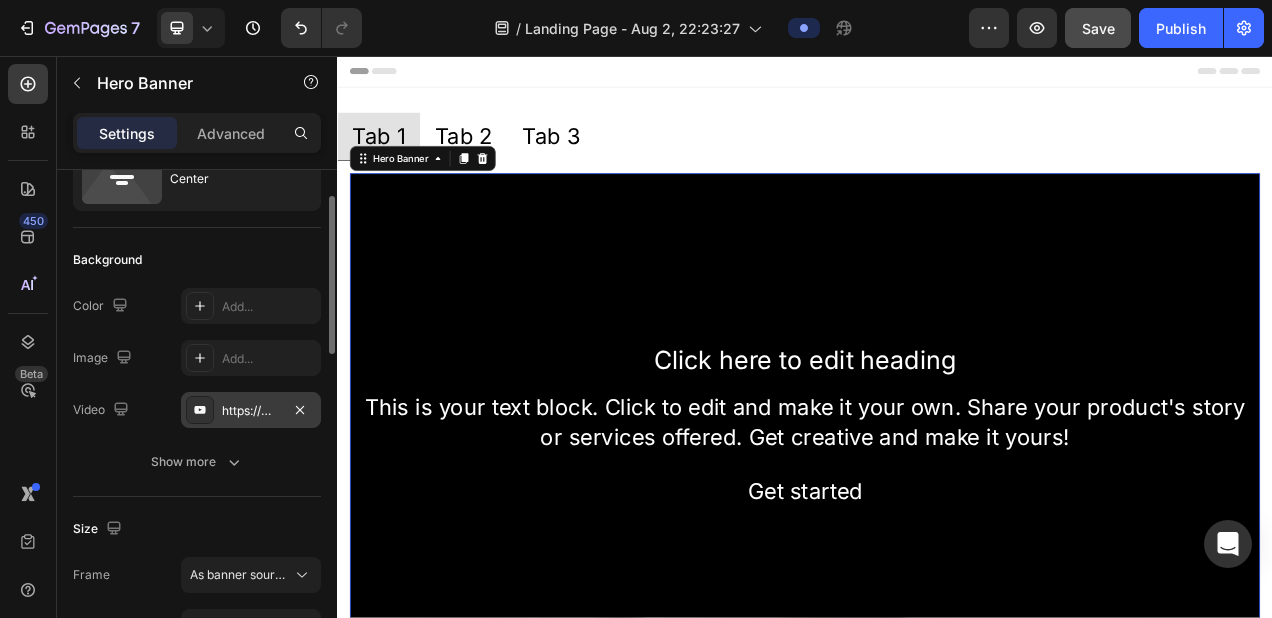 click on "https://www.youtube.com/watch?v=drIt4RH_kyQ" at bounding box center (251, 411) 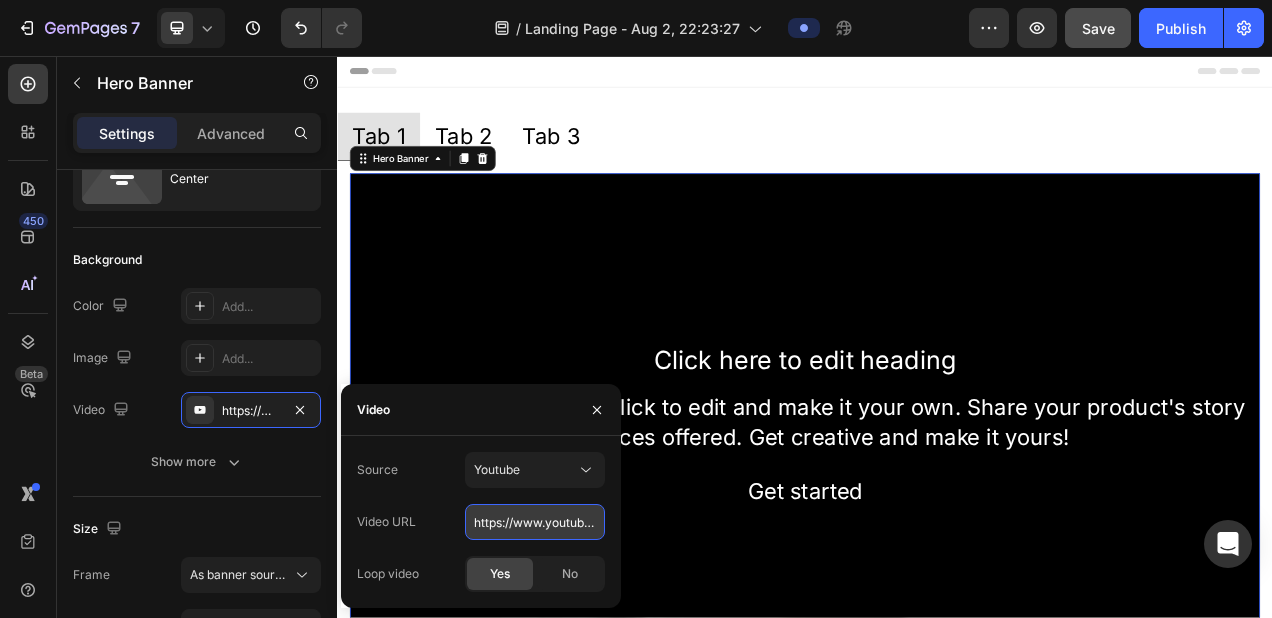 click on "https://www.youtube.com/watch?v=drIt4RH_kyQ" at bounding box center (535, 522) 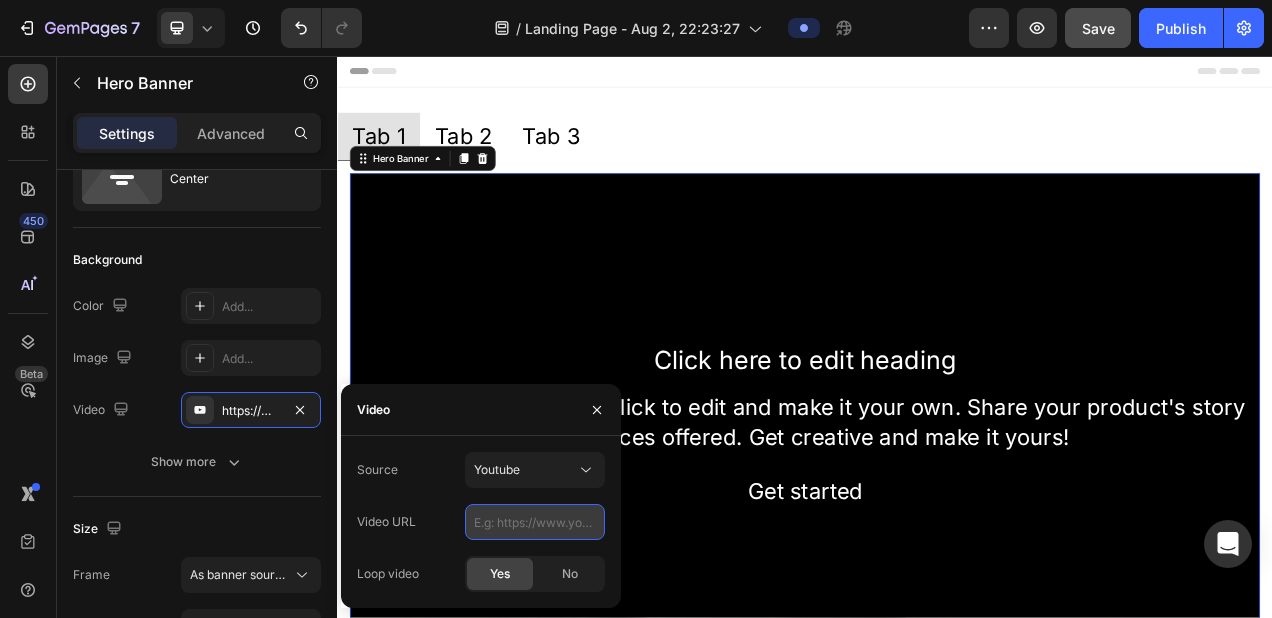 paste on "https://youtu.be/YVkw_YYeQk0" 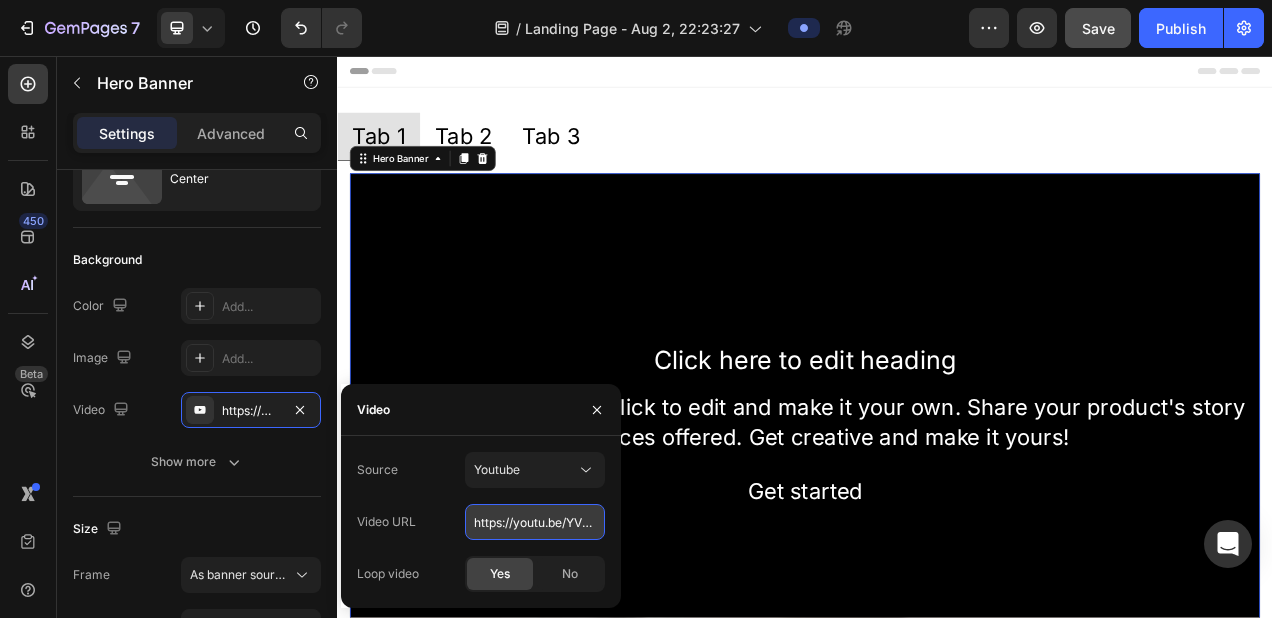 scroll, scrollTop: 0, scrollLeft: 56, axis: horizontal 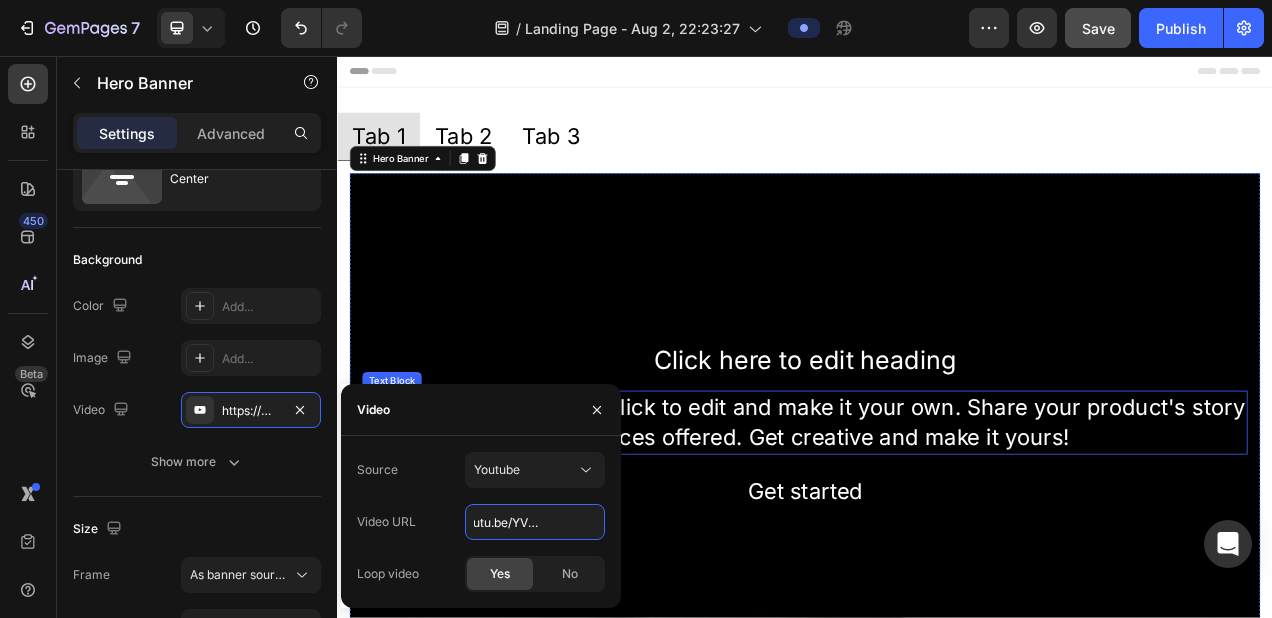 type on "https://youtu.be/YVkw_YYeQk0" 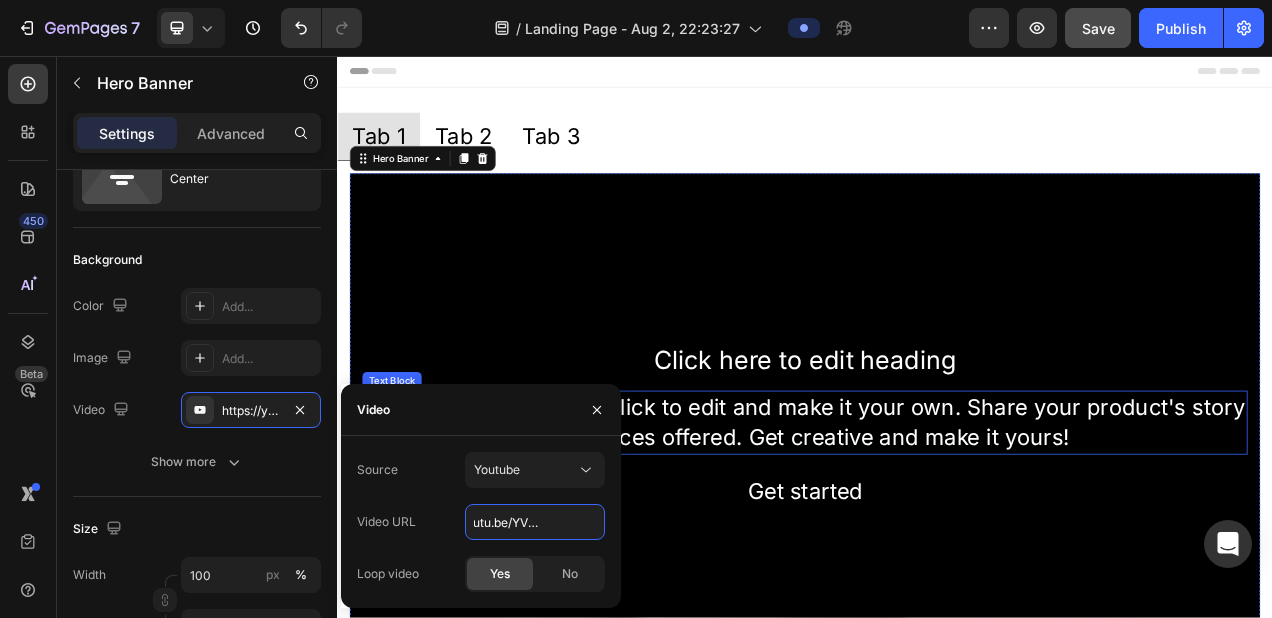 type on "Auto" 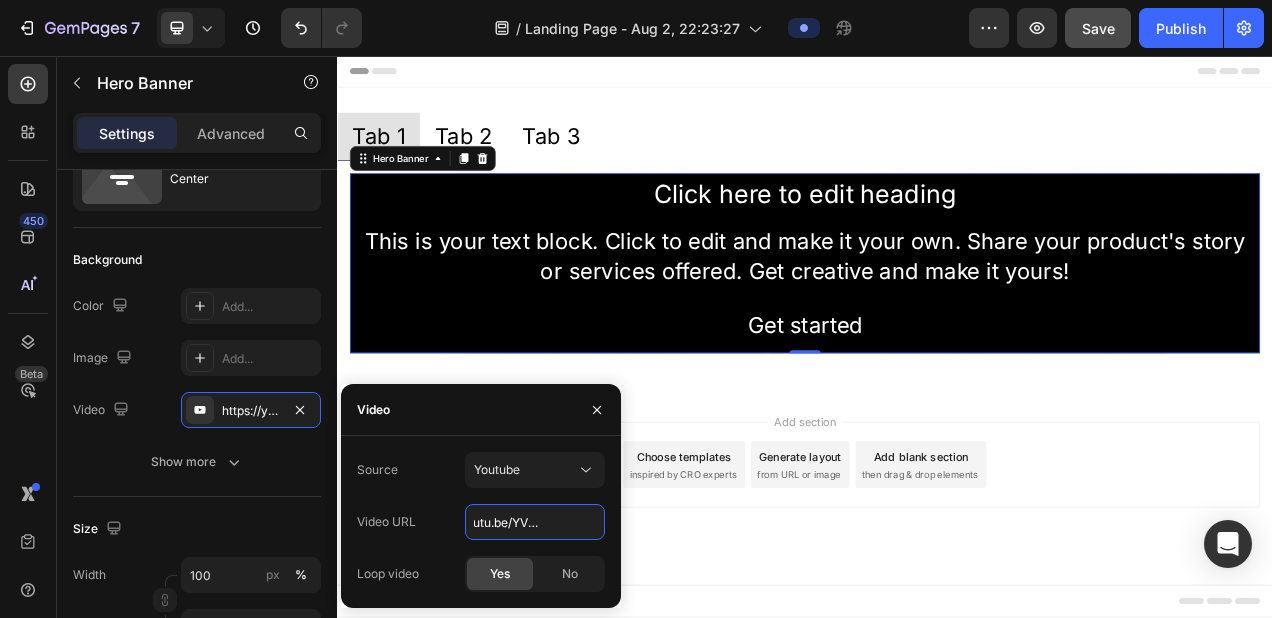 scroll, scrollTop: 0, scrollLeft: 0, axis: both 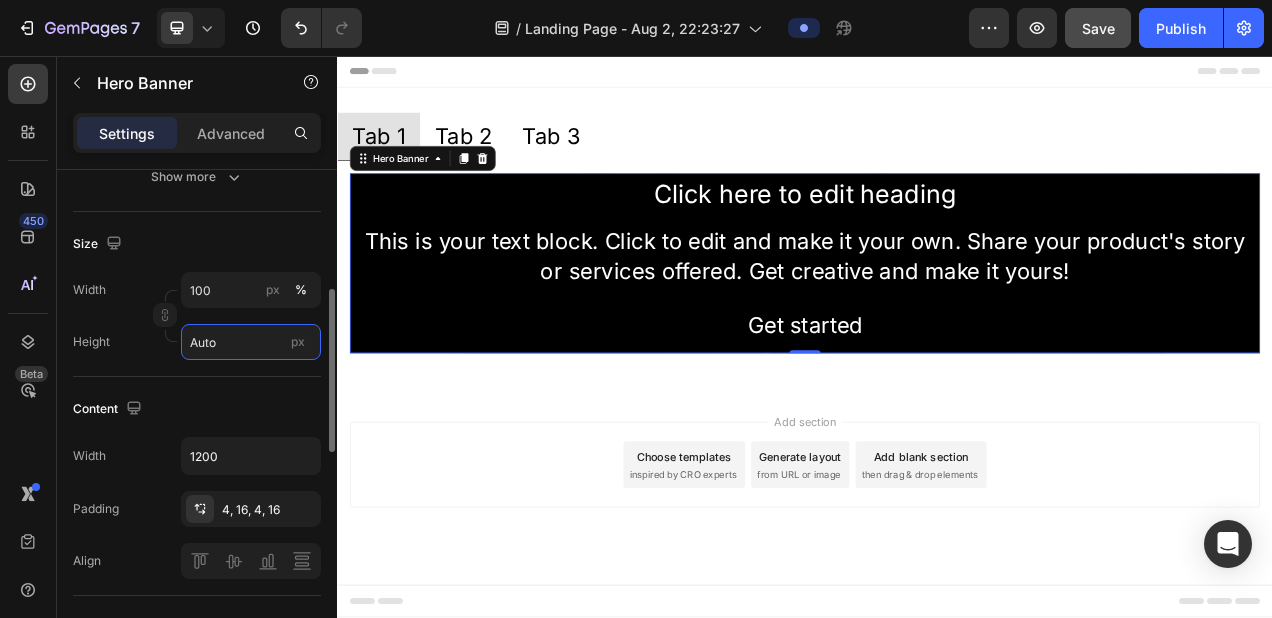 click on "Auto" at bounding box center [251, 342] 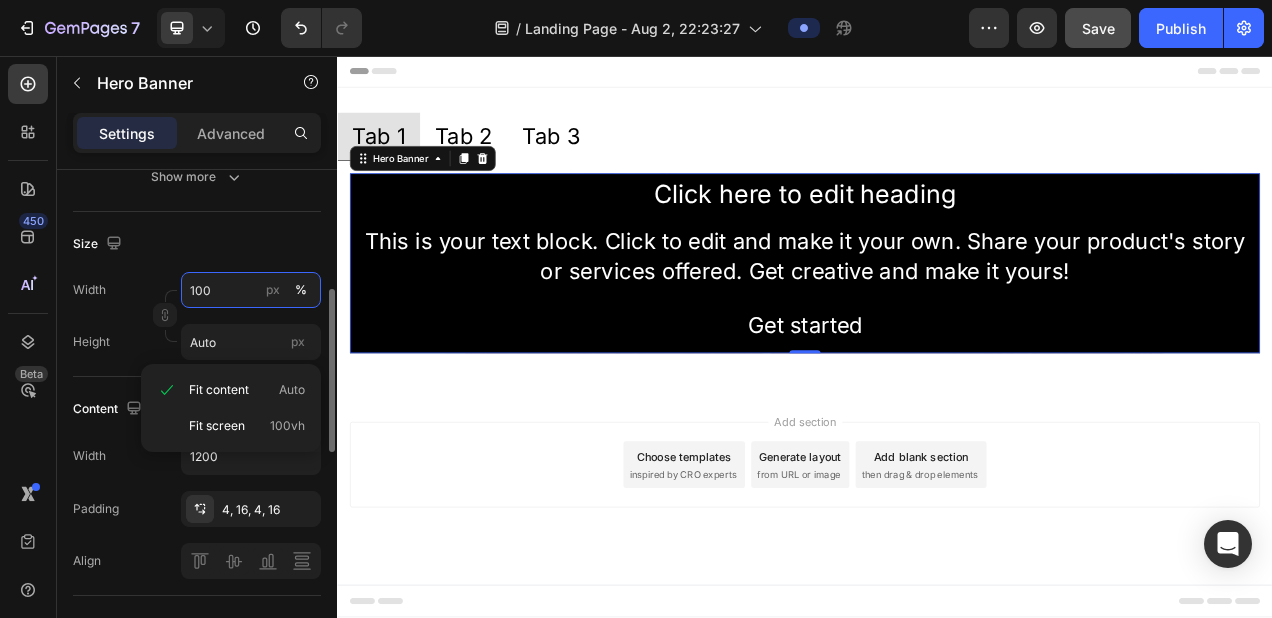 click on "100" at bounding box center [251, 290] 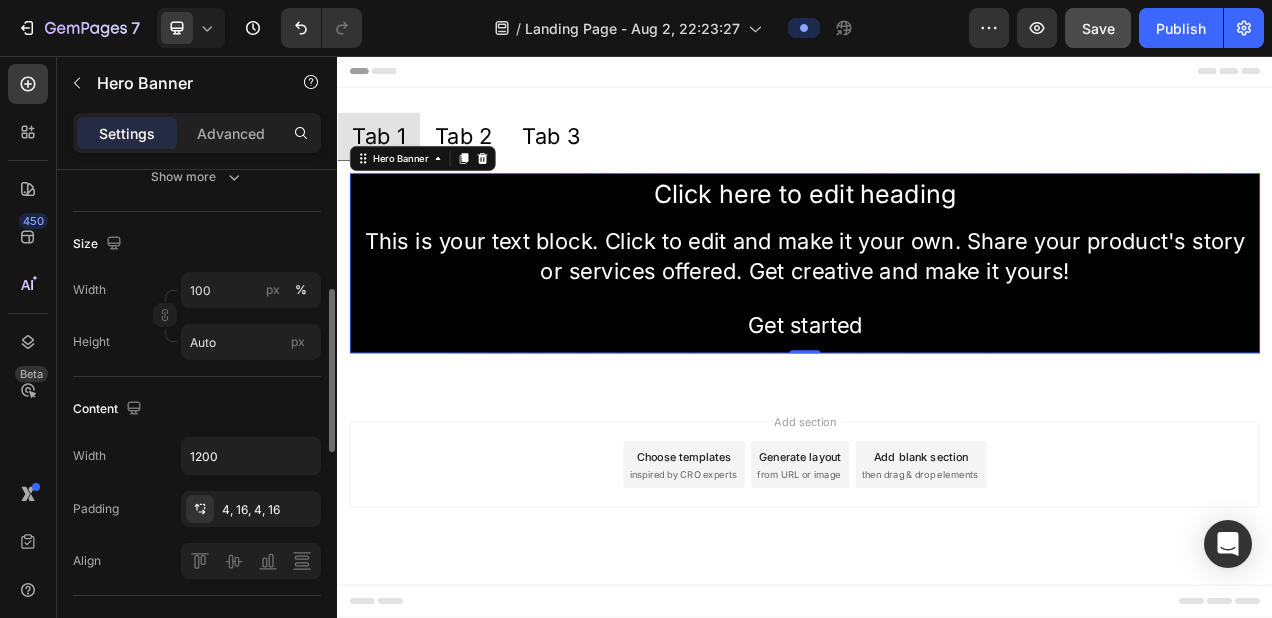 click on "Size" at bounding box center [197, 244] 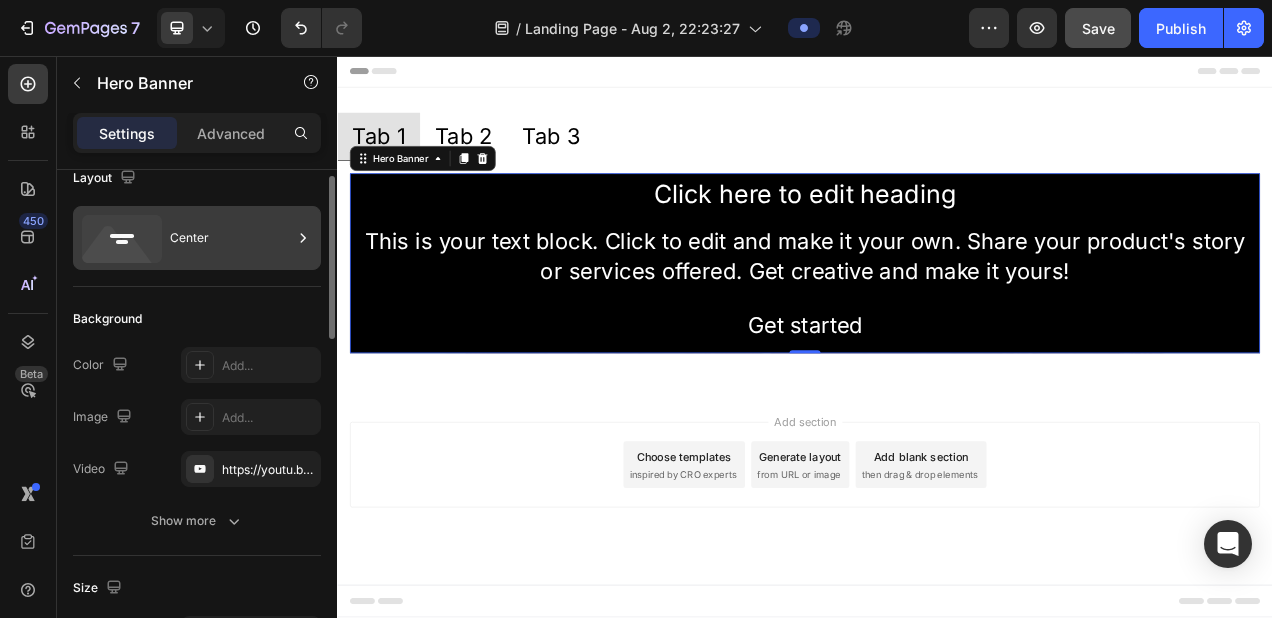 scroll, scrollTop: 22, scrollLeft: 0, axis: vertical 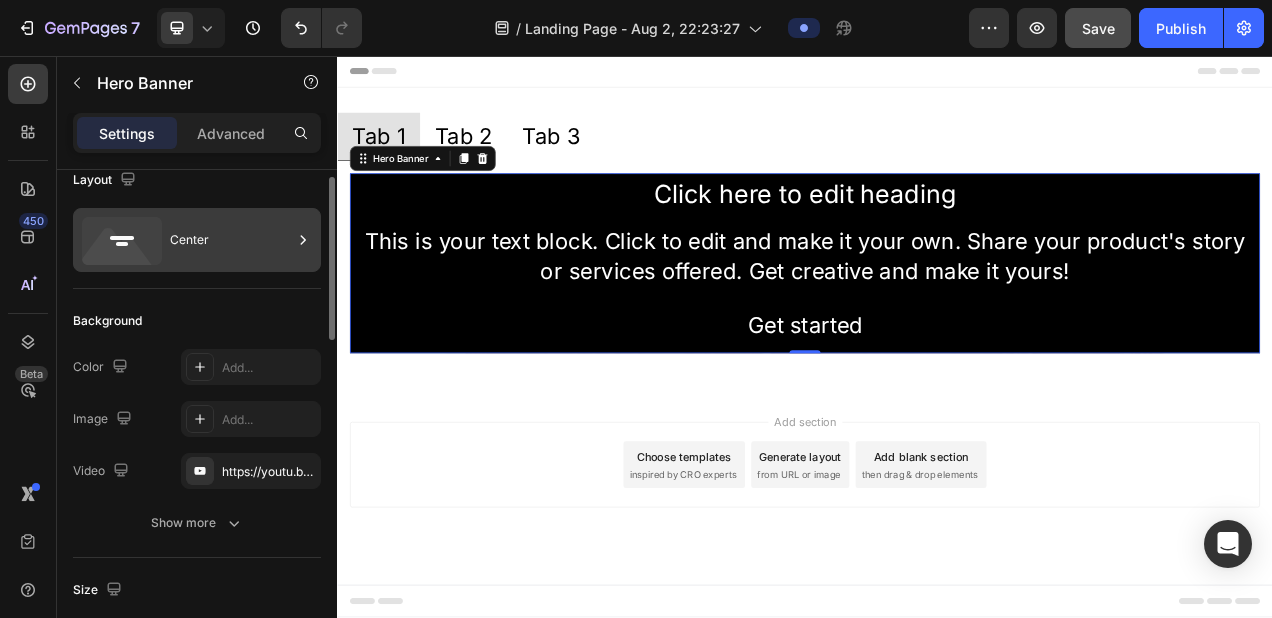 click on "Center" at bounding box center [231, 240] 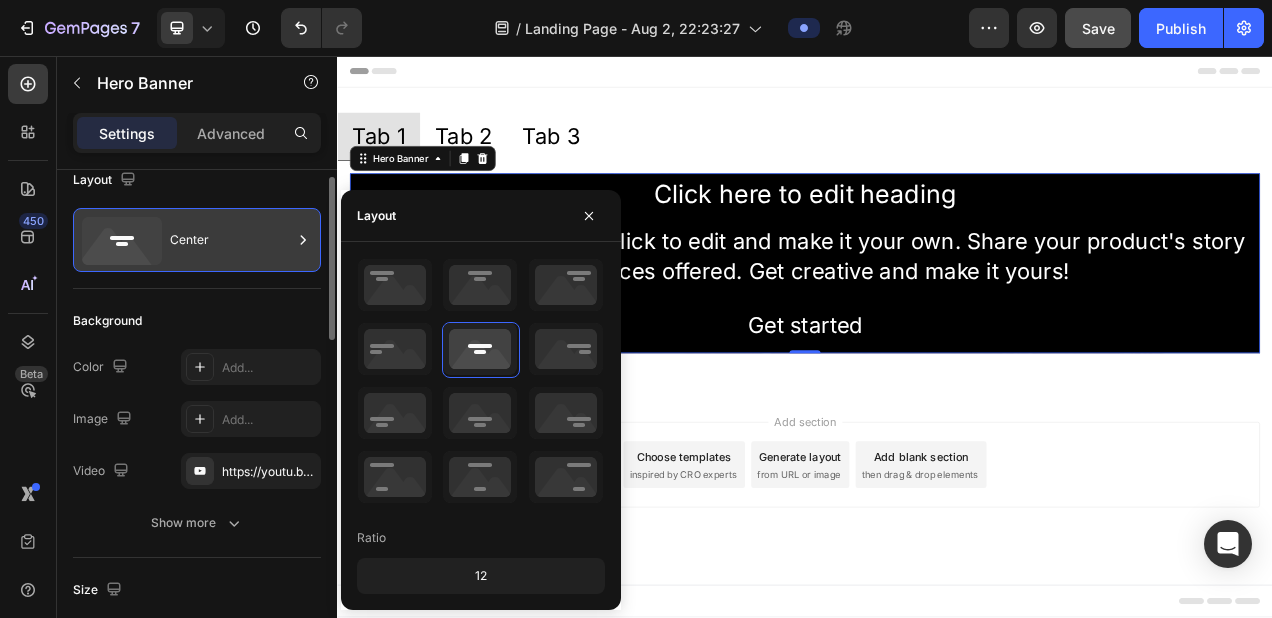 click on "Center" at bounding box center [231, 240] 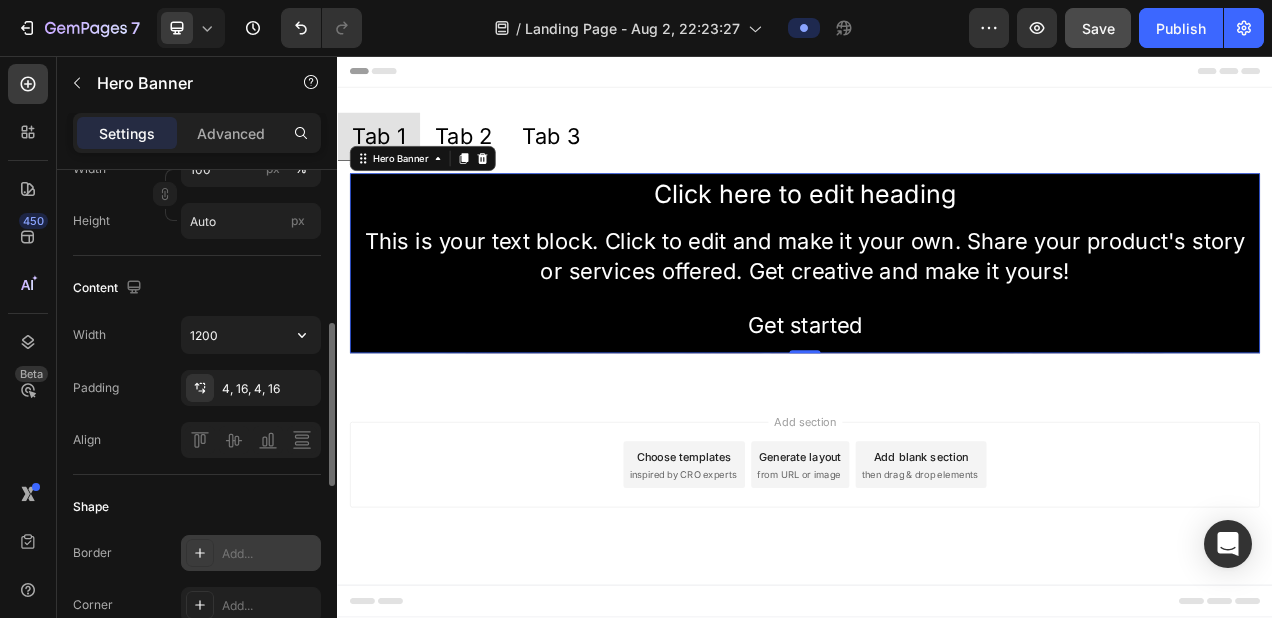 scroll, scrollTop: 483, scrollLeft: 0, axis: vertical 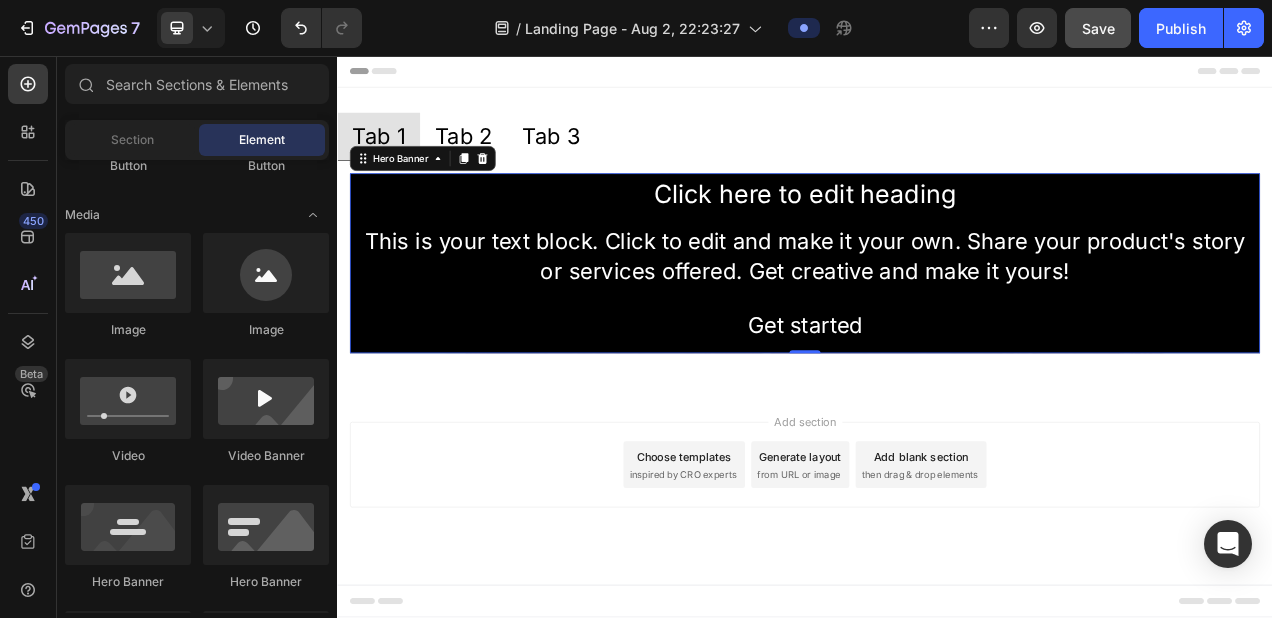 click on "Add section Choose templates inspired by CRO experts Generate layout from URL or image Add blank section then drag & drop elements" at bounding box center (937, 609) 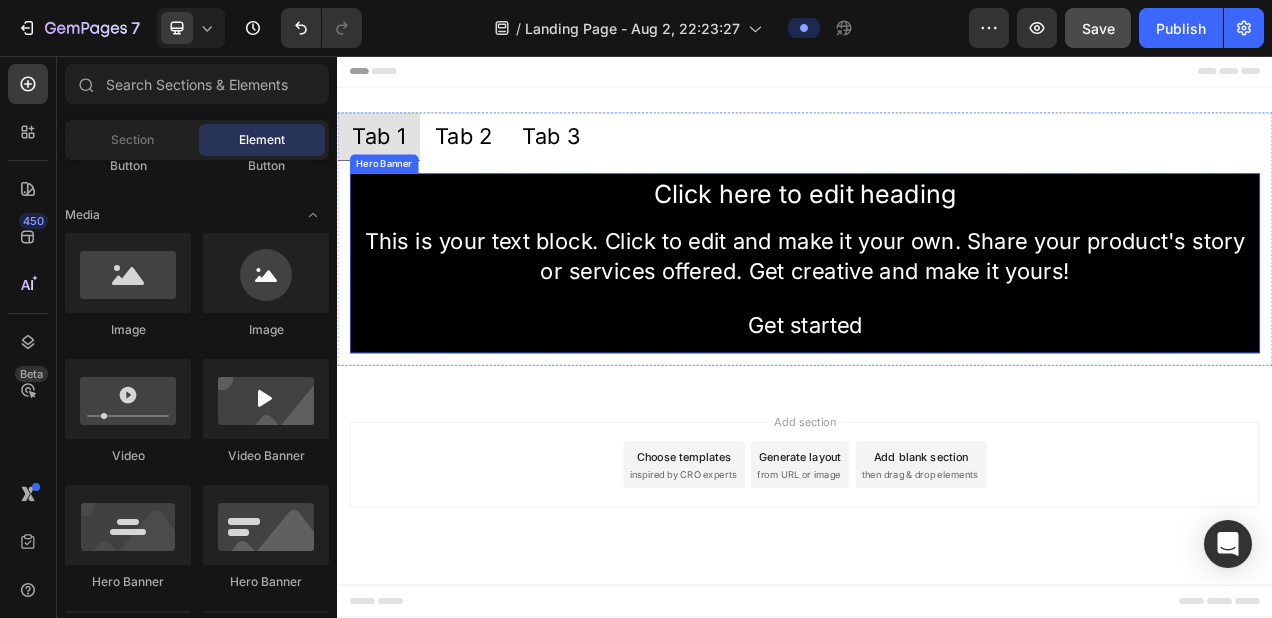 click on "Click here to edit heading Heading This is your text block. Click to edit and make it your own. Share your product's story                   or services offered. Get creative and make it yours! Text Block Get started Button" at bounding box center (937, 322) 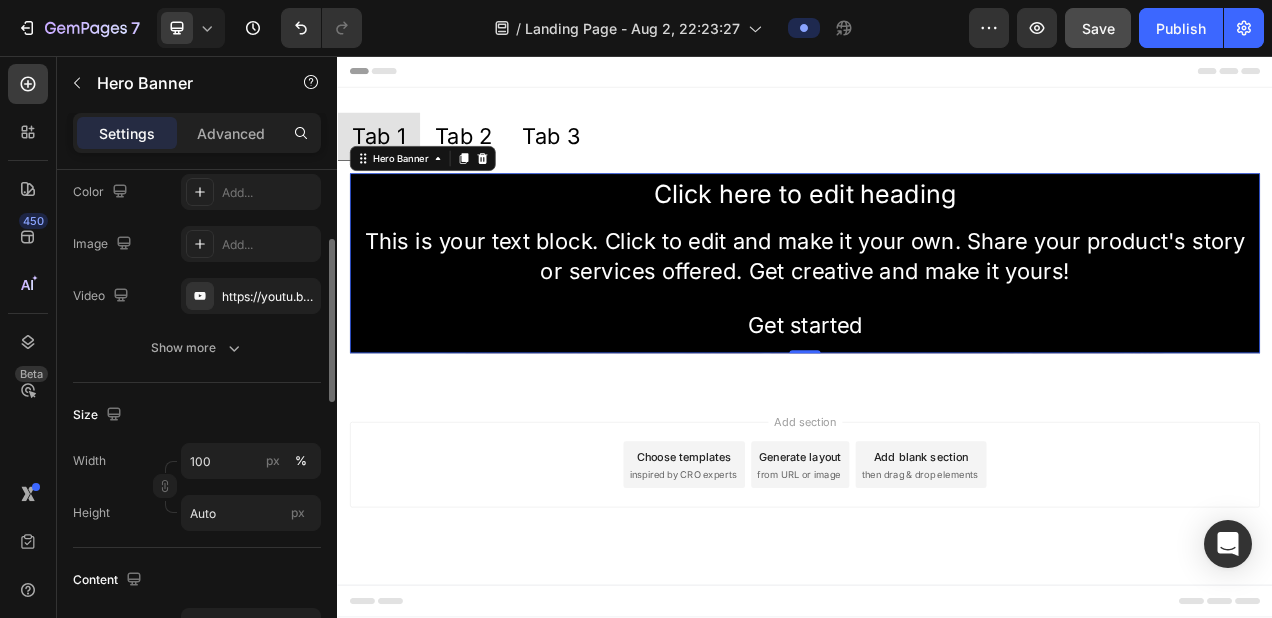 scroll, scrollTop: 201, scrollLeft: 0, axis: vertical 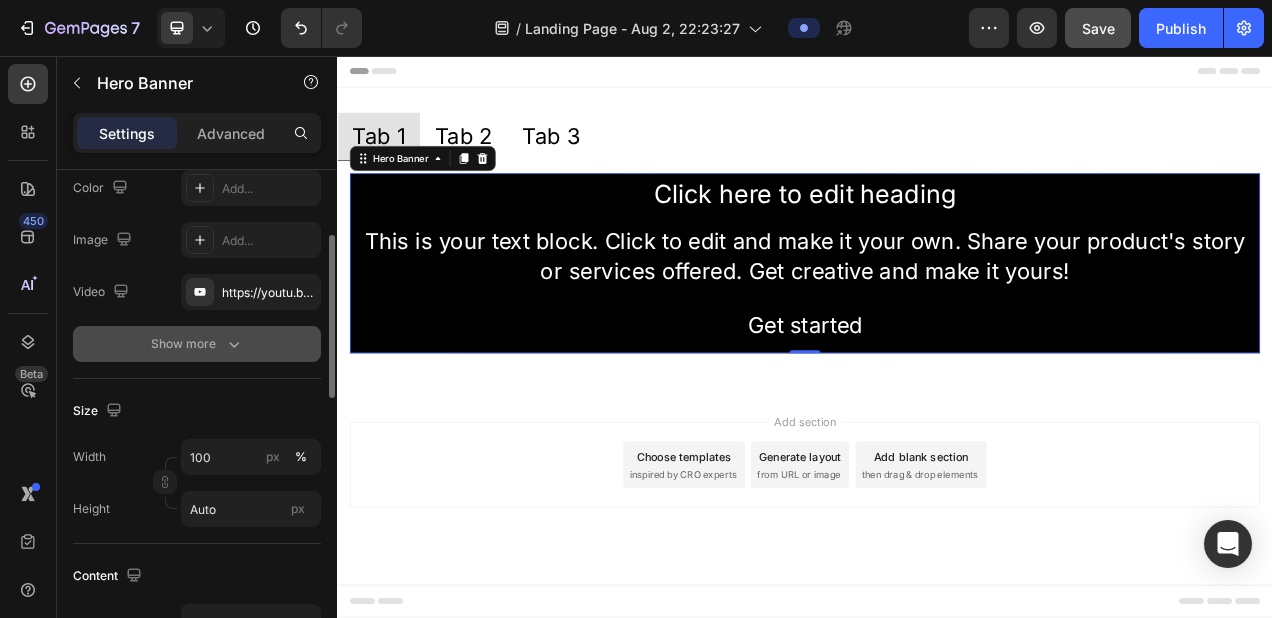 click 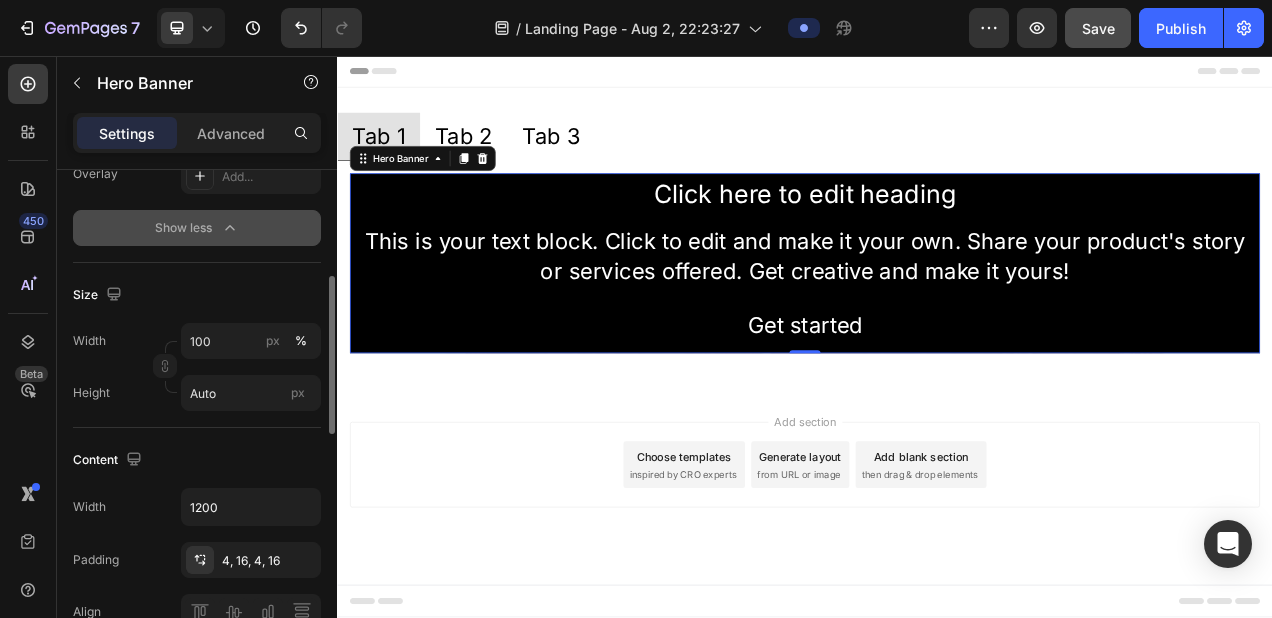 scroll, scrollTop: 362, scrollLeft: 0, axis: vertical 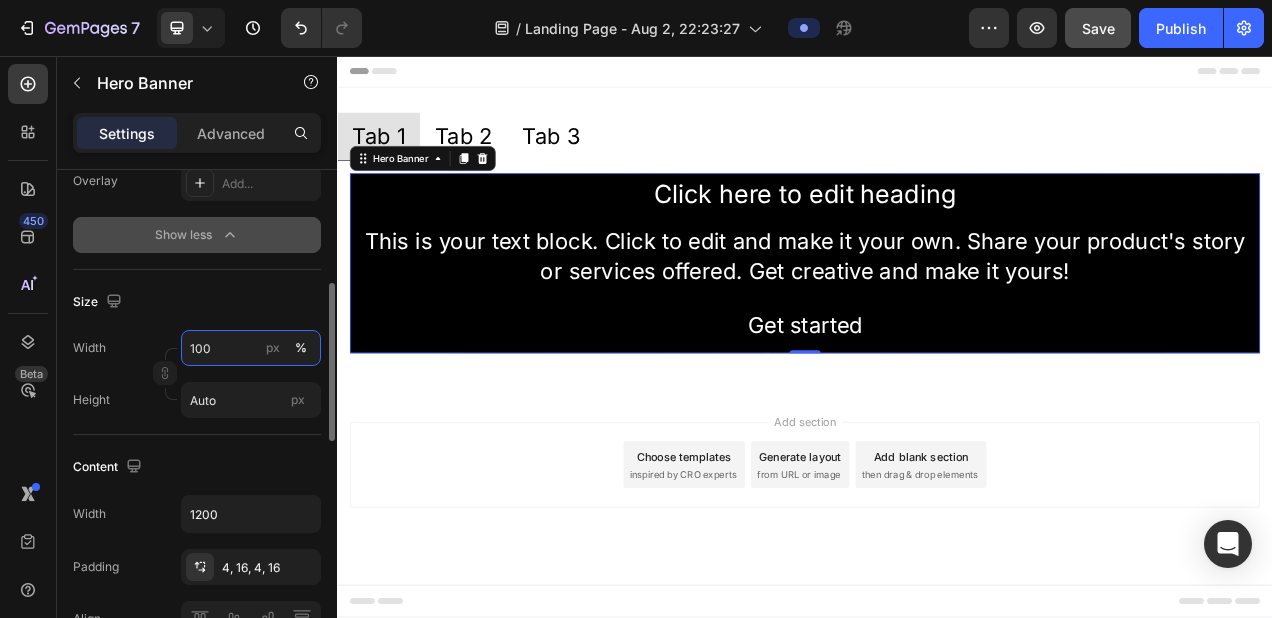 click on "100" at bounding box center [251, 348] 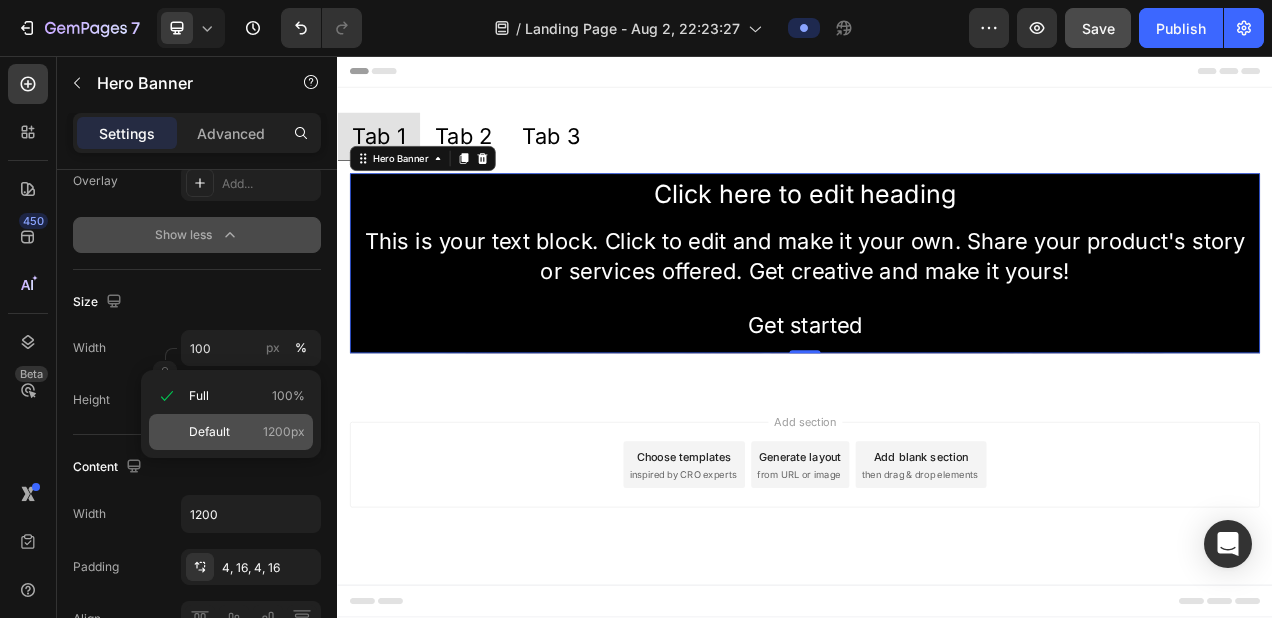 click on "Default 1200px" at bounding box center [247, 432] 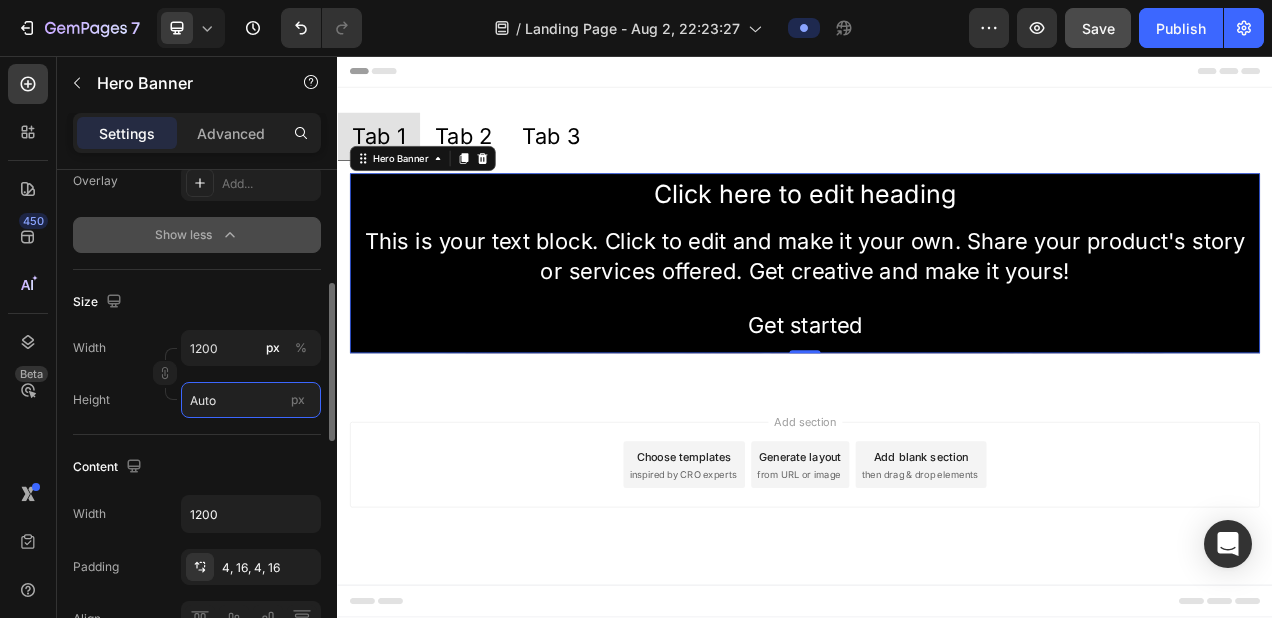 click on "Auto" at bounding box center [251, 400] 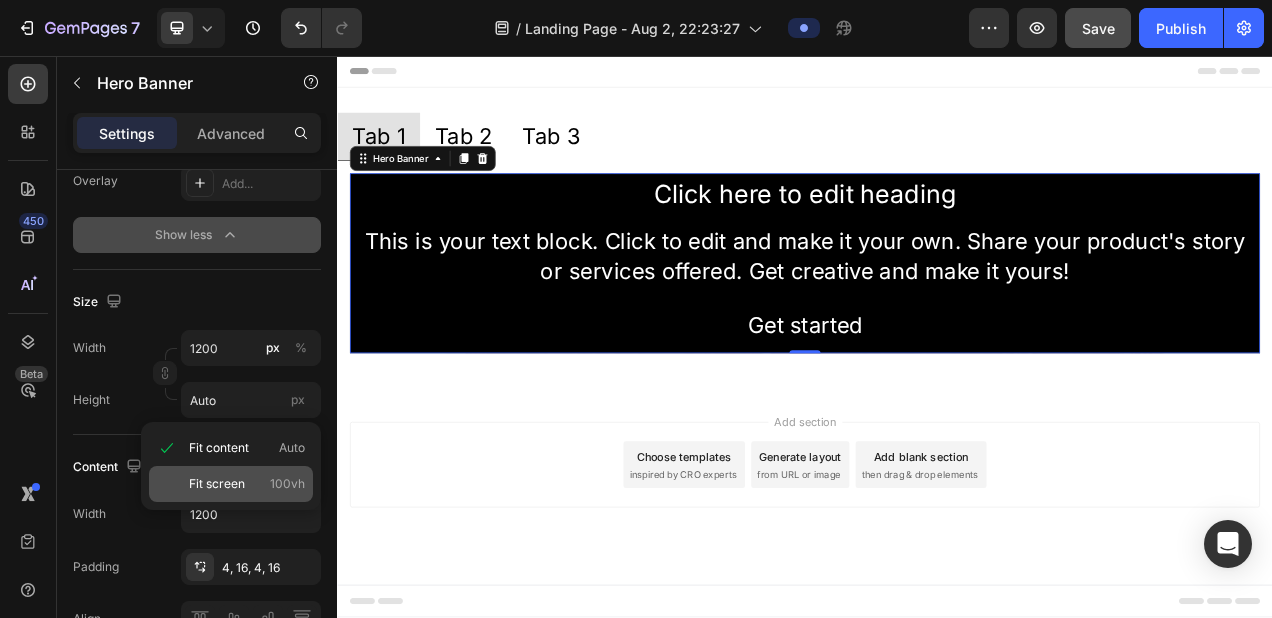 click on "Fit screen" at bounding box center [217, 484] 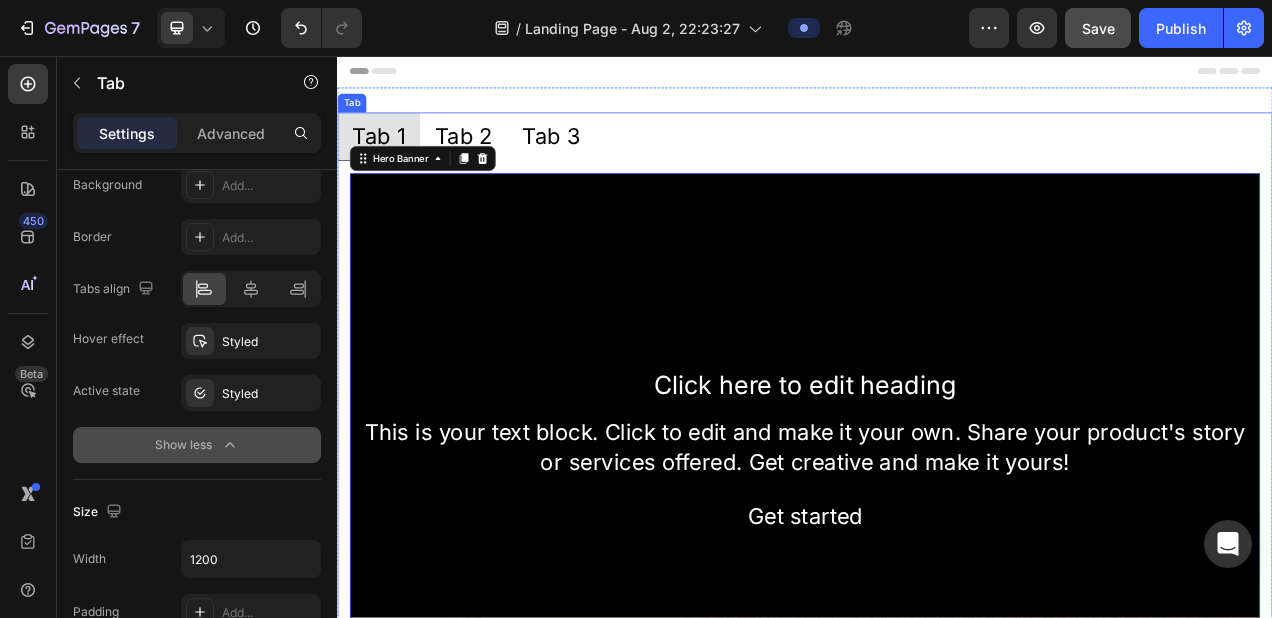click on "Click here to edit heading Heading This is your text block. Click to edit and make it your own. Share your product's story                   or services offered. Get creative and make it yours! Text Block Get started Button Hero Banner   0" at bounding box center (937, 567) 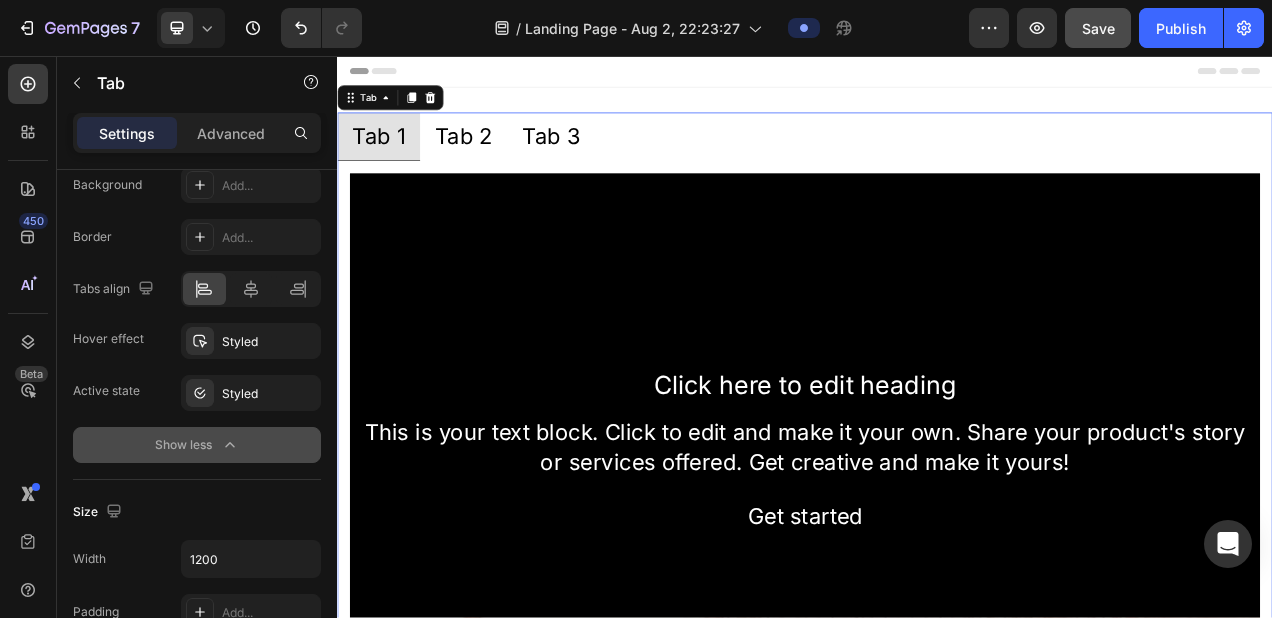 scroll, scrollTop: 0, scrollLeft: 0, axis: both 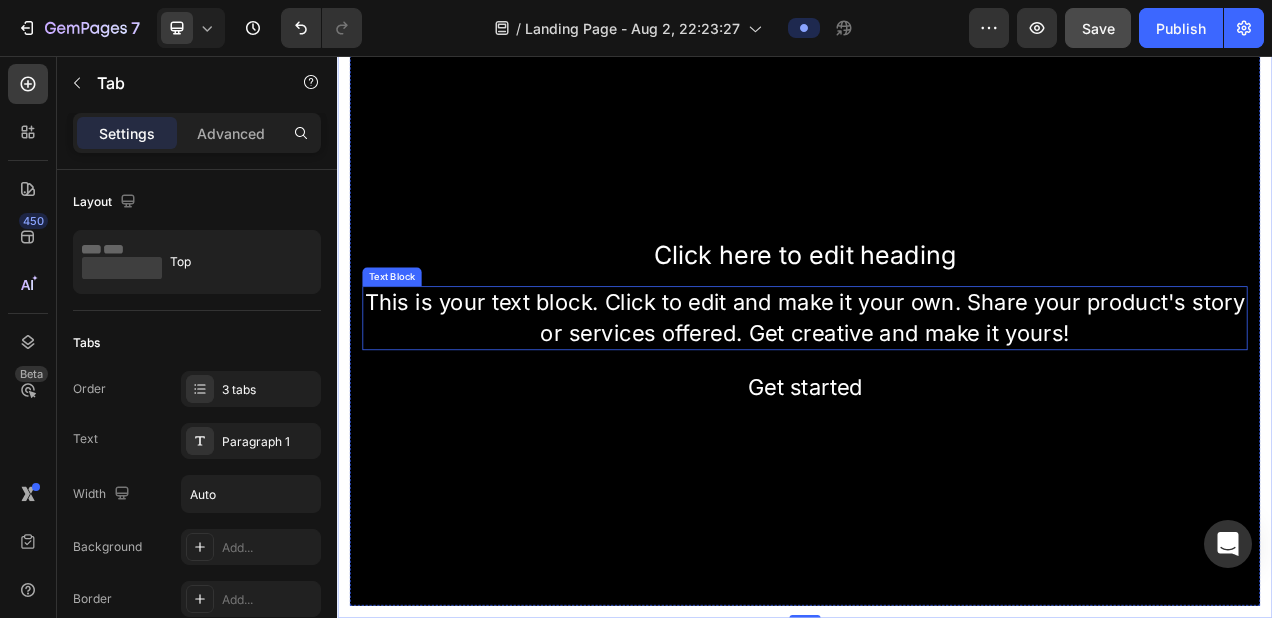 click on "This is your text block. Click to edit and make it your own. Share your product's story                   or services offered. Get creative and make it yours!" at bounding box center (937, 393) 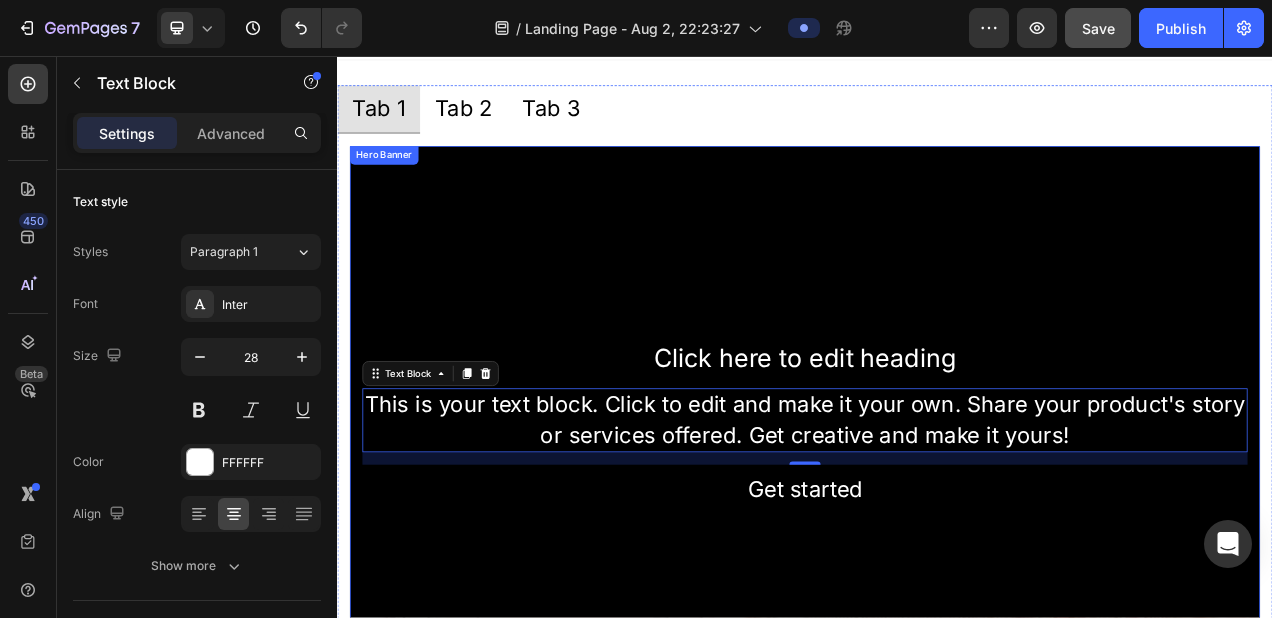 scroll, scrollTop: 34, scrollLeft: 0, axis: vertical 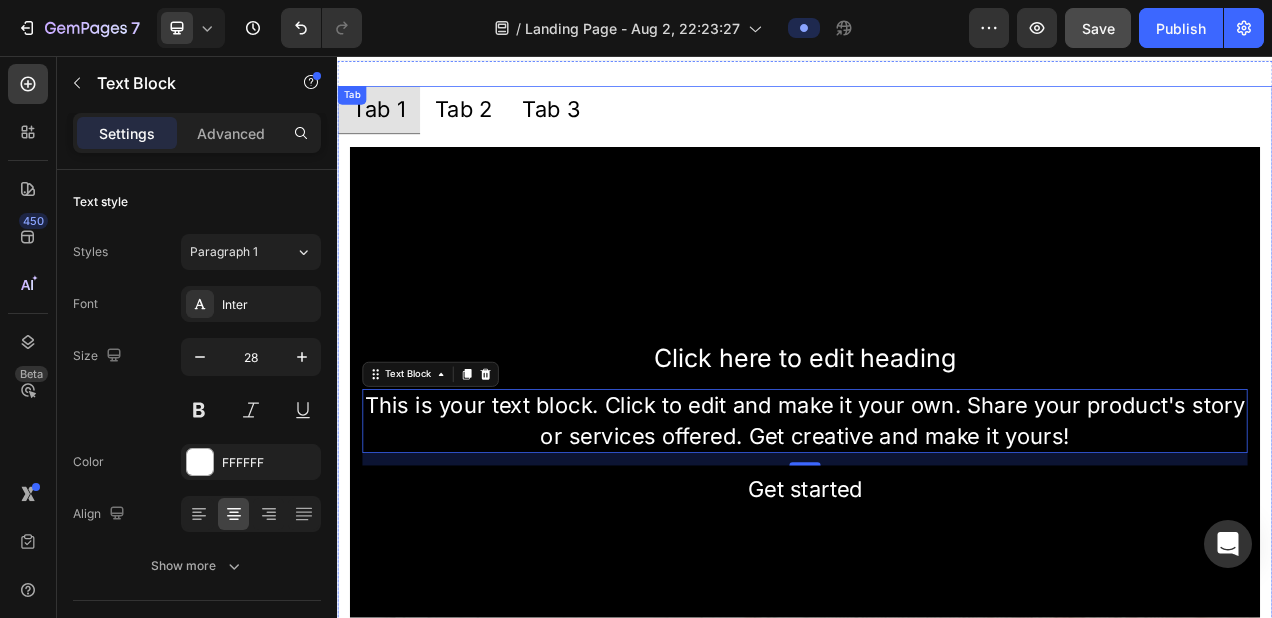 click on "Tab 1 Tab 2 Tab 3" at bounding box center (937, 126) 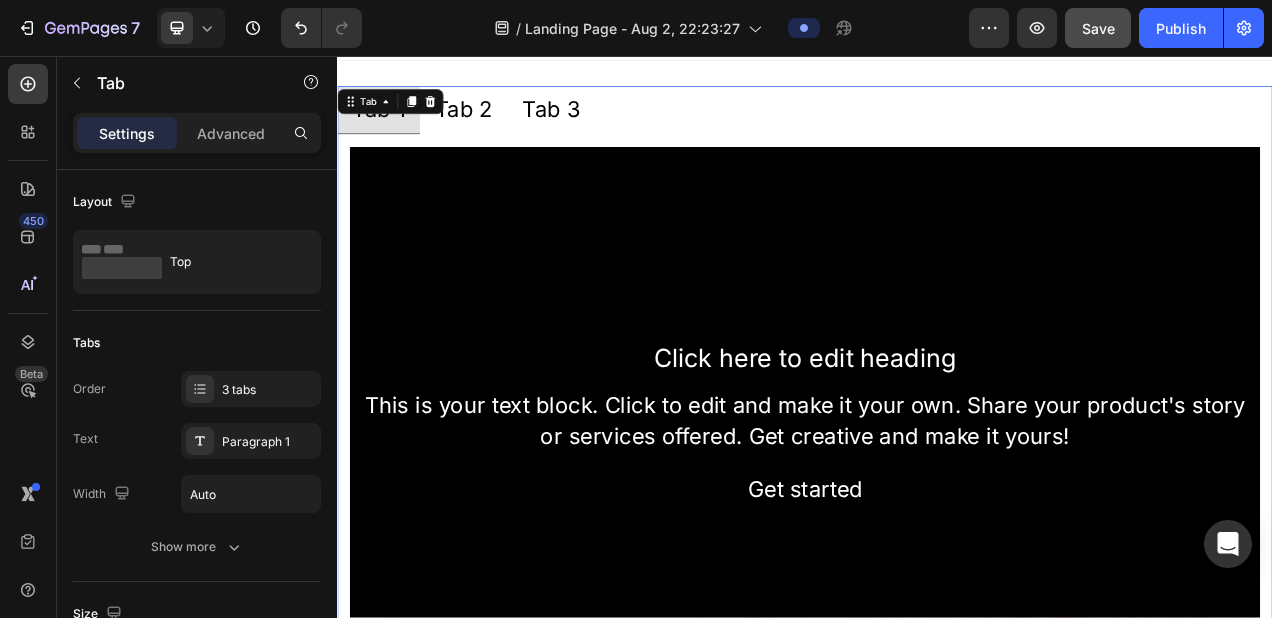 click on "Tab 1 Tab 2 Tab 3" at bounding box center [937, 126] 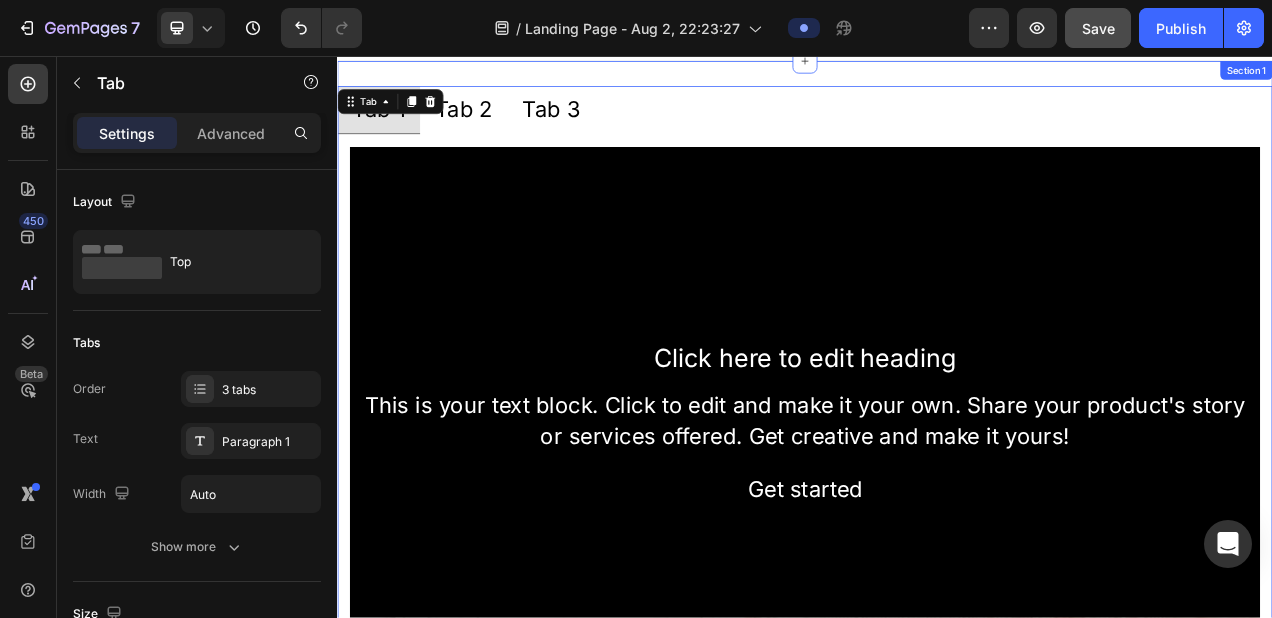 click on "Tab 1 Tab 2 Tab 3 Click here to edit heading Heading This is your text block. Click to edit and make it your own. Share your product's story                   or services offered. Get creative and make it yours! Text Block Get started Button Hero Banner
Tab   0 Section 1" at bounding box center (937, 502) 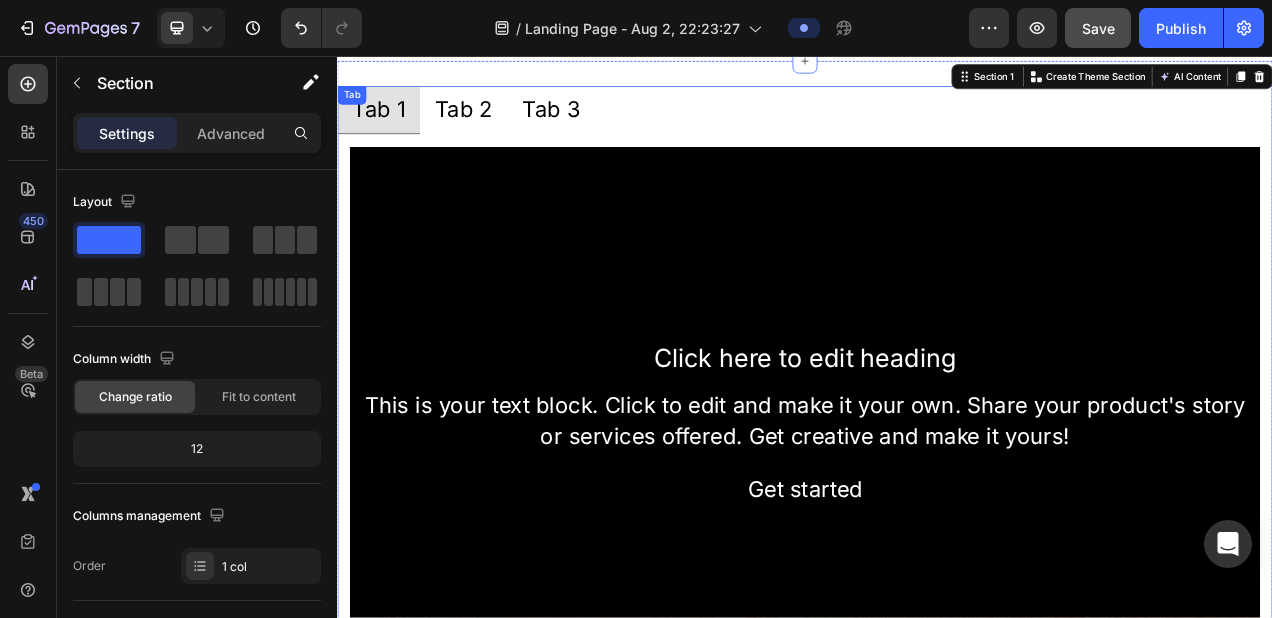 click on "Tab 1" at bounding box center [390, 125] 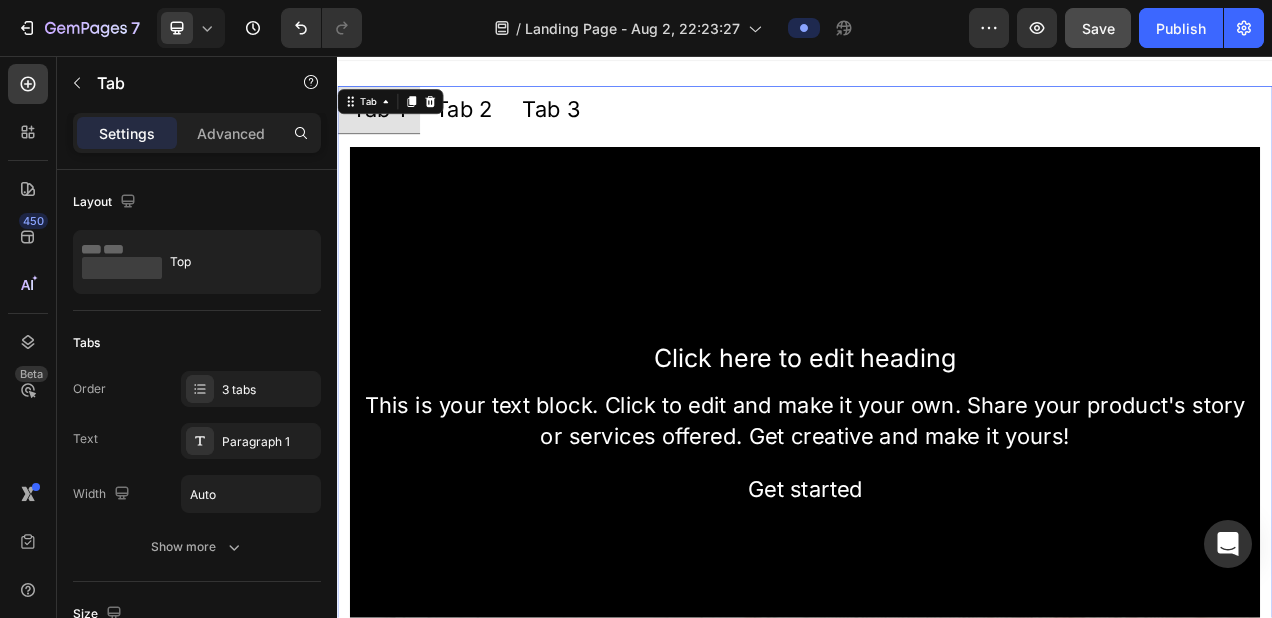 click on "Tab" at bounding box center (376, 115) 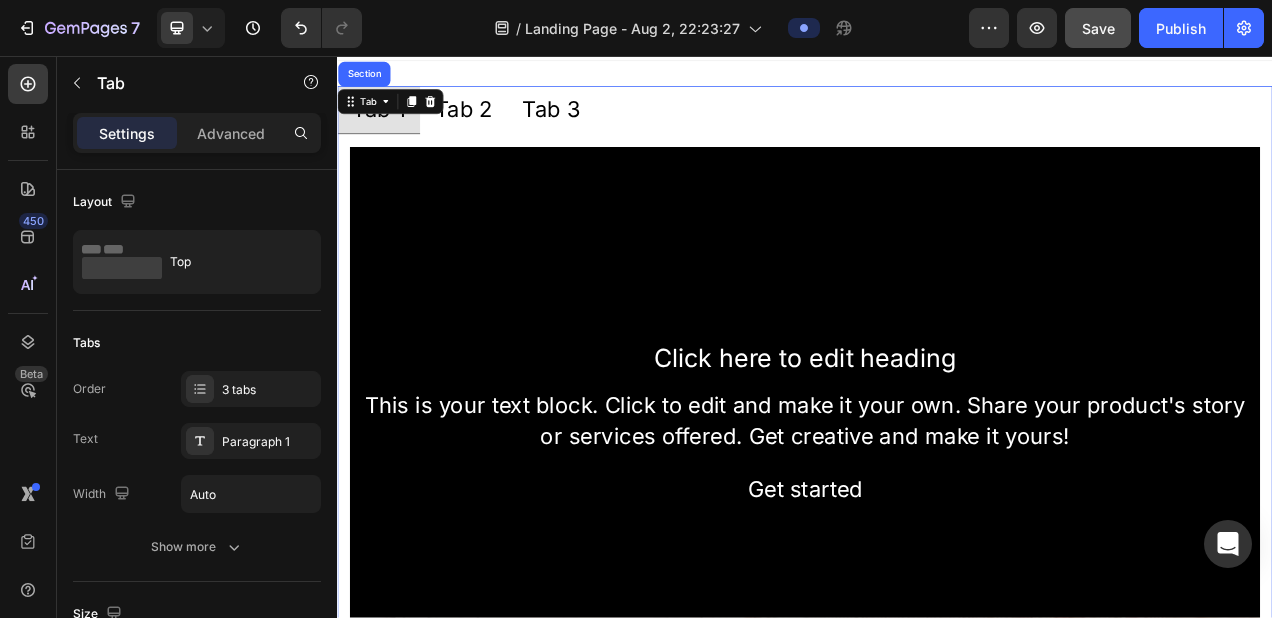 click on "Tab 1" at bounding box center [390, 125] 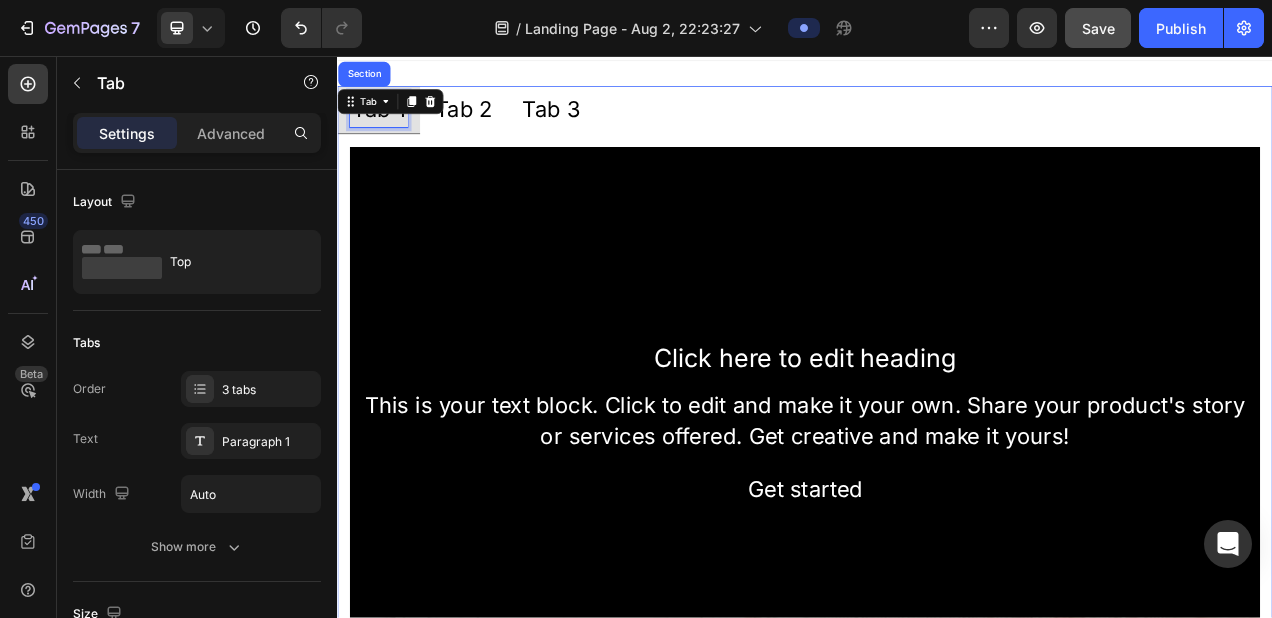 click on "Tab 1" at bounding box center [390, 125] 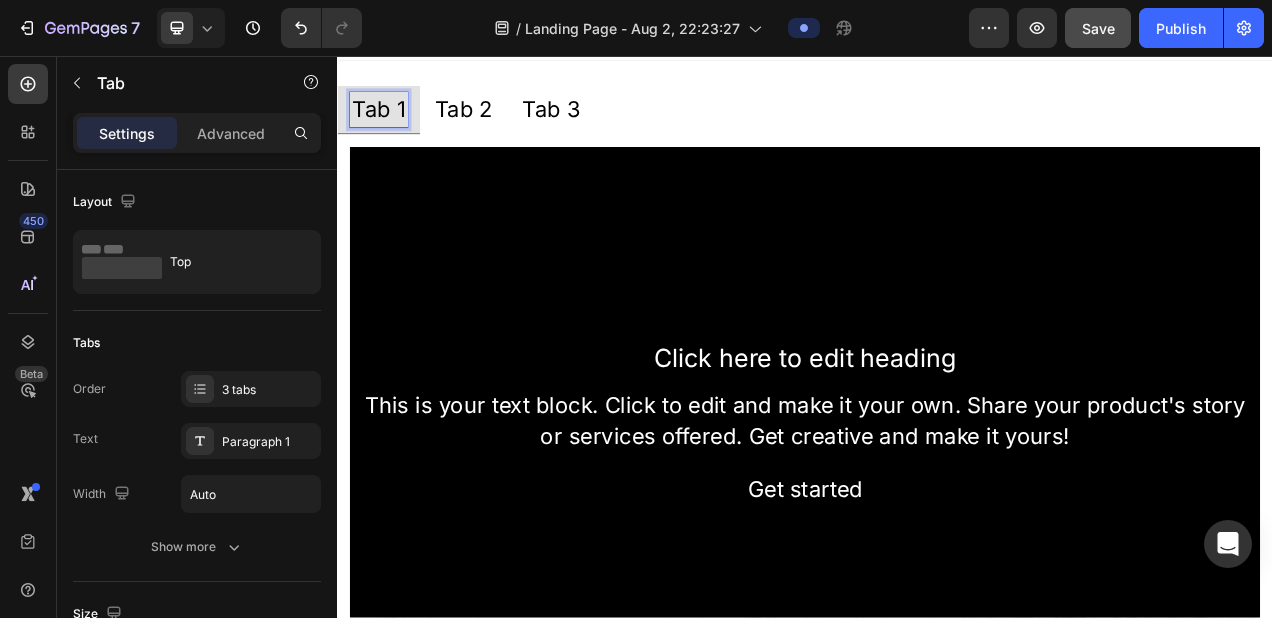 click on "Tab 1" at bounding box center (390, 125) 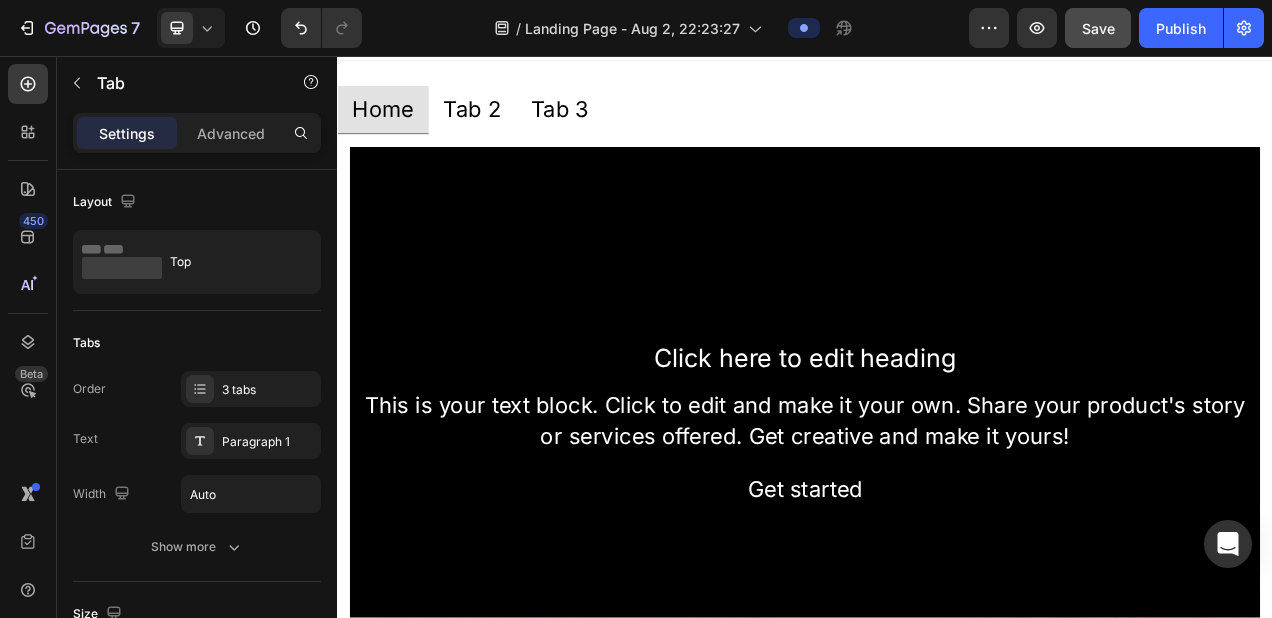 click on "Tab 2" at bounding box center (510, 125) 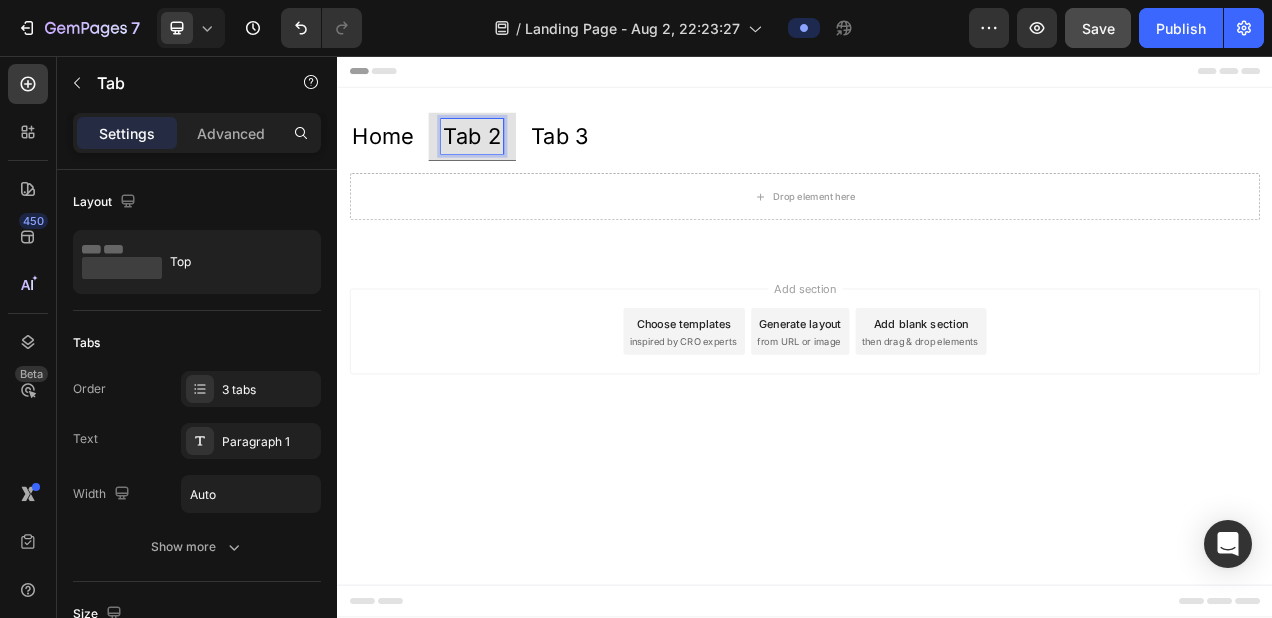 scroll, scrollTop: 0, scrollLeft: 0, axis: both 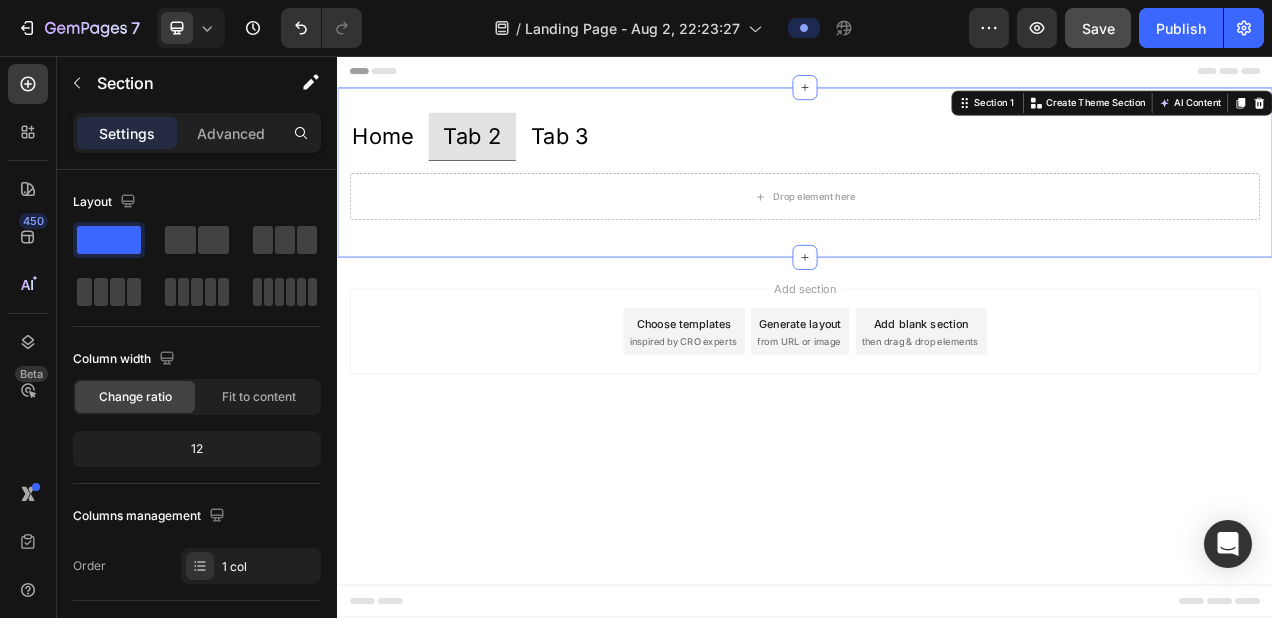 click on "Home Tab 2 Tab 3 Click here to edit heading Heading This is your text block. Click to edit and make it your own. Share your product's story                   or services offered. Get creative and make it yours! Text Block Get started Button Hero Banner
Drop element here
Tab Section 1   You can create reusable sections Create Theme Section AI Content Write with GemAI What would you like to describe here? Tone and Voice Persuasive Product Show more Generate" at bounding box center (937, 206) 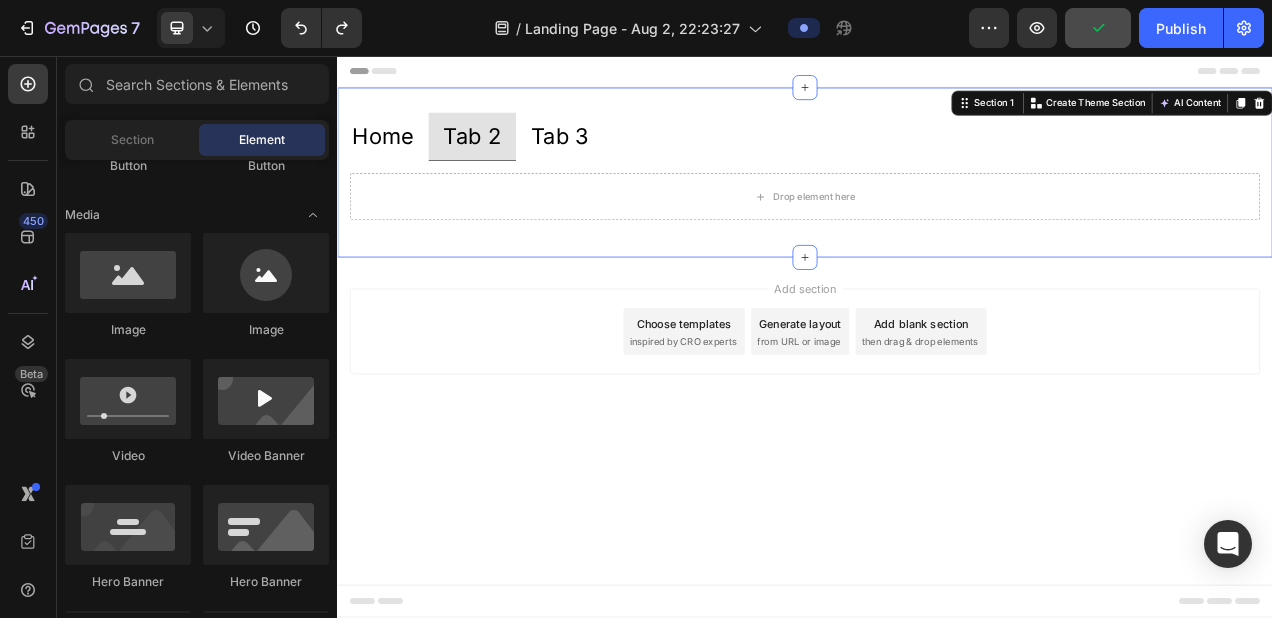 click on "Header Home  Tab 2 Tab 3 Click here to edit heading Heading This is your text block. Click to edit and make it your own. Share your product's story                   or services offered. Get creative and make it yours! Text Block Get started Button Hero Banner
Drop element here
Tab Section 1   You can create reusable sections Create Theme Section AI Content Write with GemAI What would you like to describe here? Tone and Voice Persuasive Product Garden Glow Brunch Plate Show more Generate Root Start with Sections from sidebar Add sections Add elements Start with Generating from URL or image Add section Choose templates inspired by CRO experts Generate layout from URL or image Add blank section then drag & drop elements Footer" at bounding box center (937, 416) 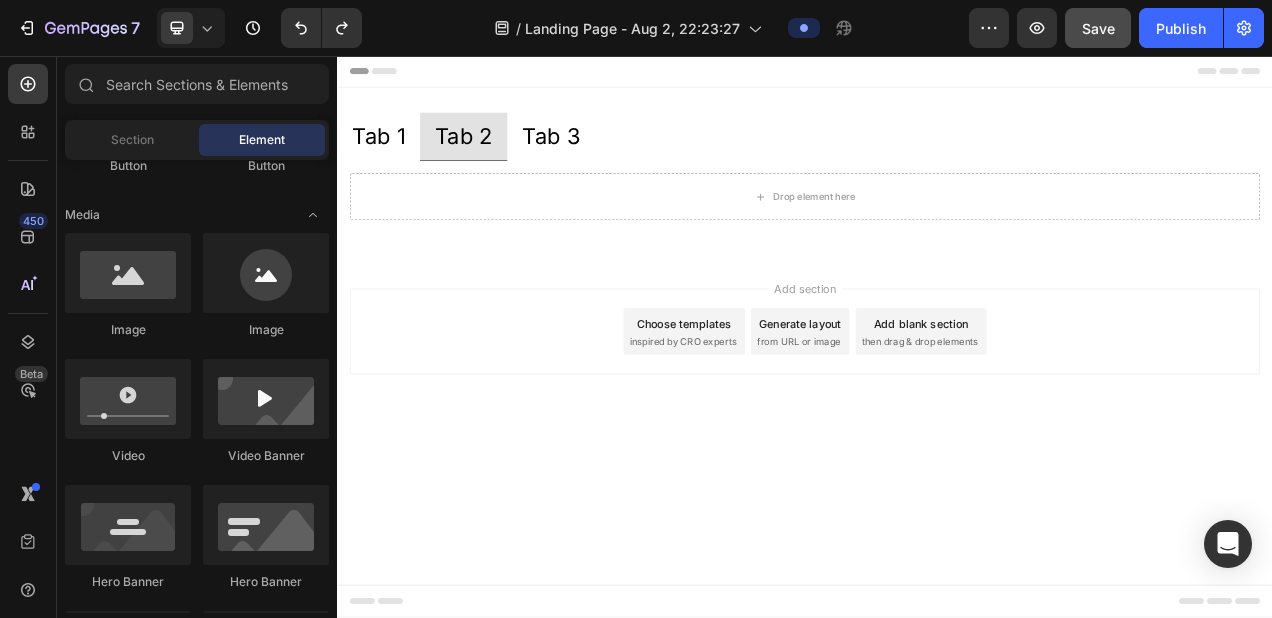click on "Header Tab 1 Tab 2 Tab 3 Click here to edit heading Heading This is your text block. Click to edit and make it your own. Share your product's story                   or services offered. Get creative and make it yours! Text Block Get started Button Hero Banner
Drop element here
Tab Section 1 Root Start with Sections from sidebar Add sections Add elements Start with Generating from URL or image Add section Choose templates inspired by CRO experts Generate layout from URL or image Add blank section then drag & drop elements Footer" at bounding box center [937, 416] 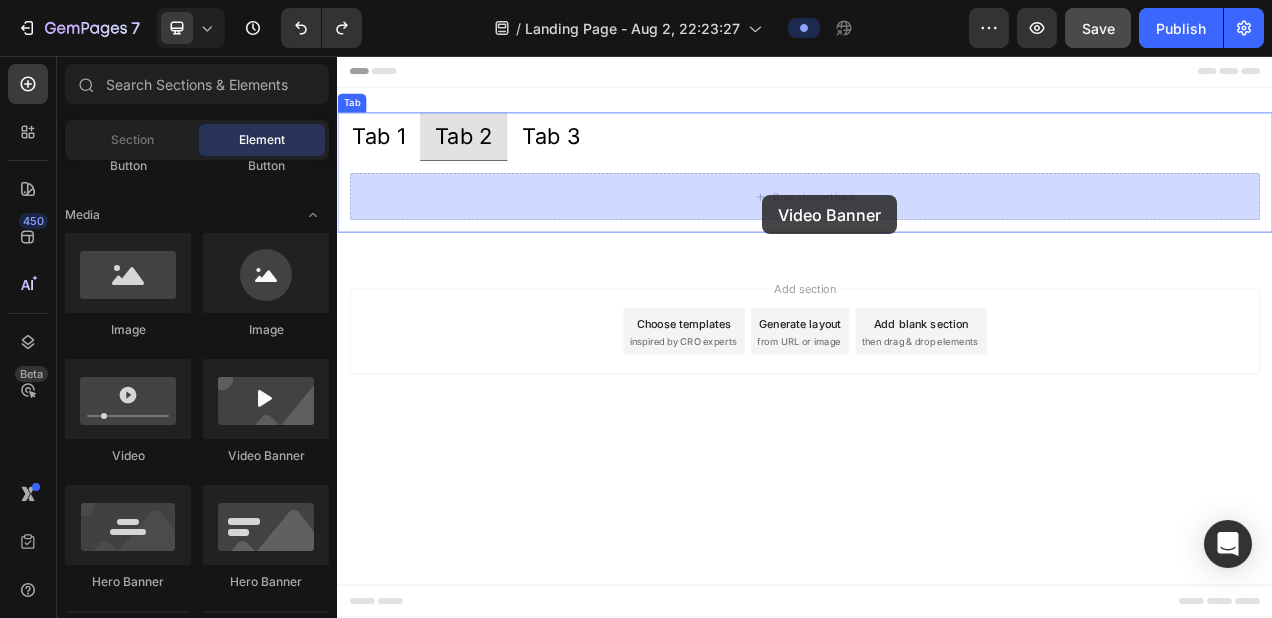 drag, startPoint x: 610, startPoint y: 460, endPoint x: 882, endPoint y: 235, distance: 353 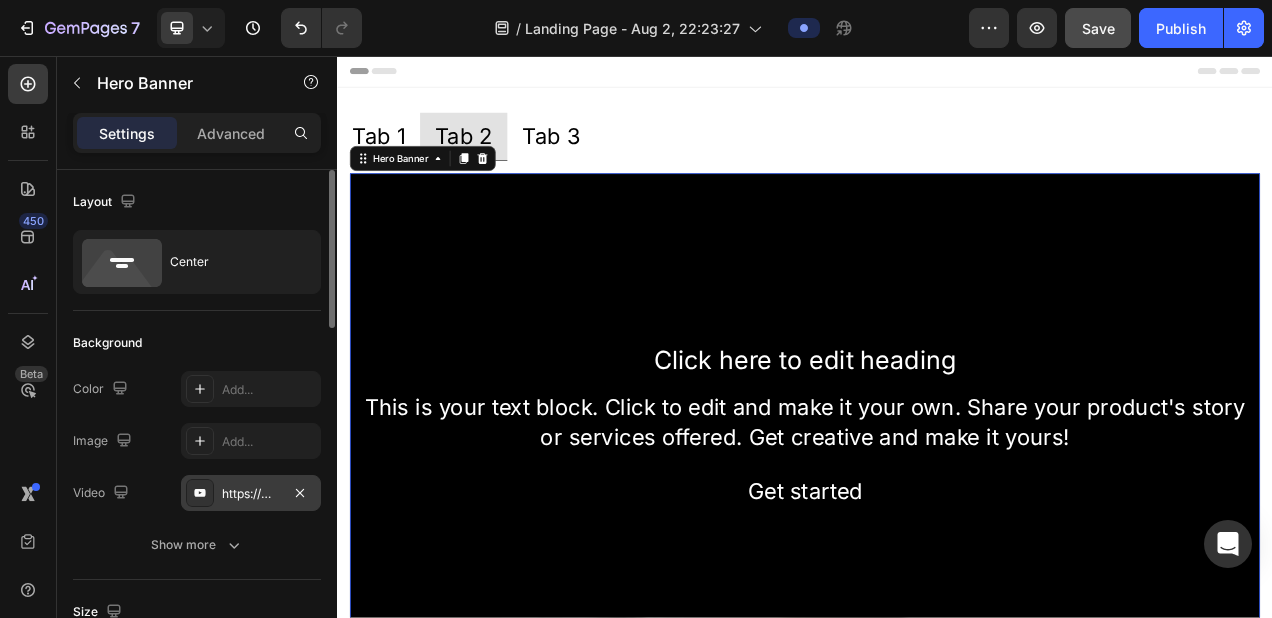 click on "https://www.youtube.com/watch?v=drIt4RH_kyQ" at bounding box center (251, 494) 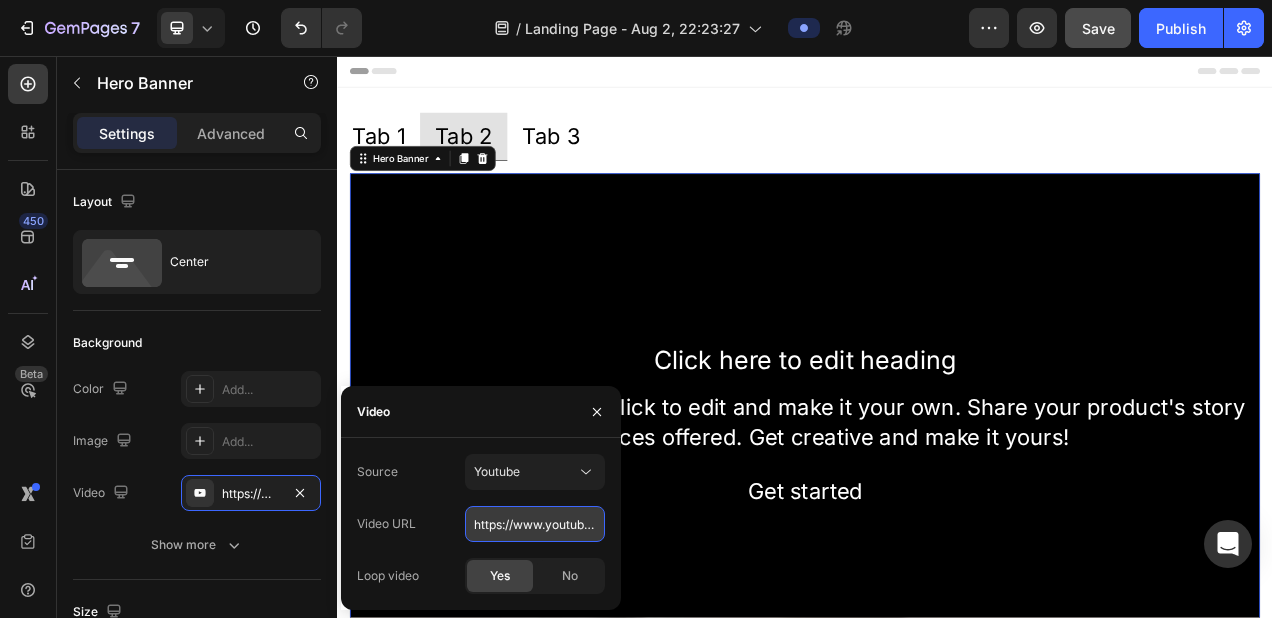 click on "https://www.youtube.com/watch?v=drIt4RH_kyQ" at bounding box center [535, 524] 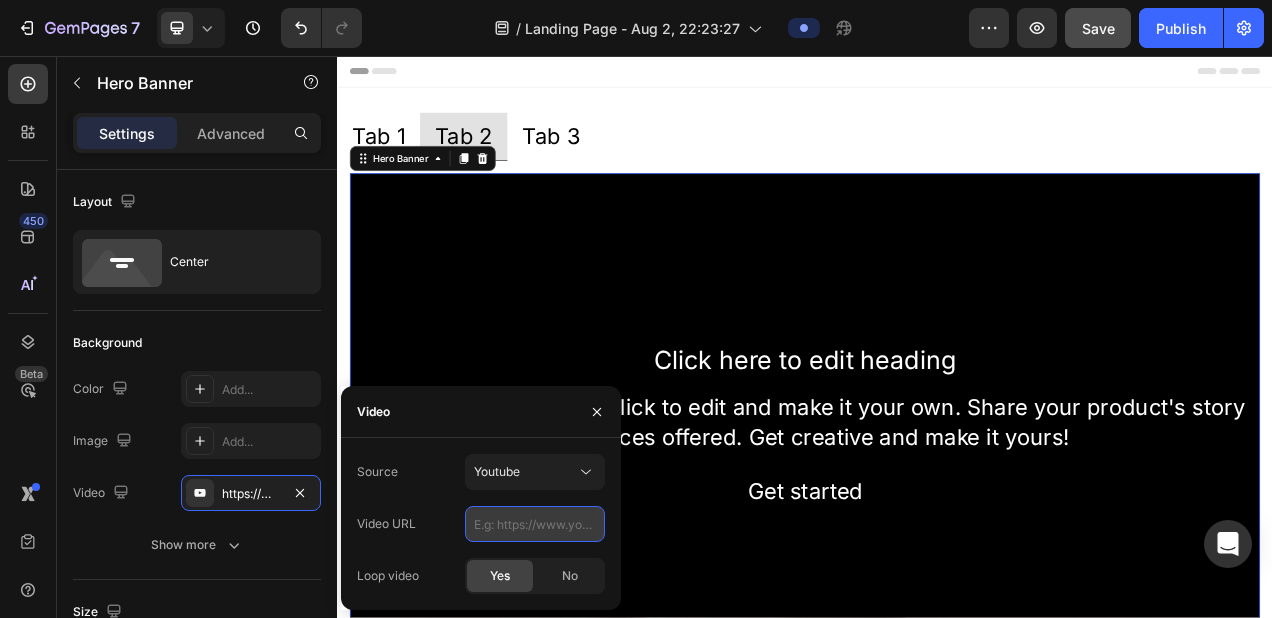 paste on "https://youtu.be/YVkw_YYeQk0" 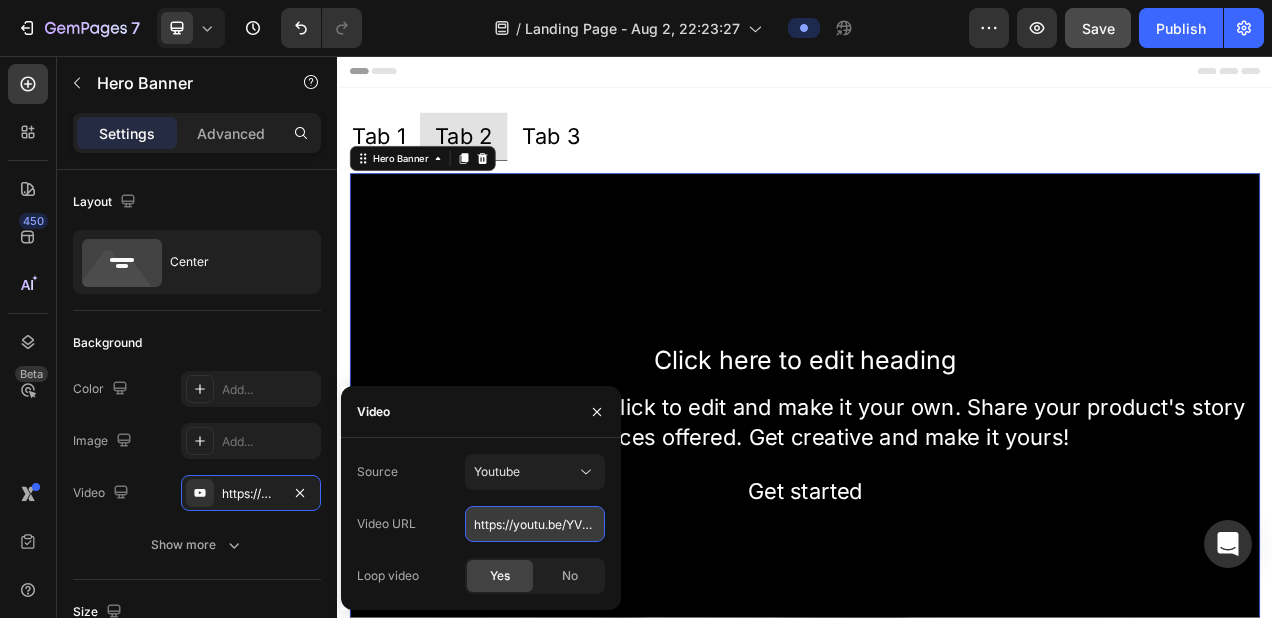 scroll, scrollTop: 0, scrollLeft: 56, axis: horizontal 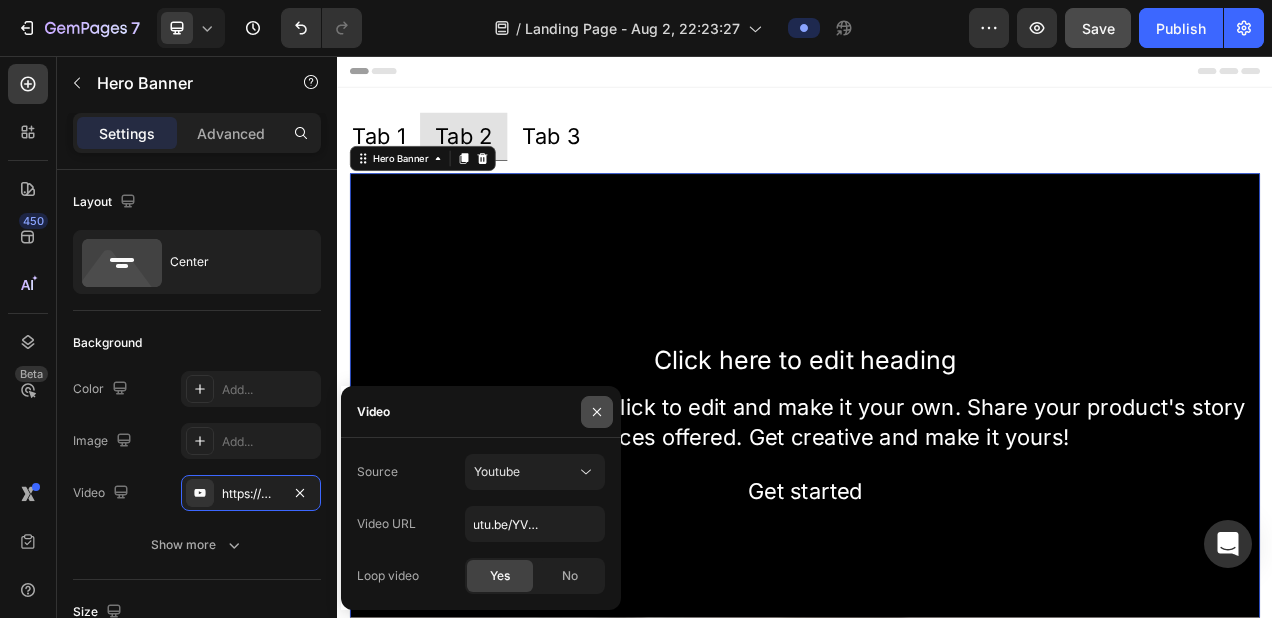 click 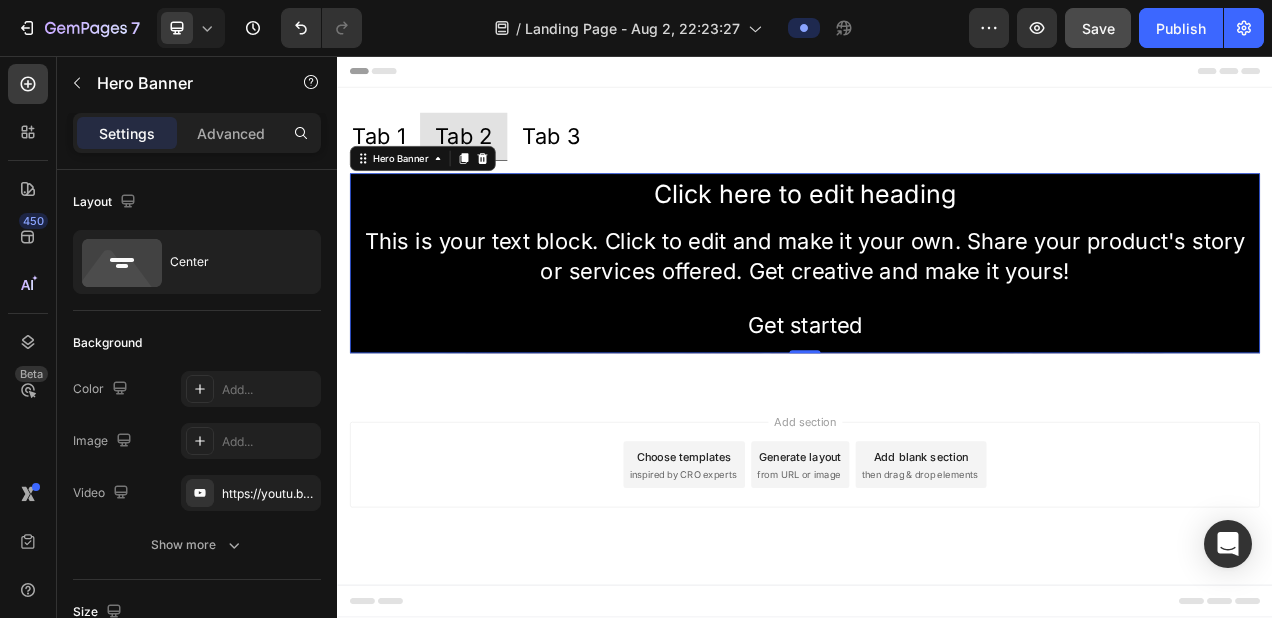 scroll, scrollTop: 0, scrollLeft: 0, axis: both 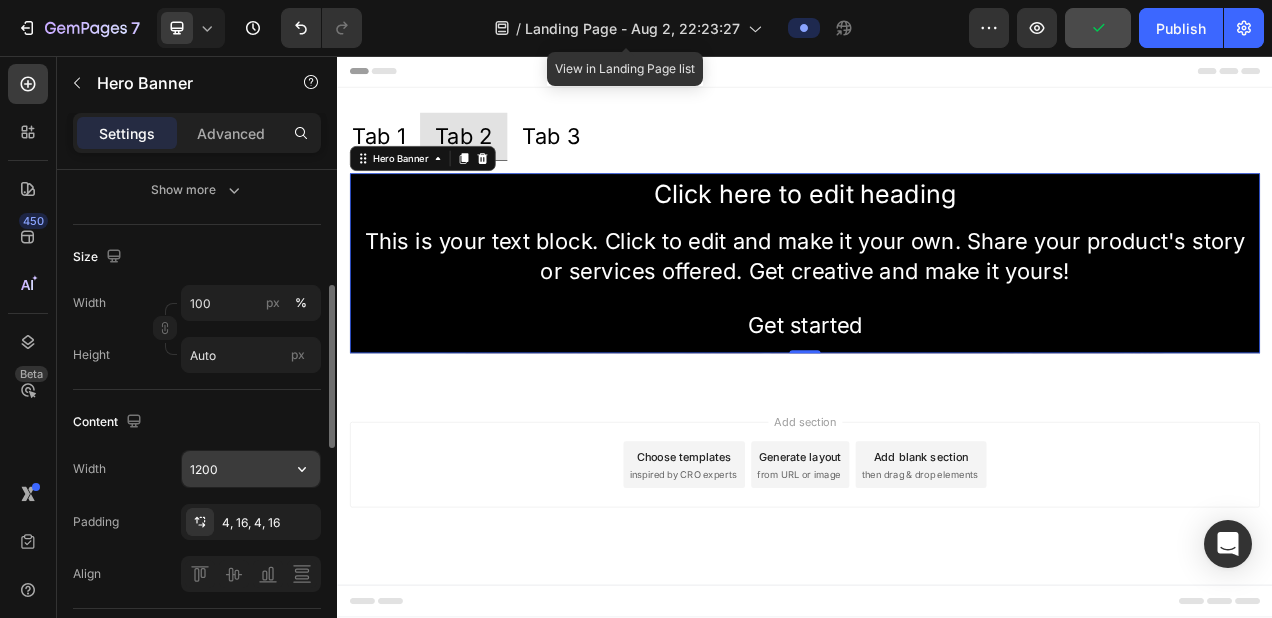 click on "1200" at bounding box center (251, 469) 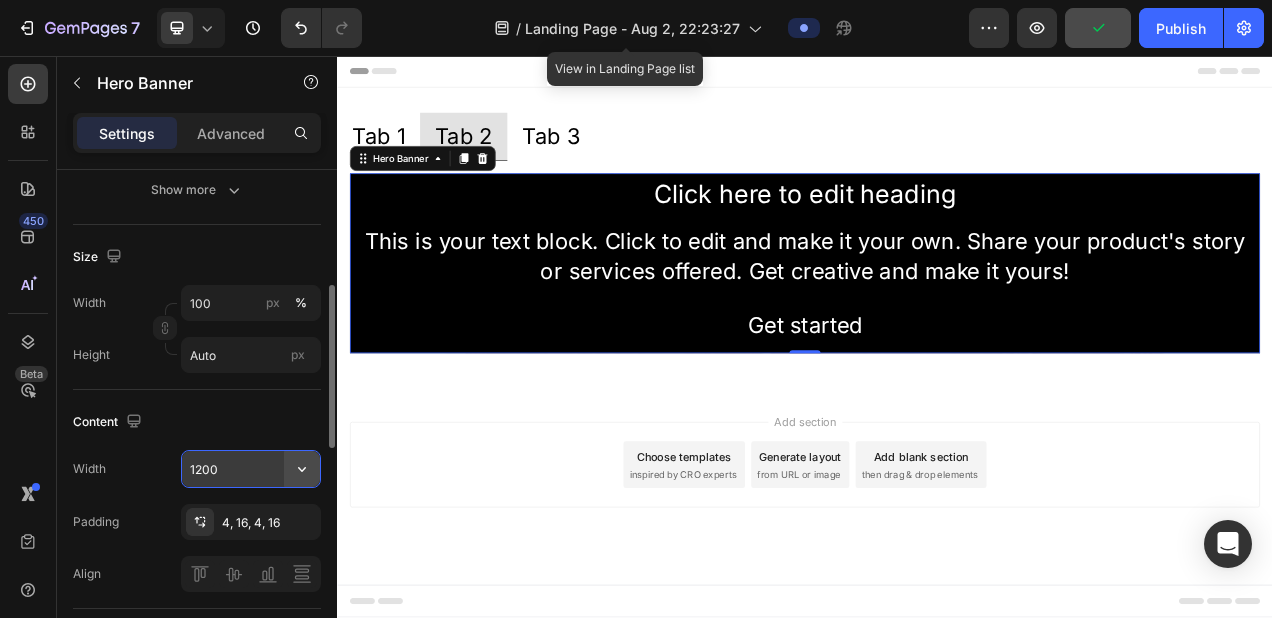 click 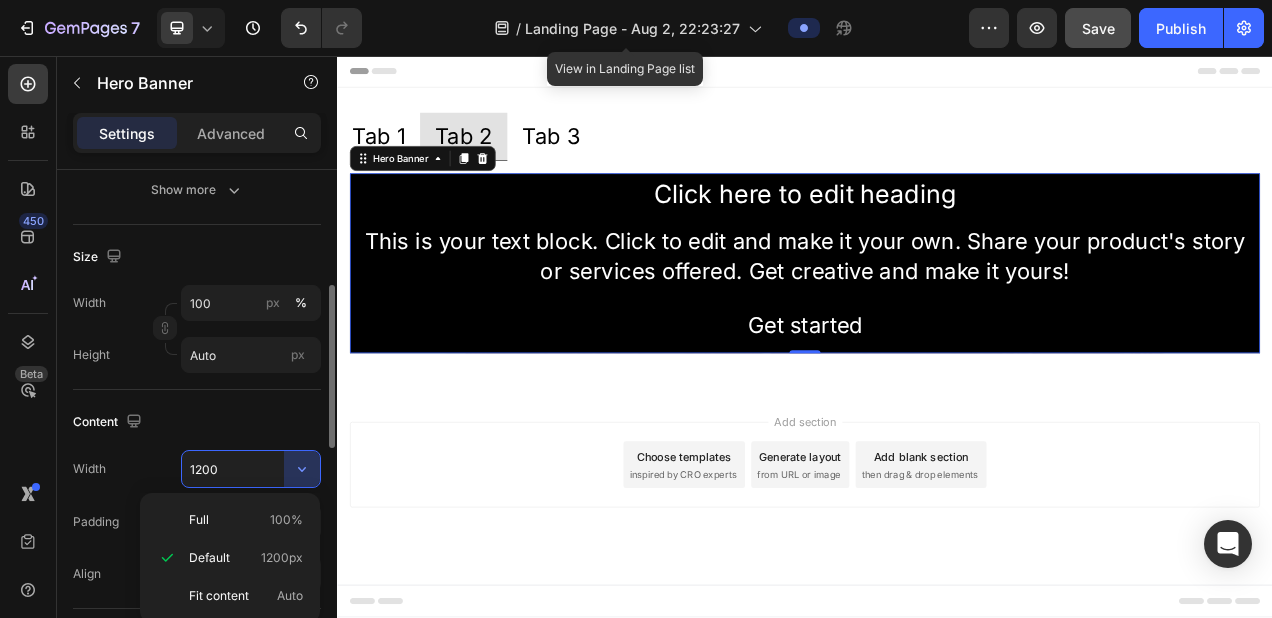 click on "Fit content Auto" 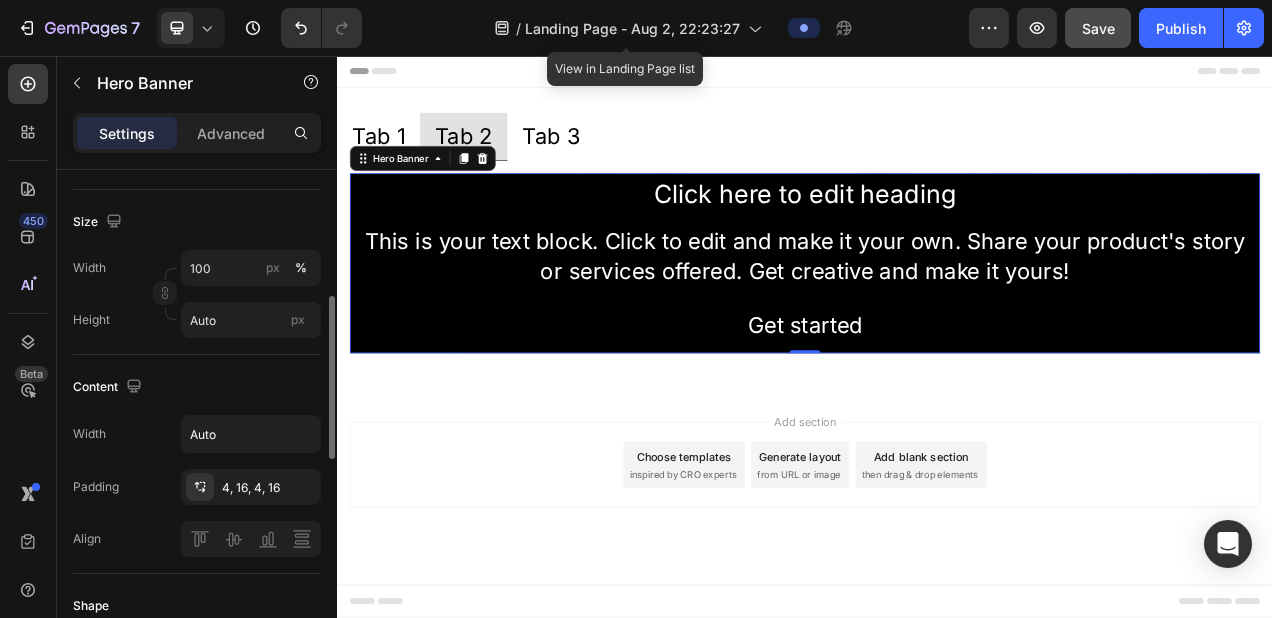 scroll, scrollTop: 372, scrollLeft: 0, axis: vertical 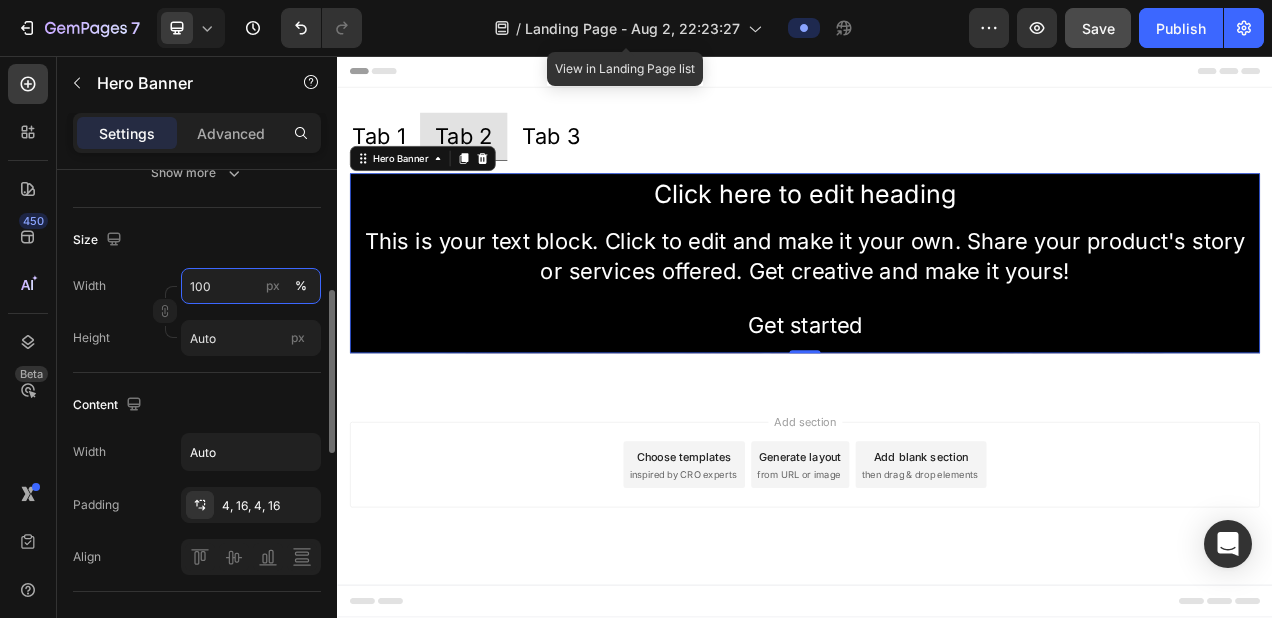click on "100" at bounding box center (251, 286) 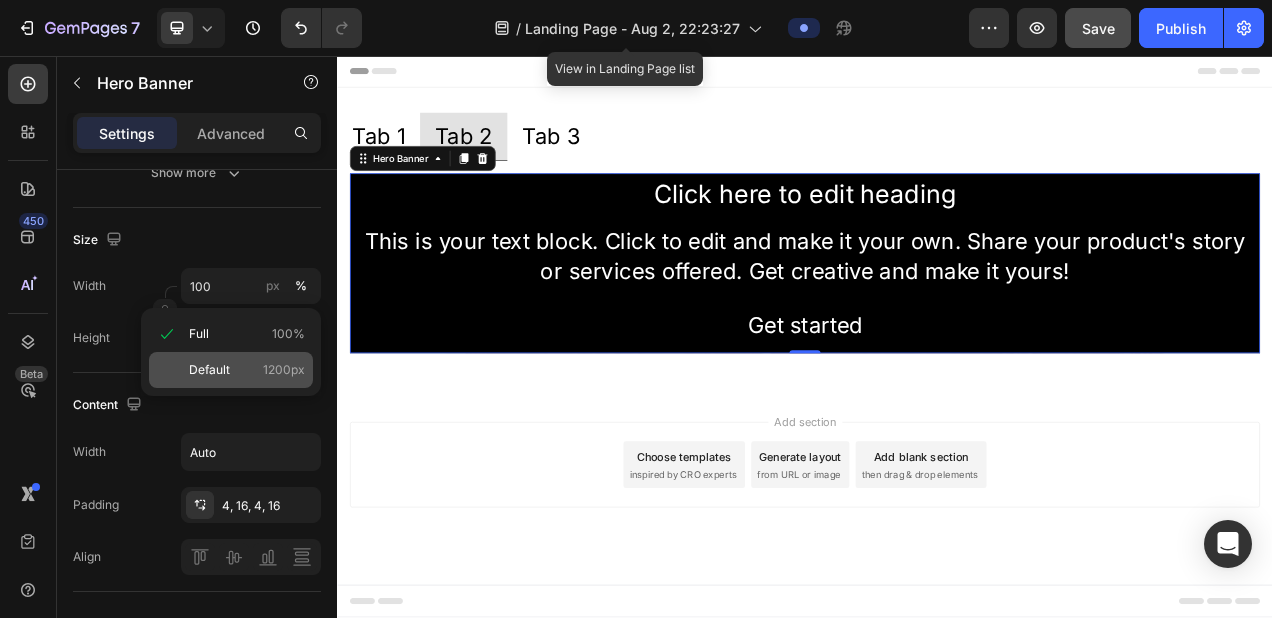 click on "Default" at bounding box center (209, 370) 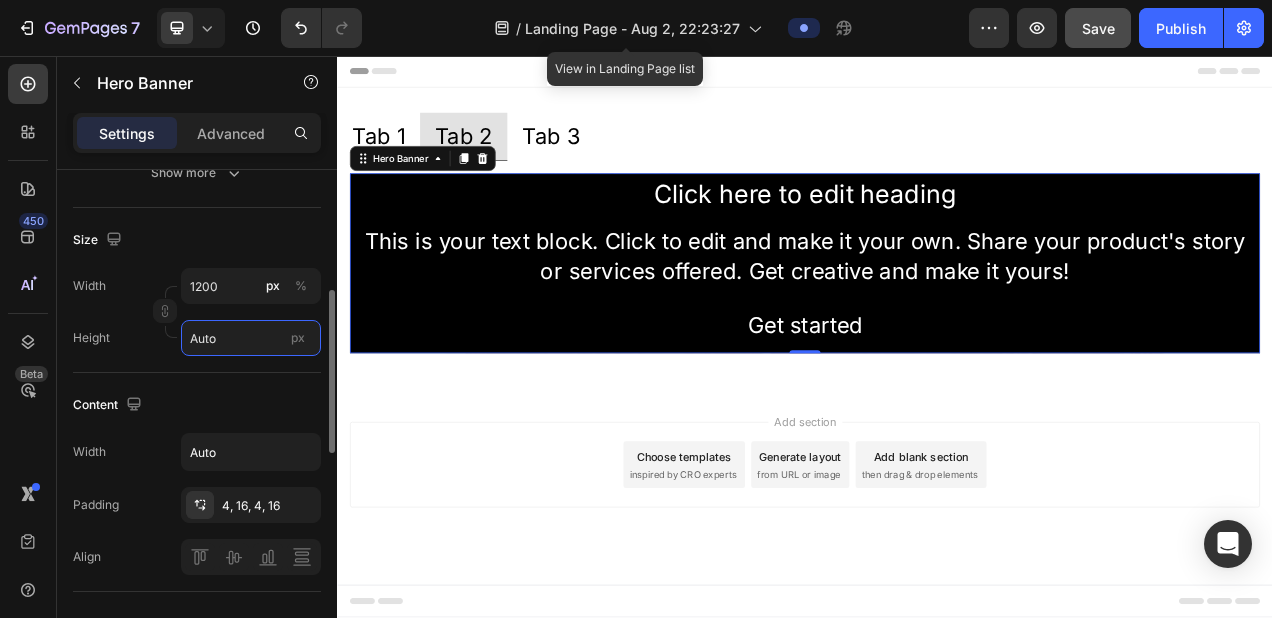 click on "Auto" at bounding box center (251, 338) 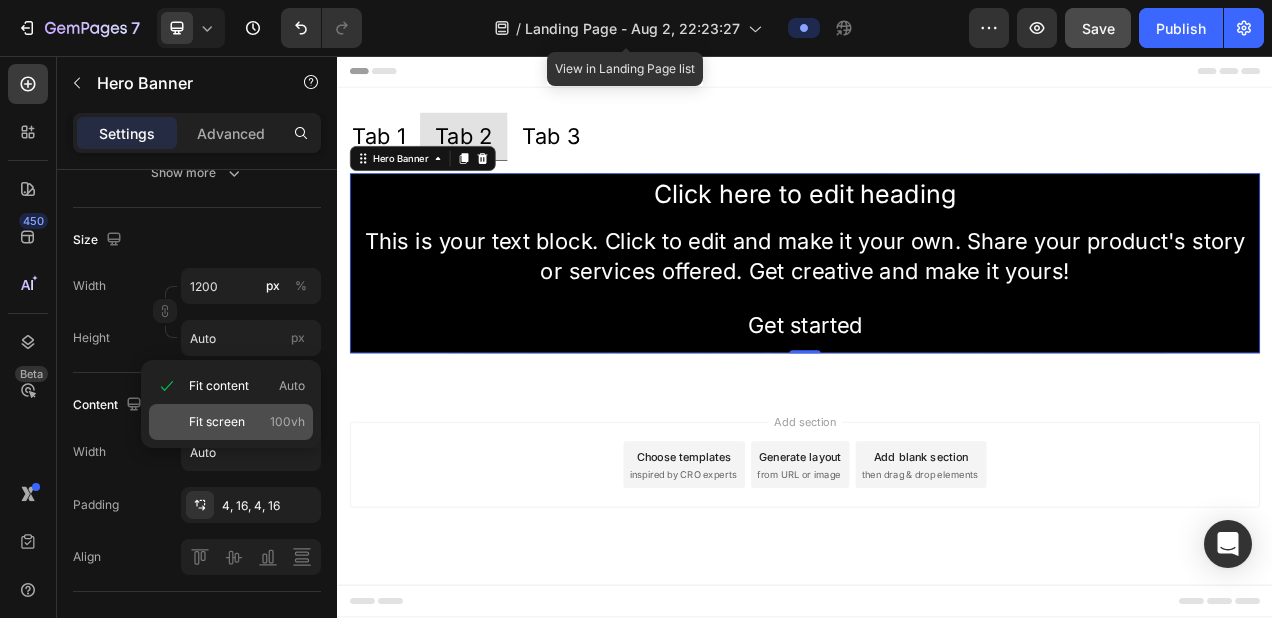 click on "Fit screen" at bounding box center (217, 422) 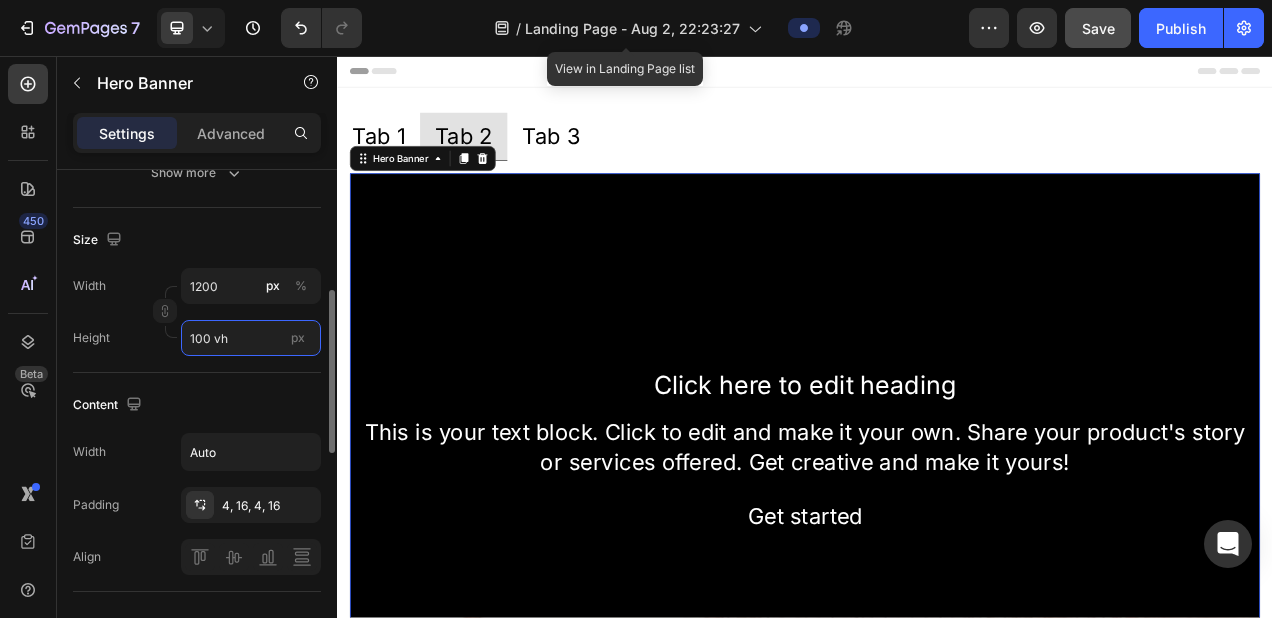 click on "100 vh" at bounding box center (251, 338) 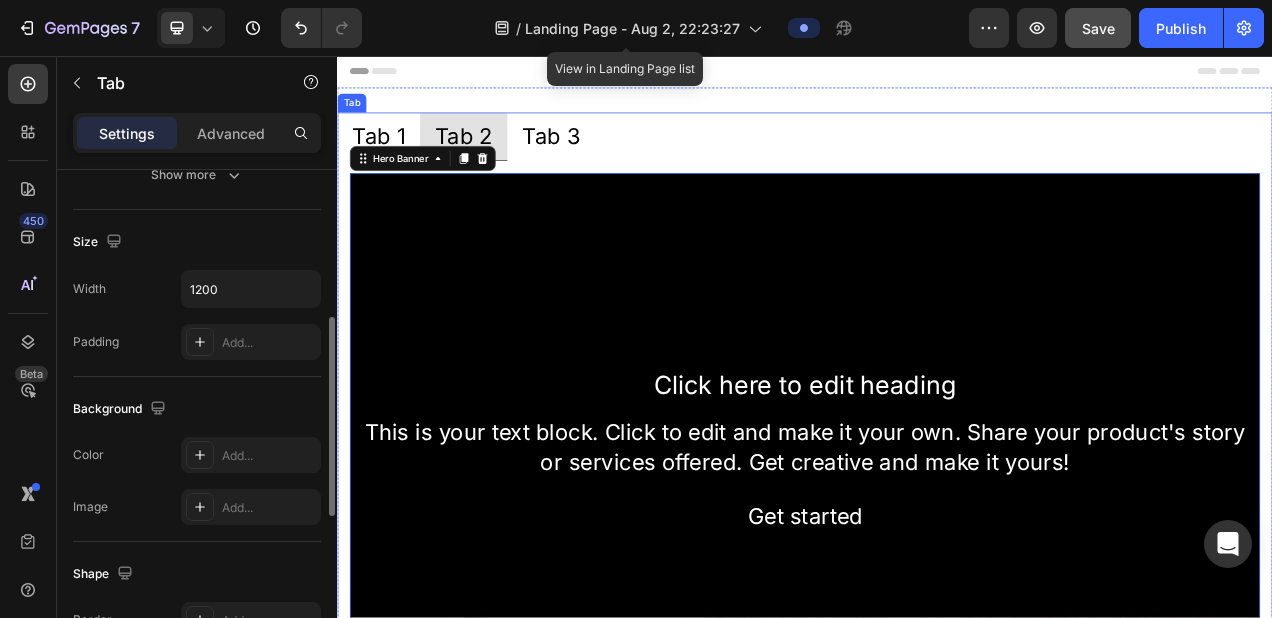 click on "Tab 1" at bounding box center [390, 159] 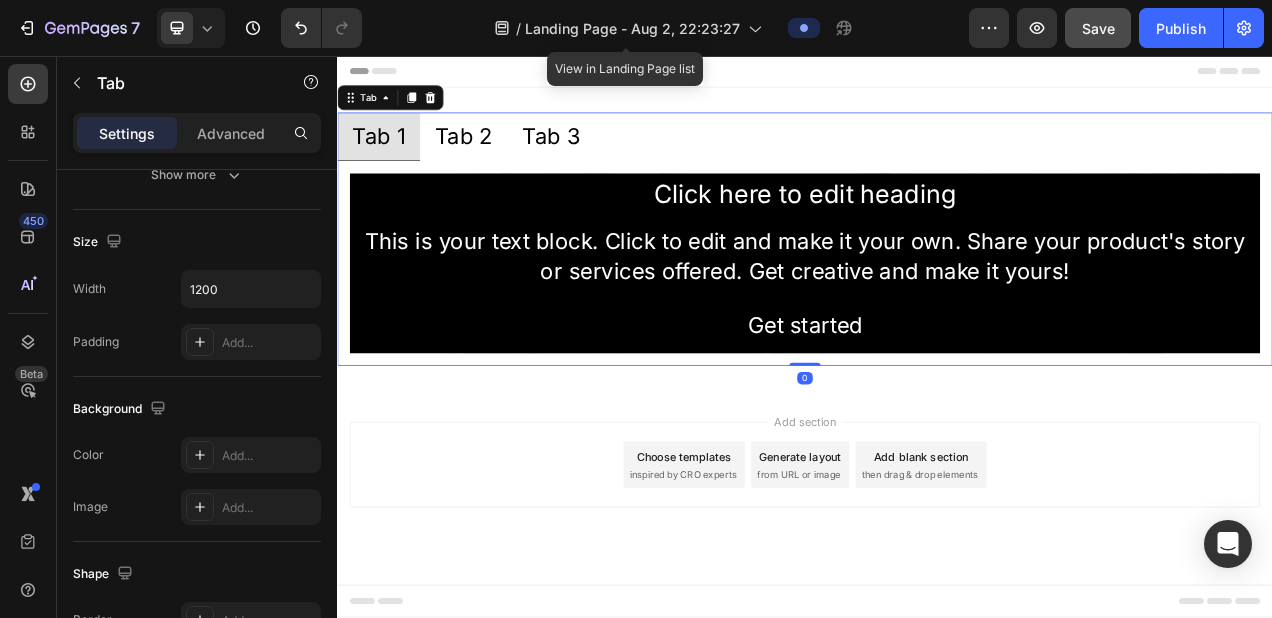scroll, scrollTop: 0, scrollLeft: 0, axis: both 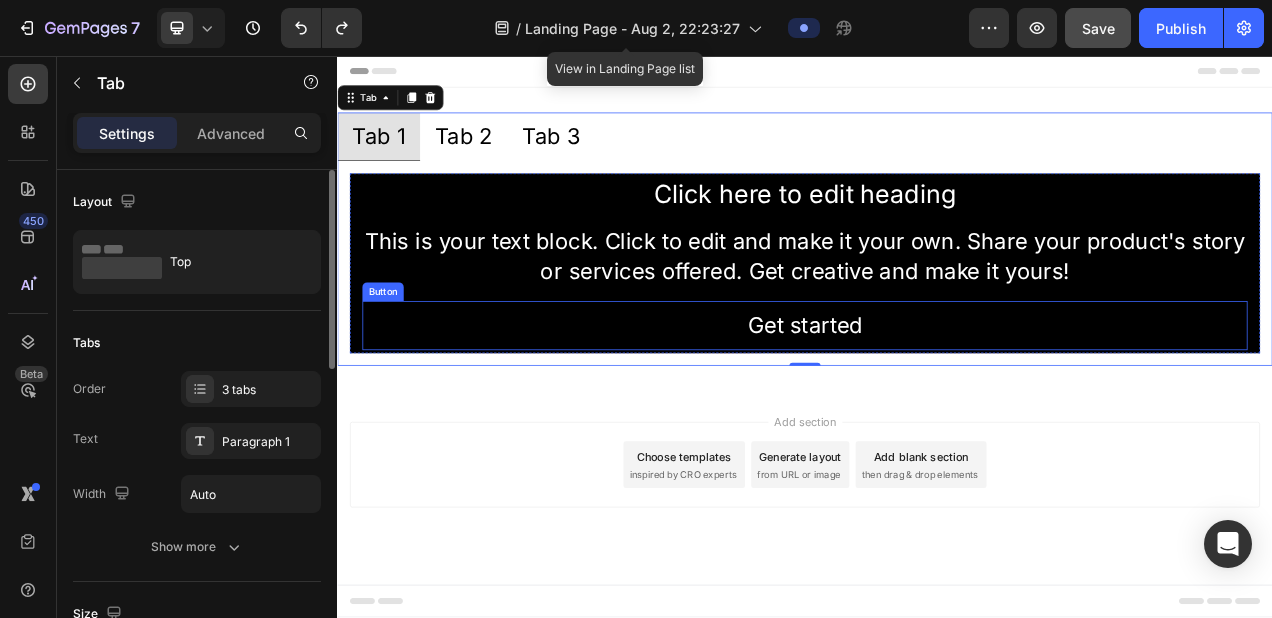 click on "This is your text block. Click to edit and make it your own. Share your product's story                   or services offered. Get creative and make it yours!" at bounding box center (937, 314) 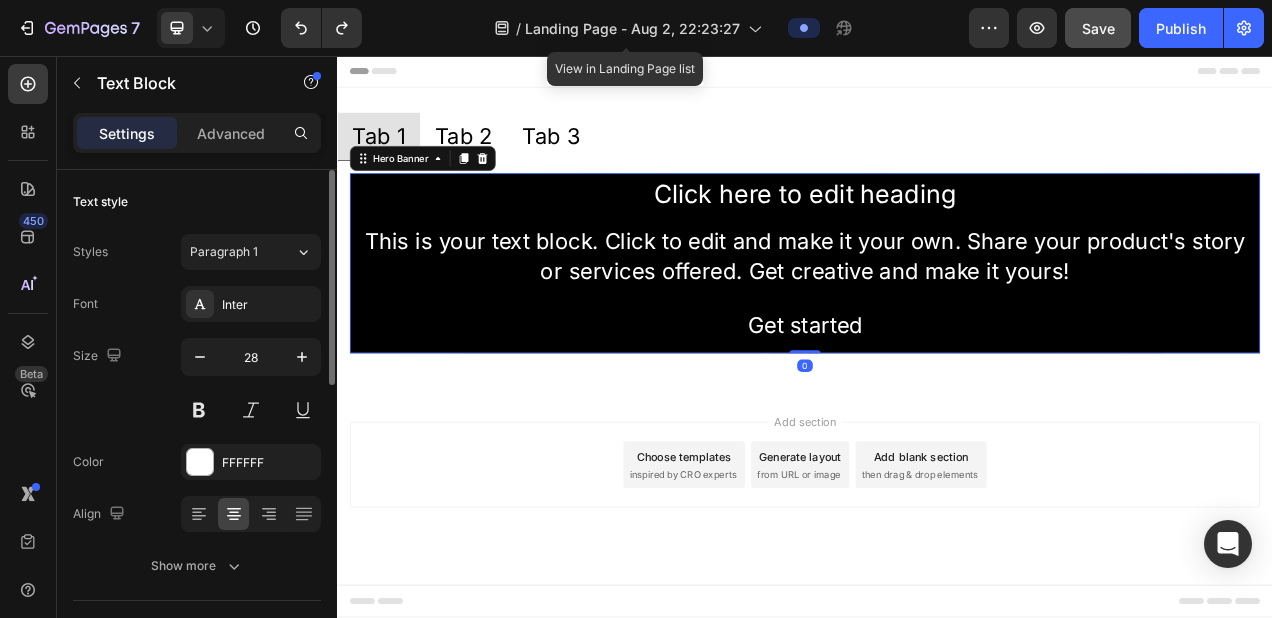click on "Click here to edit heading Heading This is your text block. Click to edit and make it your own. Share your product's story                   or services offered. Get creative and make it yours! Text Block Get started Button" at bounding box center [937, 322] 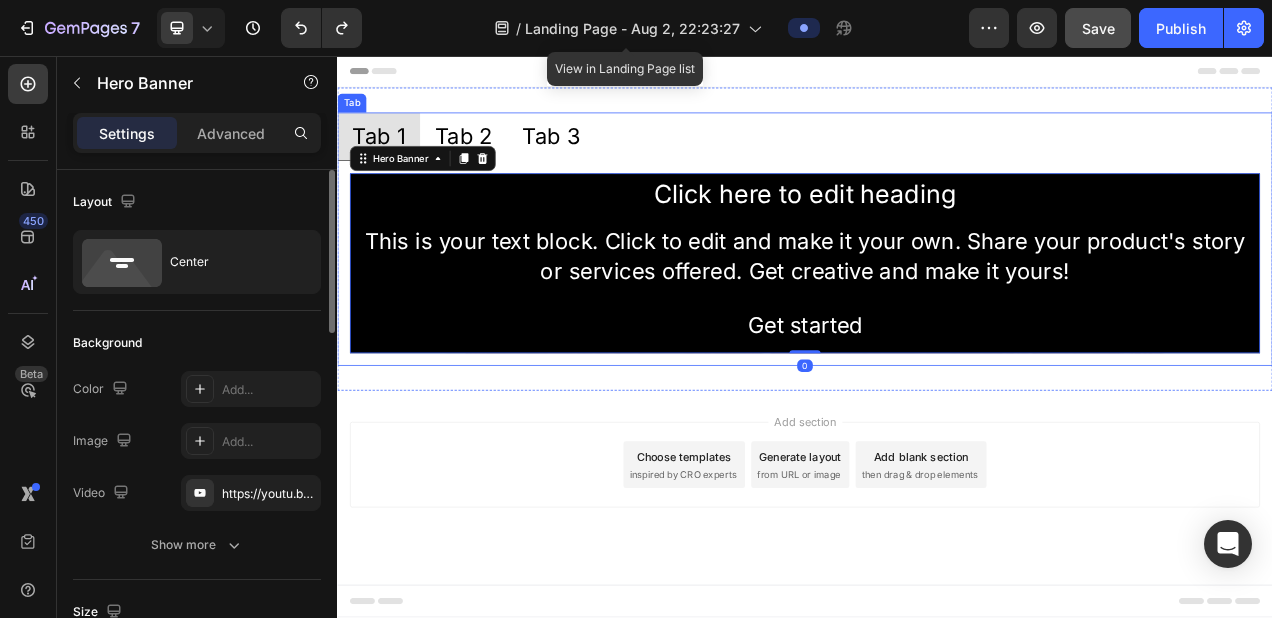 click on "Click here to edit heading Heading This is your text block. Click to edit and make it your own. Share your product's story                   or services offered. Get creative and make it yours! Text Block Get started Button Hero Banner   0 Click here to edit heading Heading This is your text block. Click to edit and make it your own. Share your product's story                   or services offered. Get creative and make it yours! Text Block Get started Button Hero Banner" at bounding box center [937, 322] 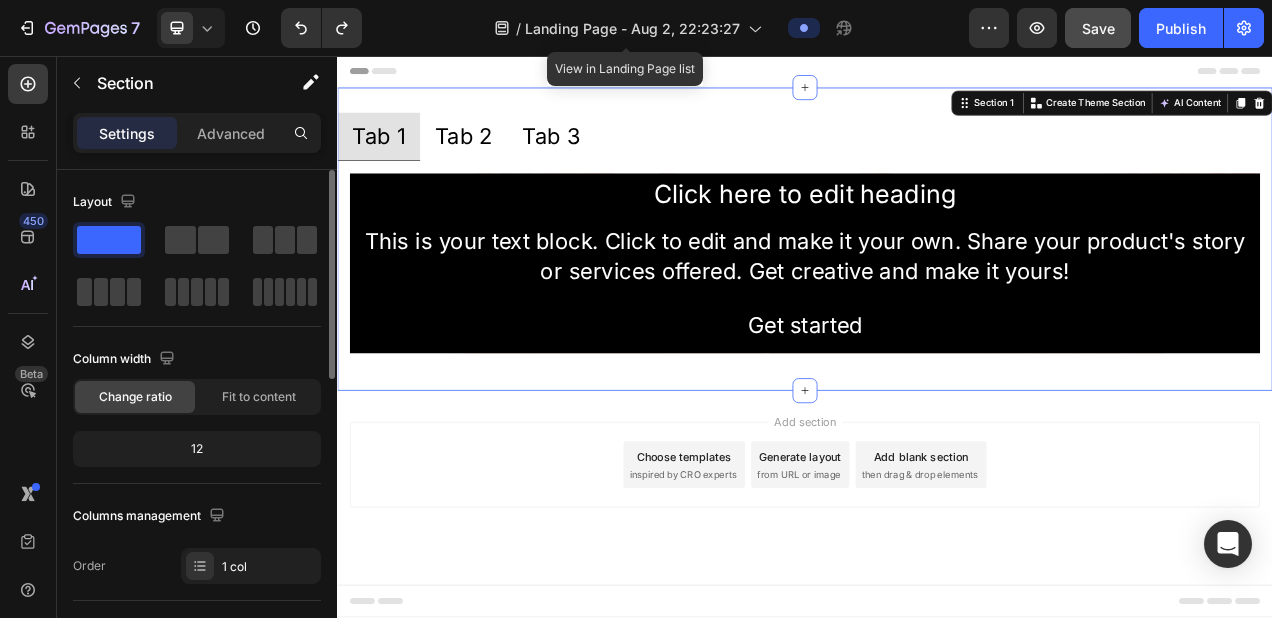 click on "Tab 1 Tab 2 Tab 3 Click here to edit heading Heading This is your text block. Click to edit and make it your own. Share your product's story                   or services offered. Get creative and make it yours! Text Block Get started Button Hero Banner Click here to edit heading Heading This is your text block. Click to edit and make it your own. Share your product's story                   or services offered. Get creative and make it yours! Text Block Get started Button Hero Banner
Tab Section 1   You can create reusable sections Create Theme Section AI Content Write with GemAI What would you like to describe here? Tone and Voice Persuasive Product Show more Generate" at bounding box center [937, 291] 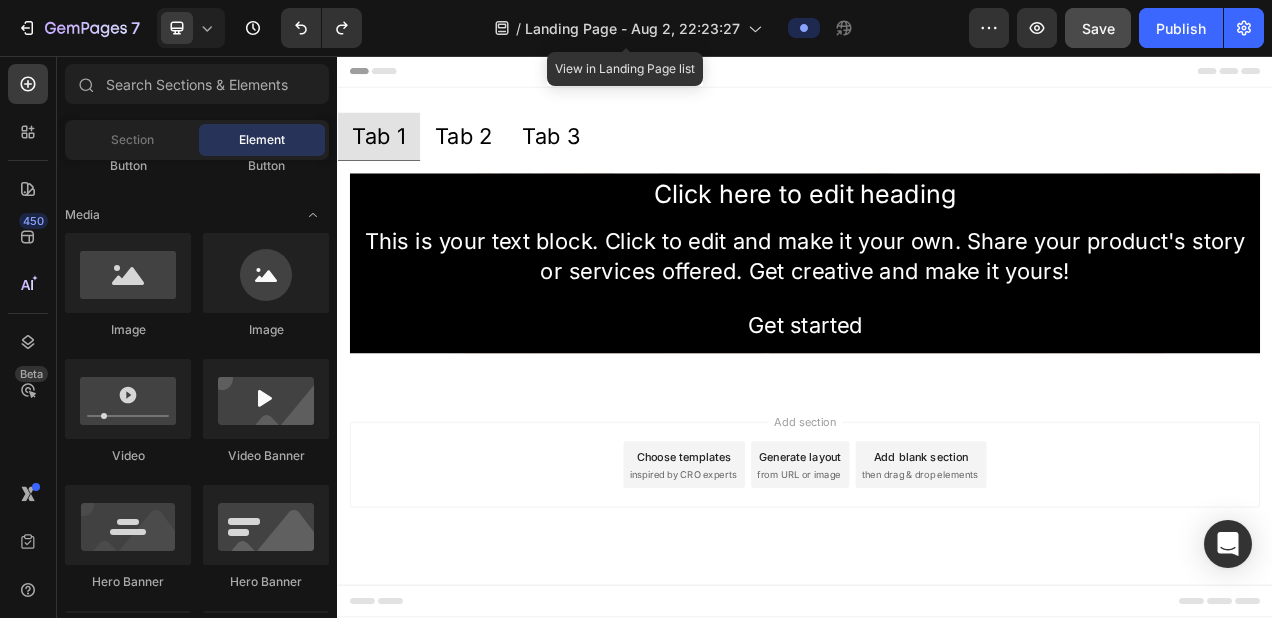 click on "Add section Choose templates inspired by CRO experts Generate layout from URL or image Add blank section then drag & drop elements" at bounding box center (937, 581) 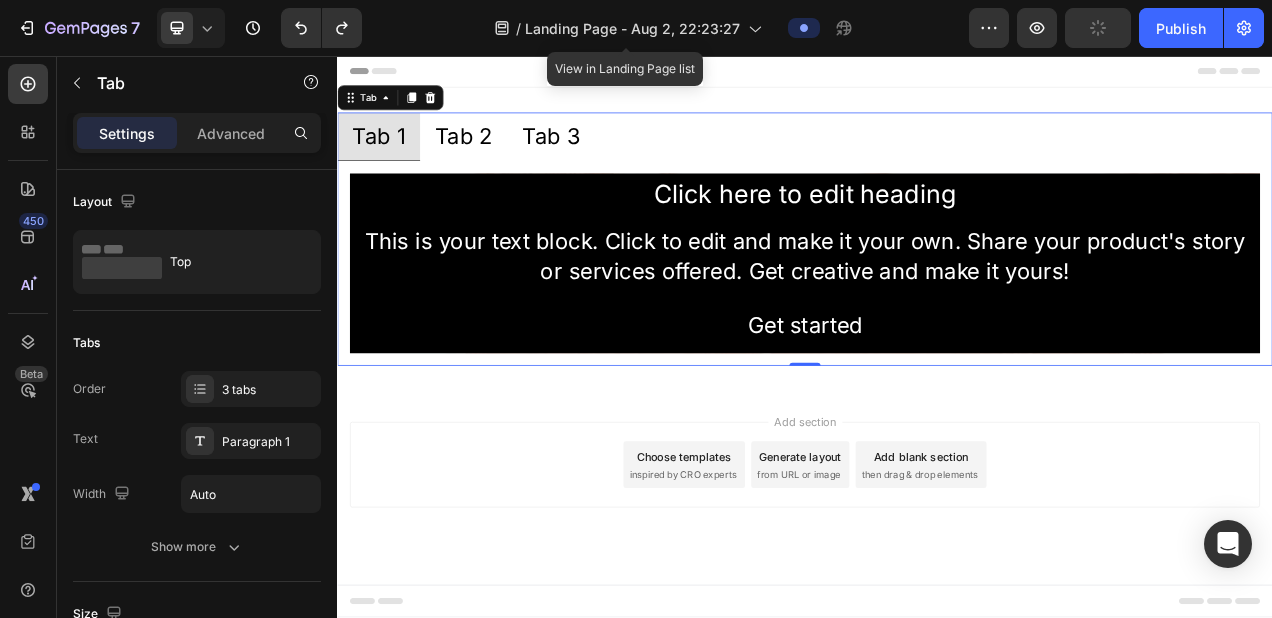 click on "Tab 1 Tab 2 Tab 3" at bounding box center [937, 160] 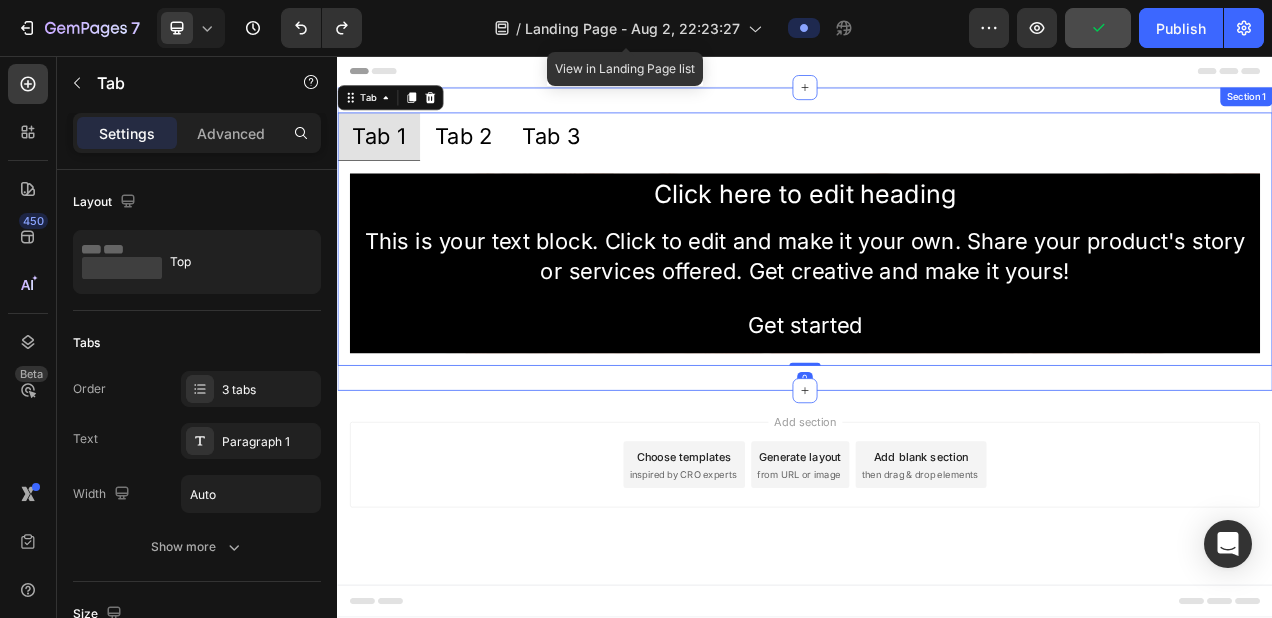 click on "Section 1" at bounding box center (1503, 109) 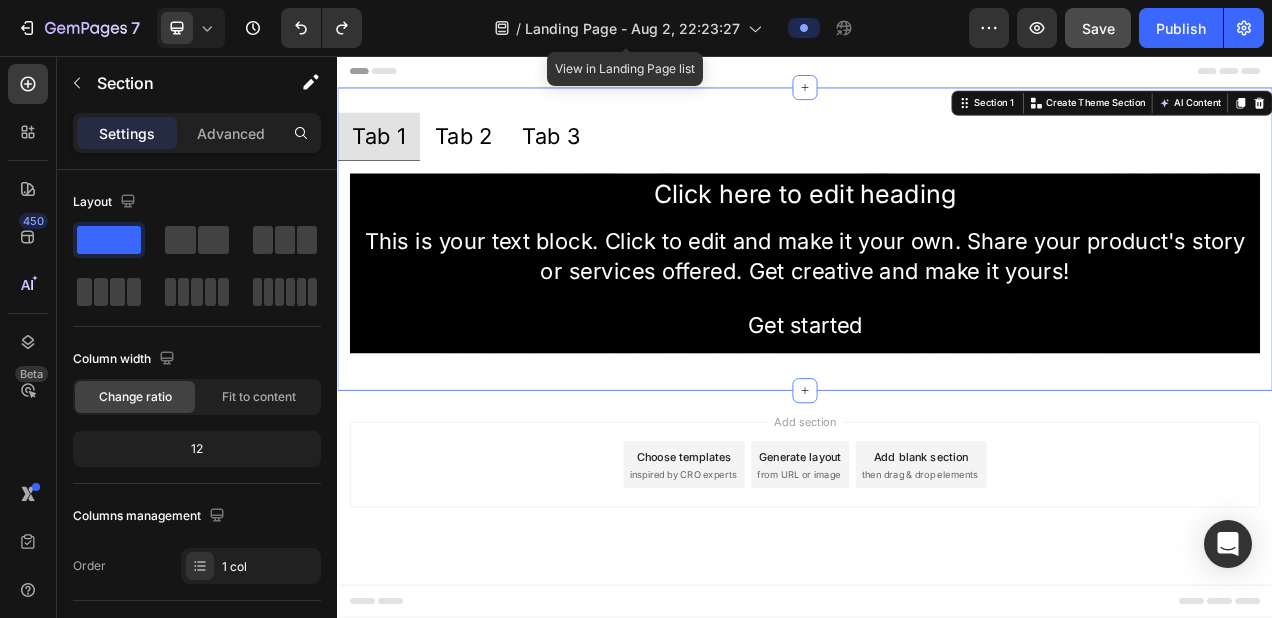 click on "Tab 1 Tab 2 Tab 3 Click here to edit heading Heading This is your text block. Click to edit and make it your own. Share your product's story                   or services offered. Get creative and make it yours! Text Block Get started Button Hero Banner Click here to edit heading Heading This is your text block. Click to edit and make it your own. Share your product's story                   or services offered. Get creative and make it yours! Text Block Get started Button Hero Banner
Tab Section 1   You can create reusable sections Create Theme Section AI Content Write with GemAI What would you like to describe here? Tone and Voice Persuasive Product Garden Glow Brunch Plate Show more Generate" at bounding box center (937, 291) 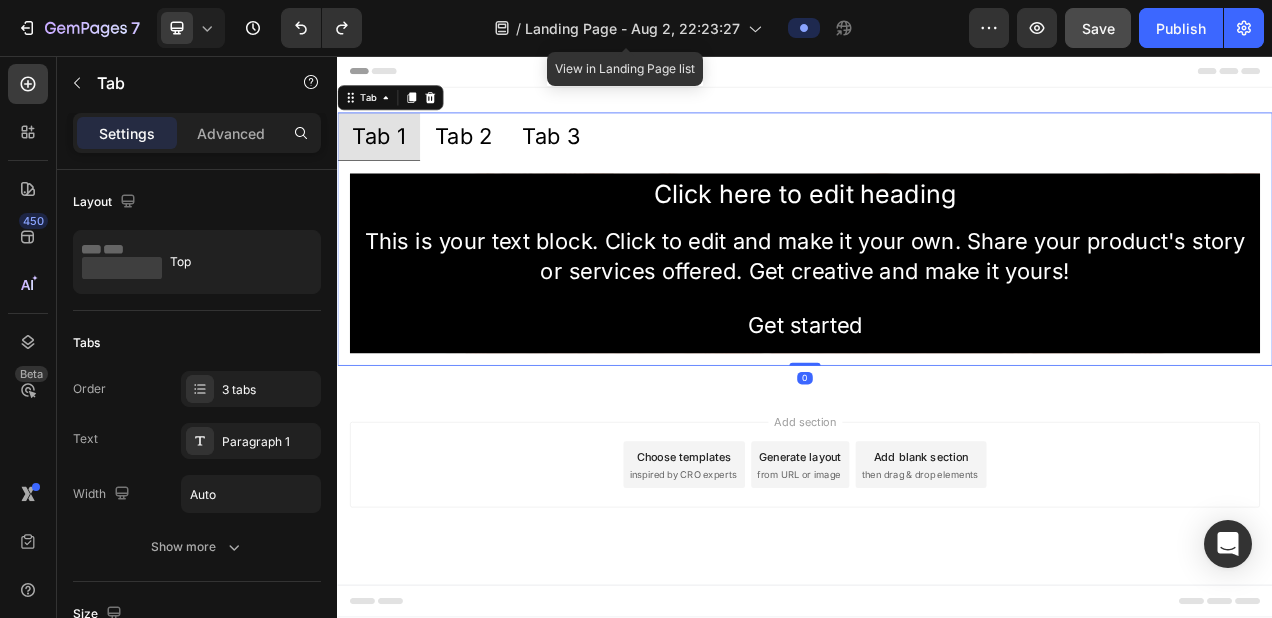 click on "Click here to edit heading Heading This is your text block. Click to edit and make it your own. Share your product's story                   or services offered. Get creative and make it yours! Text Block Get started Button Hero Banner Click here to edit heading Heading This is your text block. Click to edit and make it your own. Share your product's story                   or services offered. Get creative and make it yours! Text Block Get started Button Hero Banner" at bounding box center [937, 322] 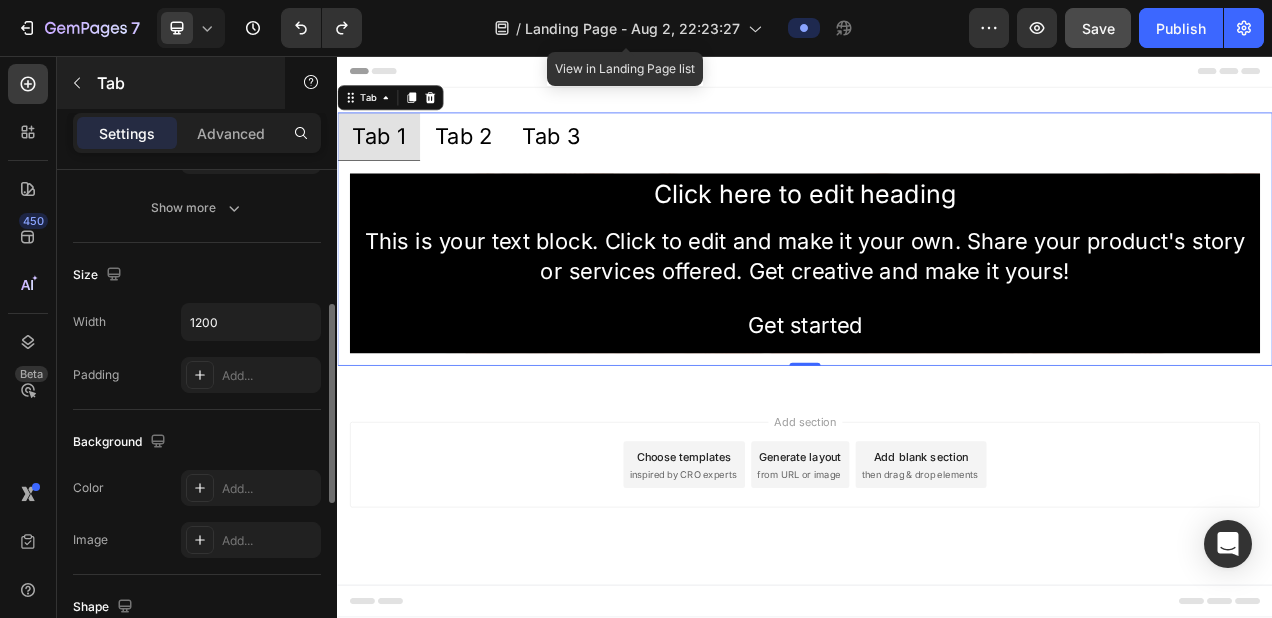 scroll, scrollTop: 331, scrollLeft: 0, axis: vertical 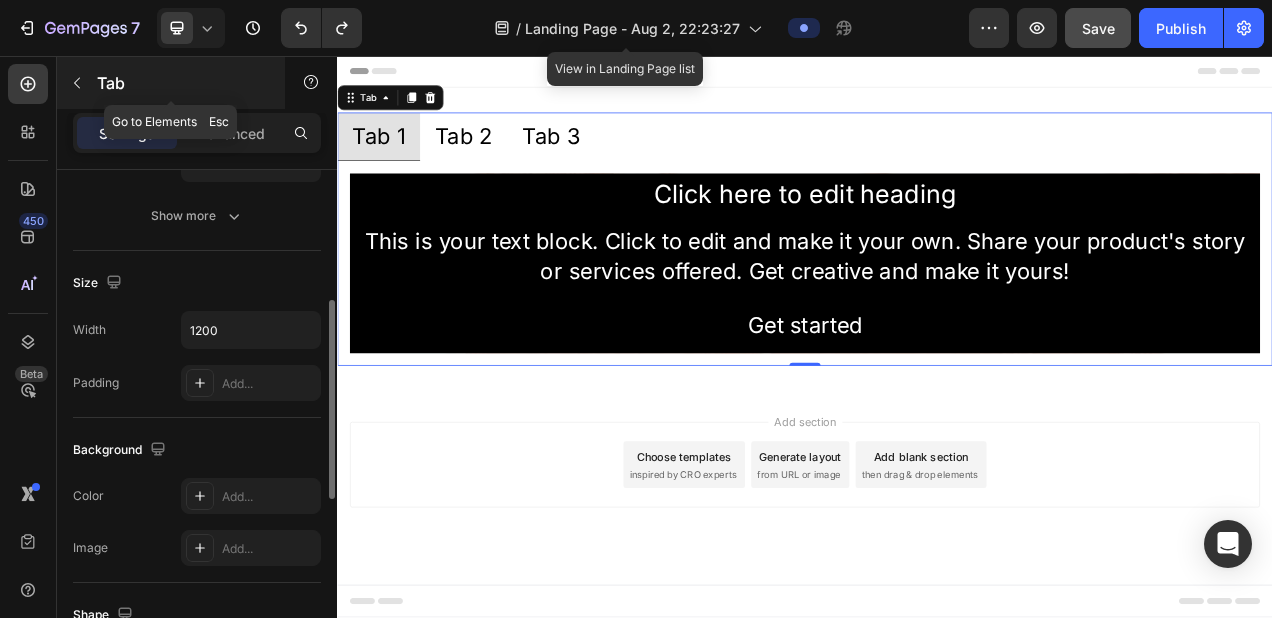 click 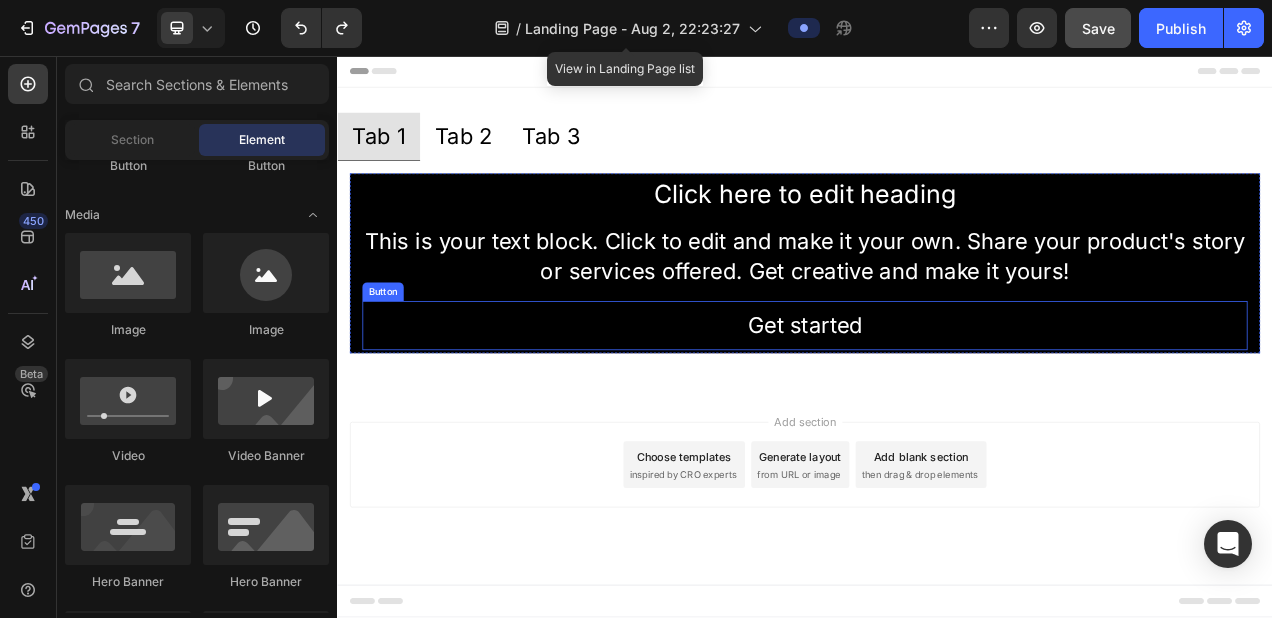 click on "Get started Button" at bounding box center [937, 402] 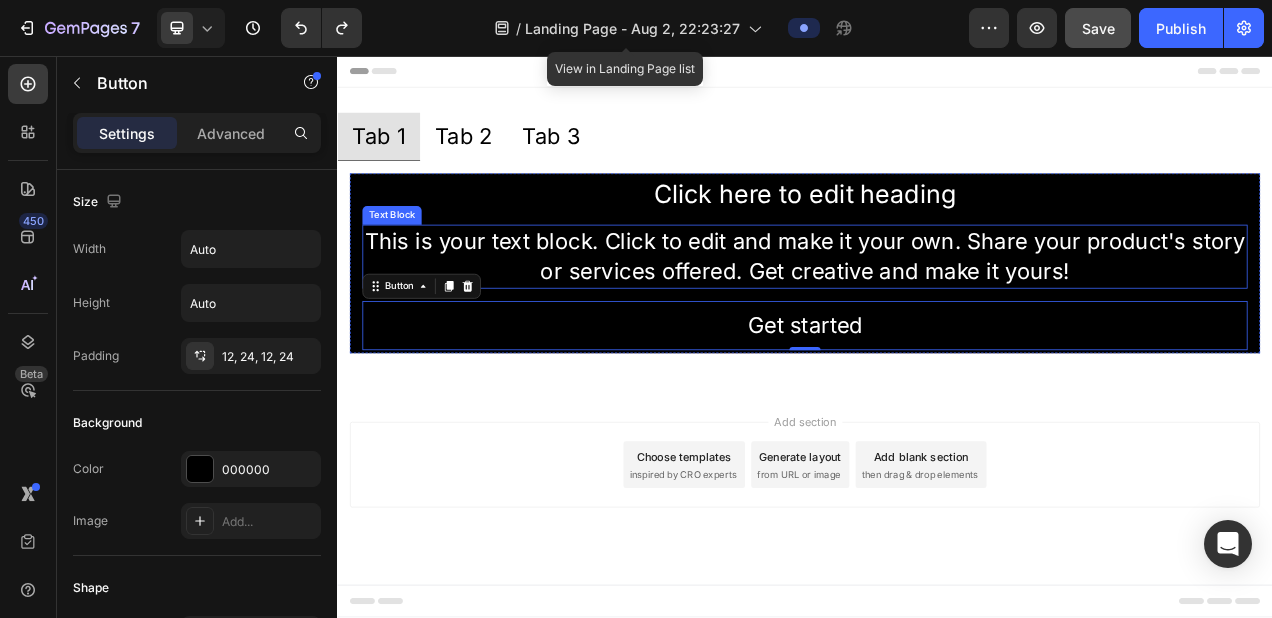 click on "Click here to edit heading Heading This is your text block. Click to edit and make it your own. Share your product's story                   or services offered. Get creative and make it yours! Text Block Get started Button   0" at bounding box center (937, 322) 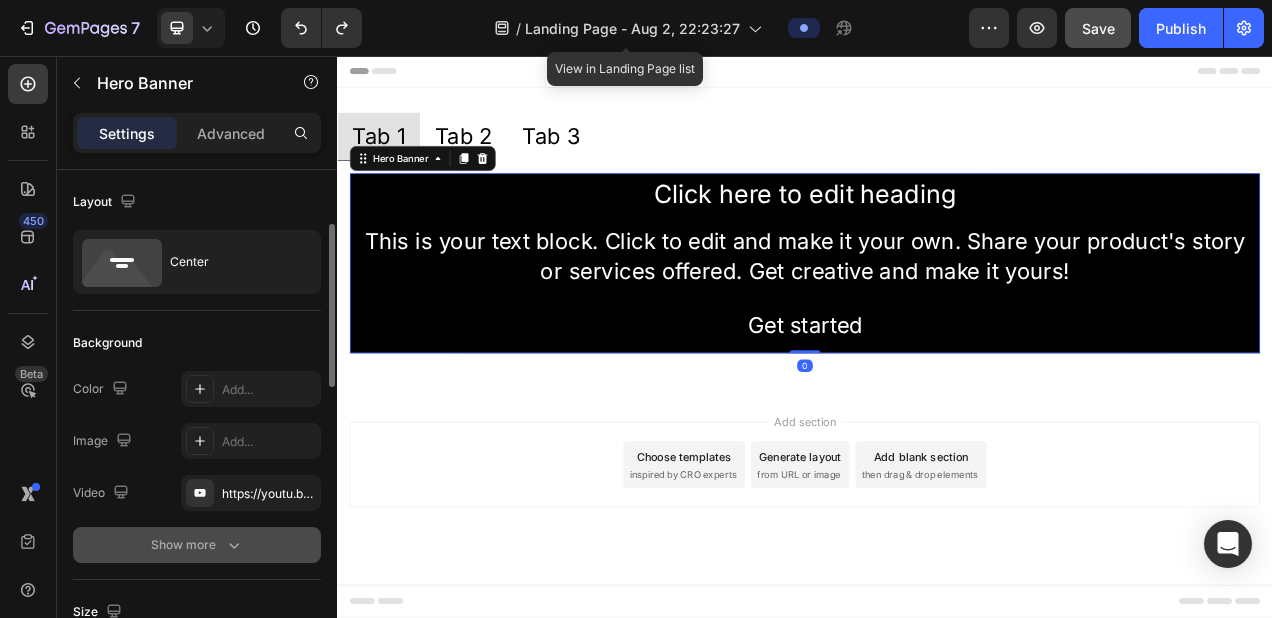 scroll, scrollTop: 177, scrollLeft: 0, axis: vertical 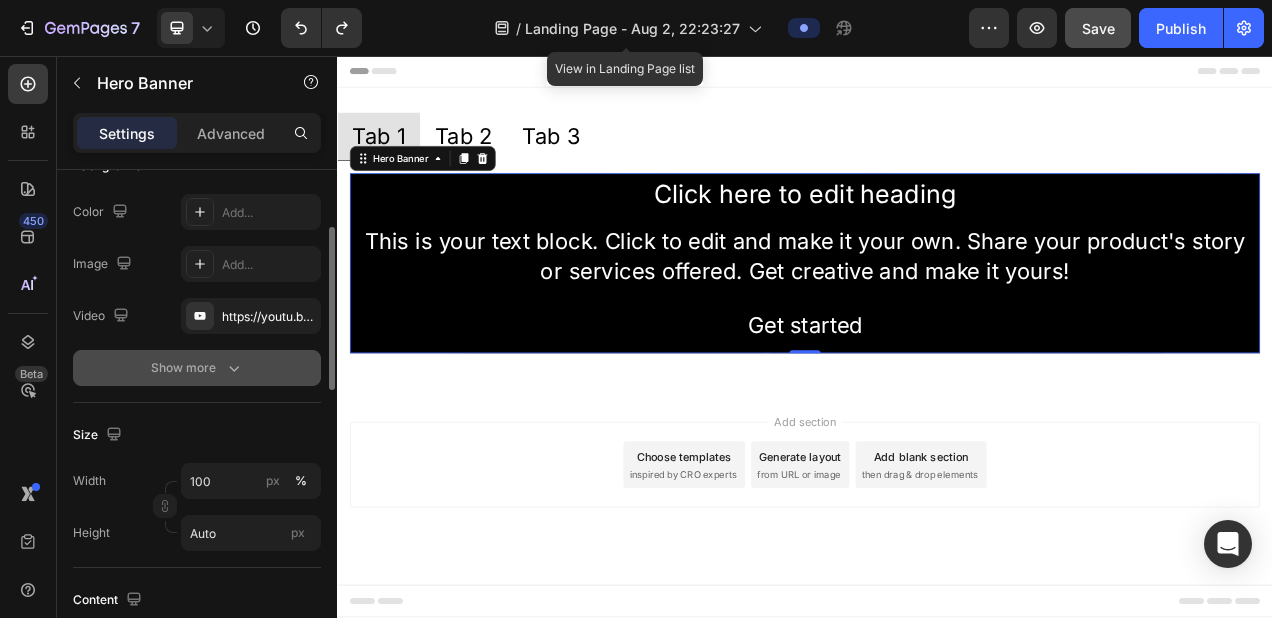 click 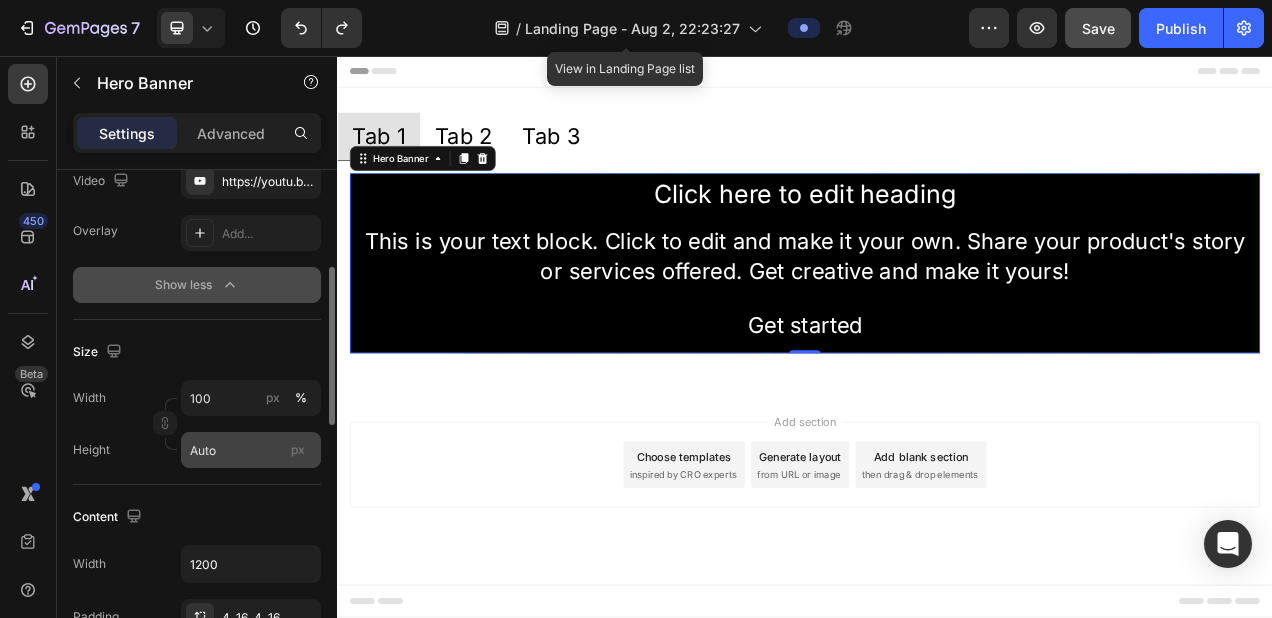 scroll, scrollTop: 329, scrollLeft: 0, axis: vertical 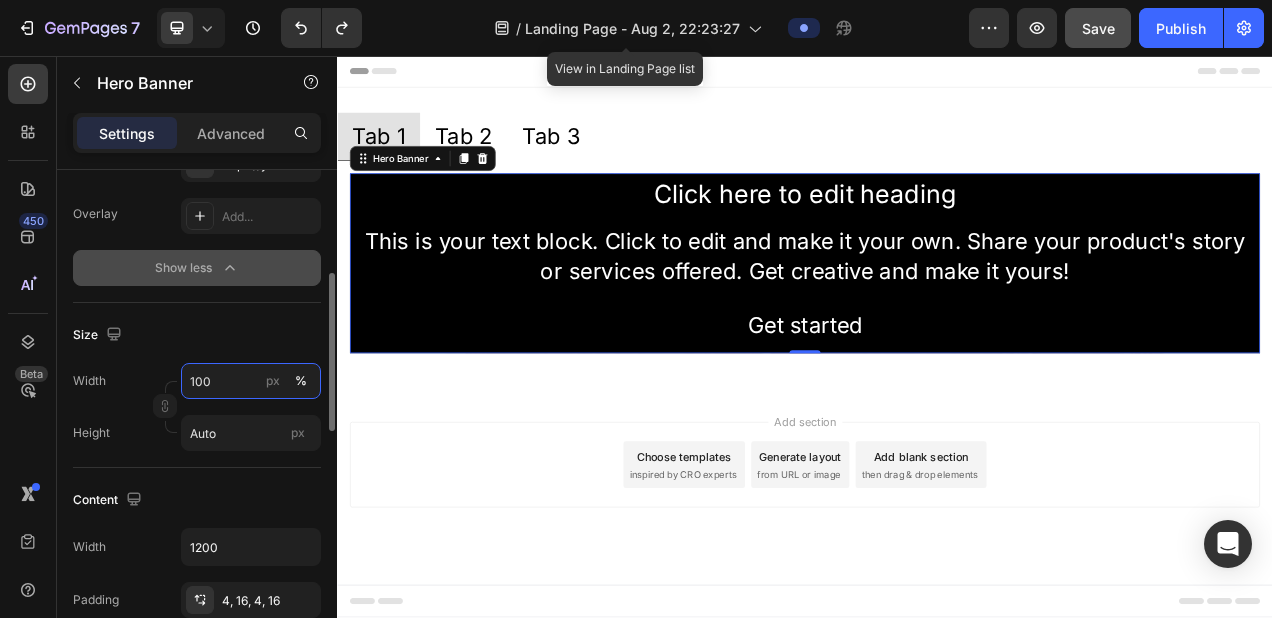 click on "100" at bounding box center (251, 381) 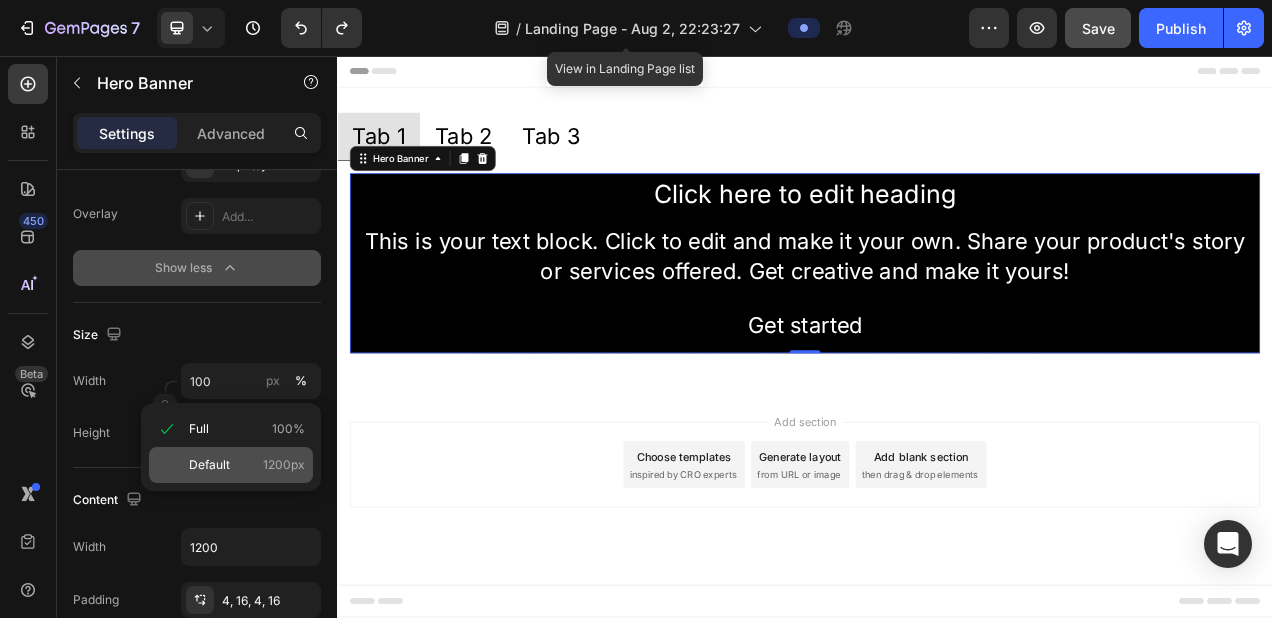 click on "Default" at bounding box center [209, 465] 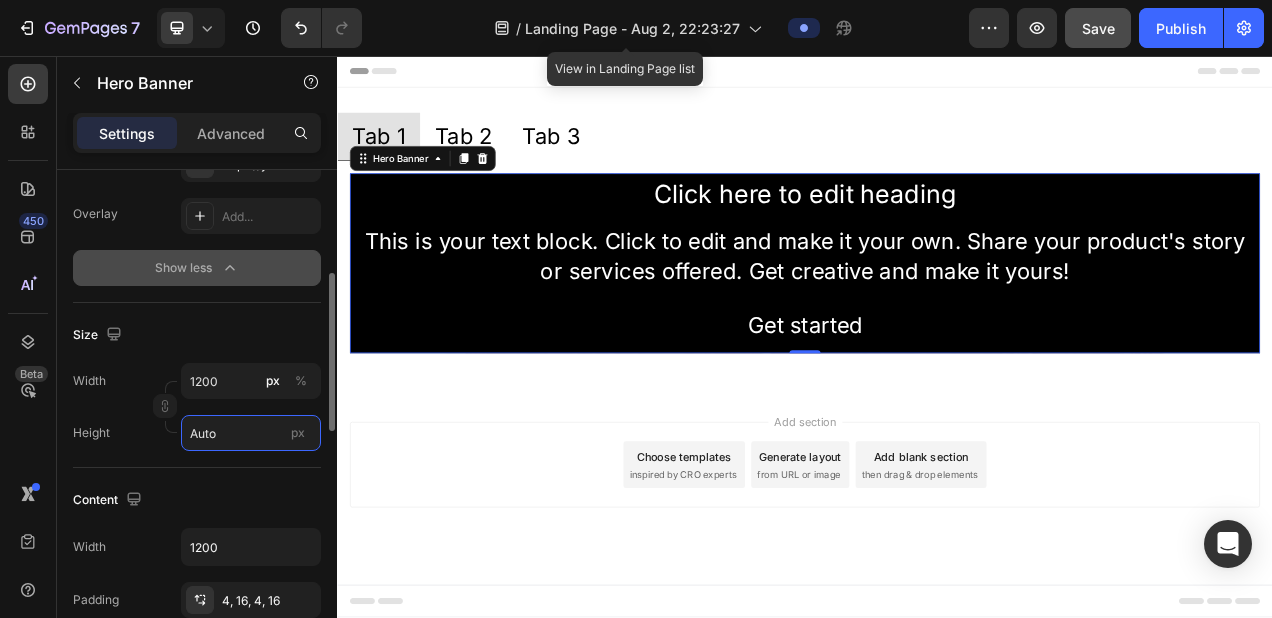 click on "Auto" at bounding box center [251, 433] 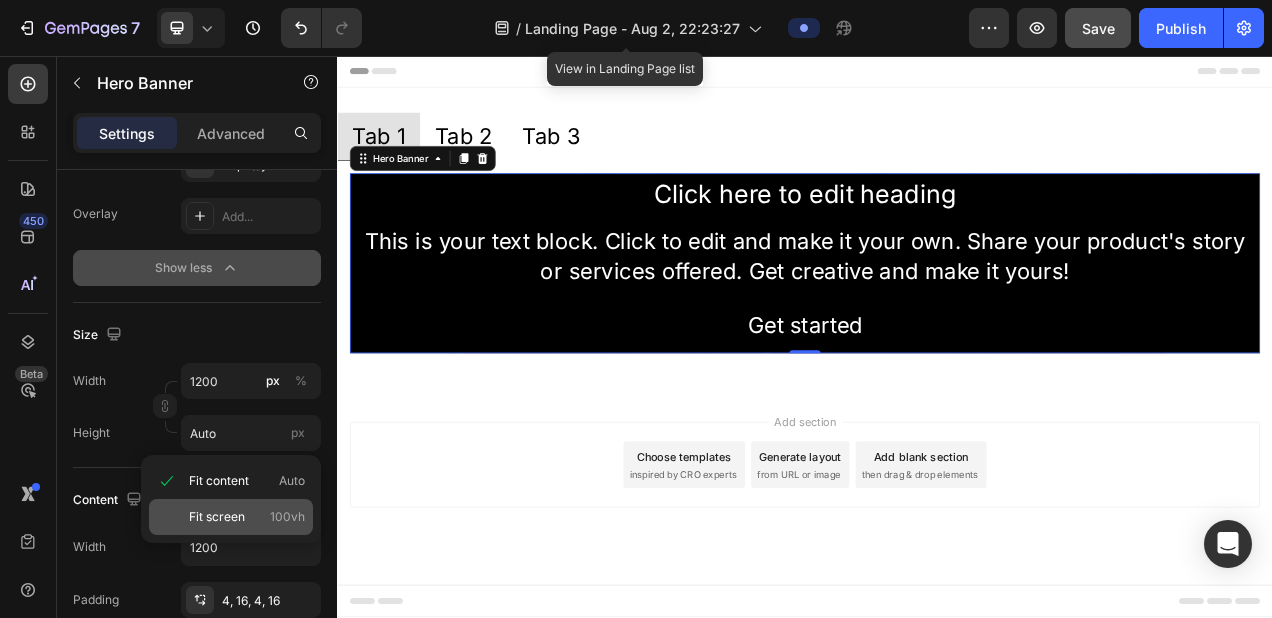 click on "Fit screen" at bounding box center [217, 517] 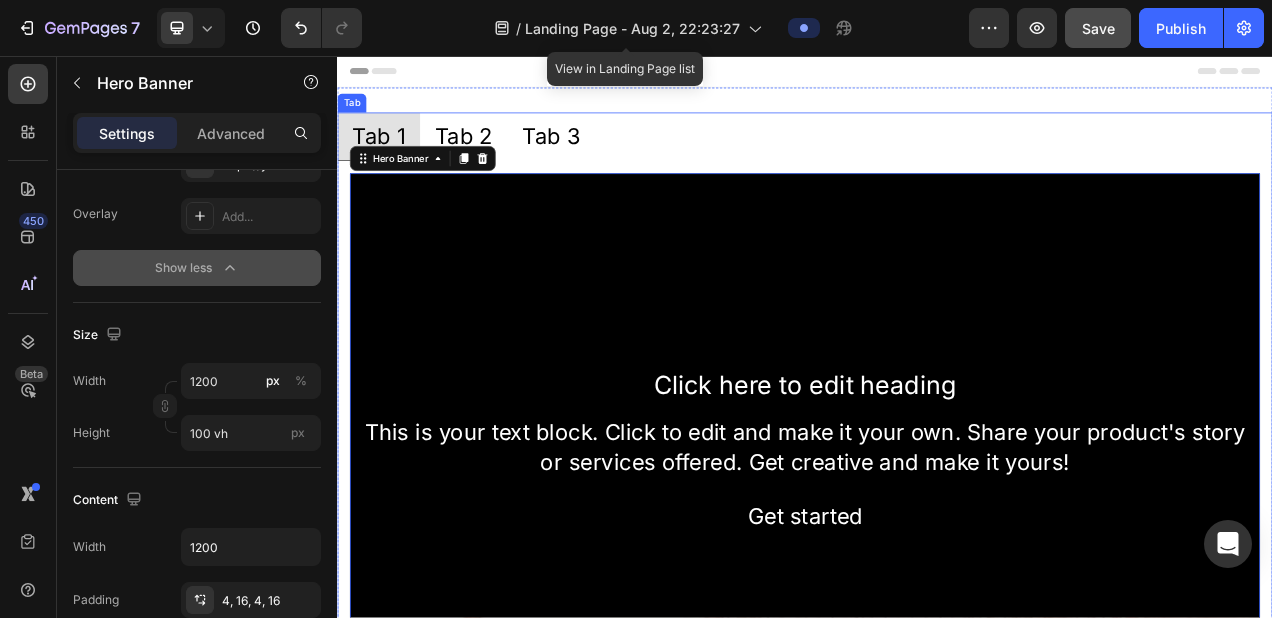 click on "Tab 3" at bounding box center (611, 159) 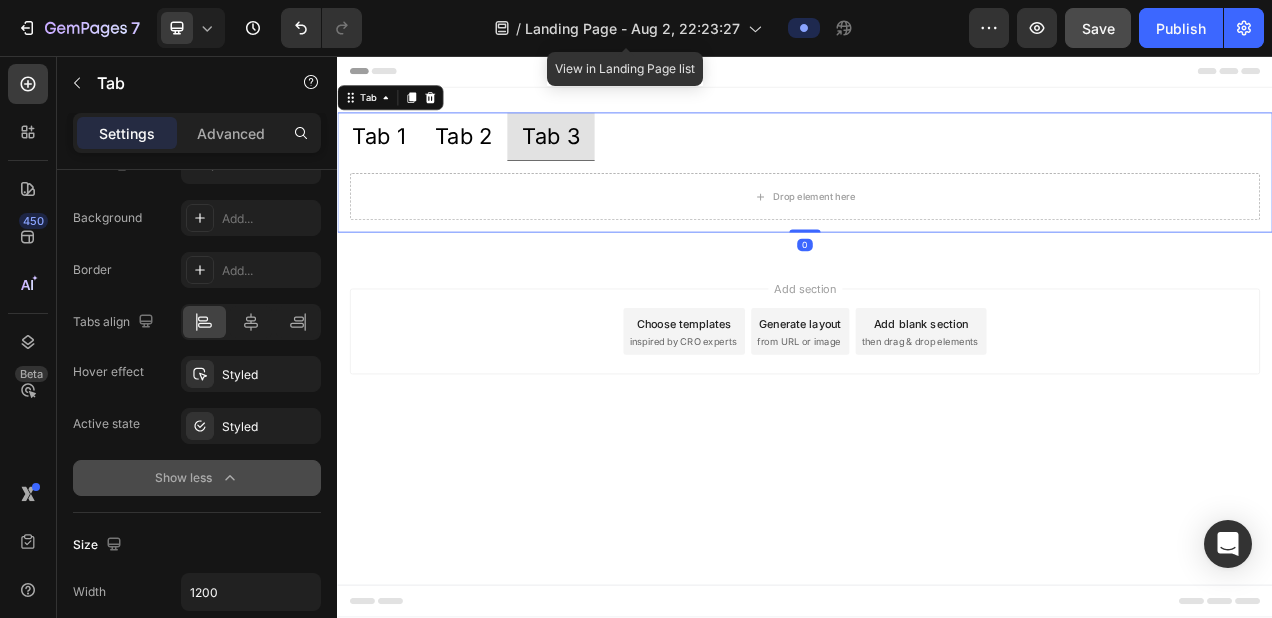 scroll, scrollTop: 0, scrollLeft: 0, axis: both 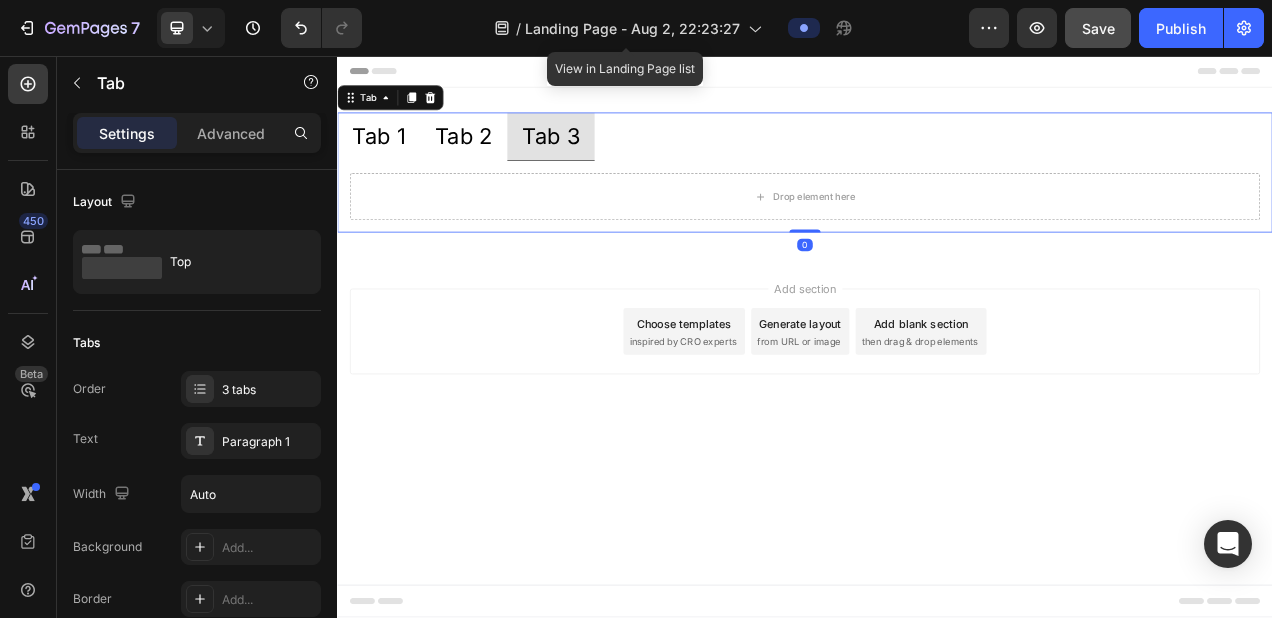 click on "Tab 2" at bounding box center [499, 159] 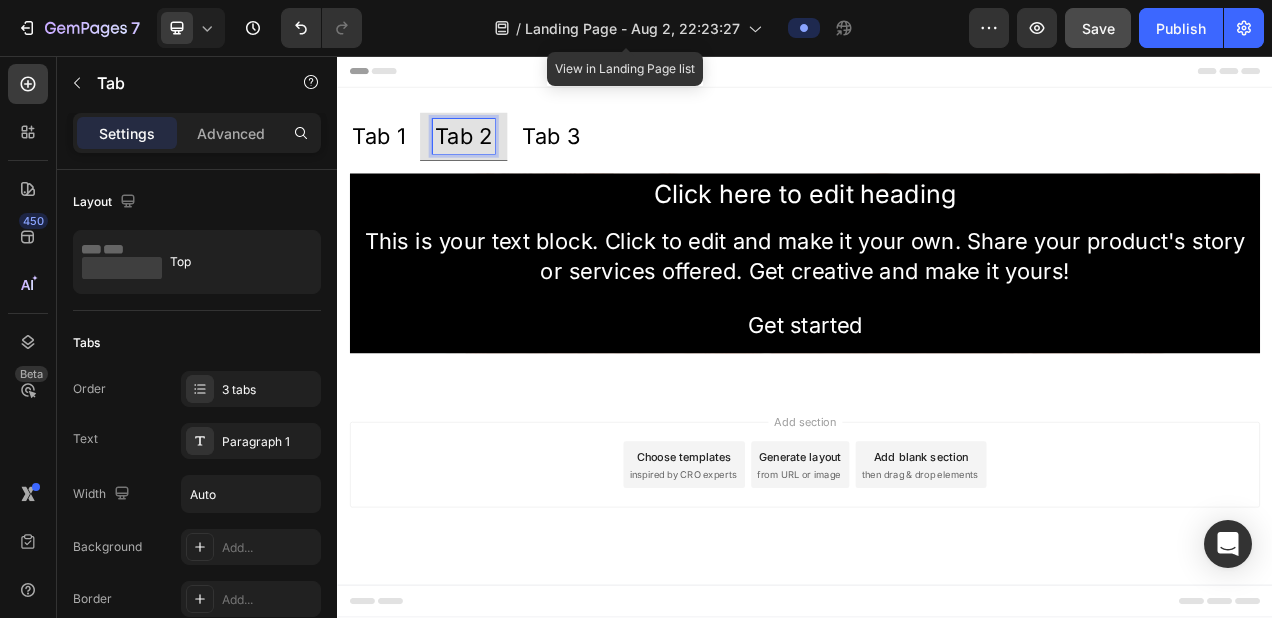 click on "Tab 1" at bounding box center [390, 159] 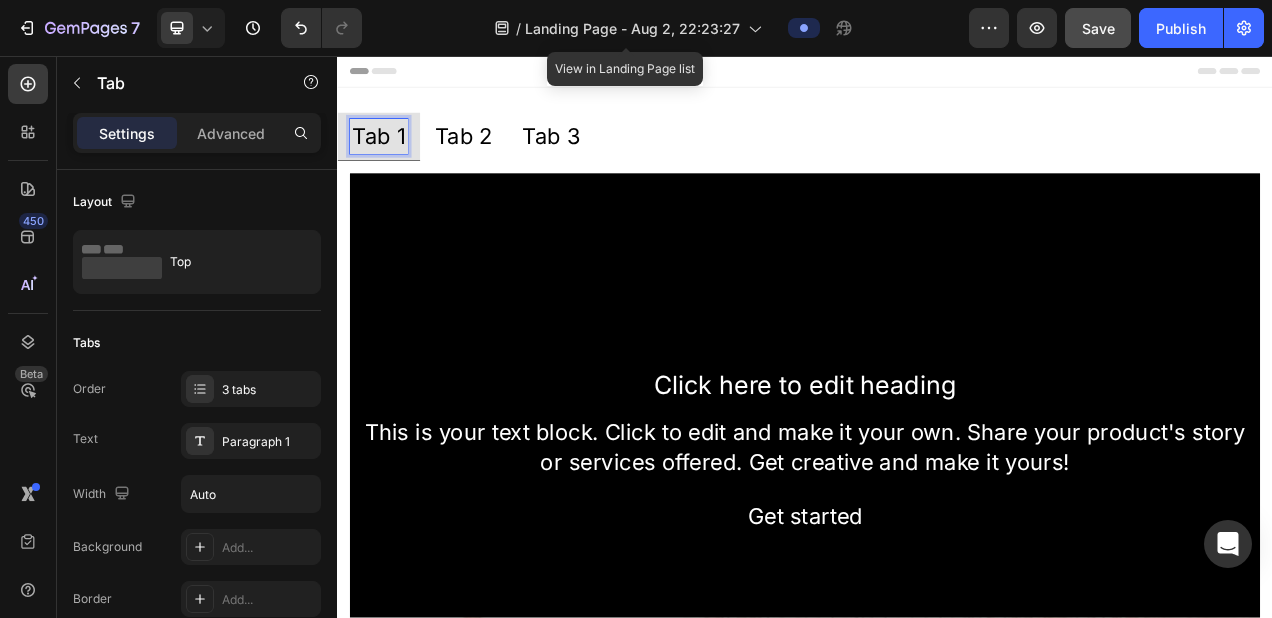 click on "Tab 3" at bounding box center (611, 159) 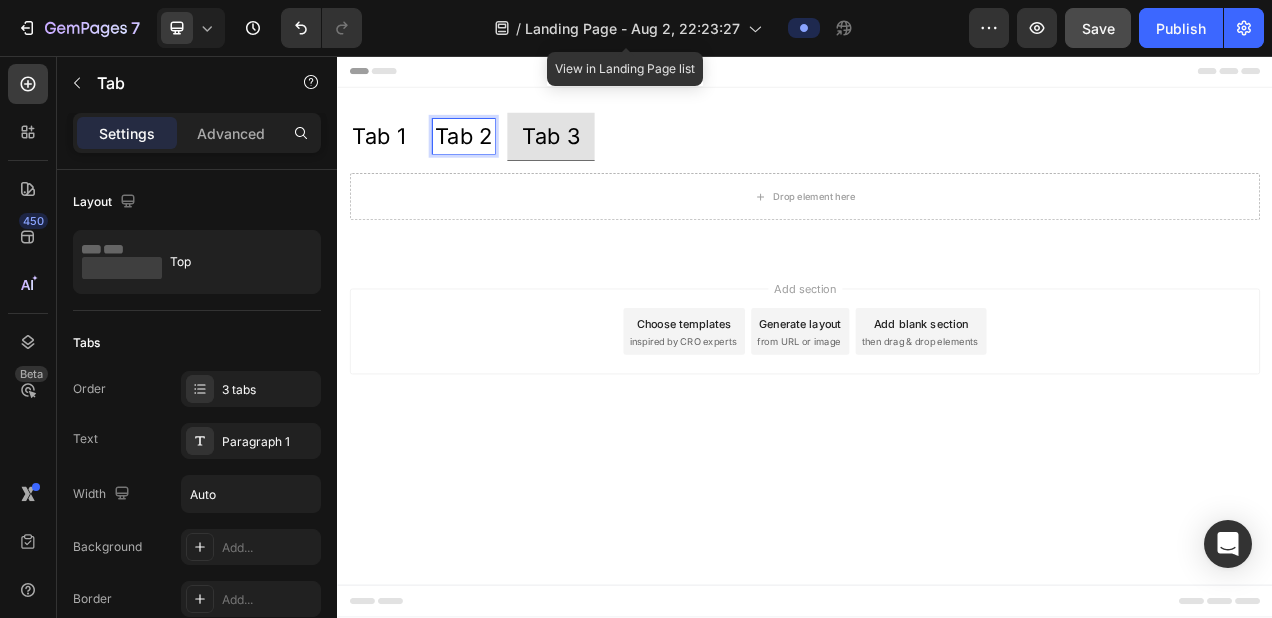 click on "Tab 2" at bounding box center (499, 159) 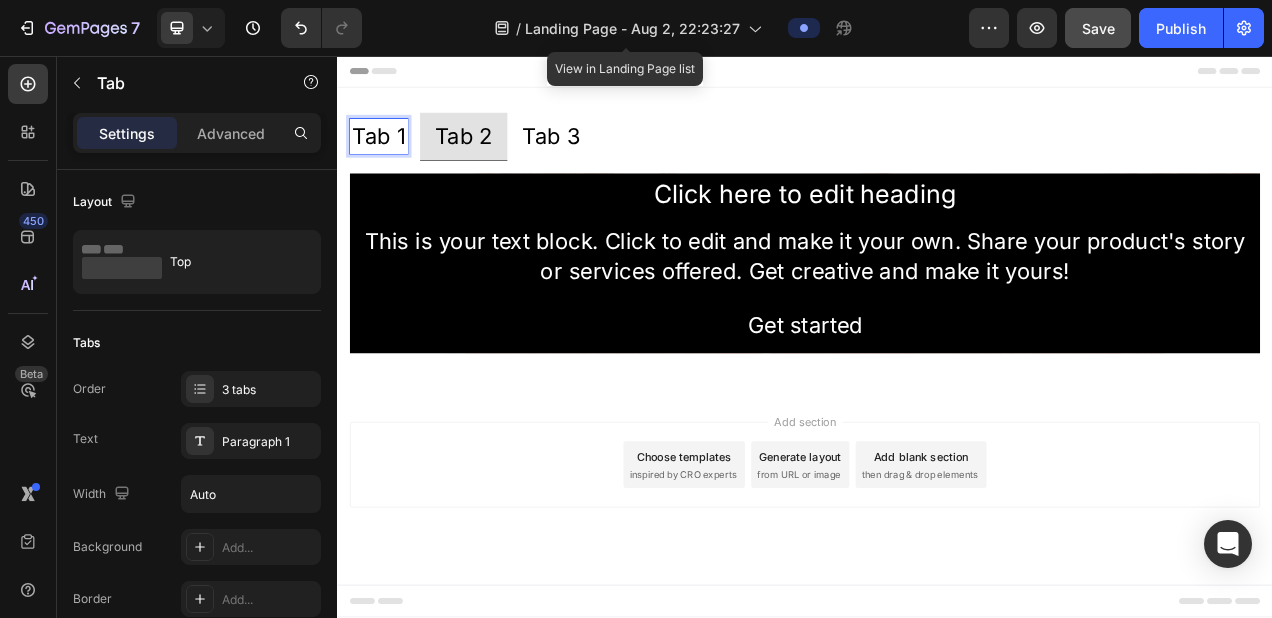 click on "Tab 1" at bounding box center (390, 159) 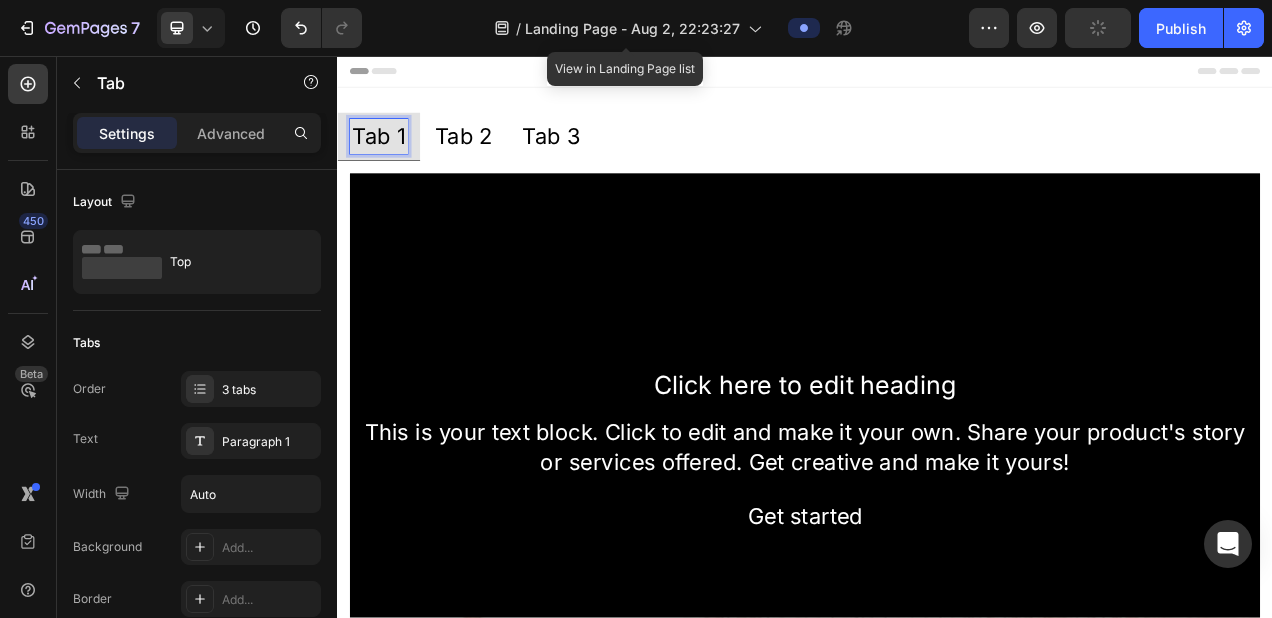 click on "Tab 1" at bounding box center [390, 159] 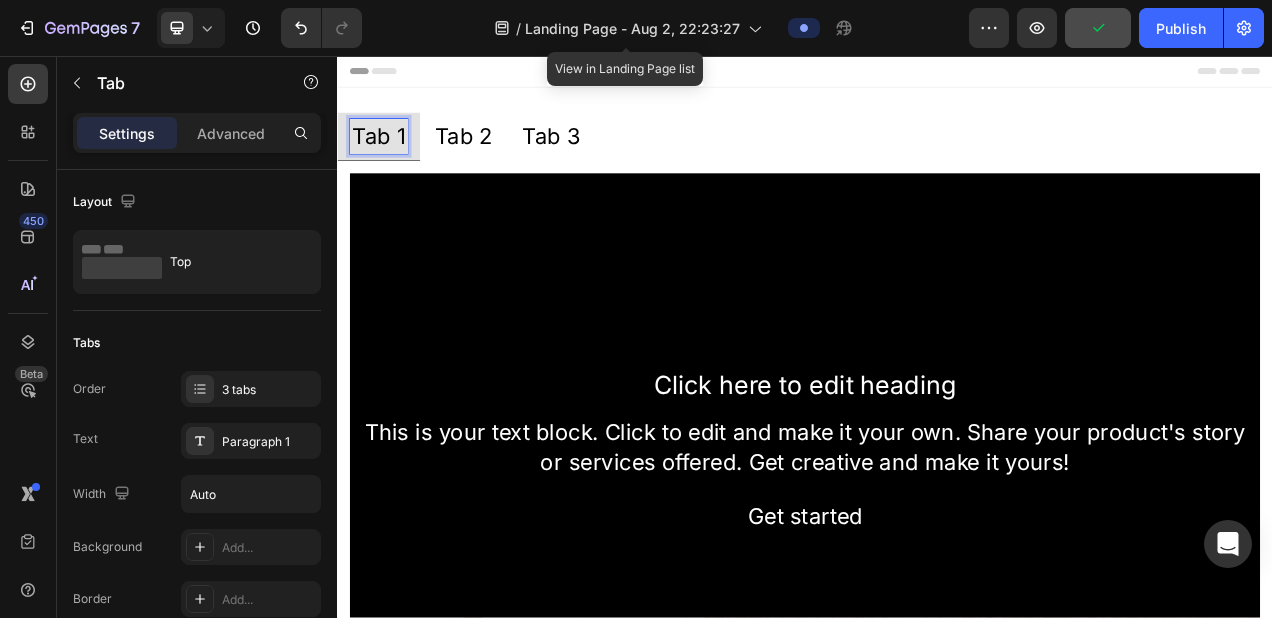 click on "Tab 1" at bounding box center (390, 159) 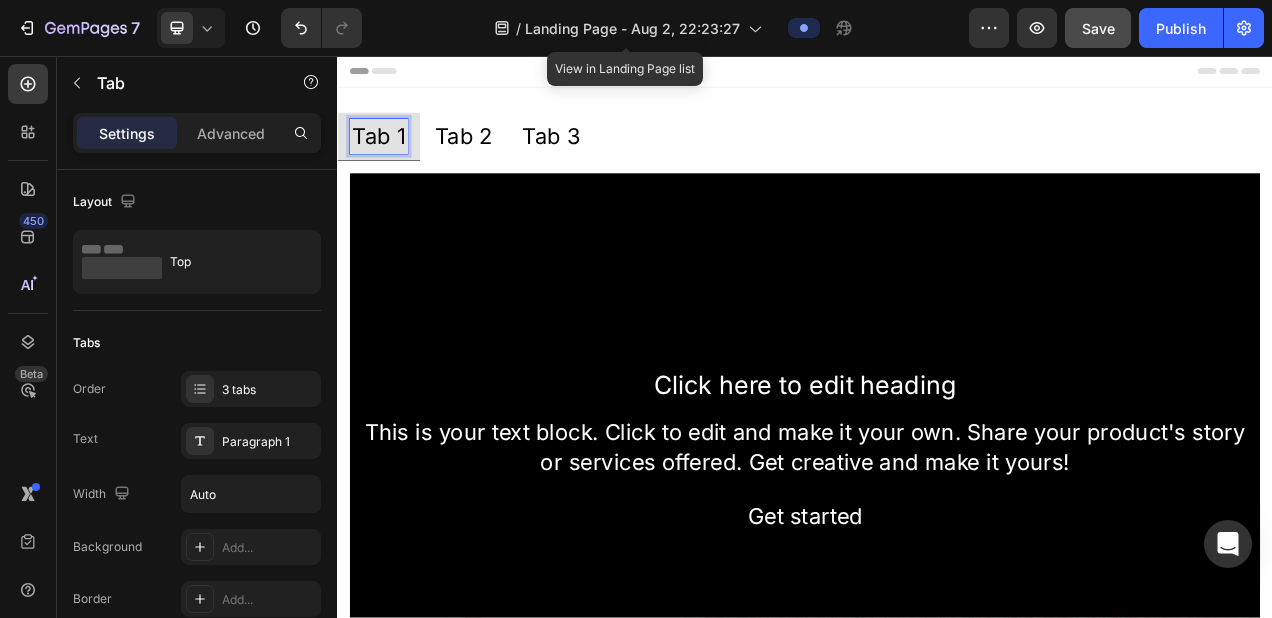 click on "Tab 1" at bounding box center [390, 159] 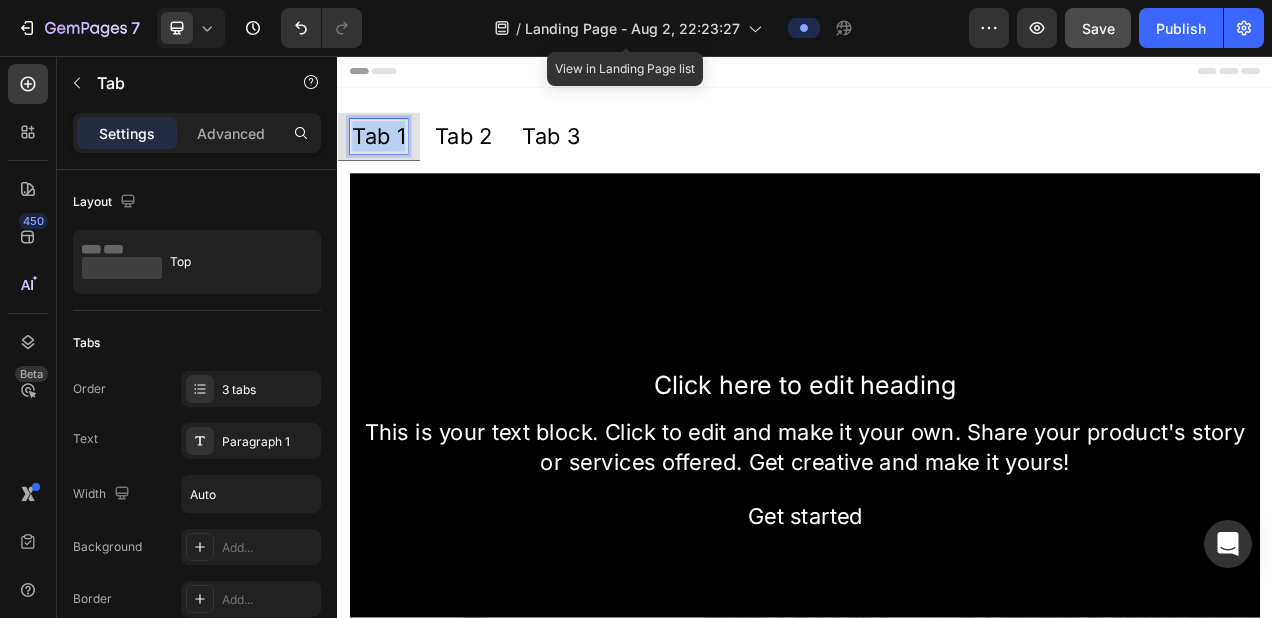 click on "Tab 1" at bounding box center [390, 159] 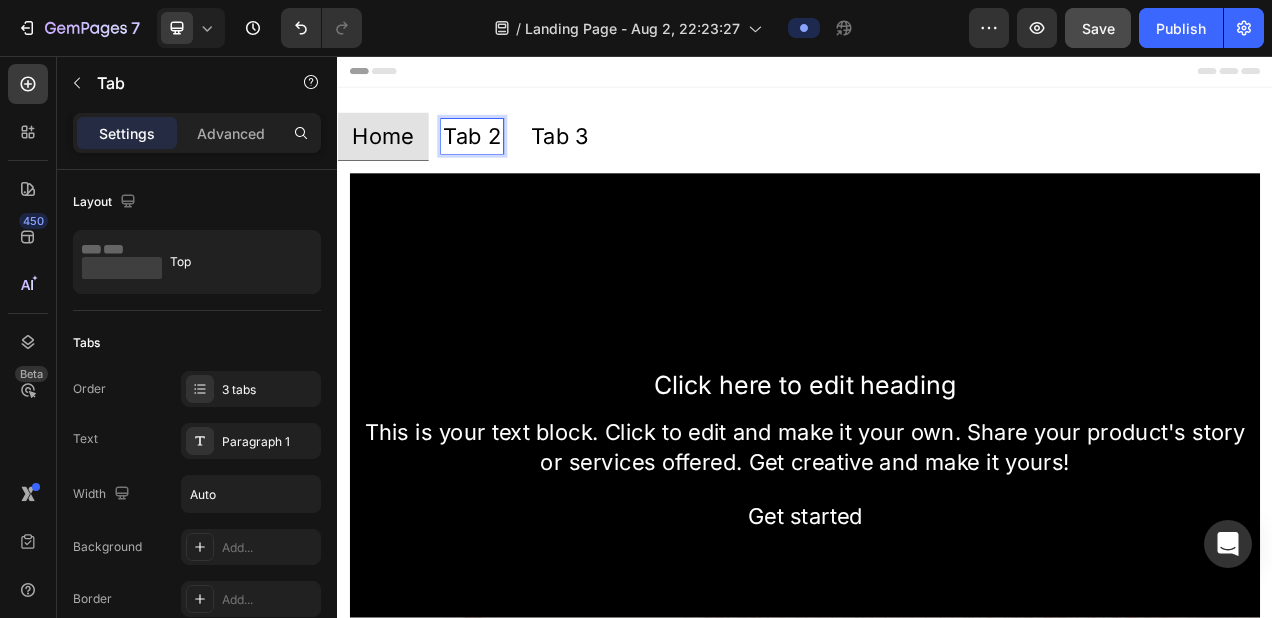 click on "Tab 2" at bounding box center (510, 159) 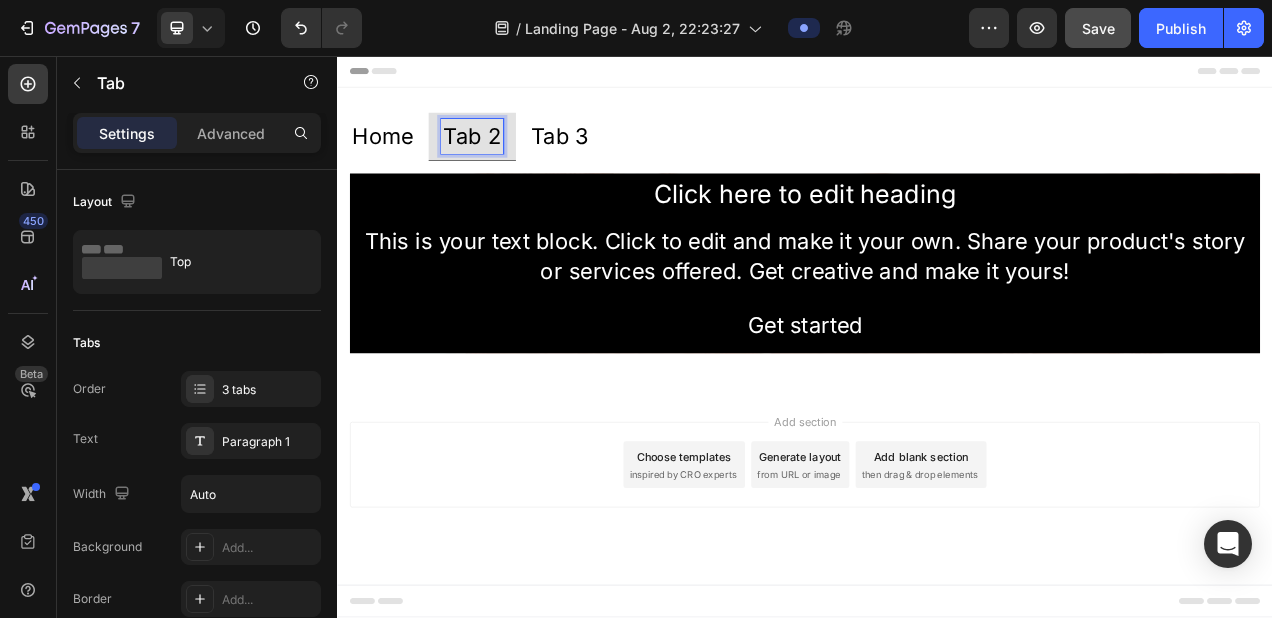 click on "Tab 2" at bounding box center (510, 159) 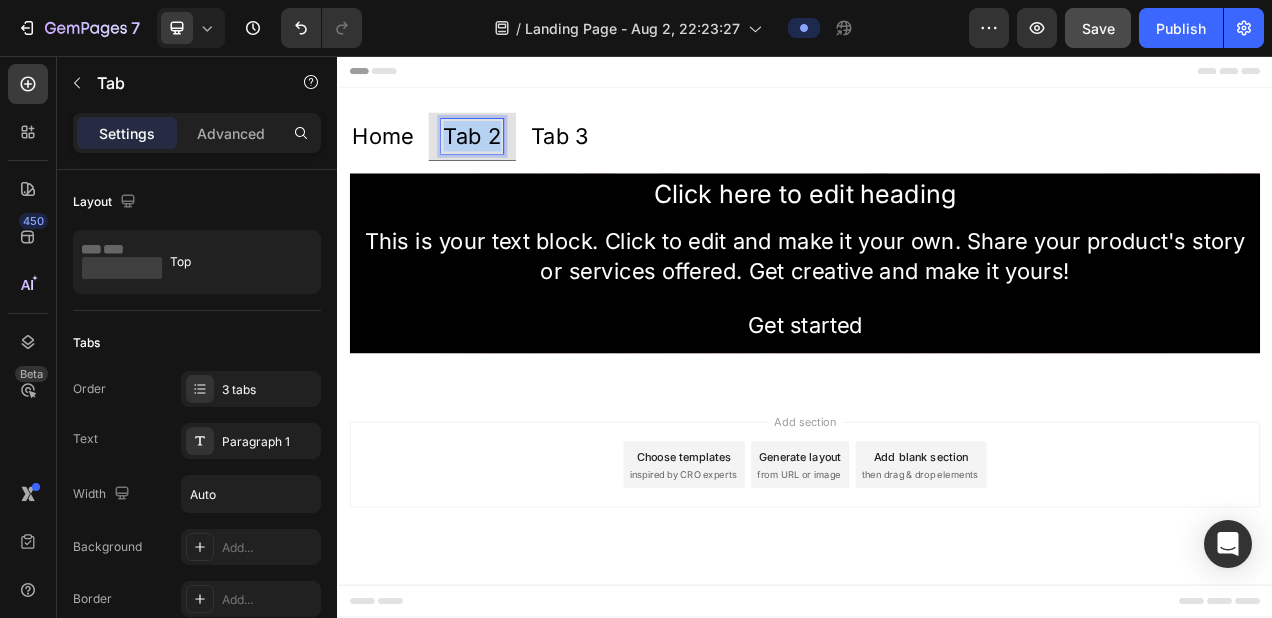 click on "Tab 2" at bounding box center (510, 159) 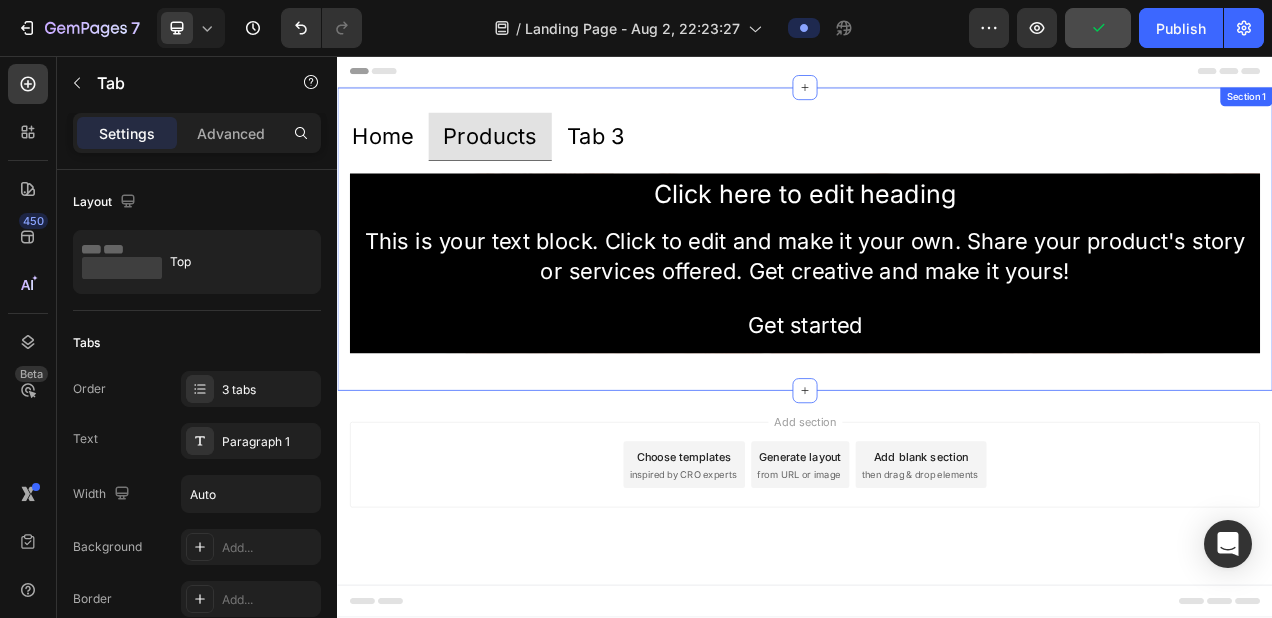 click on "Home Products Tab 3 Click here to edit heading Heading This is your text block. Click to edit and make it your own. Share your product's story                   or services offered. Get creative and make it yours! Text Block Get started Button Hero Banner Click here to edit heading Heading This is your text block. Click to edit and make it your own. Share your product's story                   or services offered. Get creative and make it yours! Text Block Get started Button Hero Banner
Tab   0 Section 1" at bounding box center [937, 291] 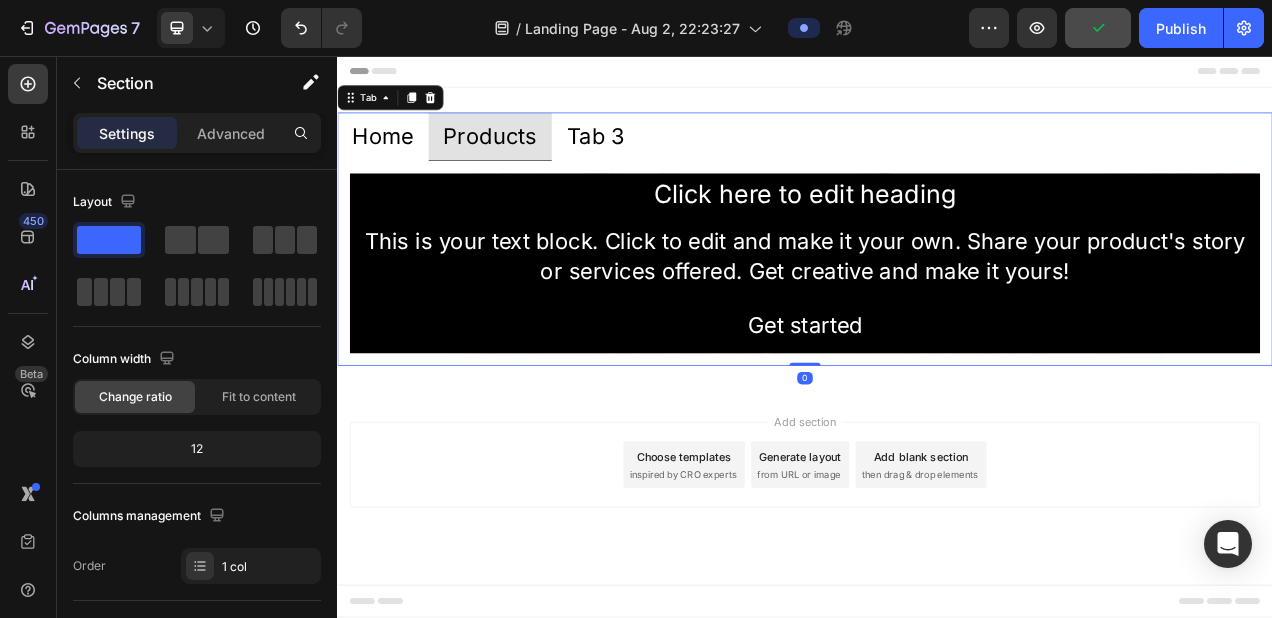 click on "Tab 3" at bounding box center (668, 159) 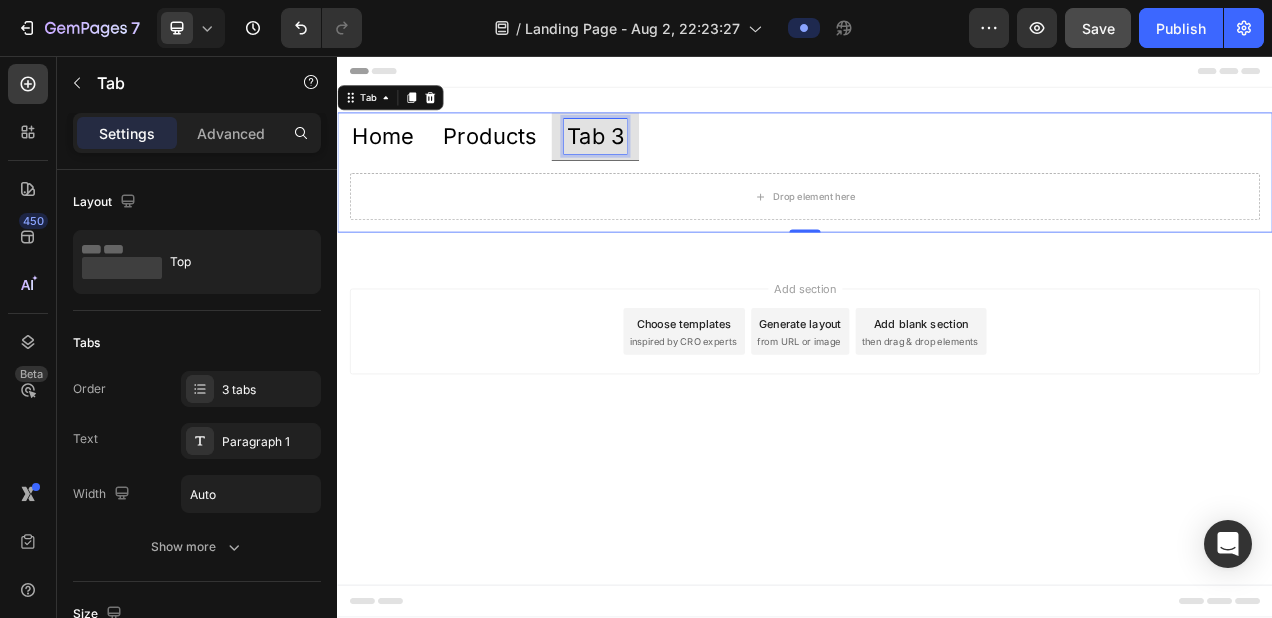 click on "Tab 3" at bounding box center [668, 159] 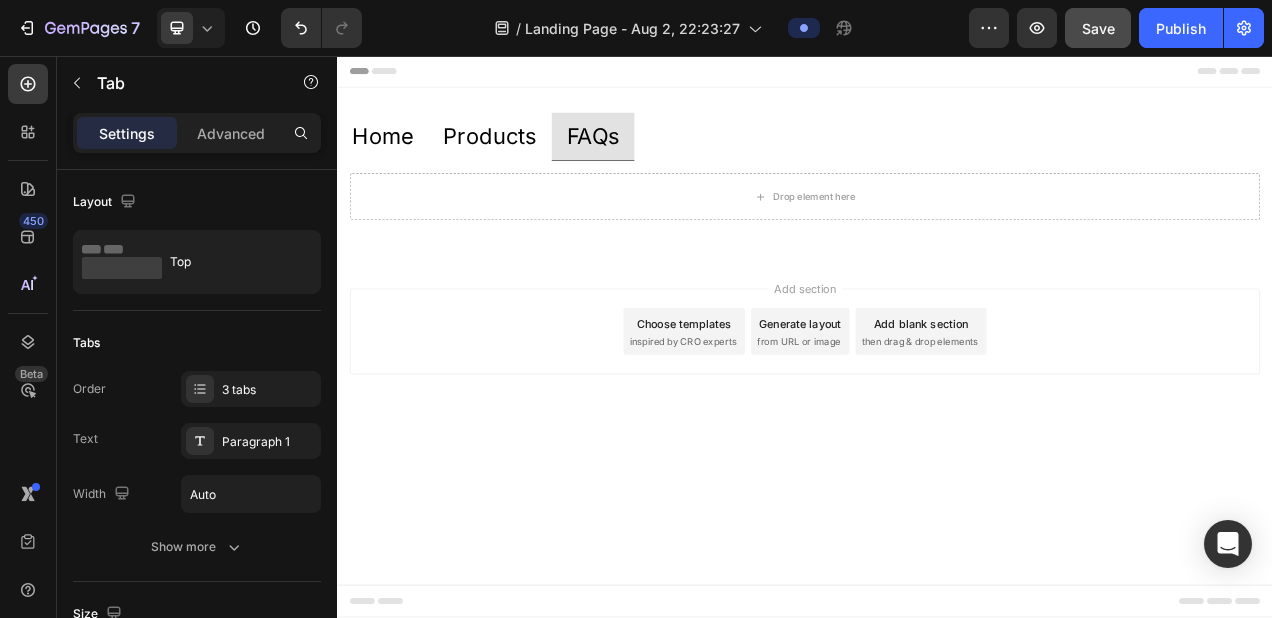 click on "Add section Choose templates inspired by CRO experts Generate layout from URL or image Add blank section then drag & drop elements" at bounding box center [937, 410] 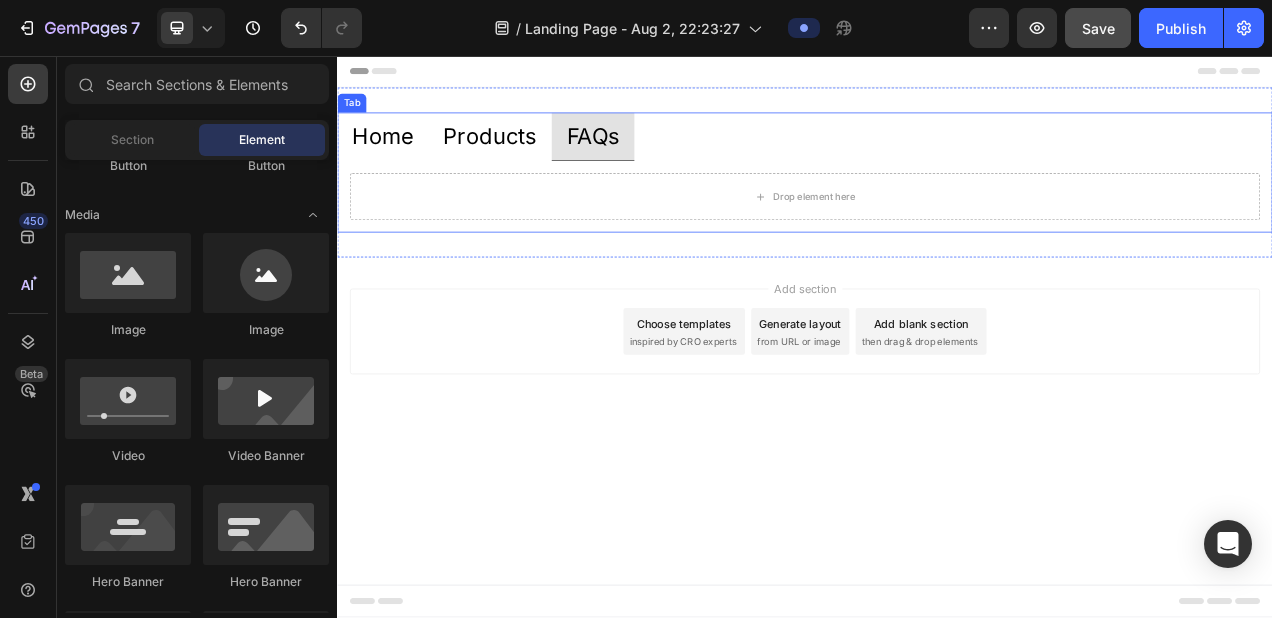 click on "Home" at bounding box center [395, 159] 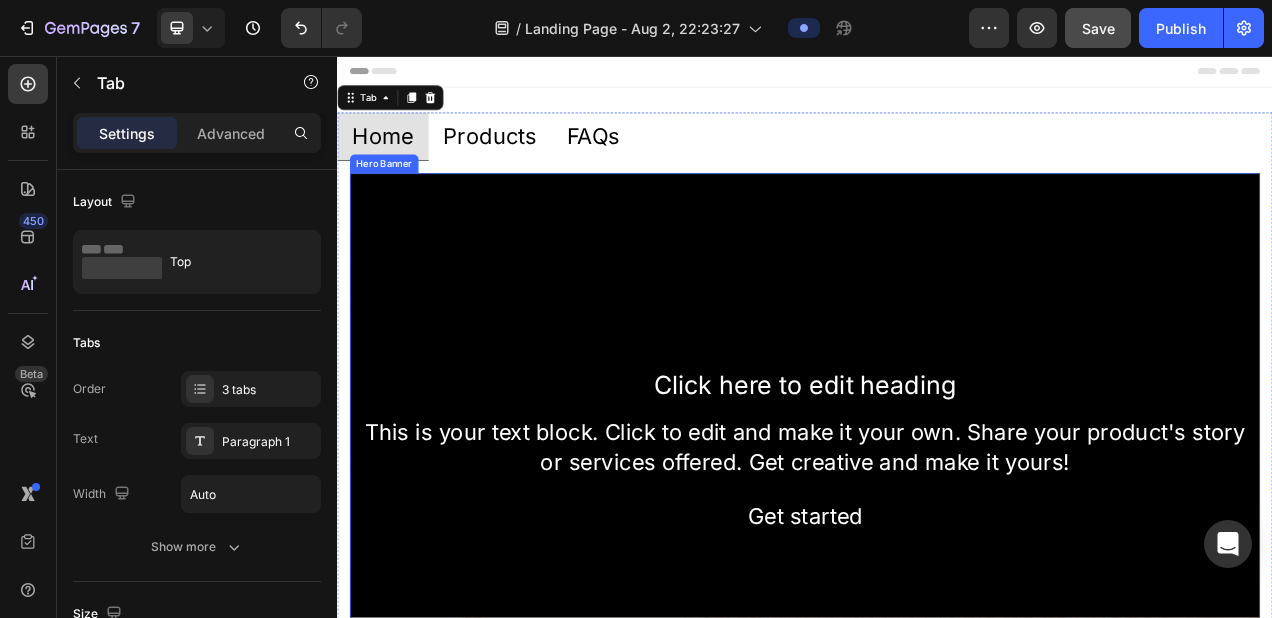 click at bounding box center [937, 567] 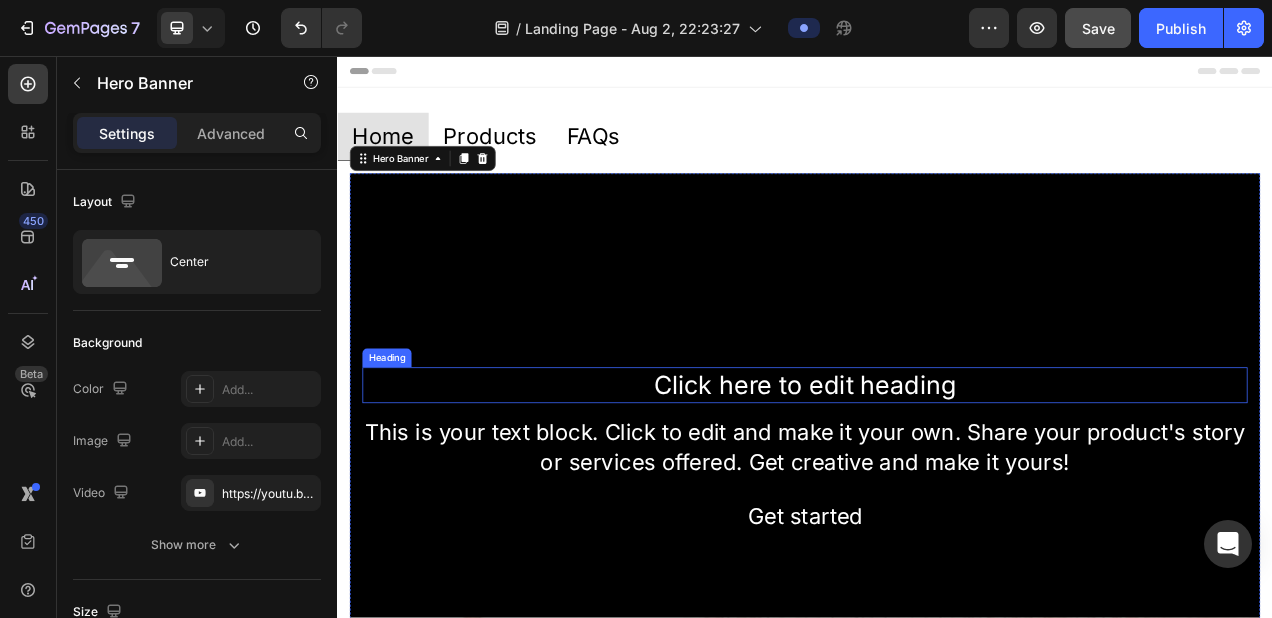 click on "Click here to edit heading" at bounding box center [937, 479] 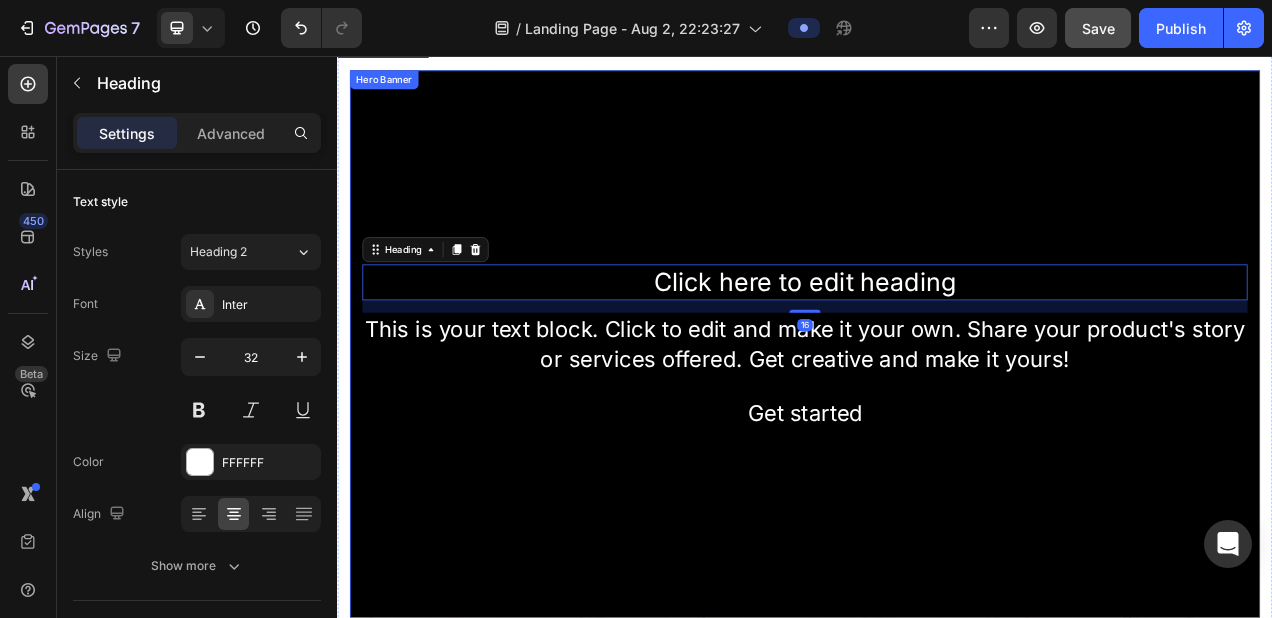 click at bounding box center [937, 435] 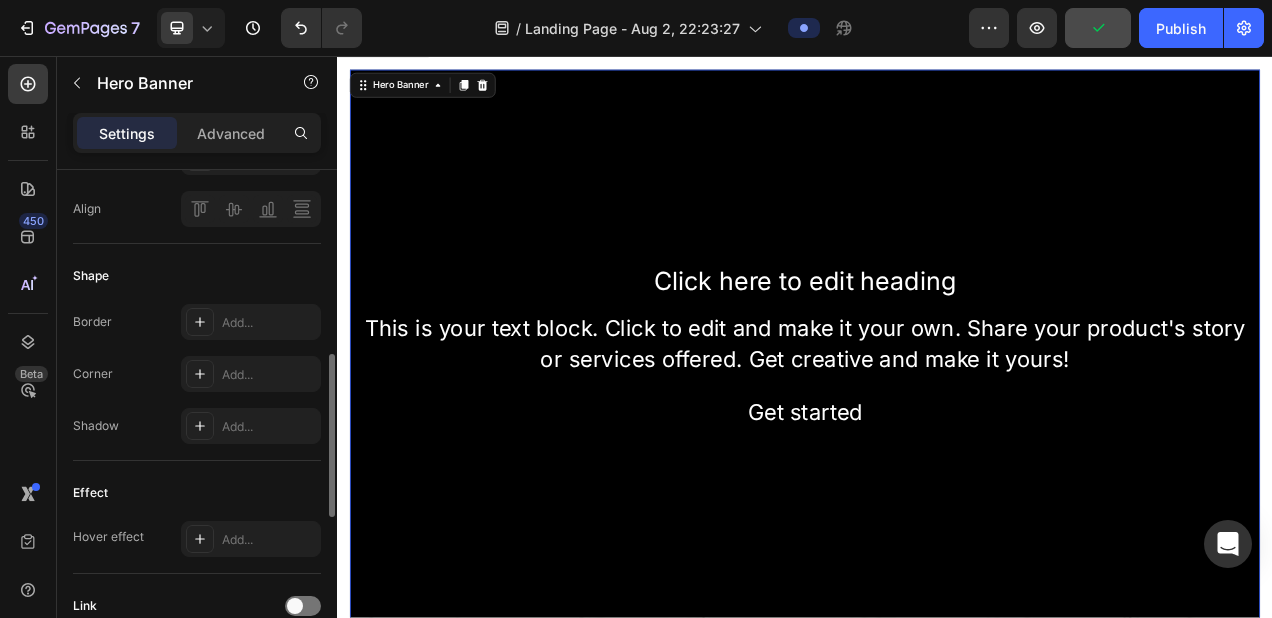 scroll, scrollTop: 721, scrollLeft: 0, axis: vertical 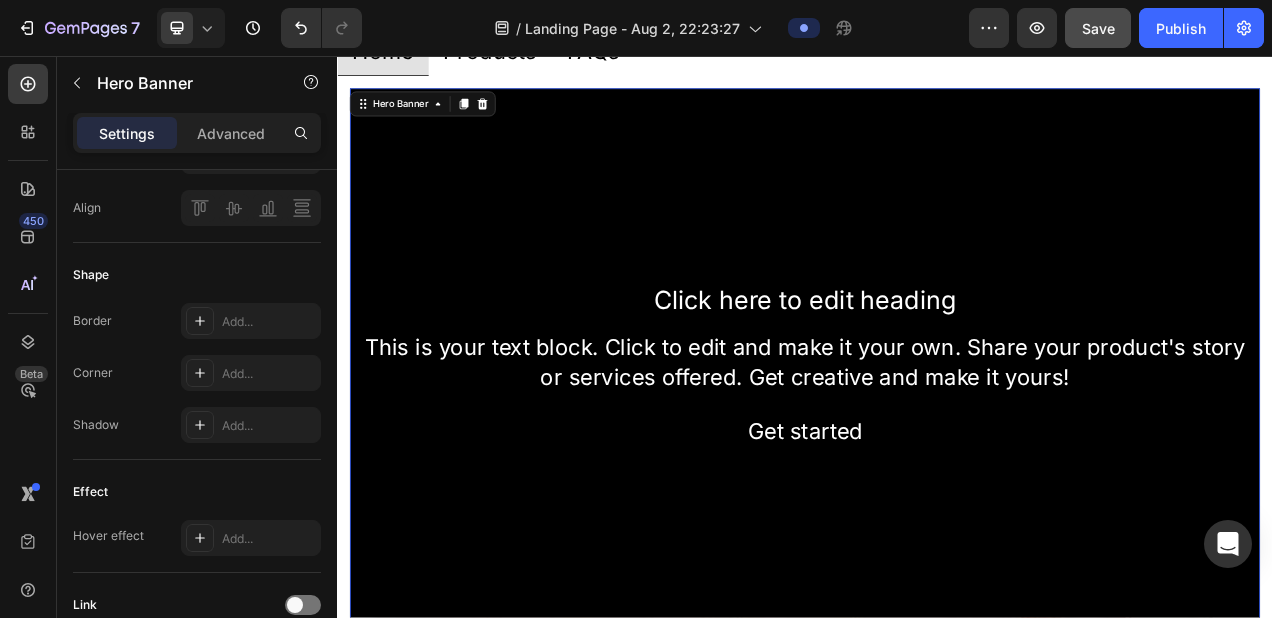 click at bounding box center [937, 458] 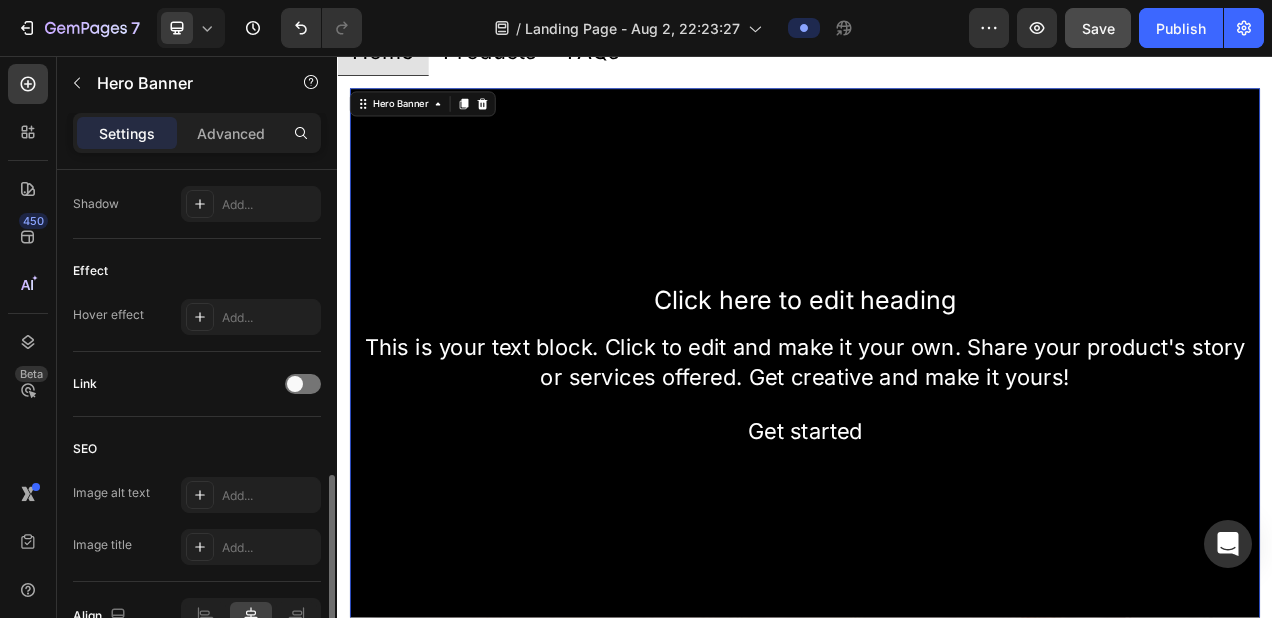 scroll, scrollTop: 1054, scrollLeft: 0, axis: vertical 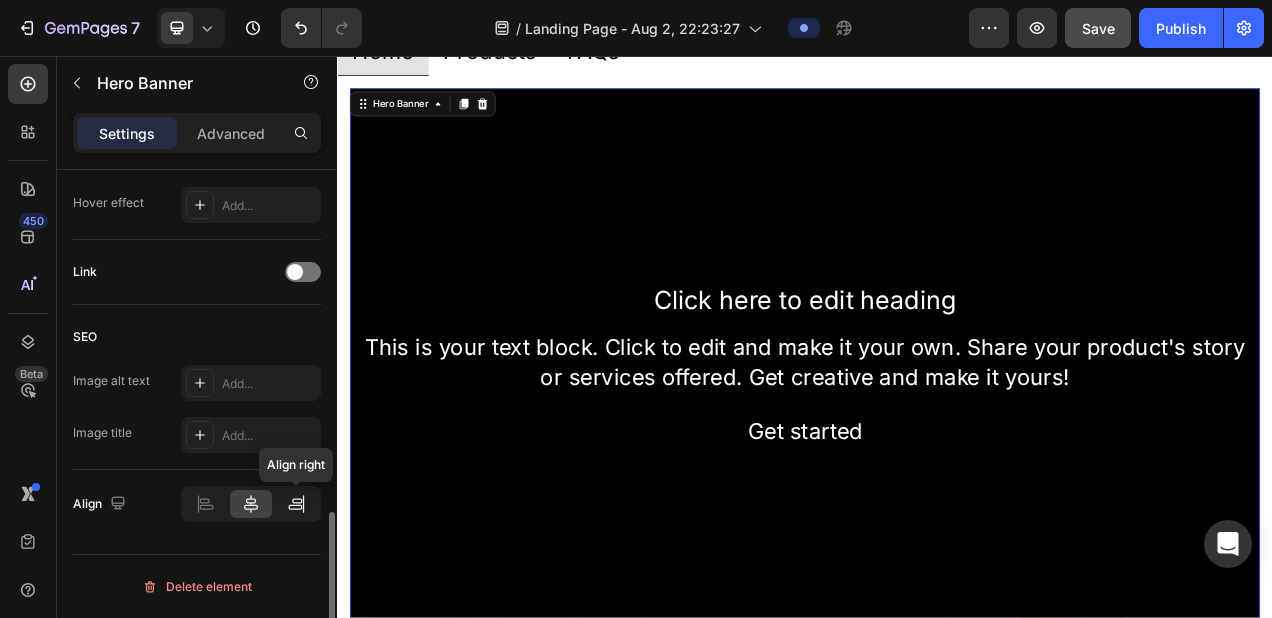 click 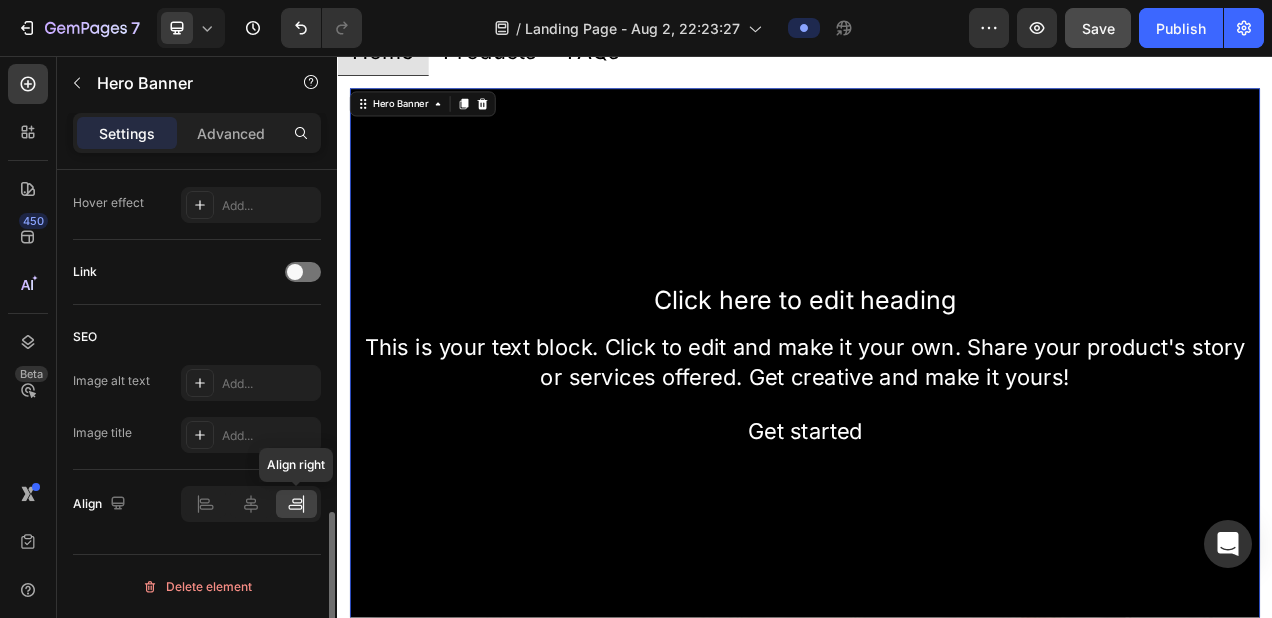 click 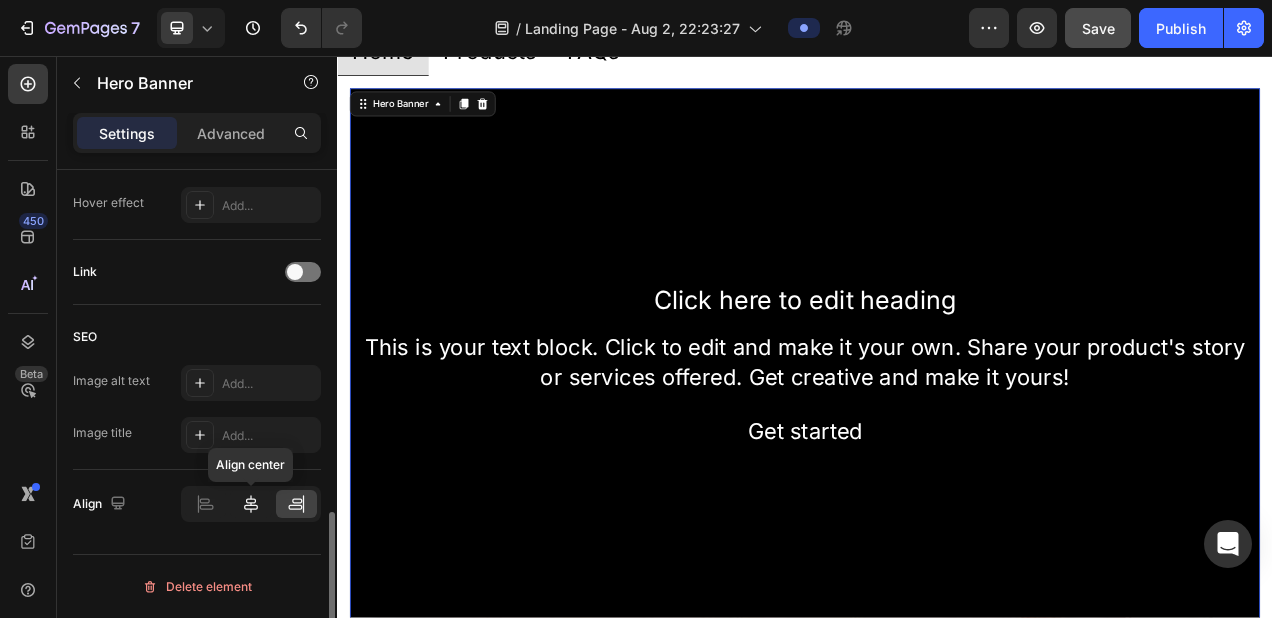 click 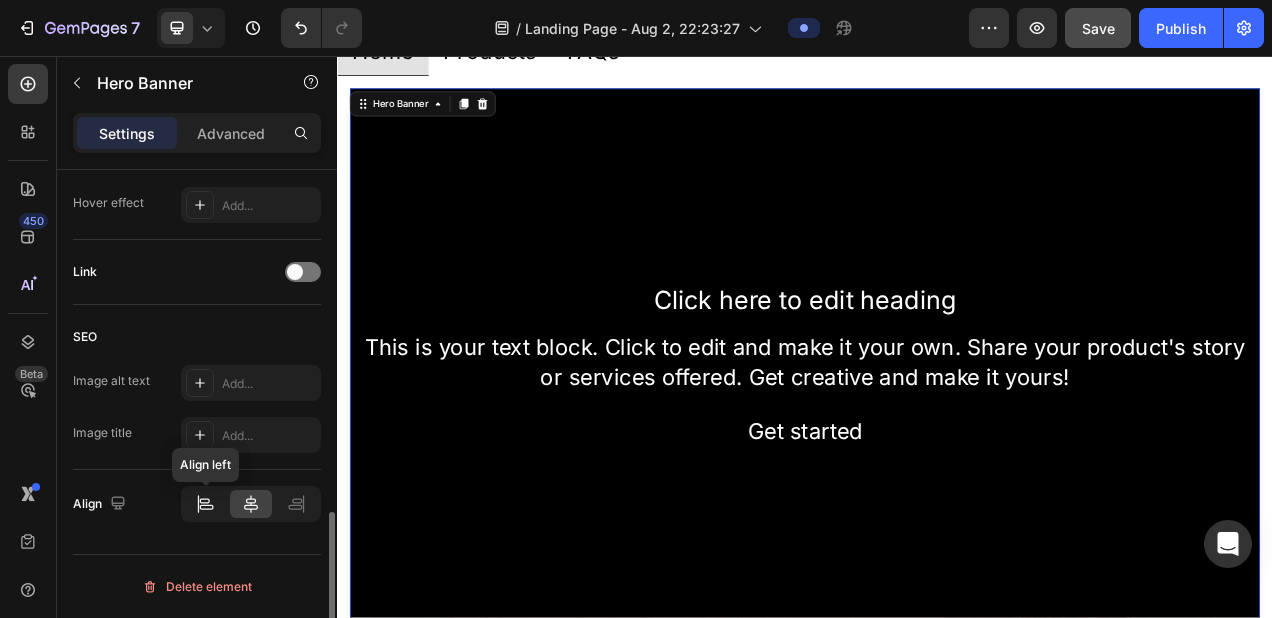 click 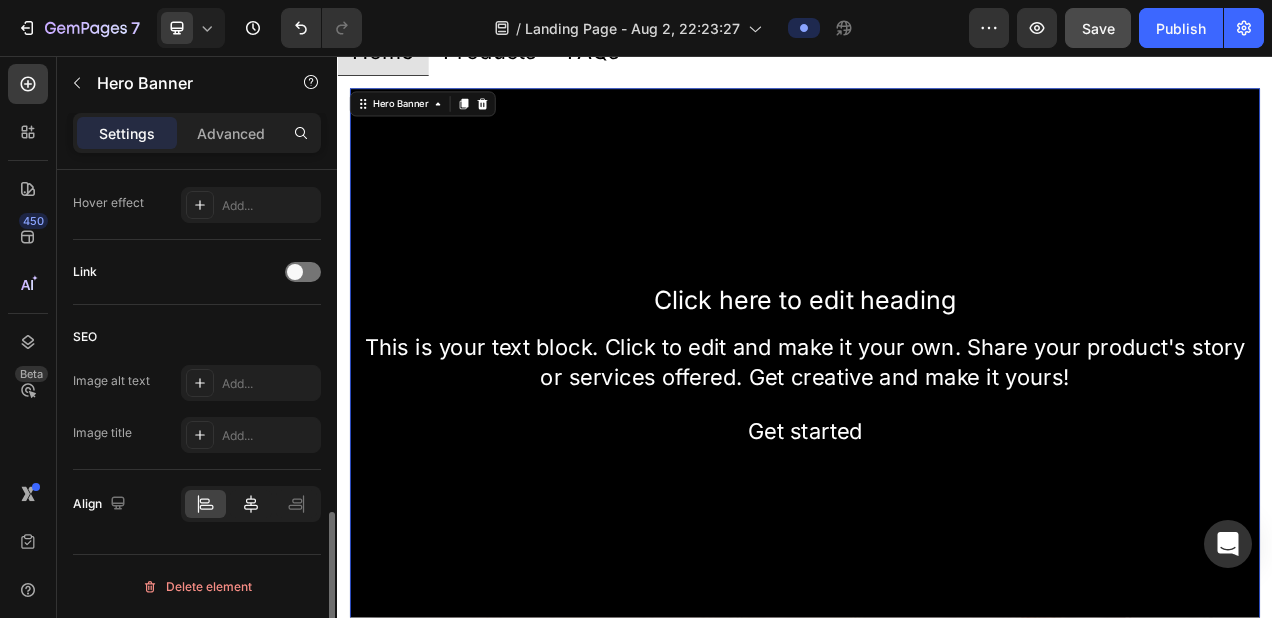 click 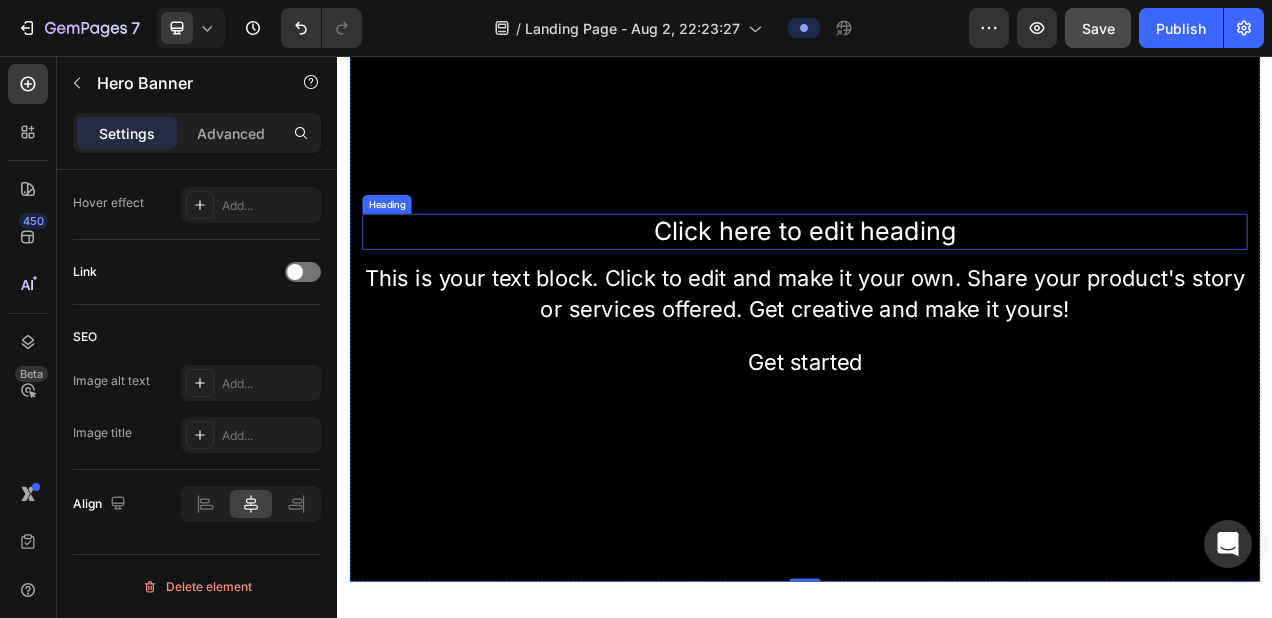 scroll, scrollTop: 202, scrollLeft: 0, axis: vertical 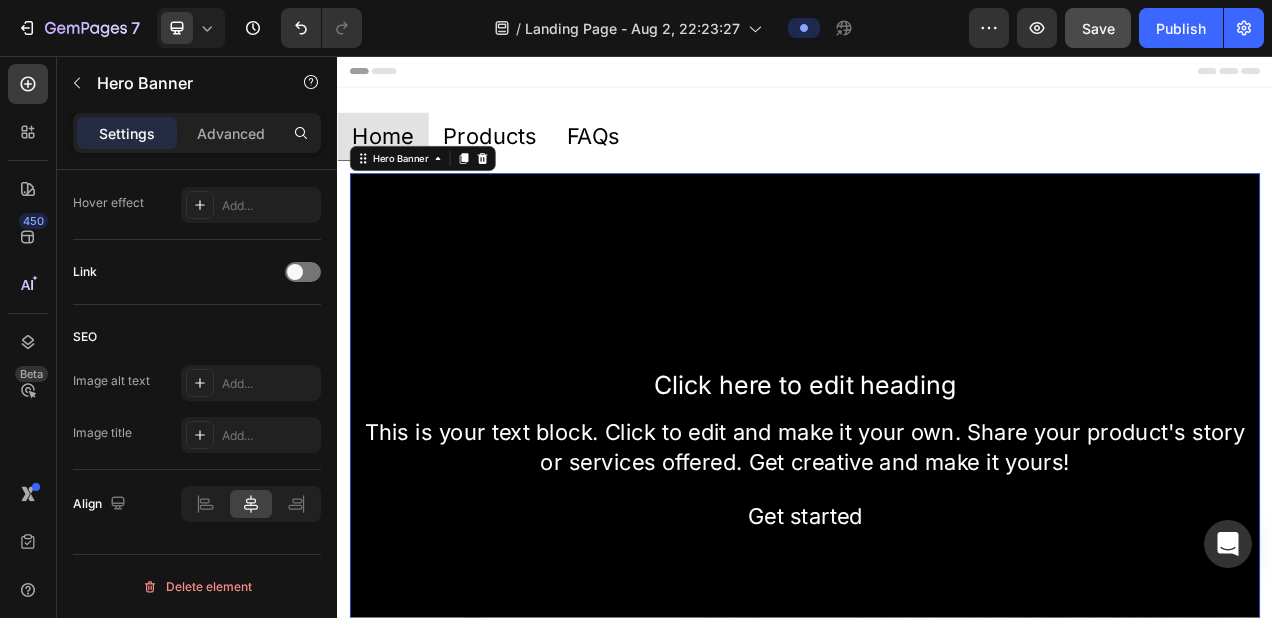 click at bounding box center (937, 567) 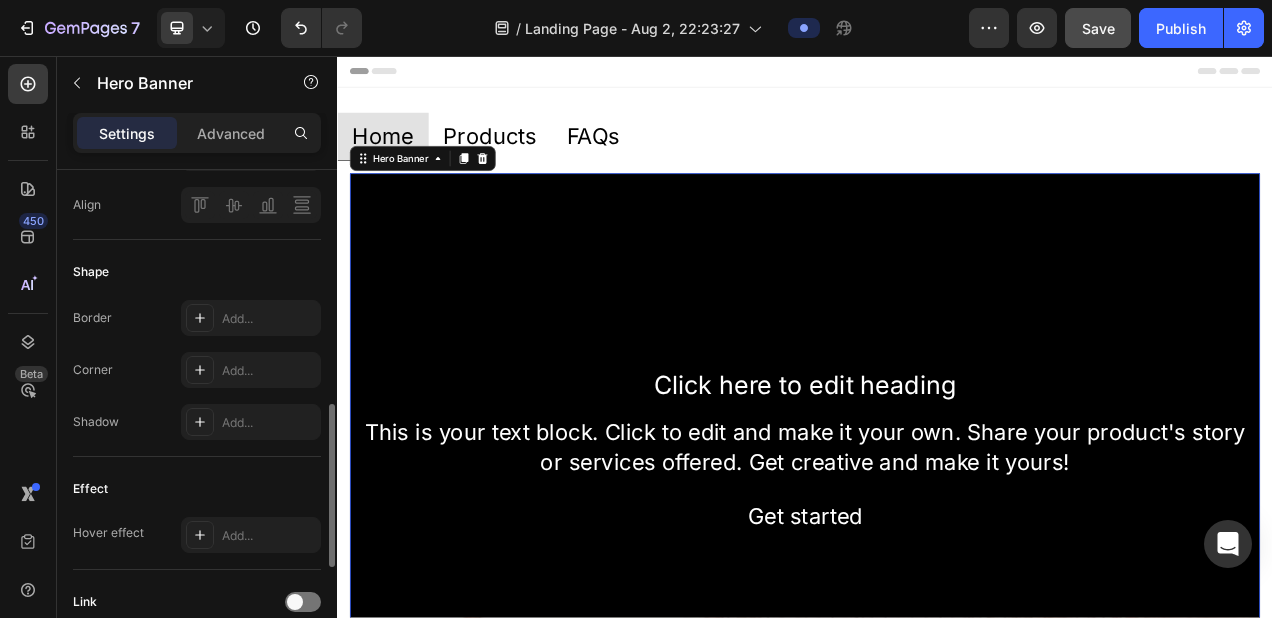 scroll, scrollTop: 550, scrollLeft: 0, axis: vertical 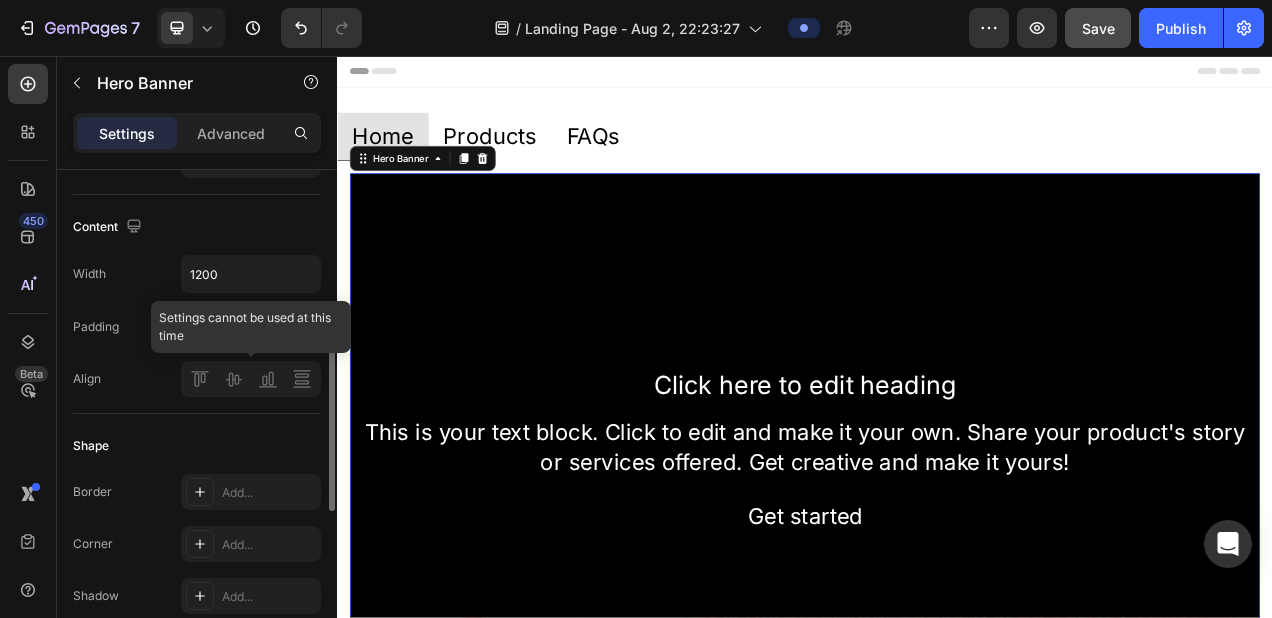 click 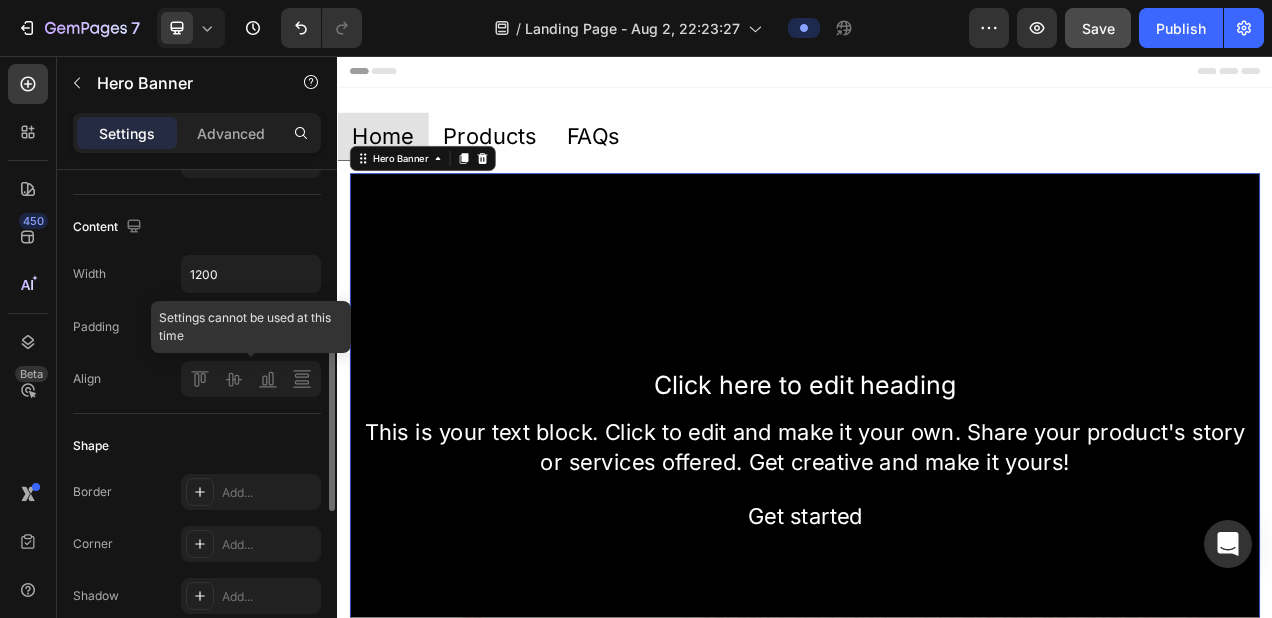 click 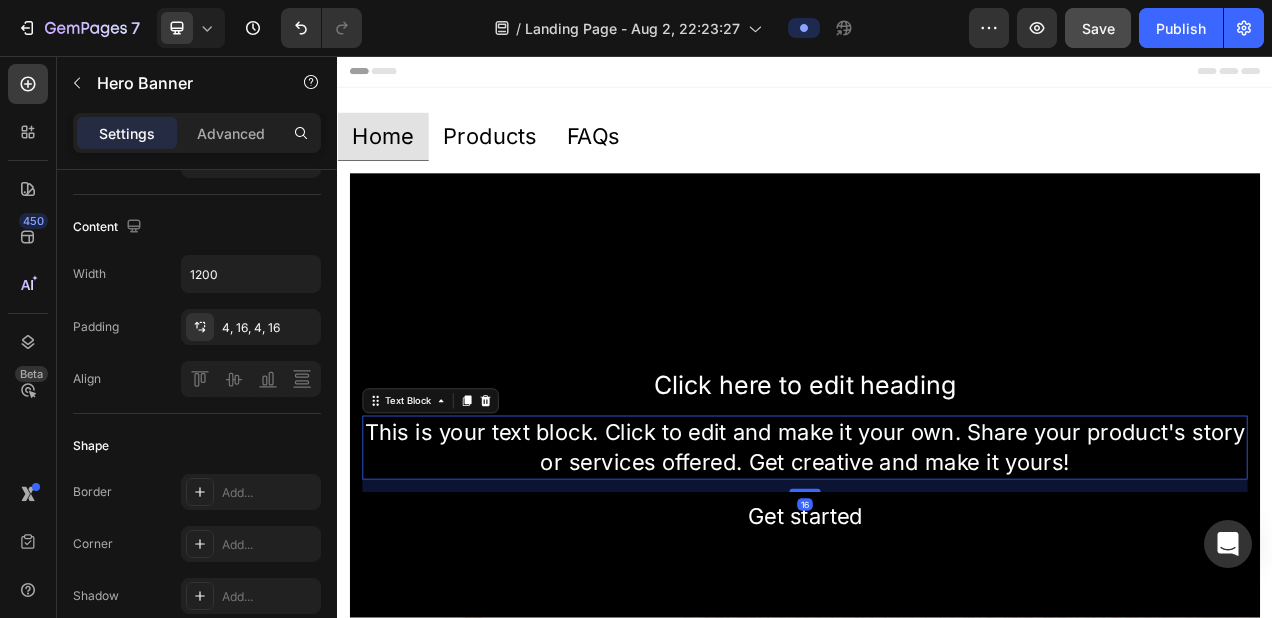 click on "This is your text block. Click to edit and make it your own. Share your product's story                   or services offered. Get creative and make it yours!" at bounding box center [937, 559] 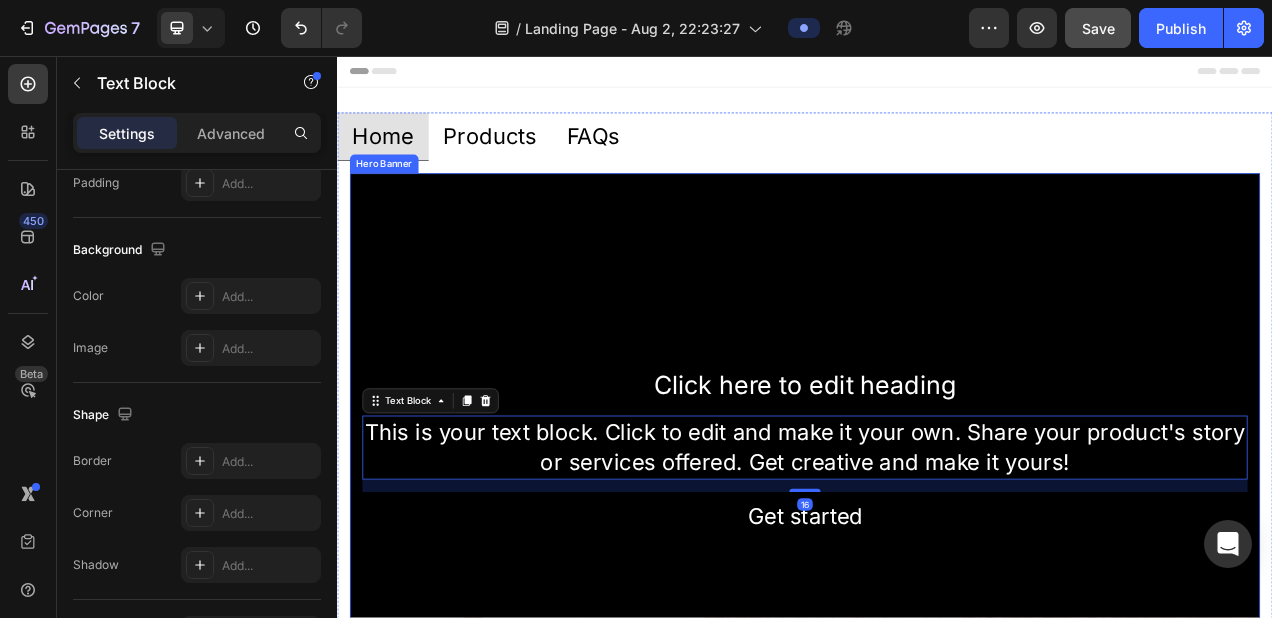 scroll, scrollTop: 0, scrollLeft: 0, axis: both 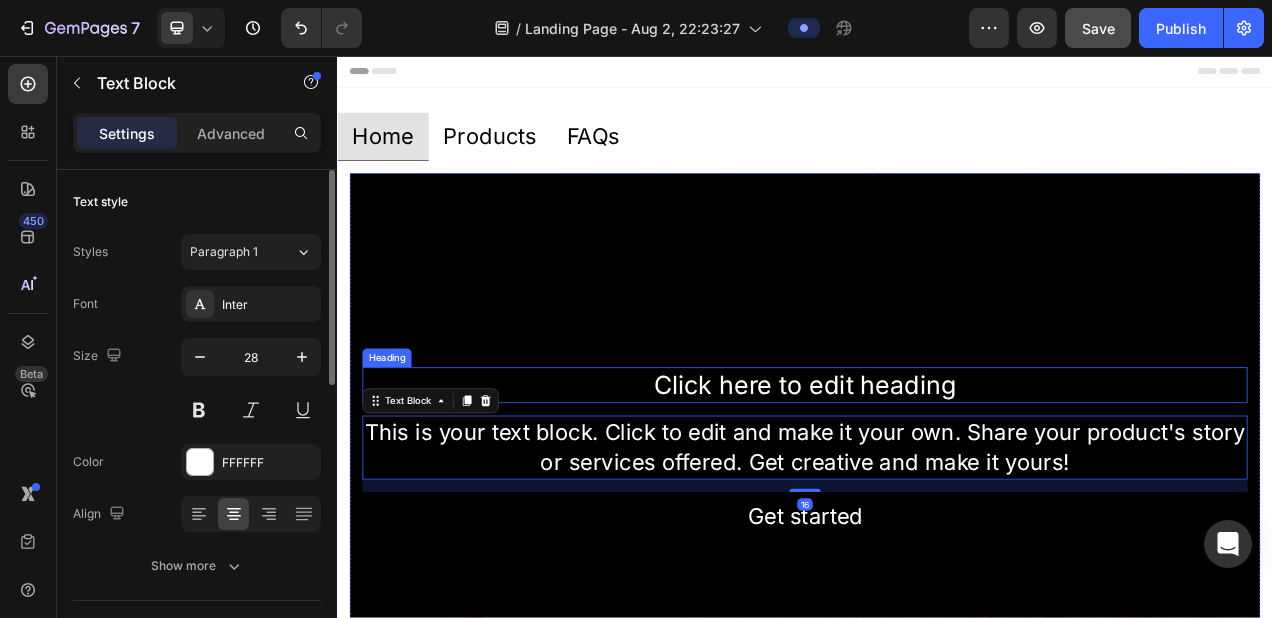 click on "Click here to edit heading" at bounding box center [937, 479] 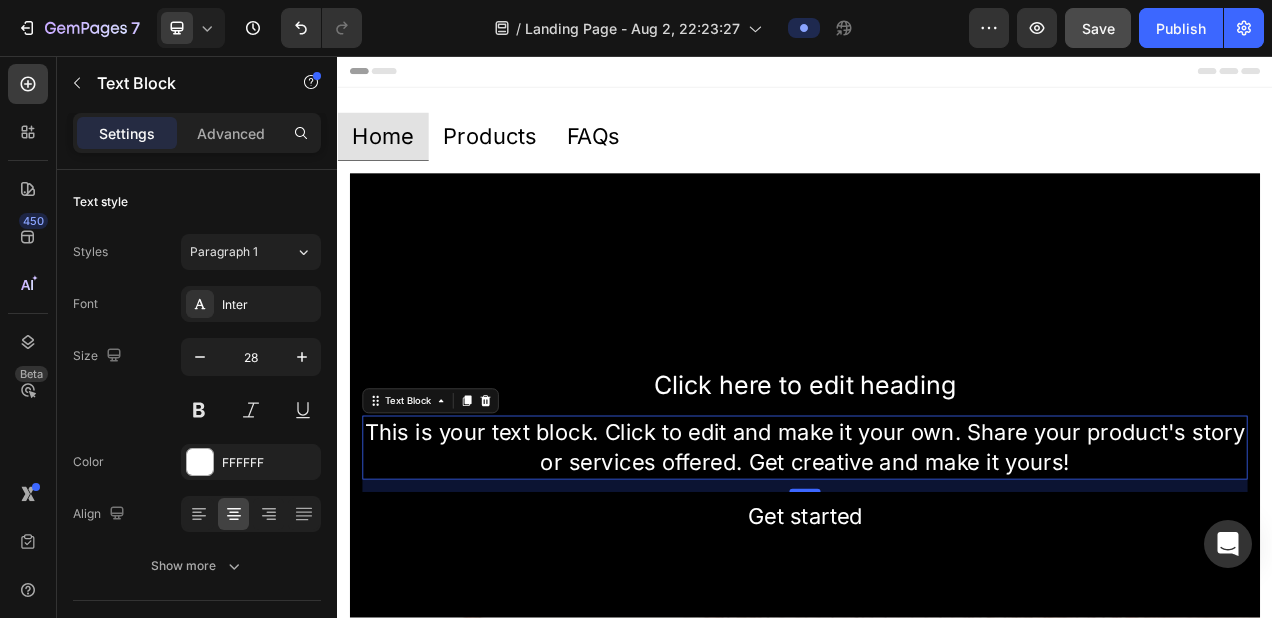 click on "This is your text block. Click to edit and make it your own. Share your product's story                   or services offered. Get creative and make it yours!" at bounding box center (937, 559) 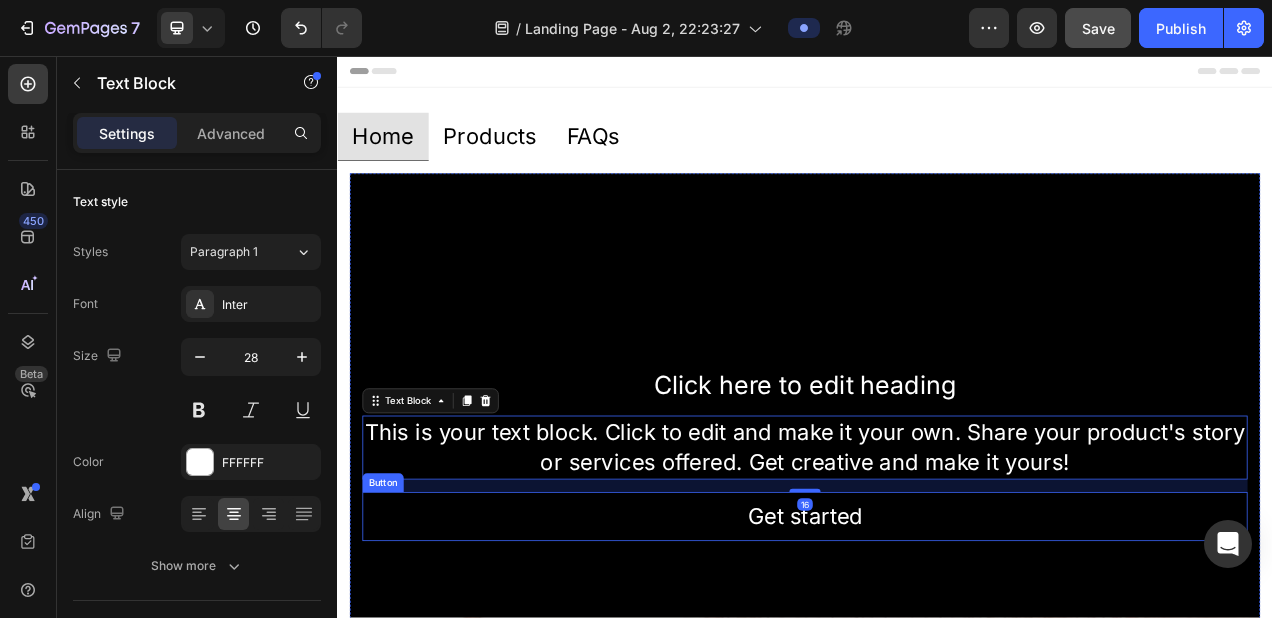 click on "Get started Button" at bounding box center [937, 647] 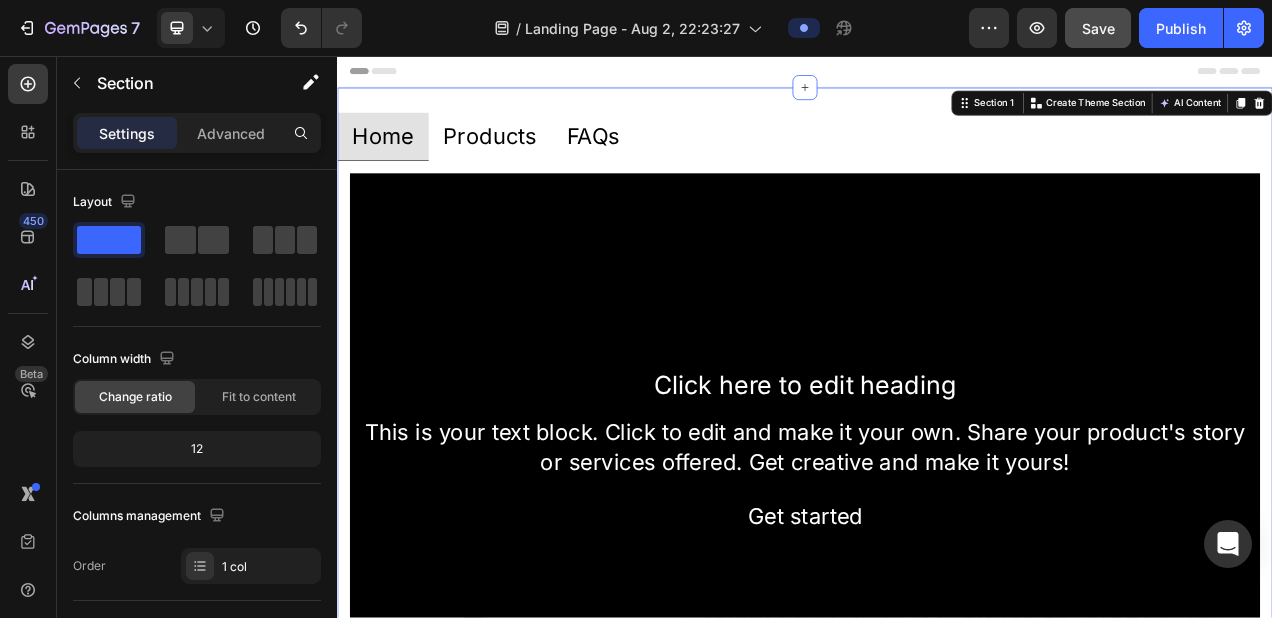click on "Home Products FAQs Click here to edit heading Heading This is your text block. Click to edit and make it your own. Share your product's story                   or services offered. Get creative and make it yours! Text Block Get started Button Hero Banner Click here to edit heading Heading This is your text block. Click to edit and make it your own. Share your product's story                   or services offered. Get creative and make it yours! Text Block Get started Button Hero Banner
Tab Section 1   You can create reusable sections Create Theme Section AI Content Write with GemAI What would you like to describe here? Tone and Voice Persuasive Product Show more Generate" at bounding box center (937, 536) 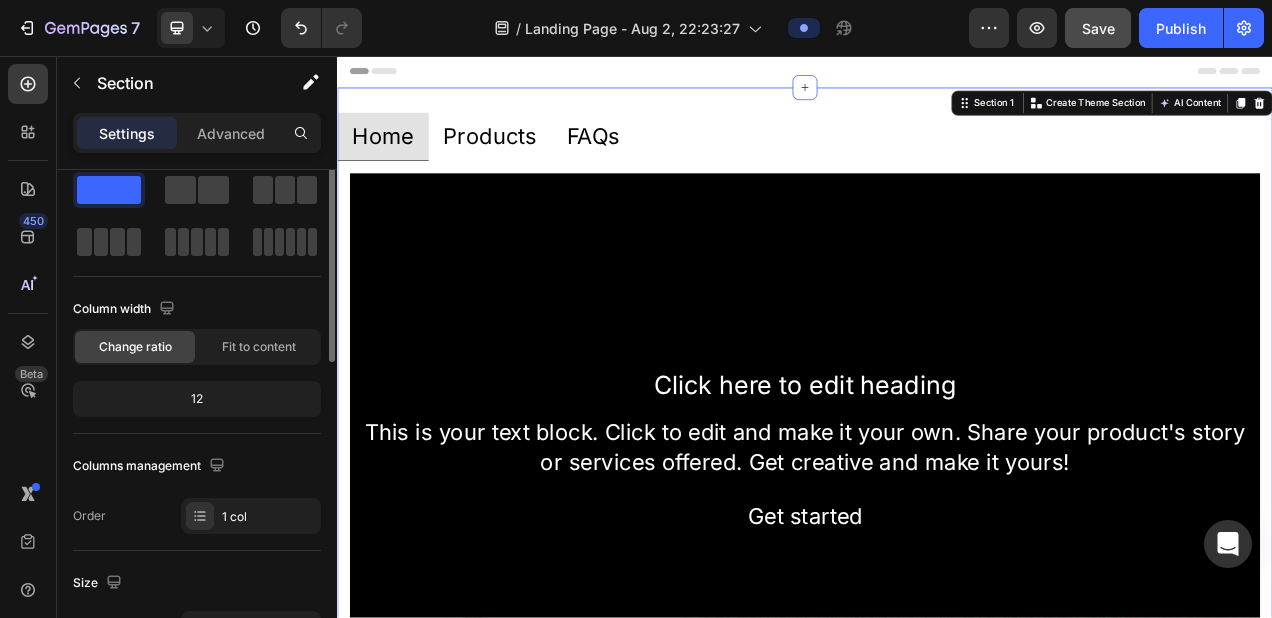 scroll, scrollTop: 0, scrollLeft: 0, axis: both 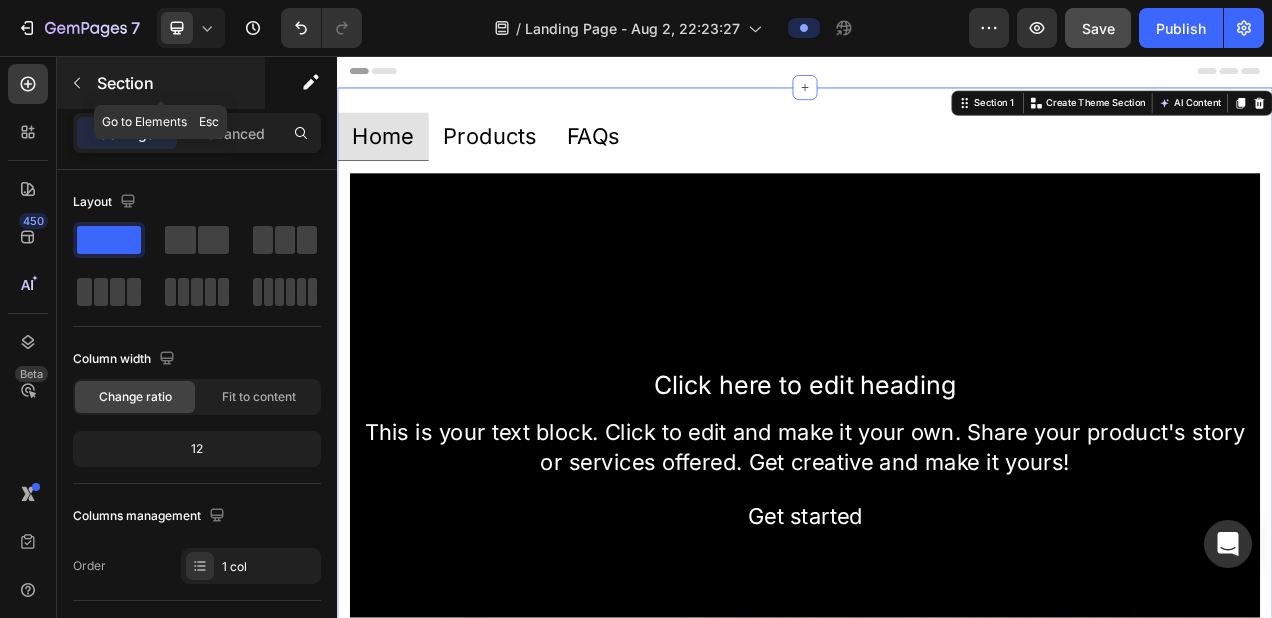 click 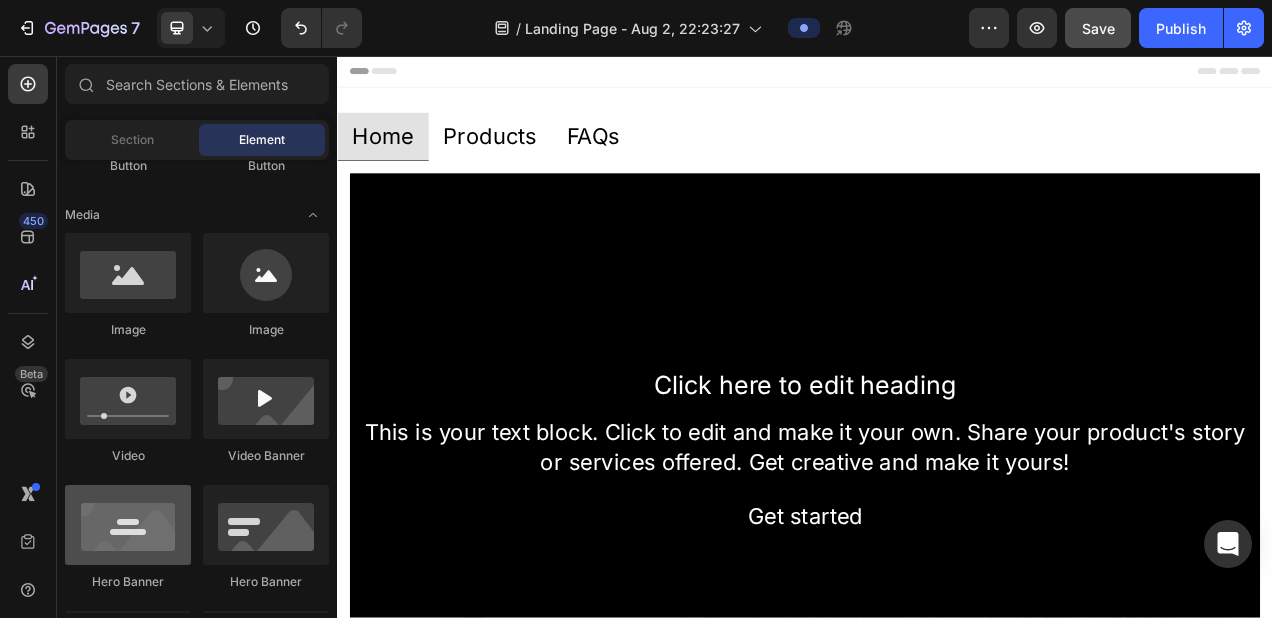 scroll, scrollTop: 848, scrollLeft: 0, axis: vertical 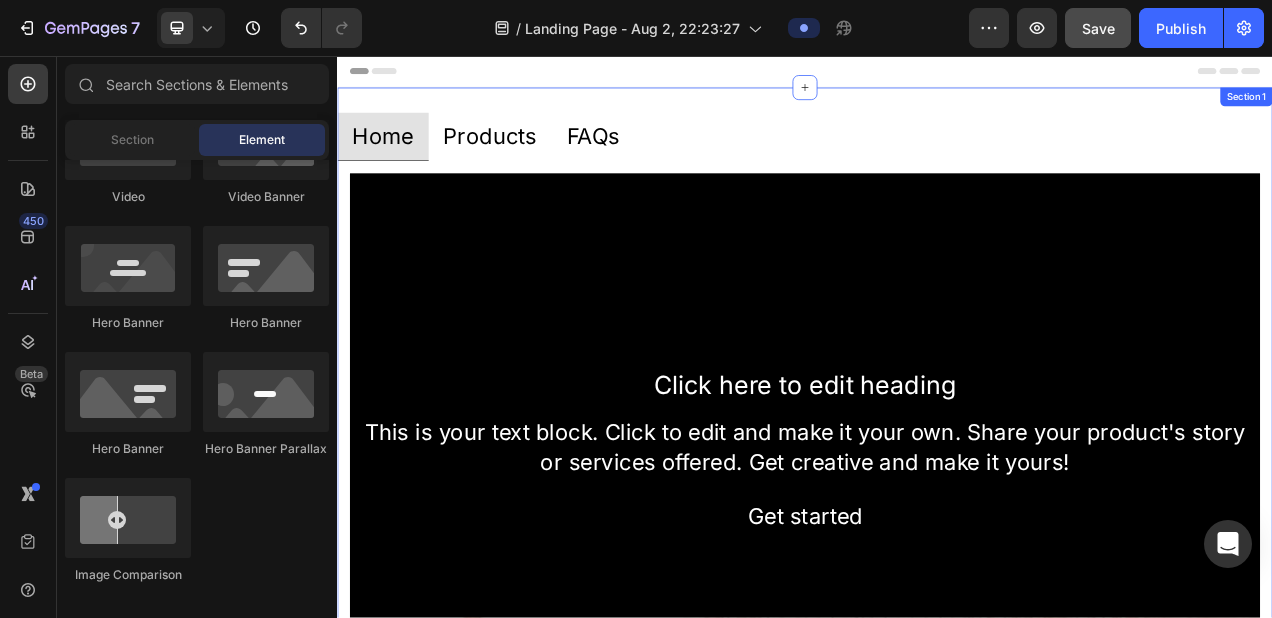 click on "Home Products FAQs Click here to edit heading Heading This is your text block. Click to edit and make it your own. Share your product's story                   or services offered. Get creative and make it yours! Text Block Get started Button Hero Banner Click here to edit heading Heading This is your text block. Click to edit and make it your own. Share your product's story                   or services offered. Get creative and make it yours! Text Block Get started Button Hero Banner
Tab Section 1" at bounding box center (937, 536) 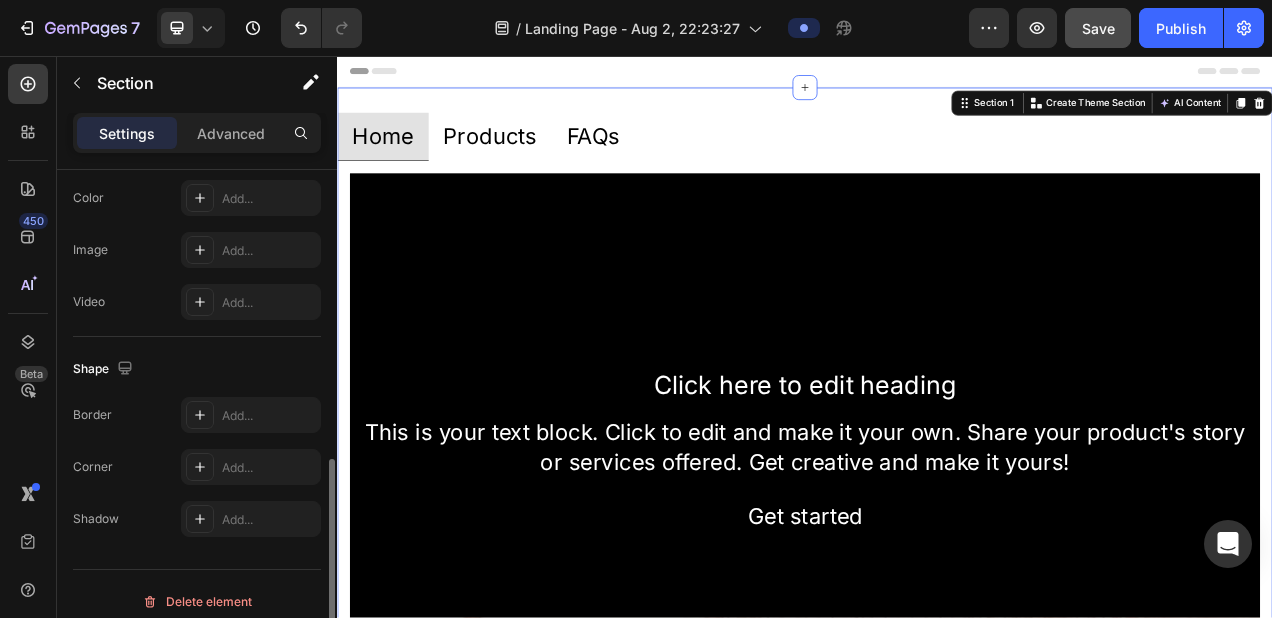 scroll, scrollTop: 715, scrollLeft: 0, axis: vertical 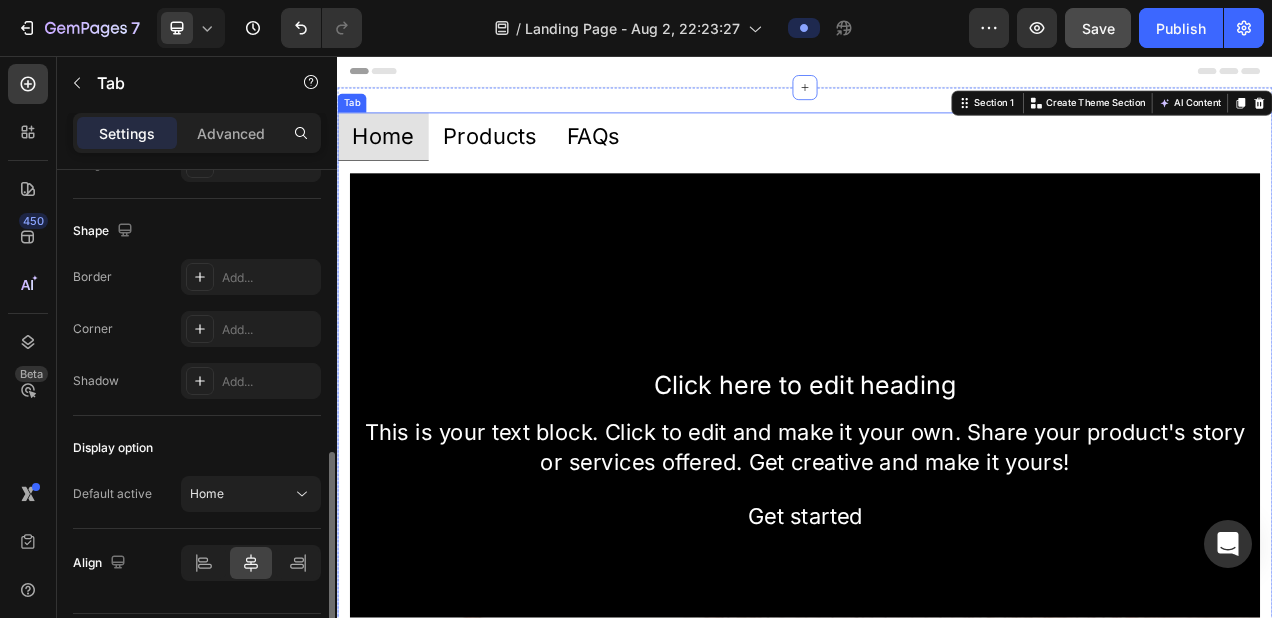 click on "Home Products FAQs" at bounding box center (937, 160) 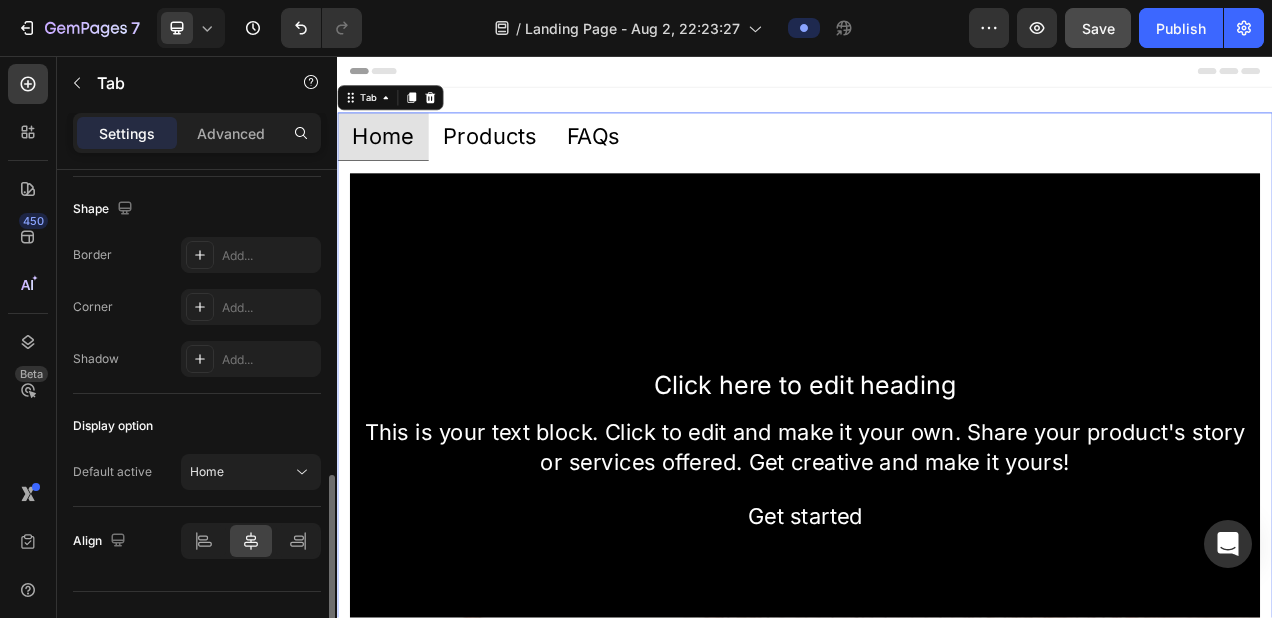 scroll, scrollTop: 774, scrollLeft: 0, axis: vertical 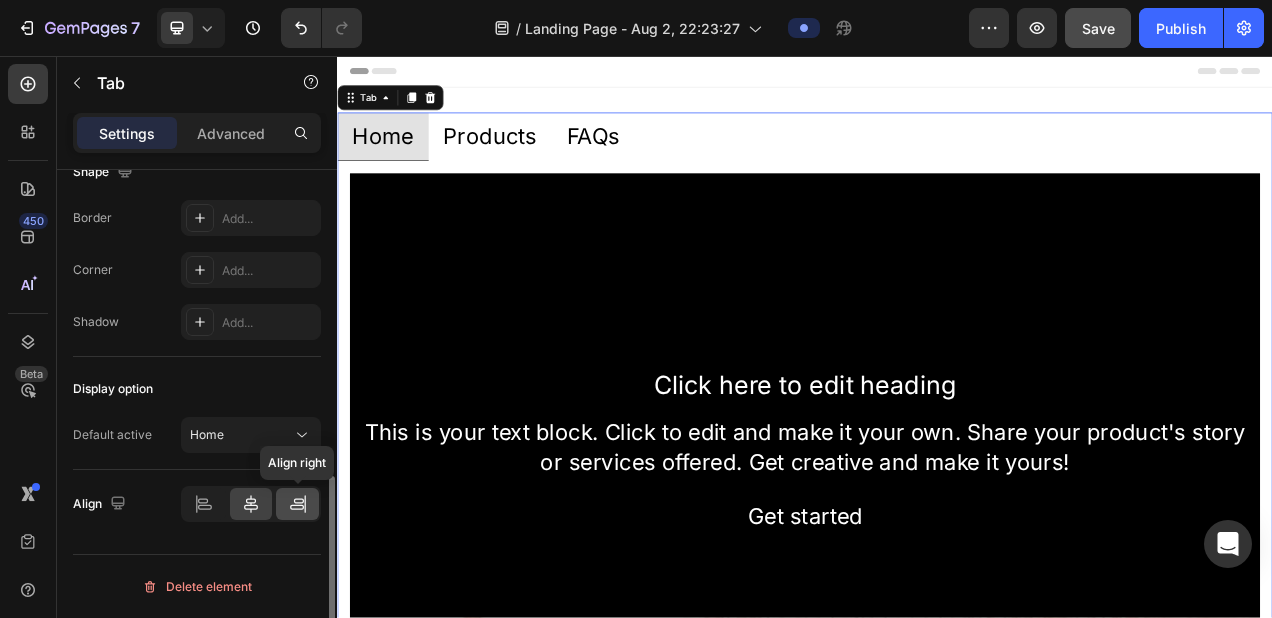 click 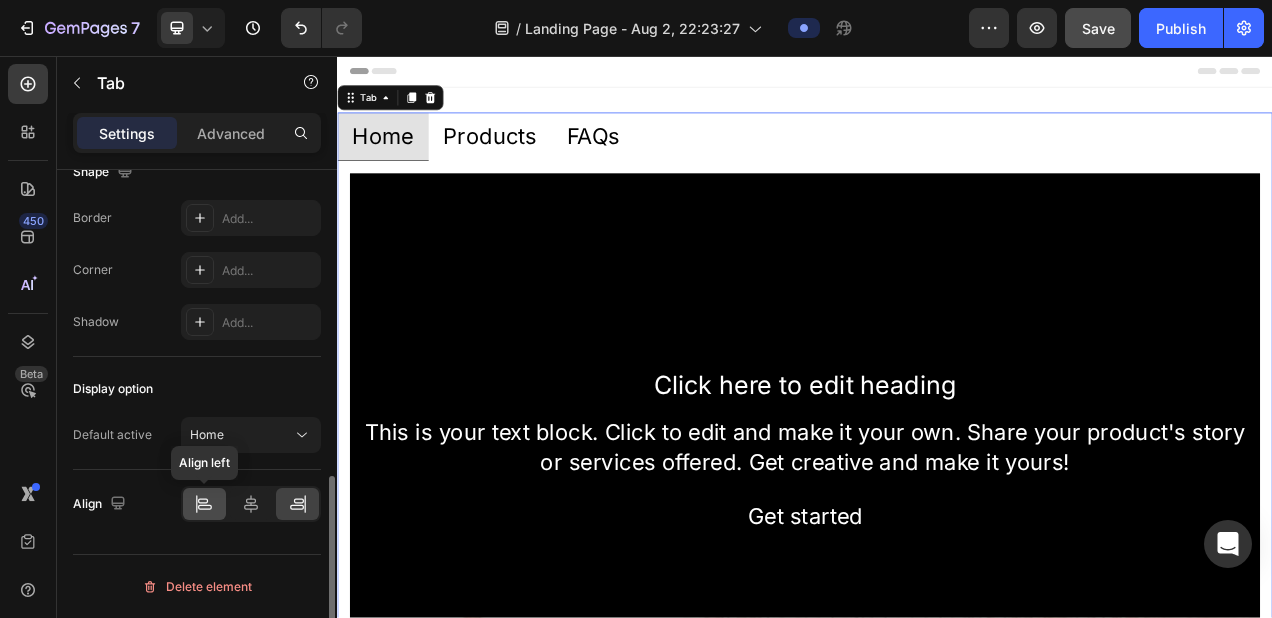 click 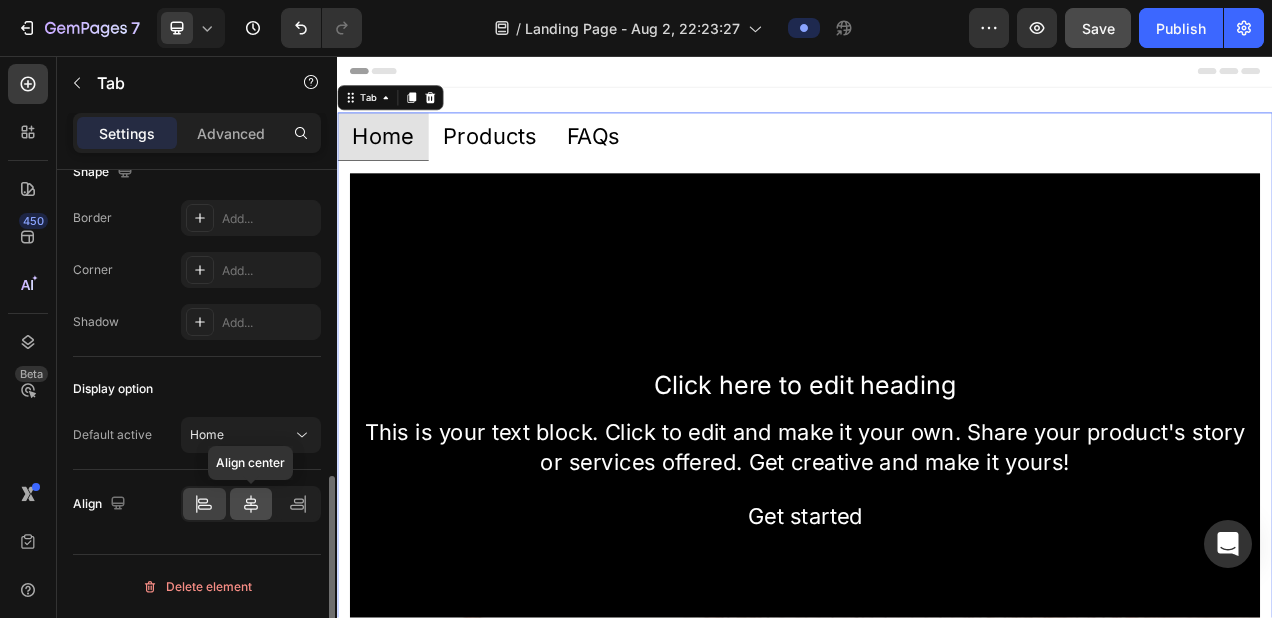 click 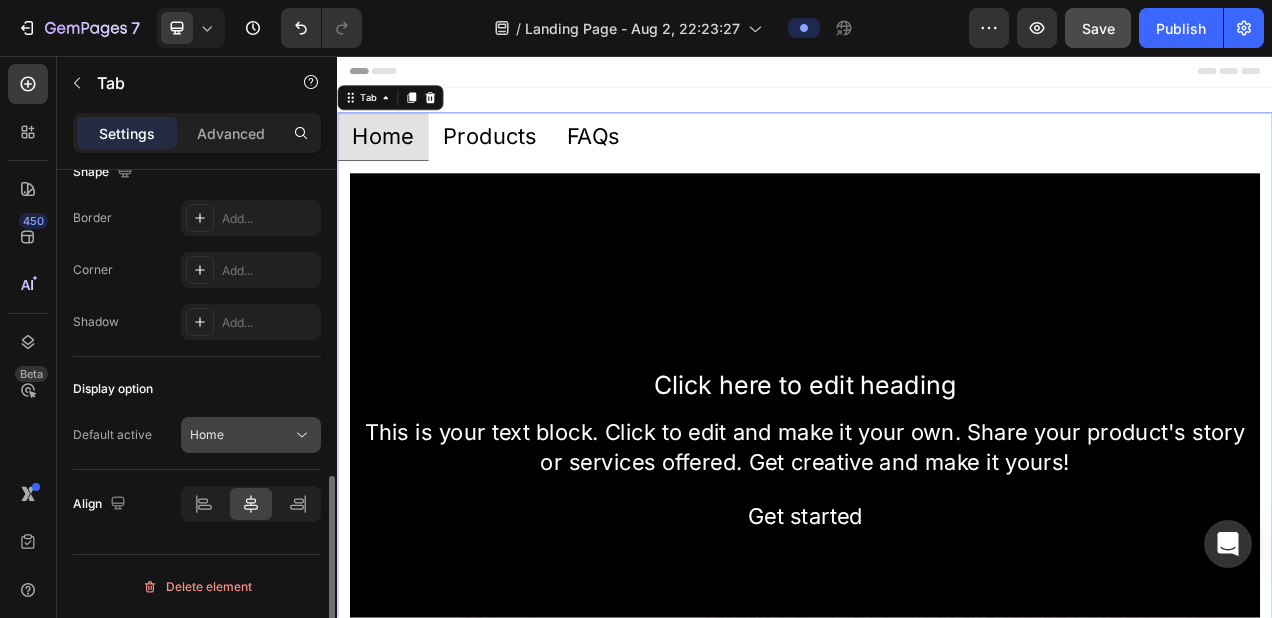 click on "Home" 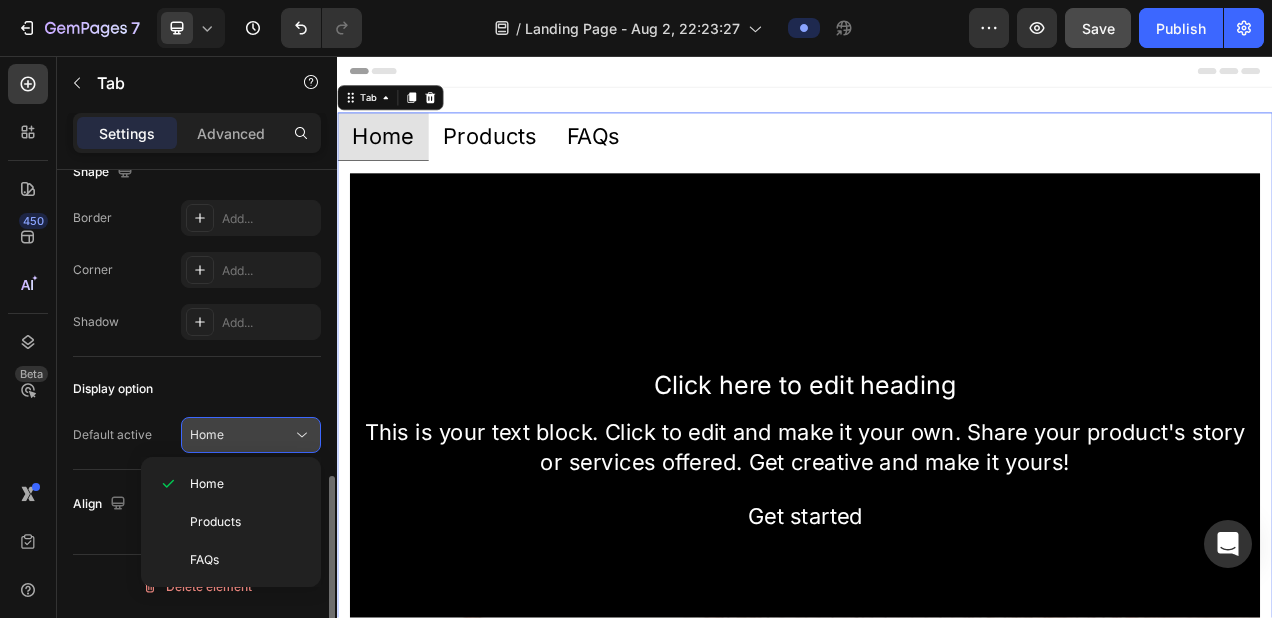 click 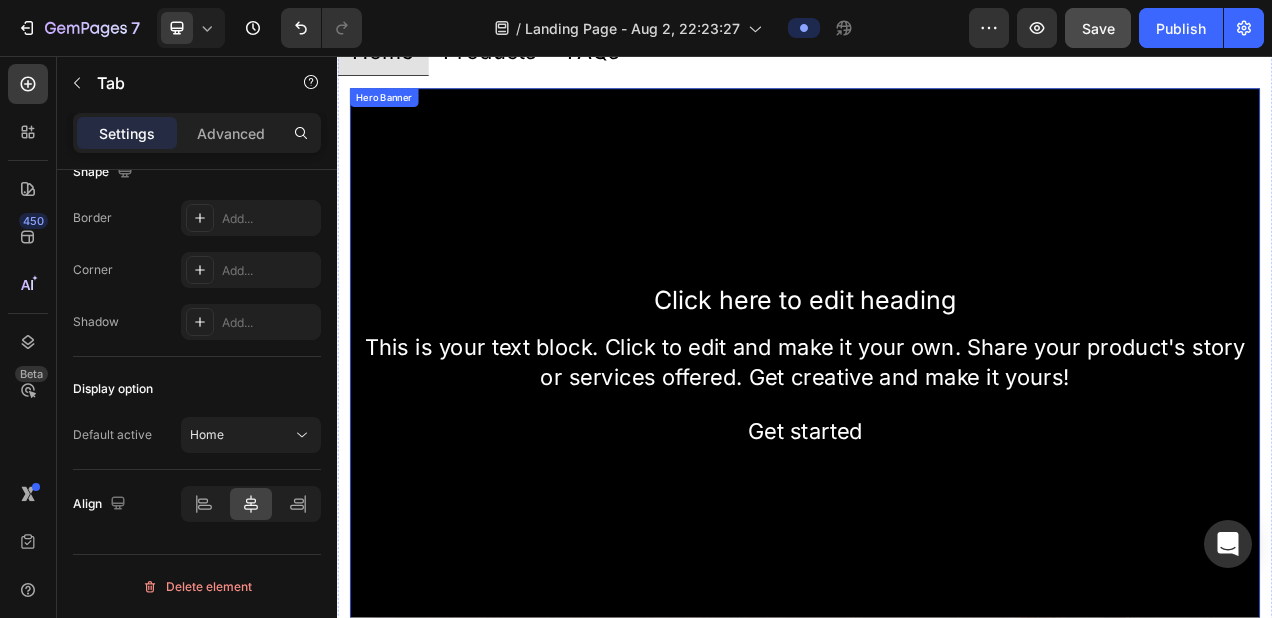 scroll, scrollTop: 75, scrollLeft: 0, axis: vertical 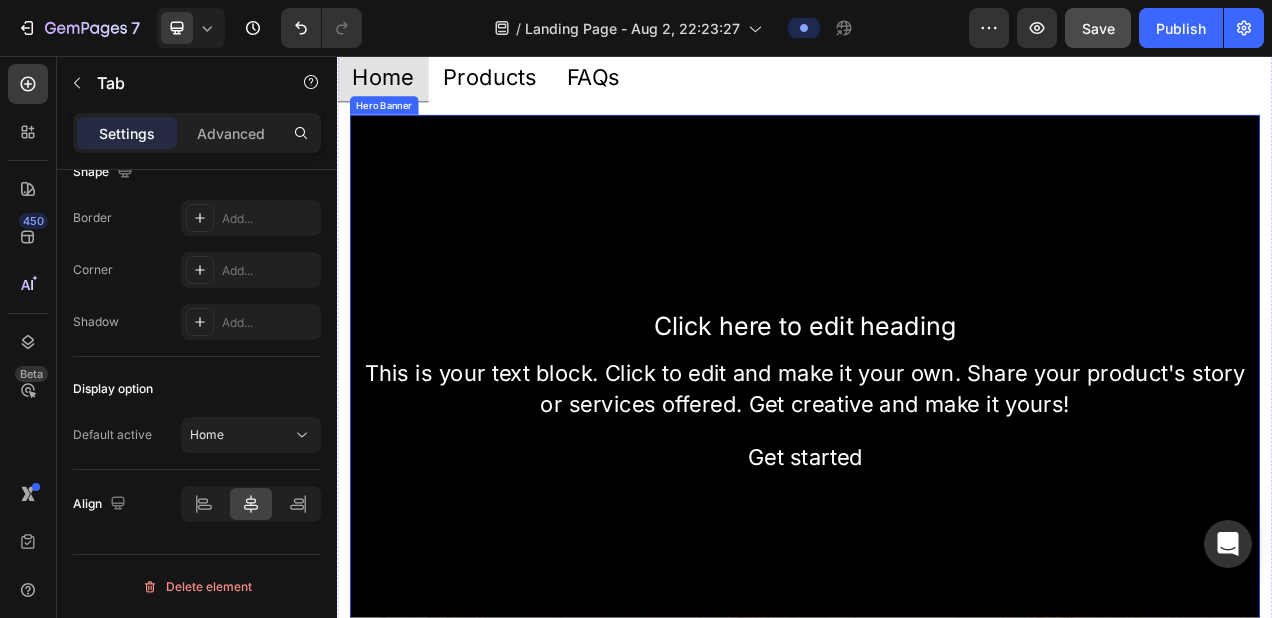 click at bounding box center [937, 492] 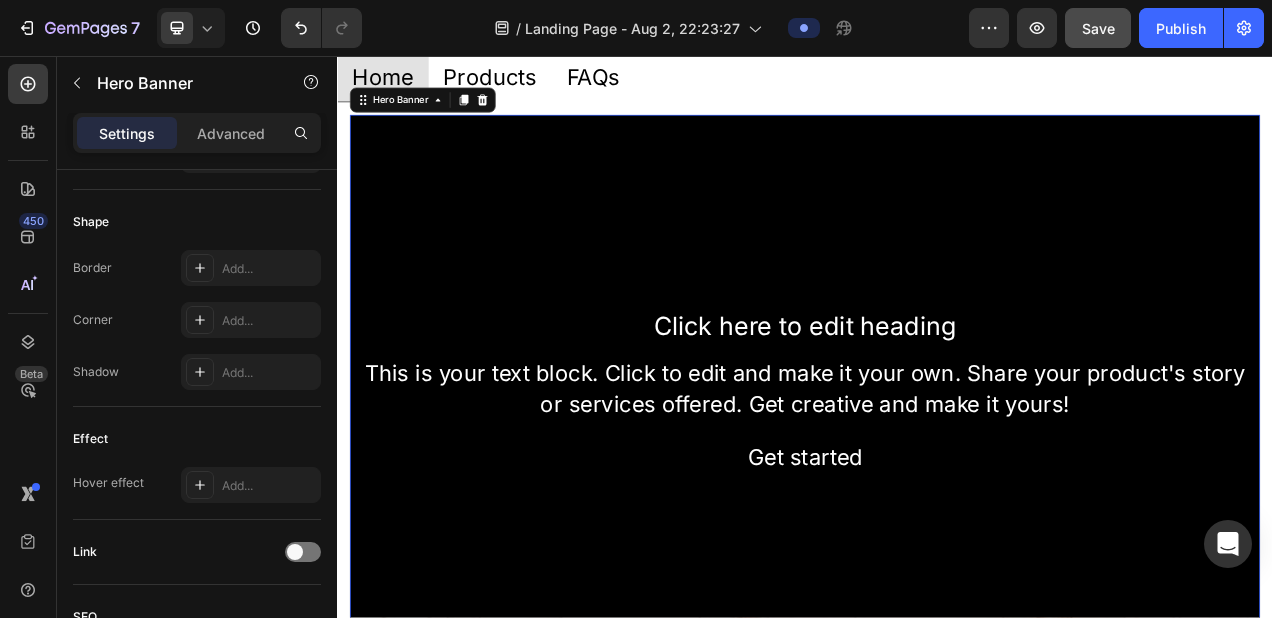 scroll, scrollTop: 0, scrollLeft: 0, axis: both 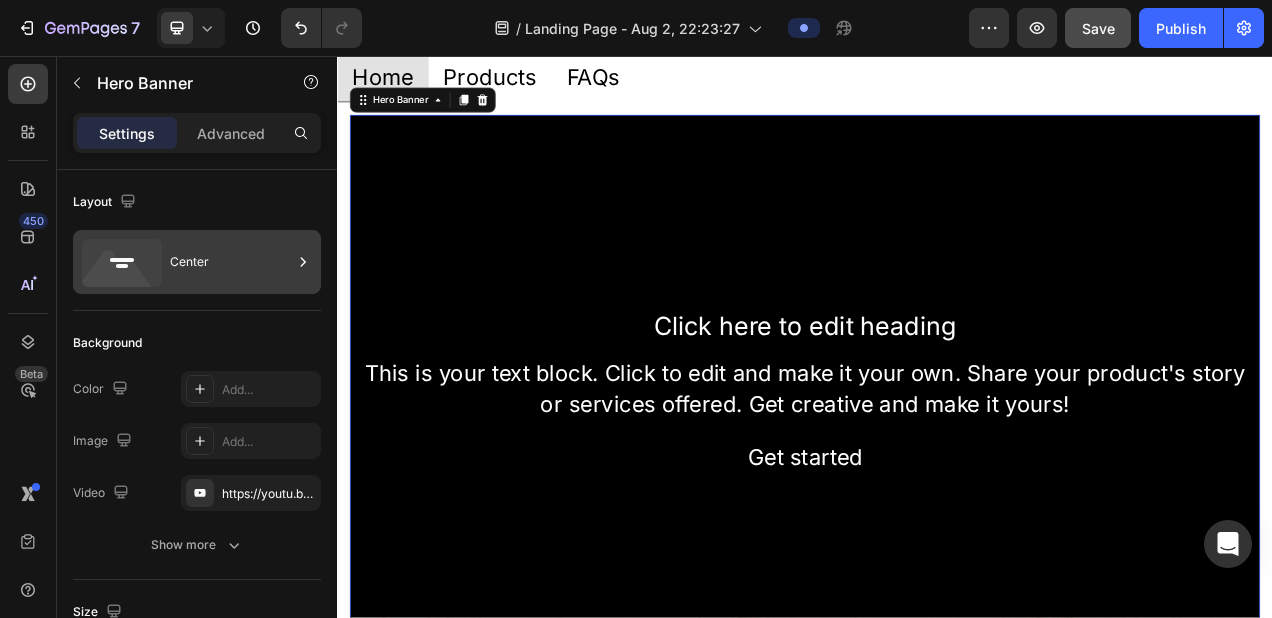click on "Center" at bounding box center [231, 262] 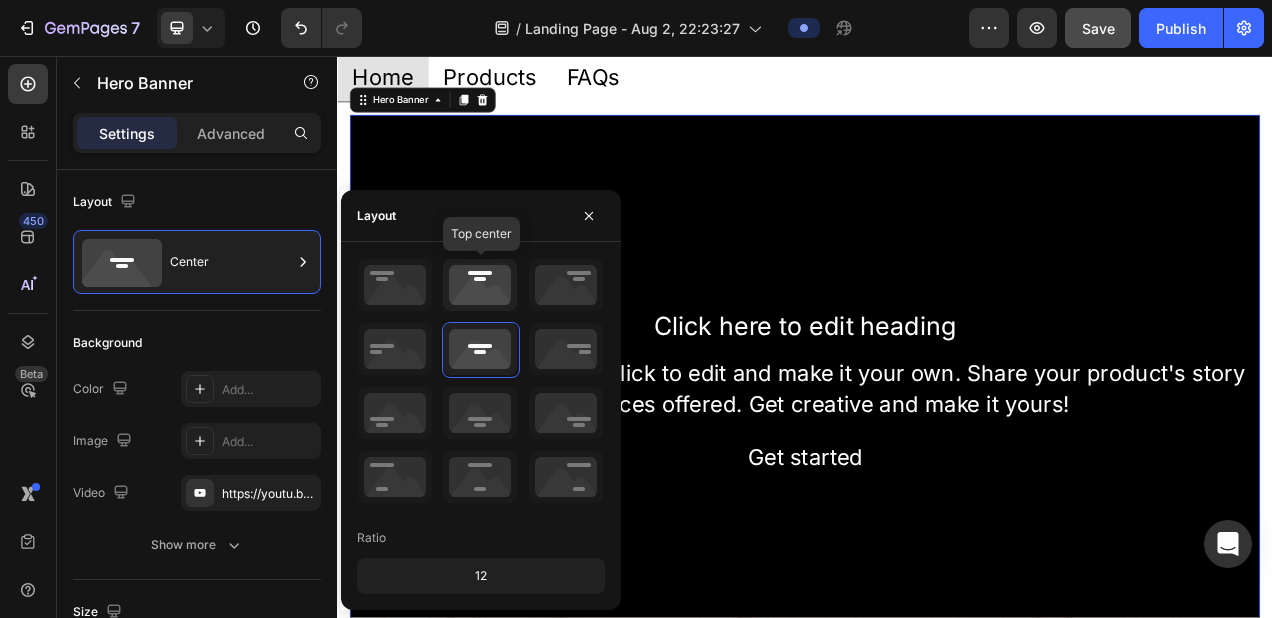 click 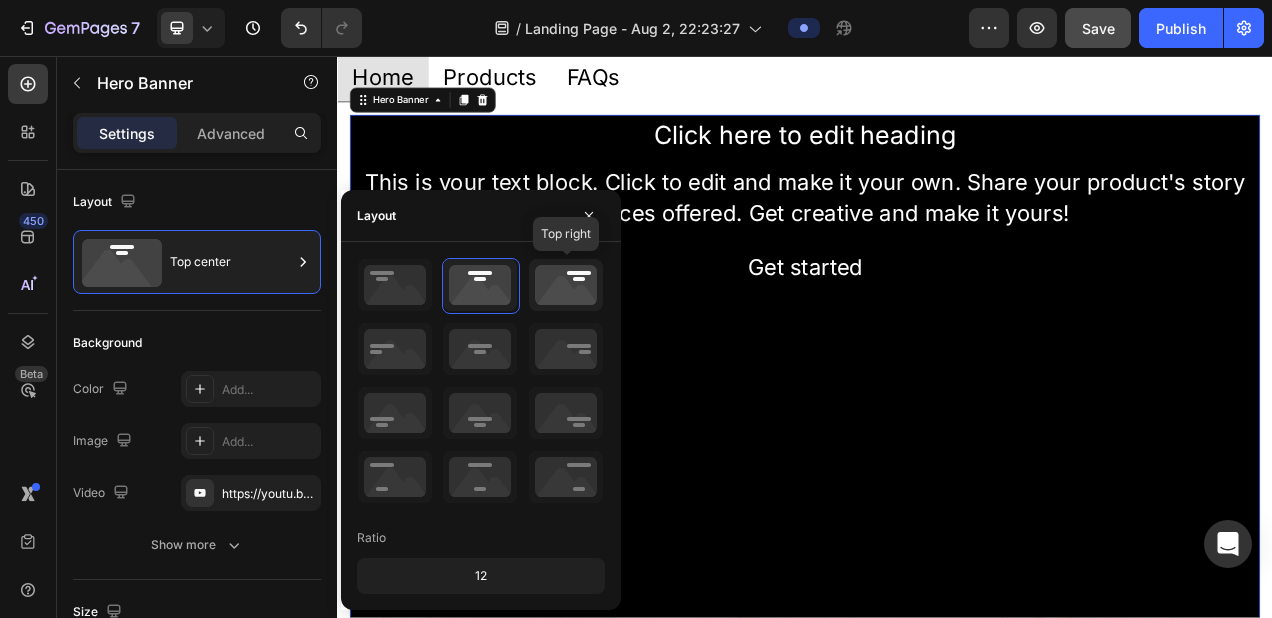 click 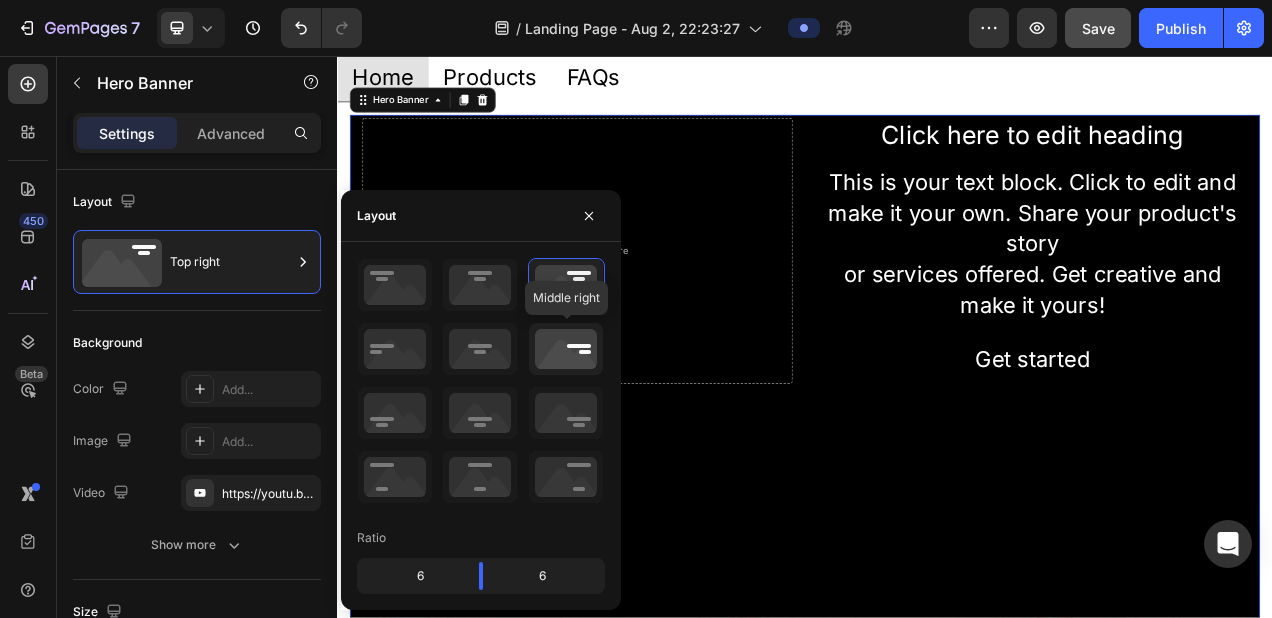 click 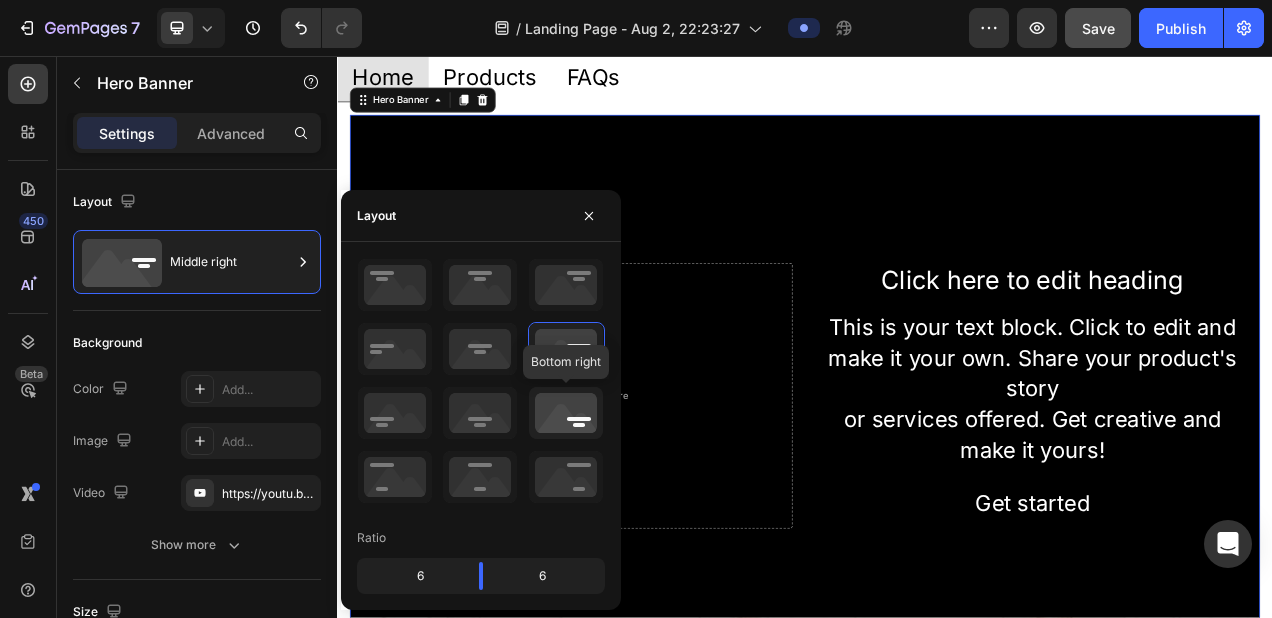 click 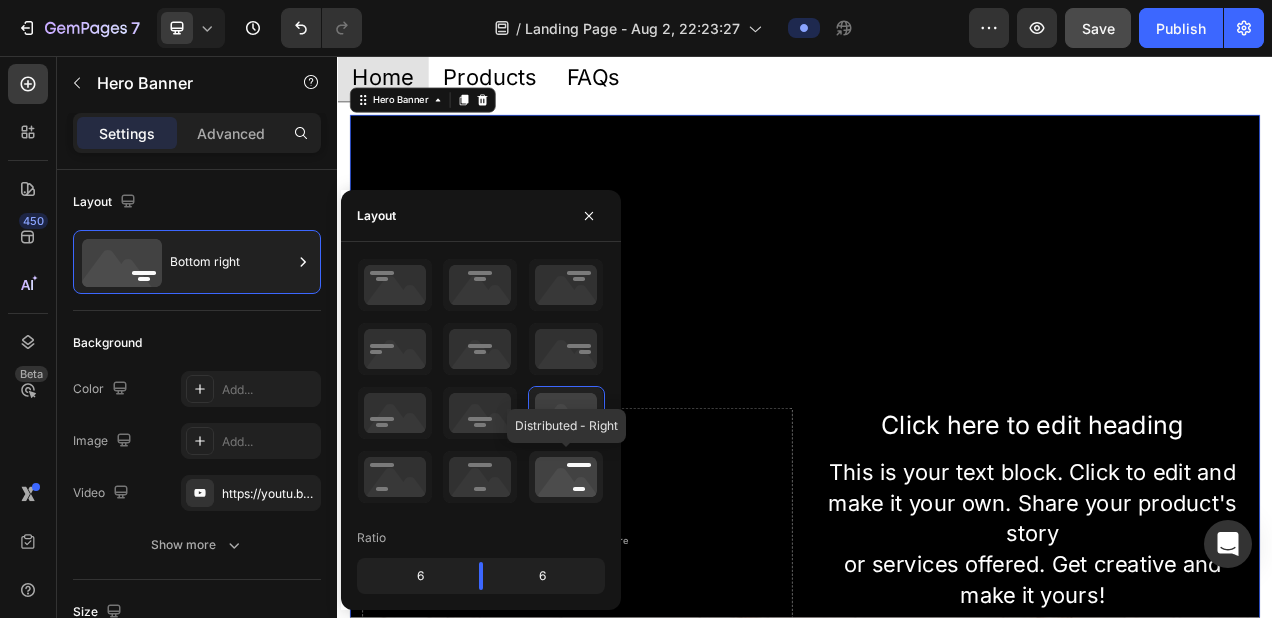 click 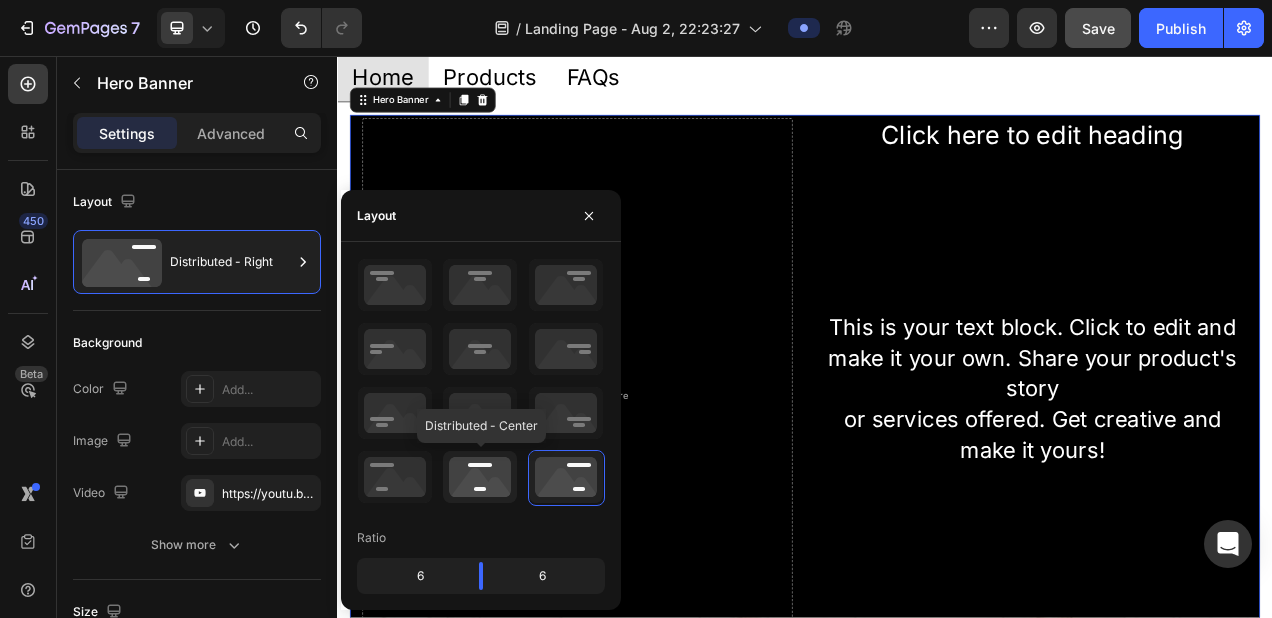 click 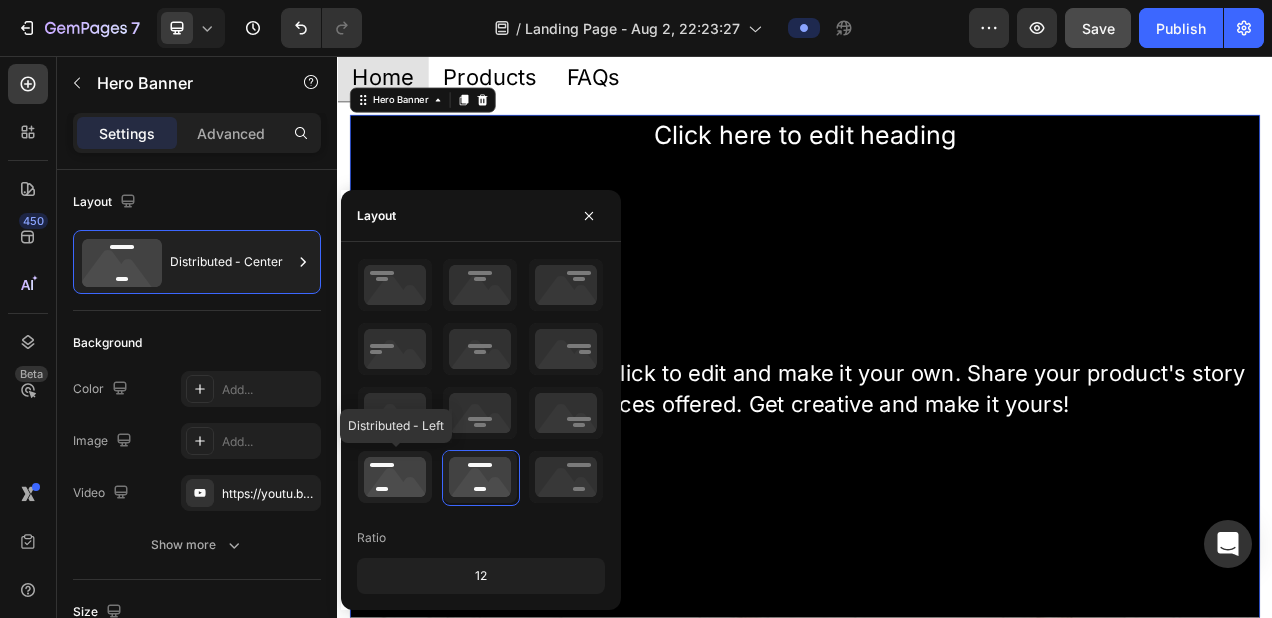 click 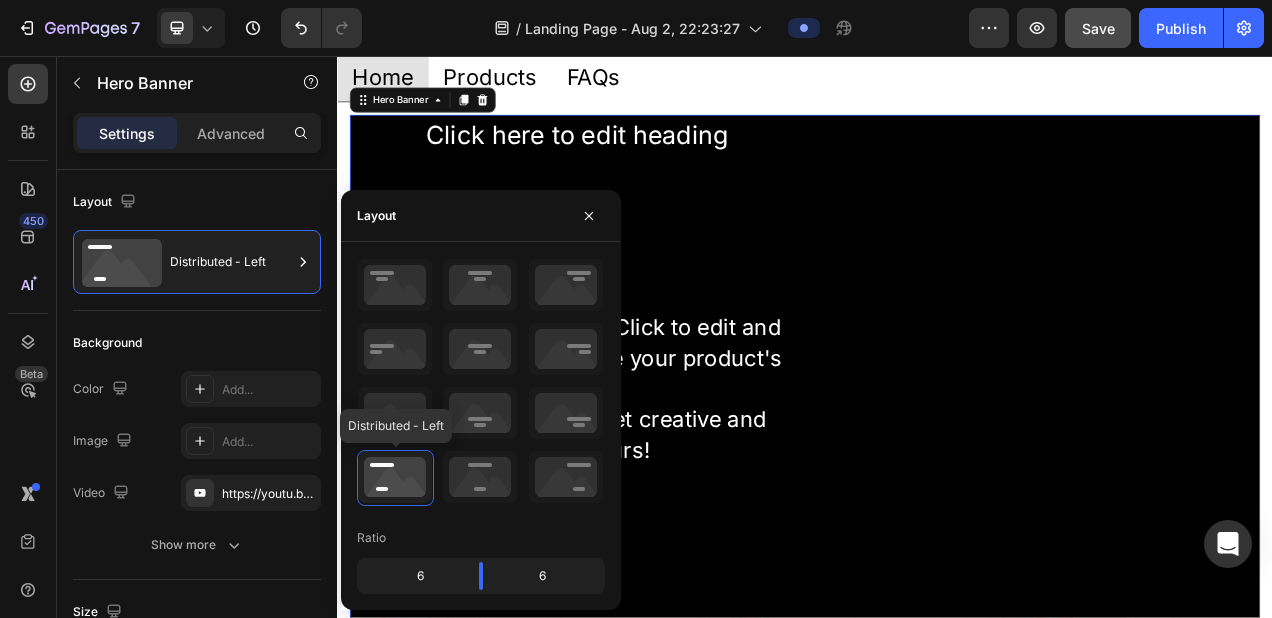 click 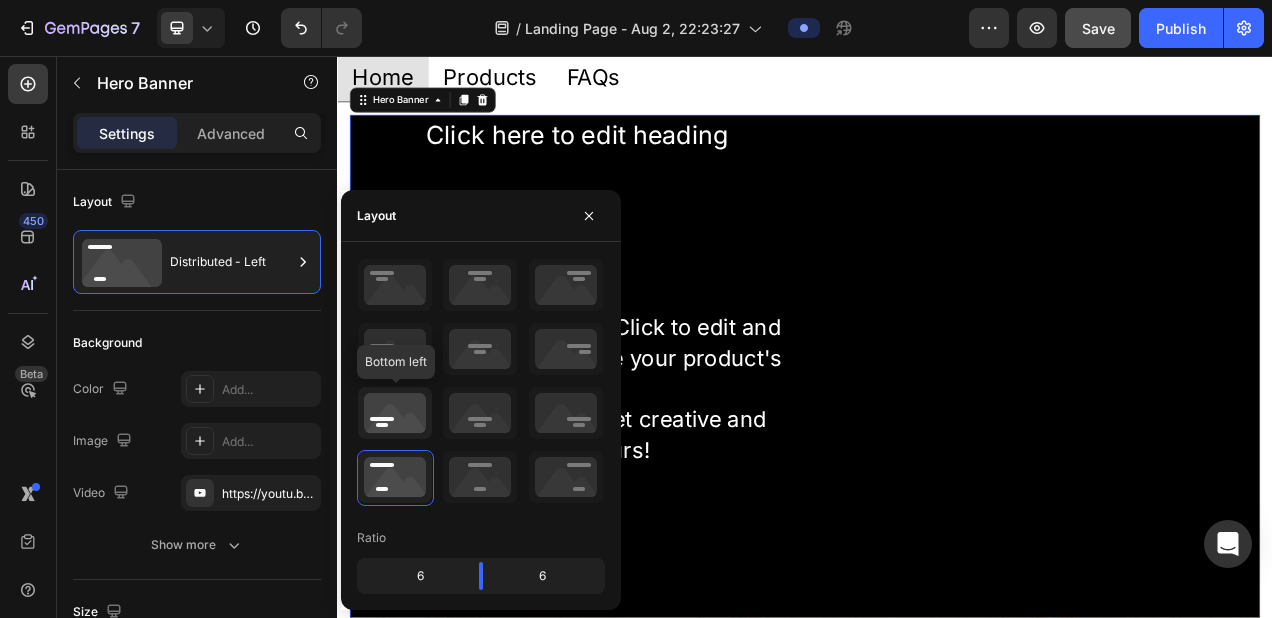 click 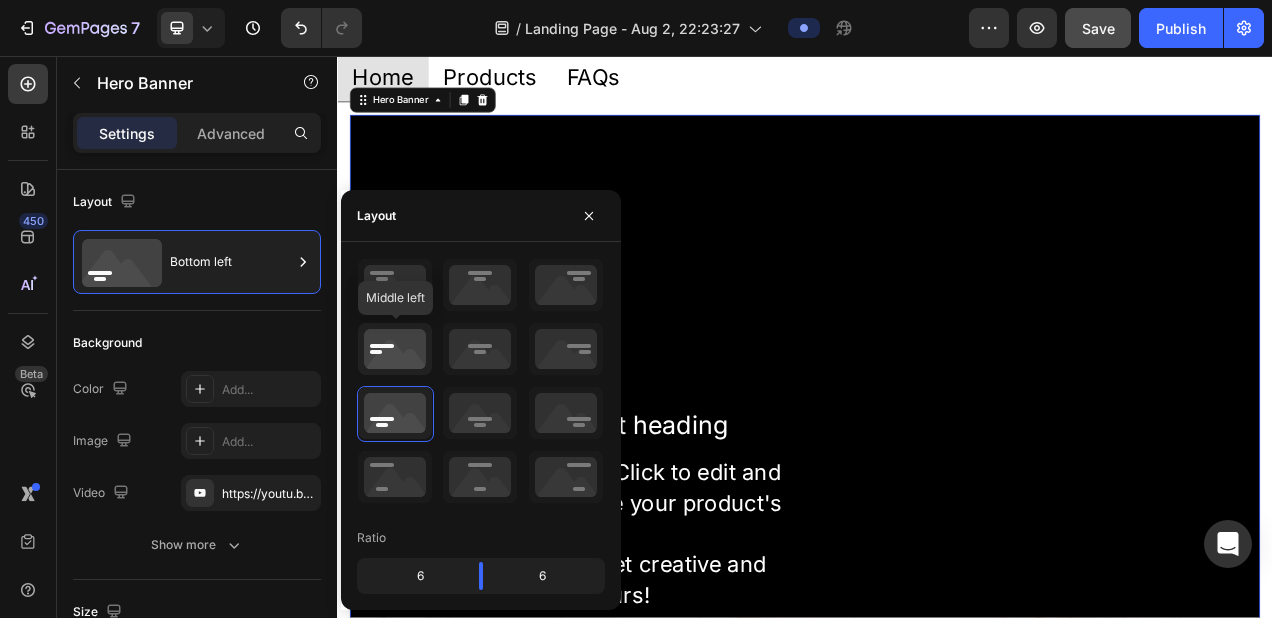 click 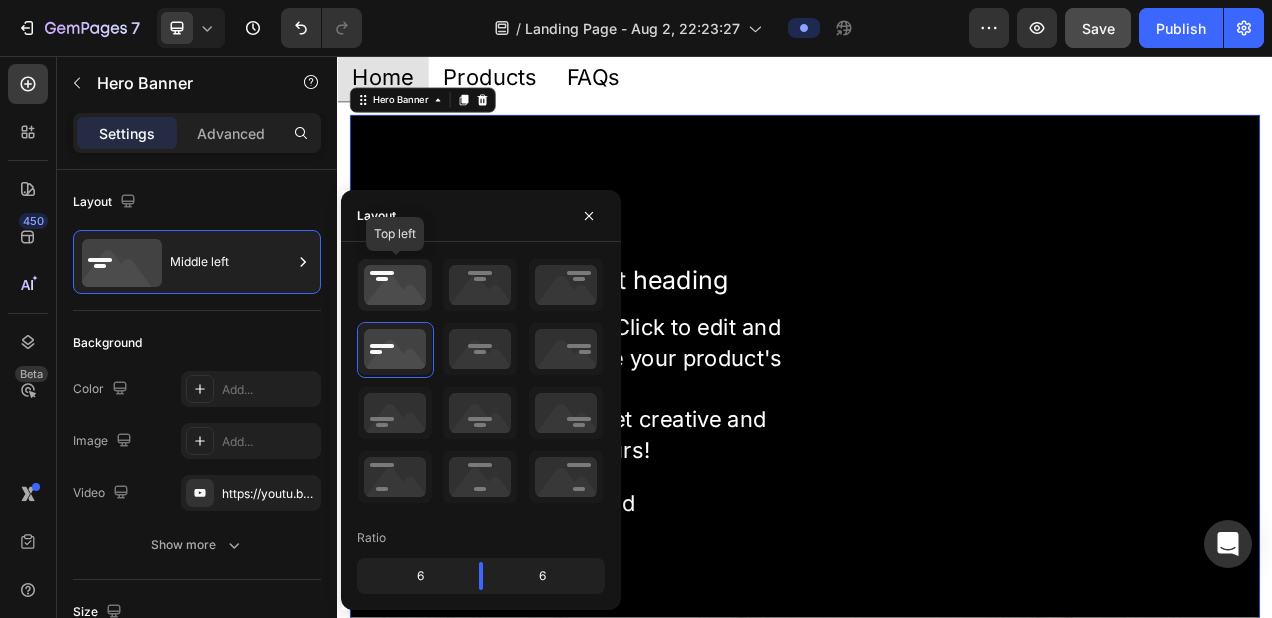 click 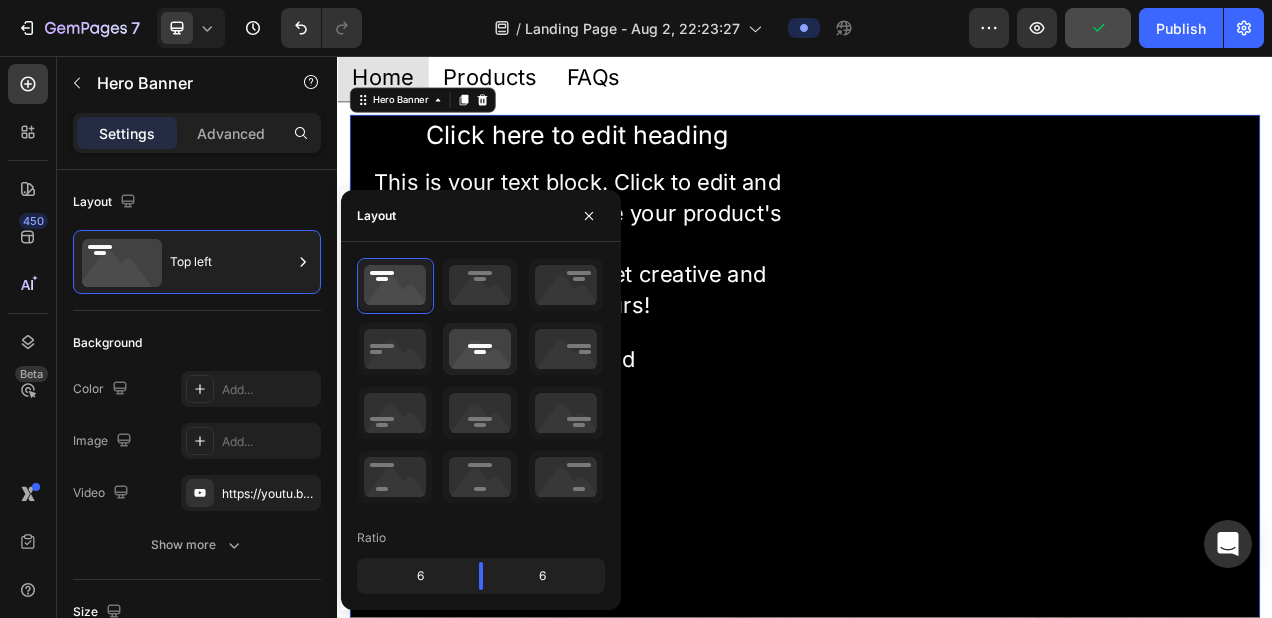 click 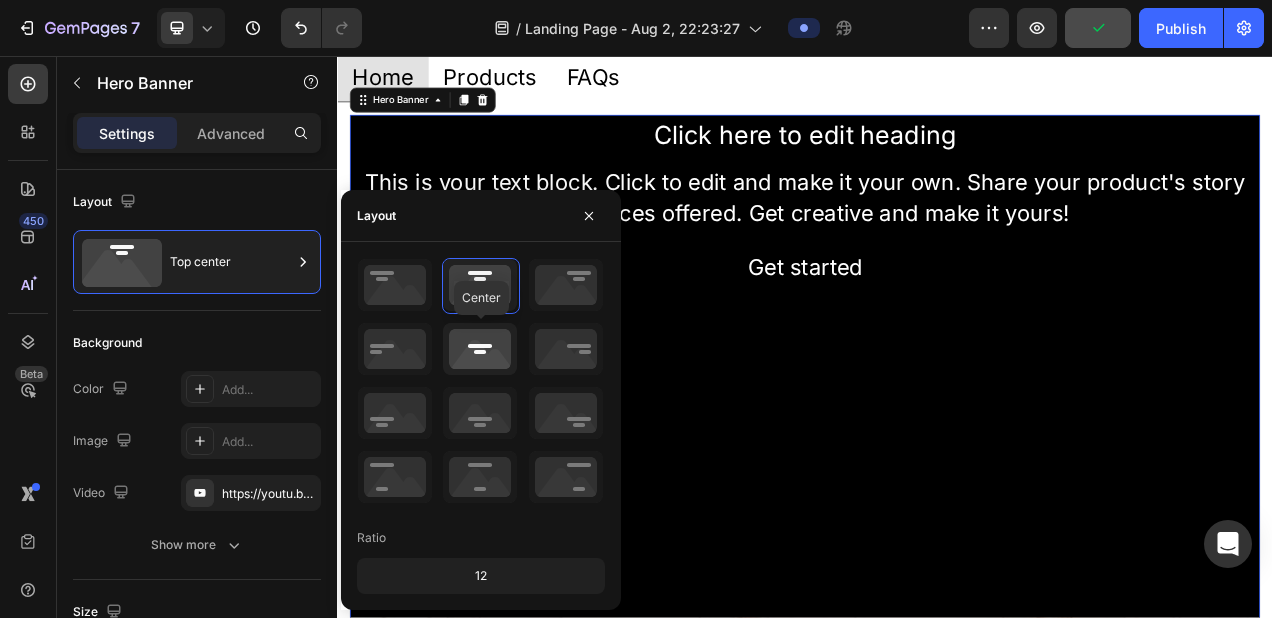 click 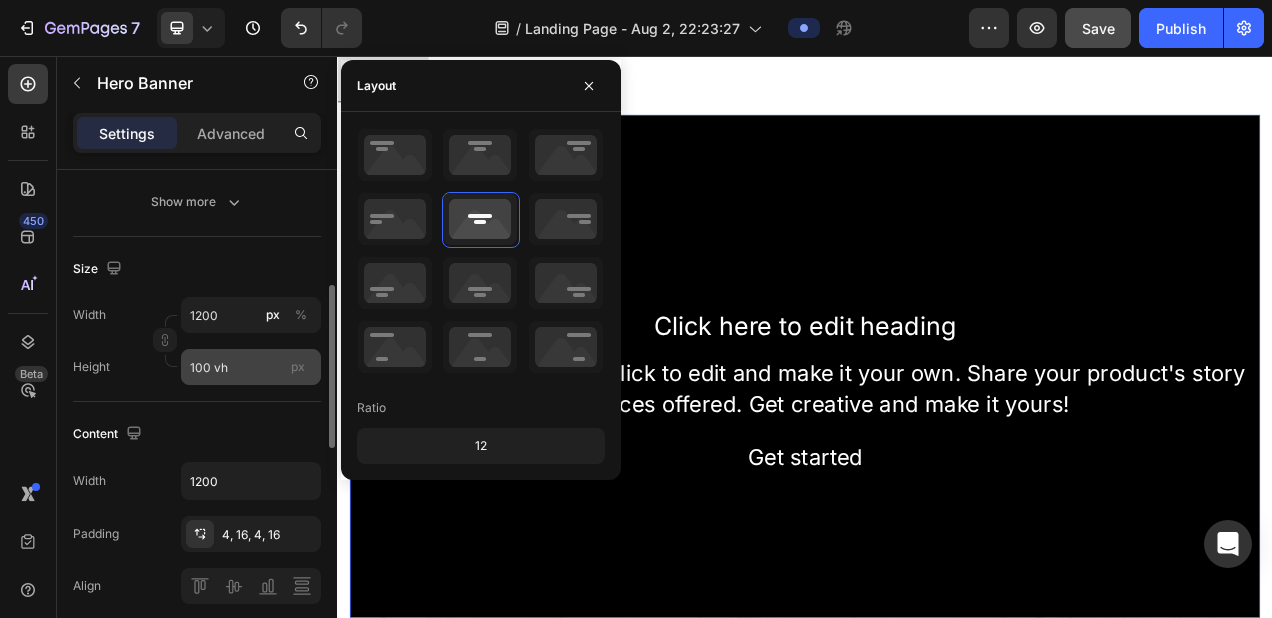 scroll, scrollTop: 352, scrollLeft: 0, axis: vertical 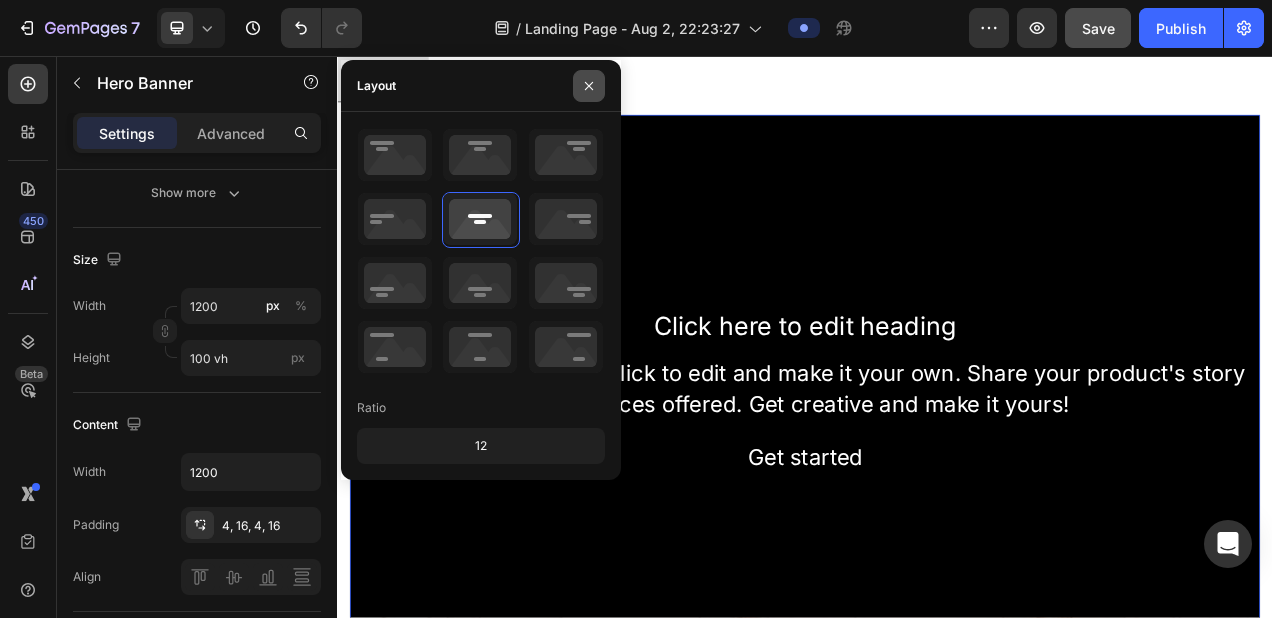 click 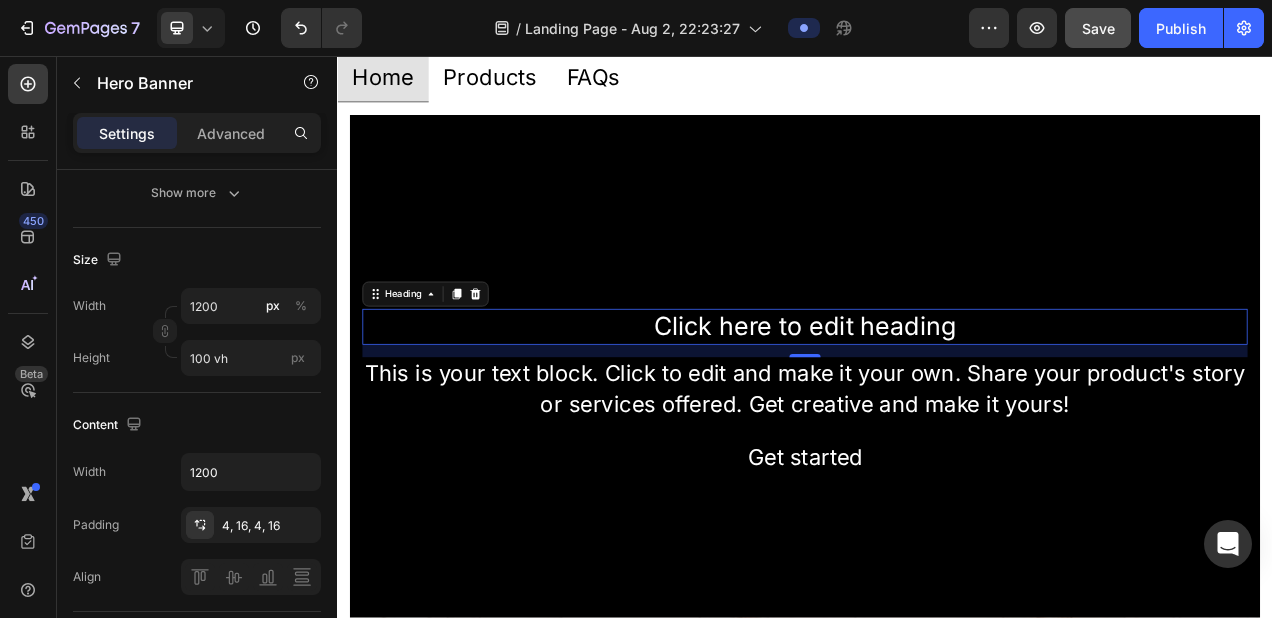 click on "Click here to edit heading" at bounding box center [937, 404] 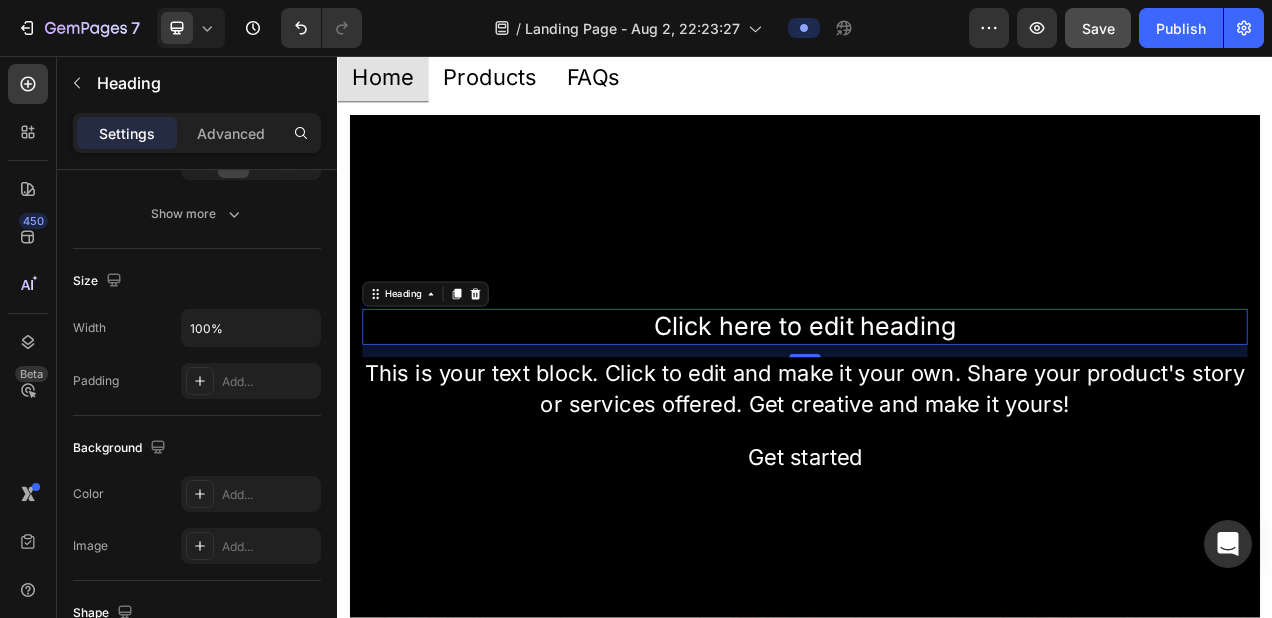 scroll, scrollTop: 0, scrollLeft: 0, axis: both 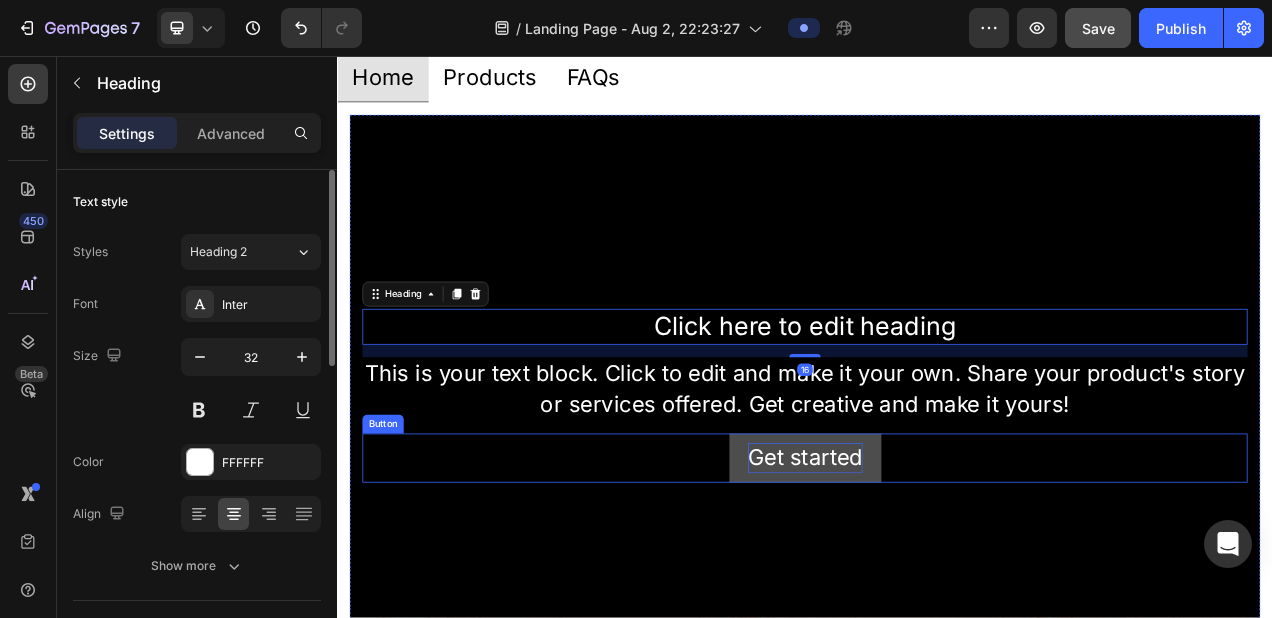 click on "Get started" at bounding box center (937, 572) 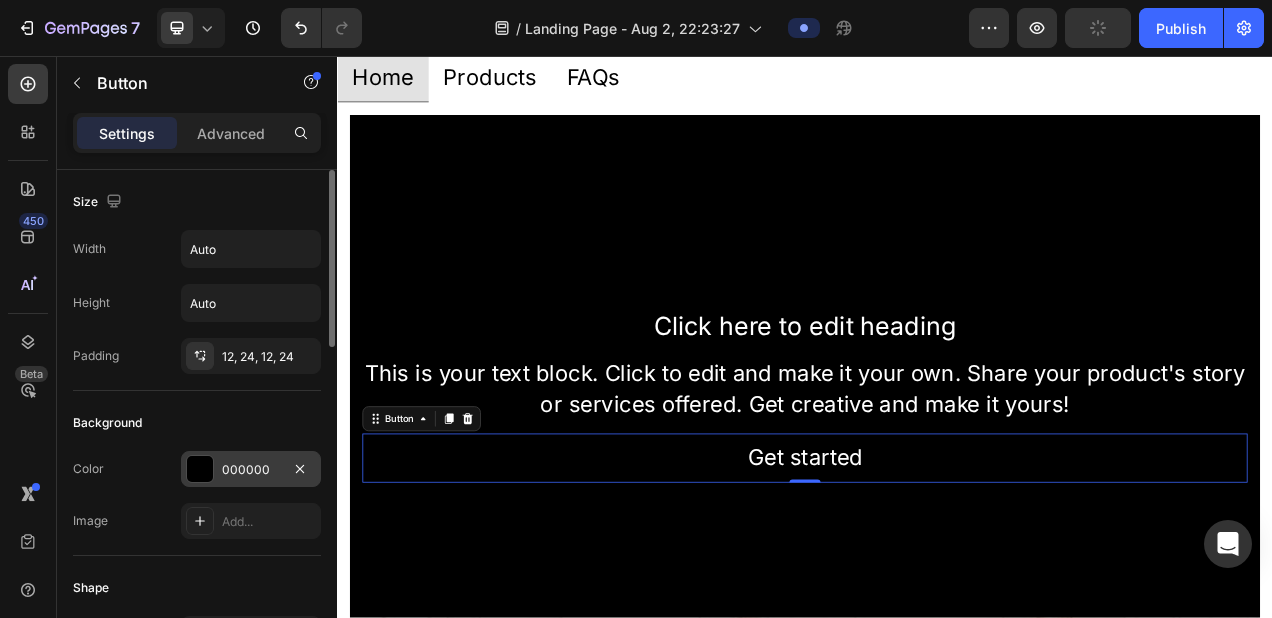 click on "000000" at bounding box center (251, 470) 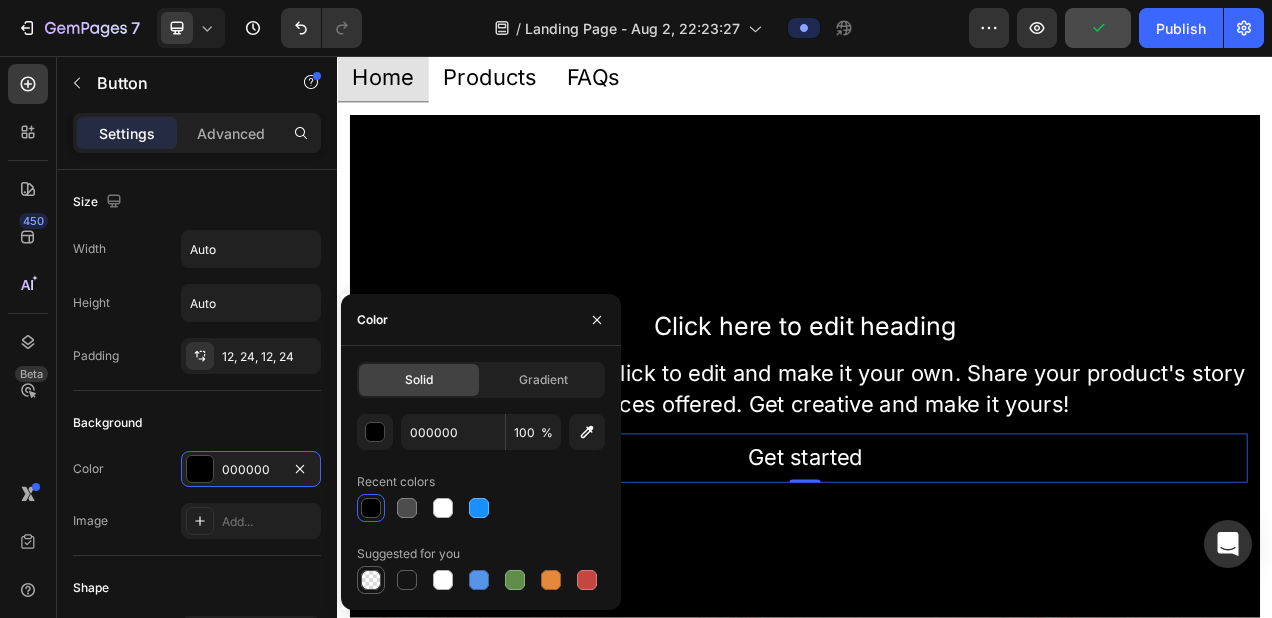 click at bounding box center [371, 580] 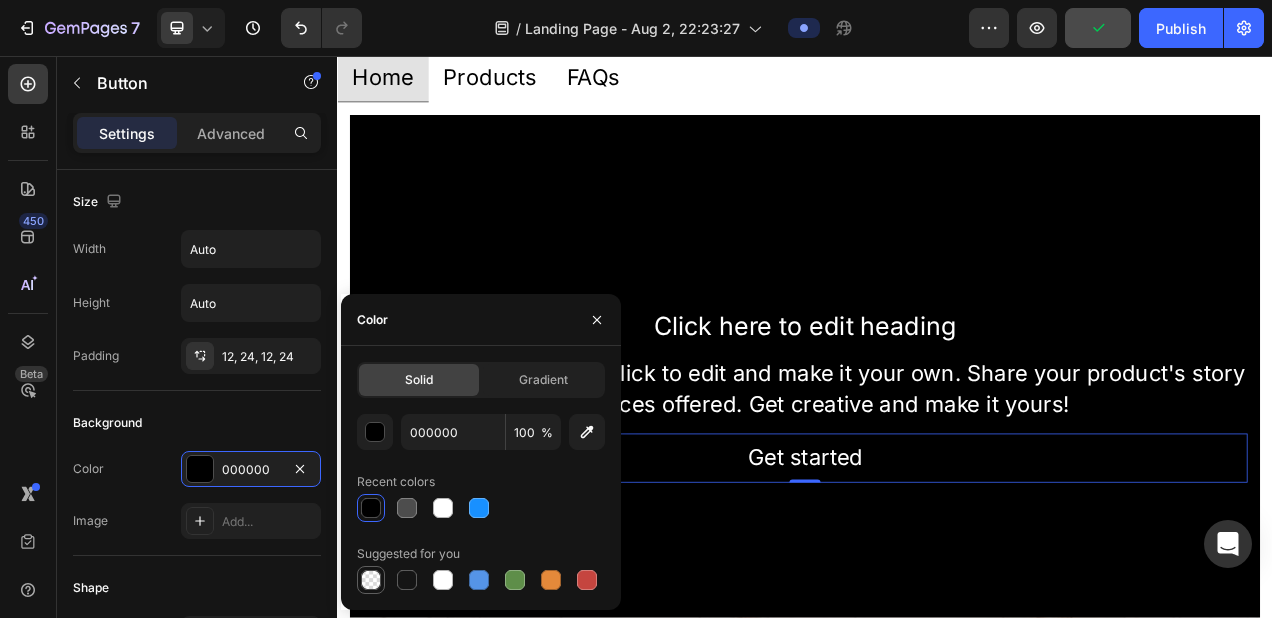 type on "0" 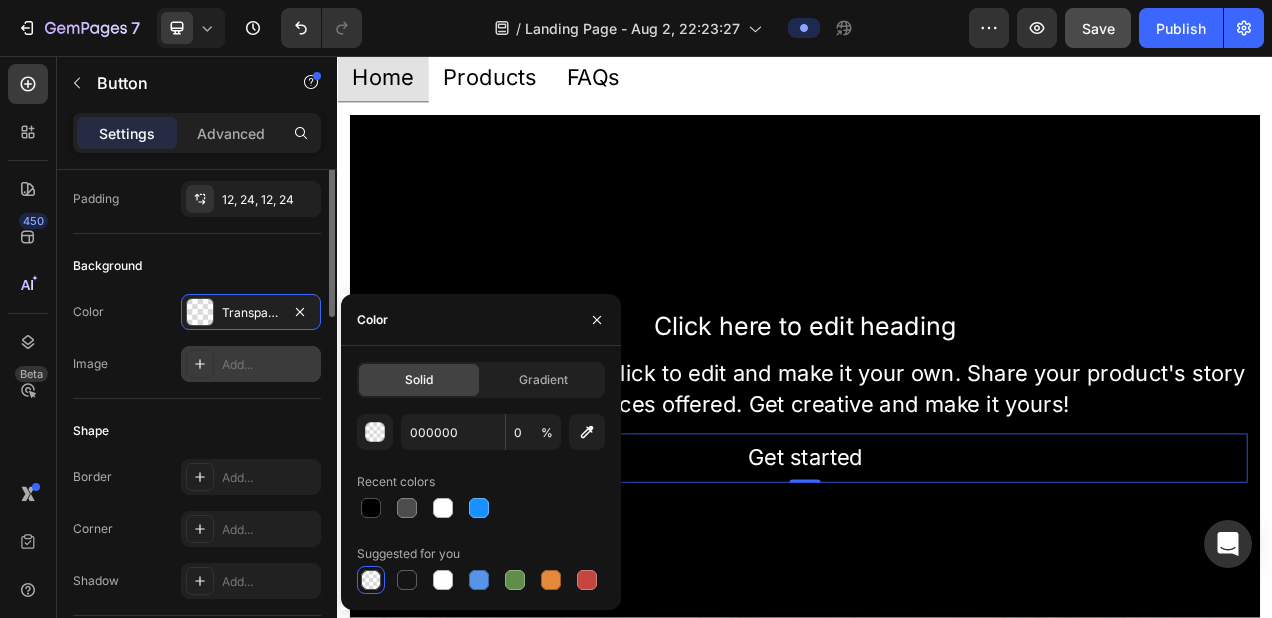 scroll, scrollTop: 0, scrollLeft: 0, axis: both 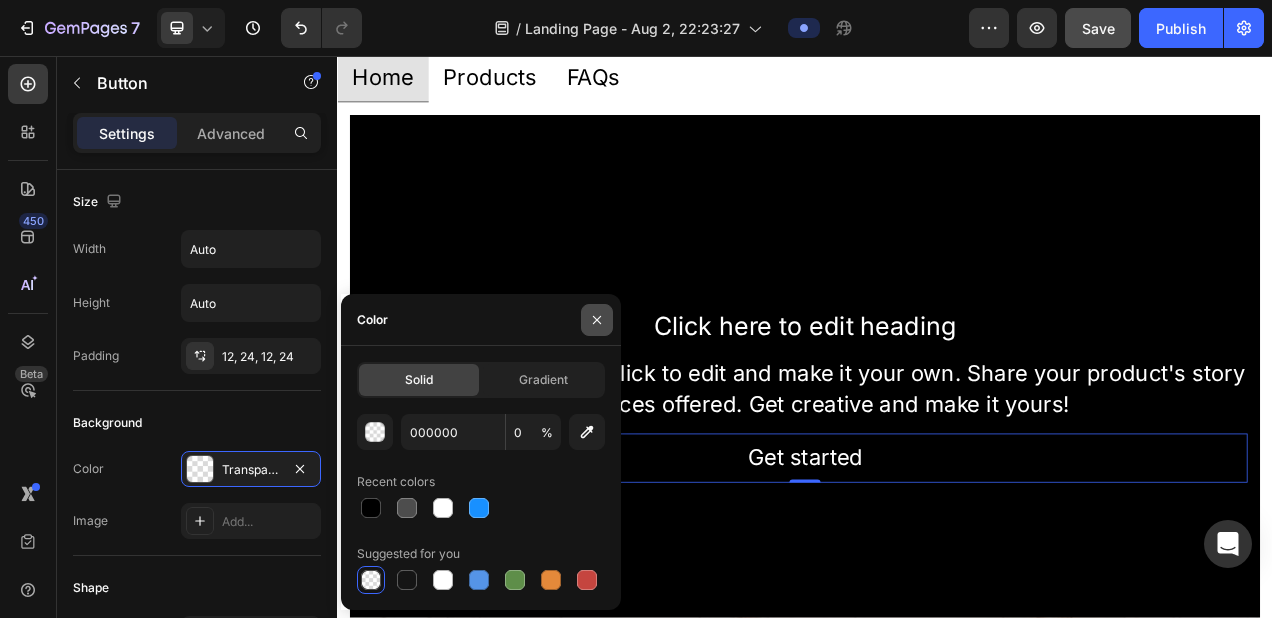 drag, startPoint x: 597, startPoint y: 319, endPoint x: 449, endPoint y: 491, distance: 226.90967 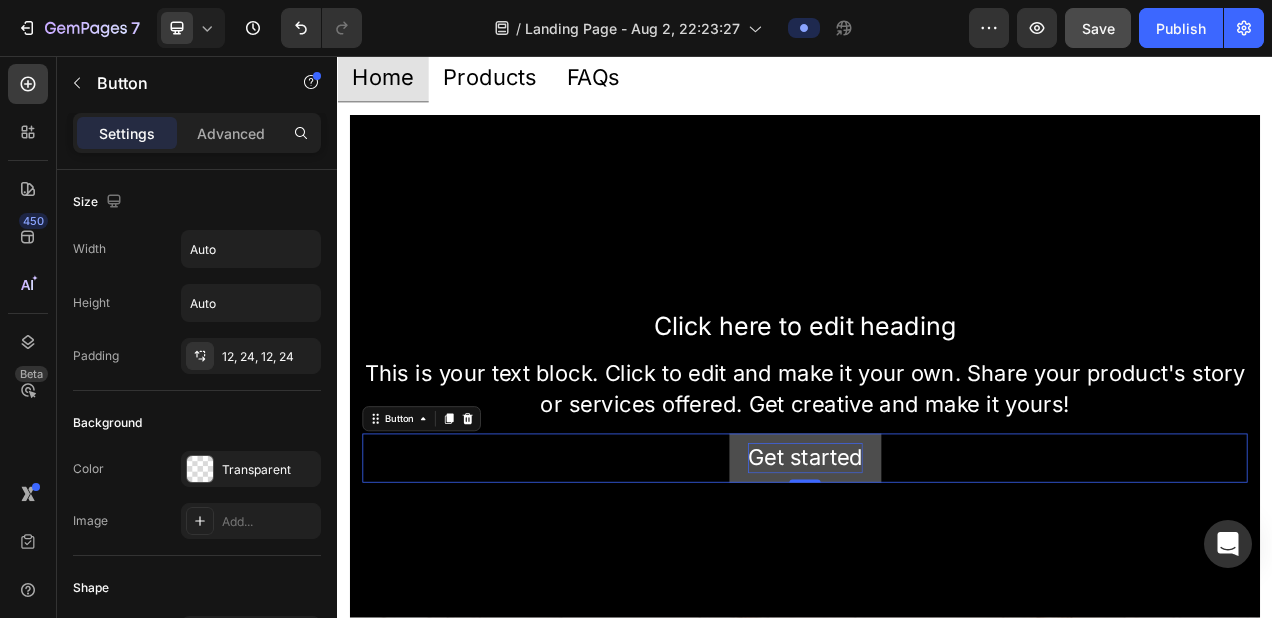click on "Get started" at bounding box center (937, 572) 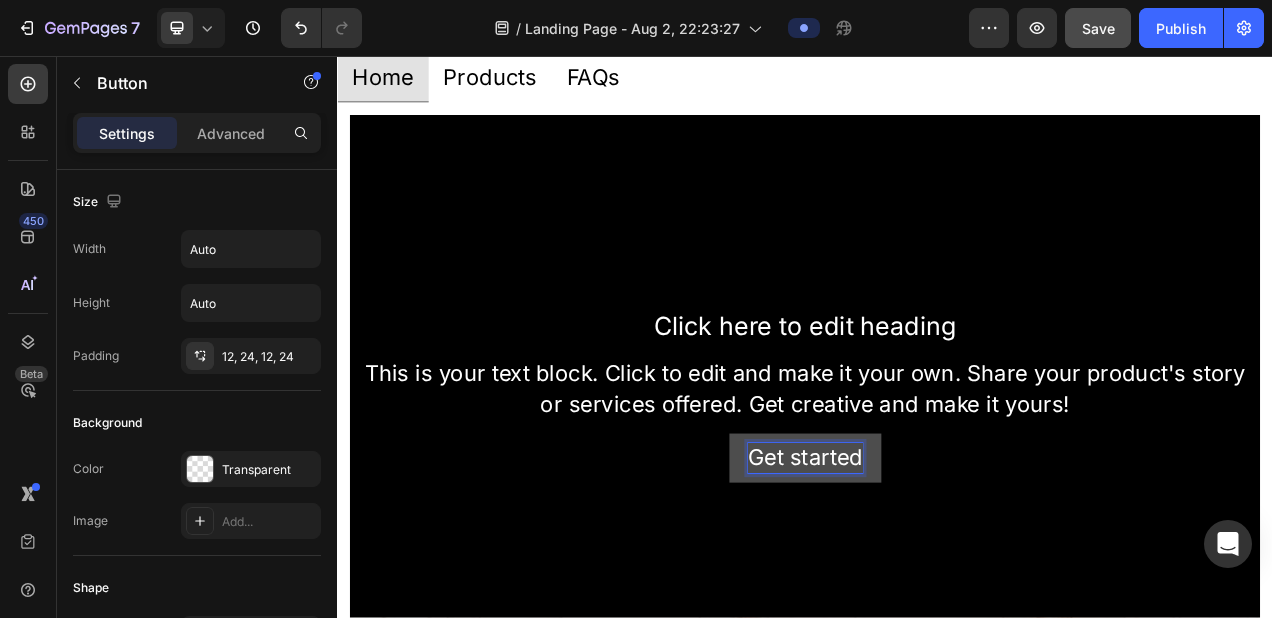 click on "Get started" at bounding box center (937, 572) 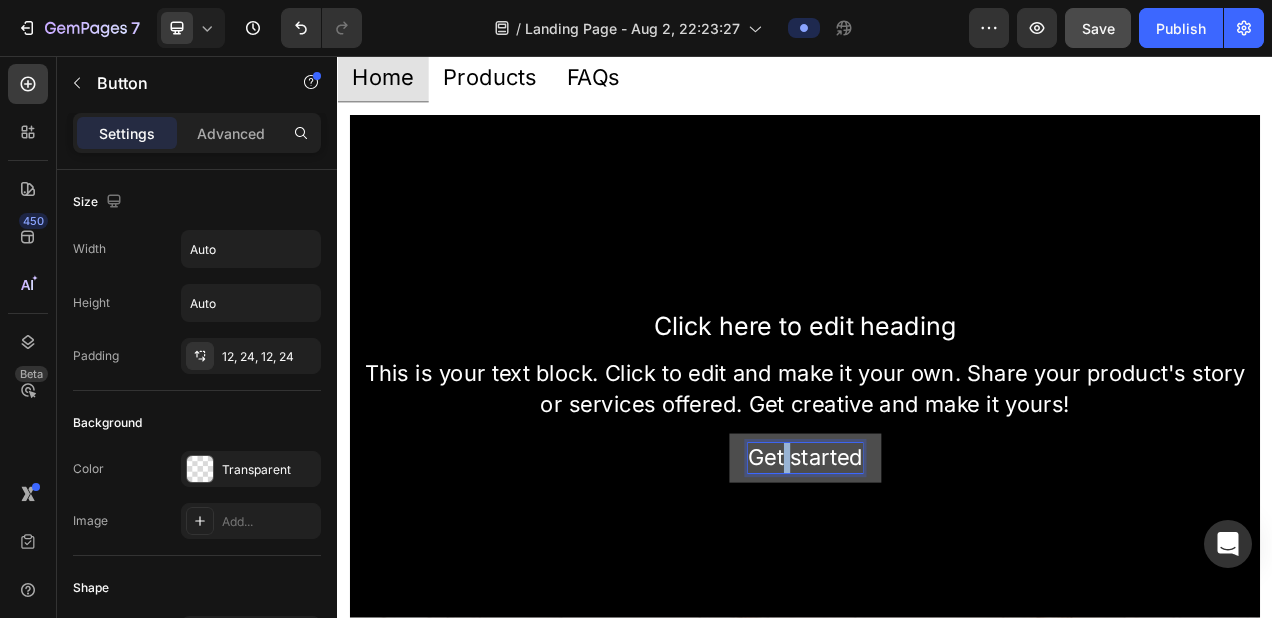 click on "Get started" at bounding box center (937, 572) 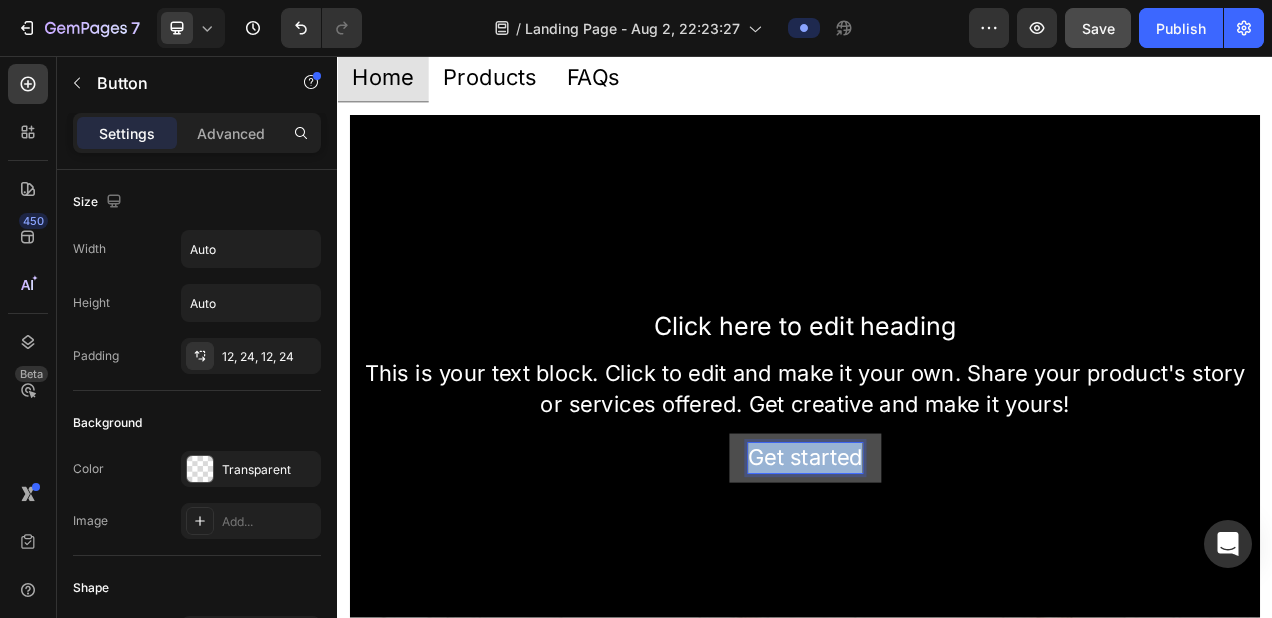 click on "Get started" at bounding box center (937, 572) 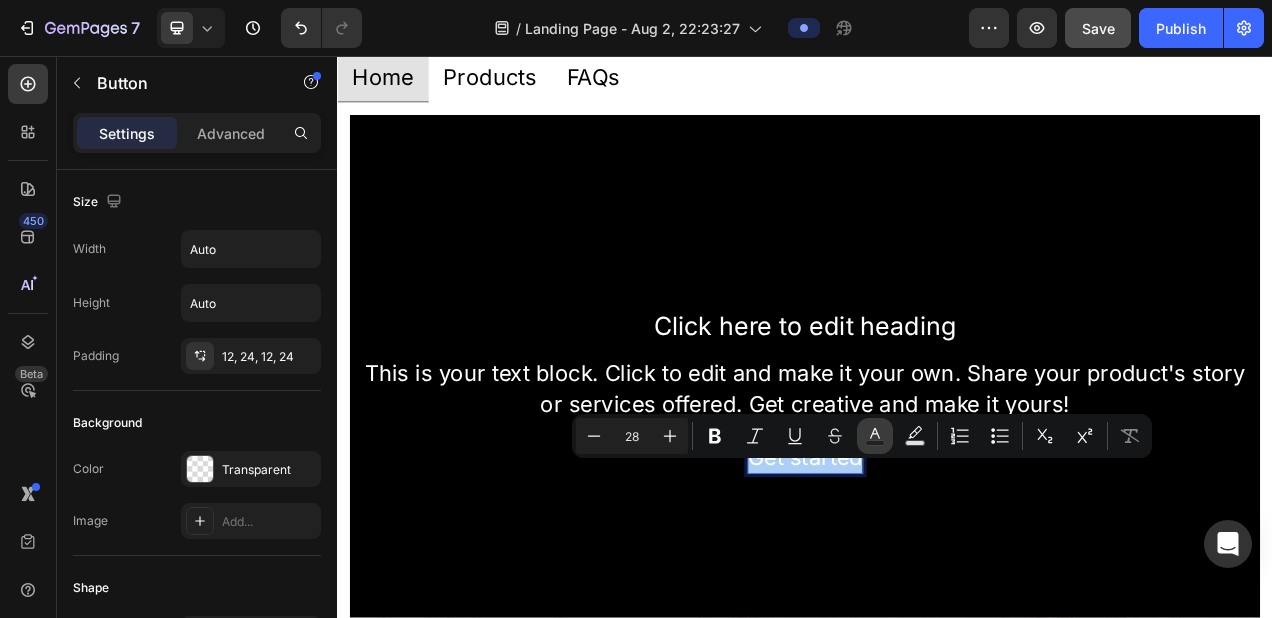 click 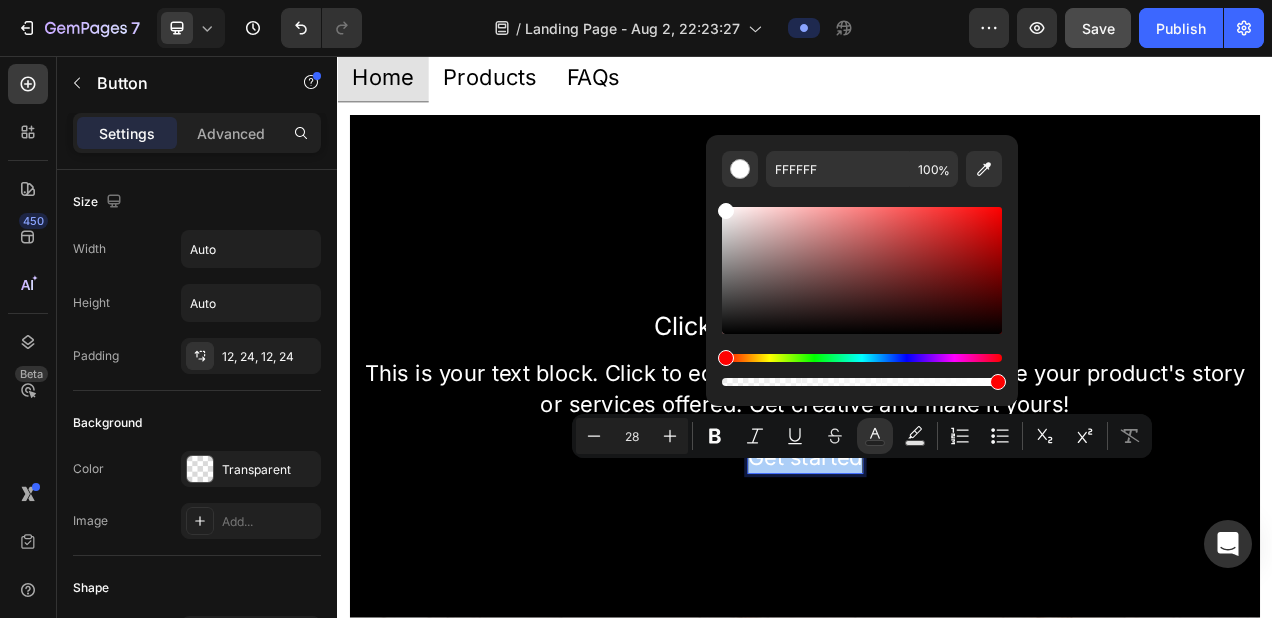 click at bounding box center (862, 270) 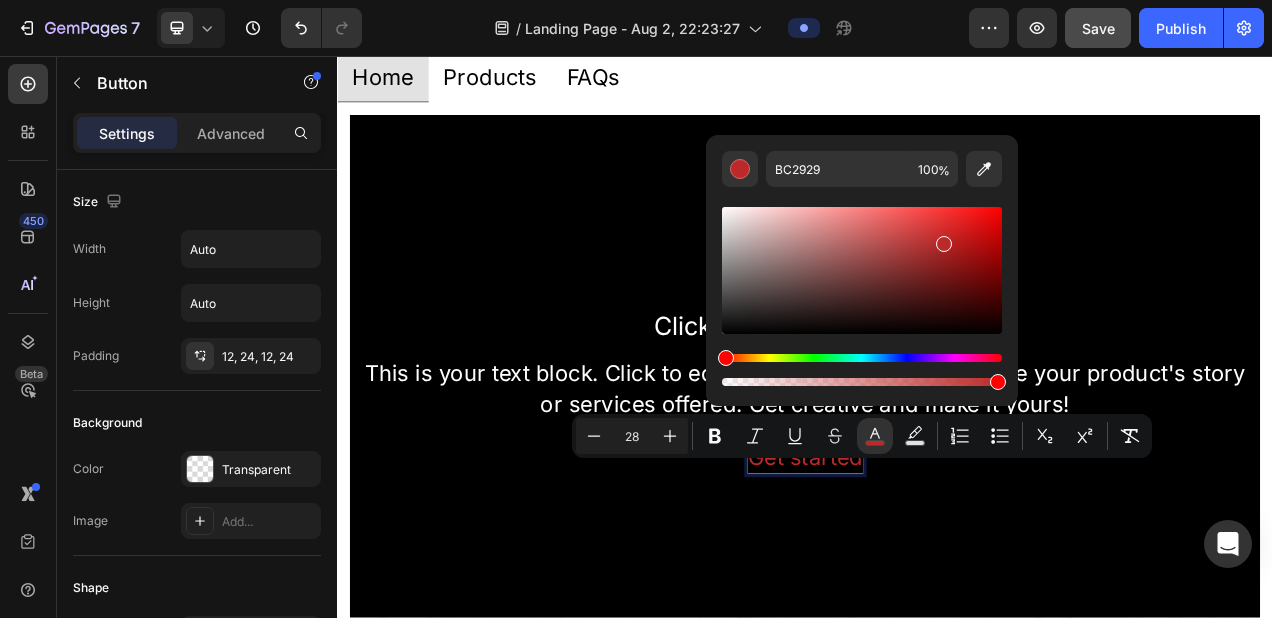 click at bounding box center [862, 270] 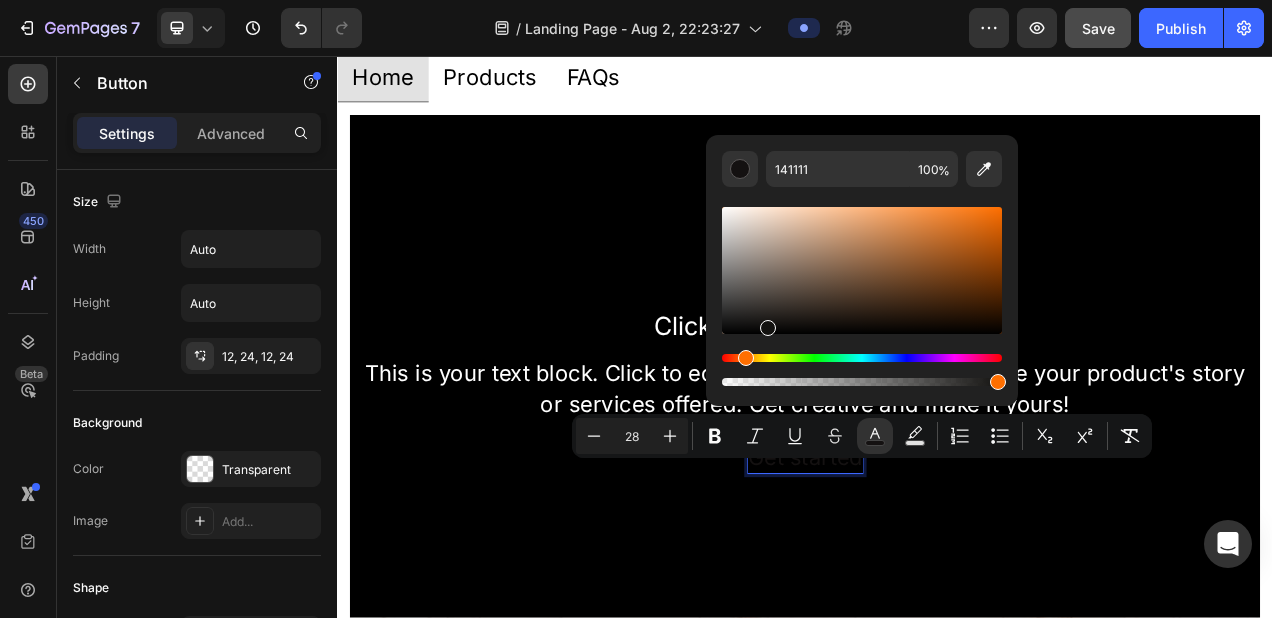 drag, startPoint x: 729, startPoint y: 360, endPoint x: 743, endPoint y: 356, distance: 14.56022 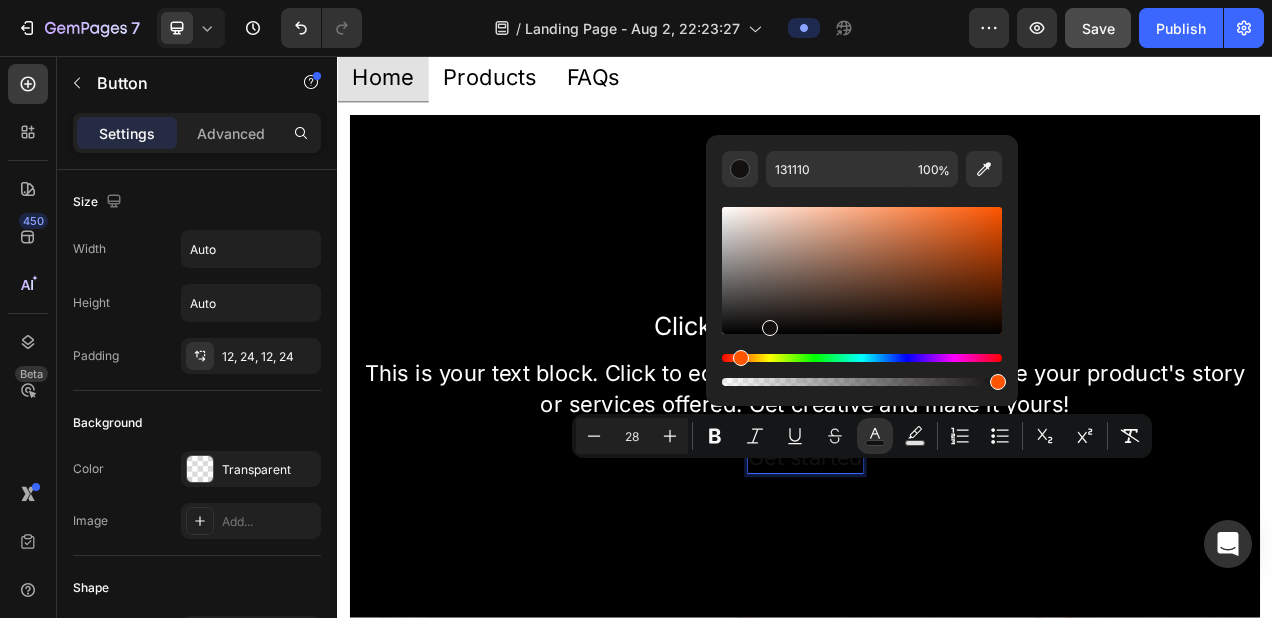 drag, startPoint x: 757, startPoint y: 360, endPoint x: 740, endPoint y: 361, distance: 17.029387 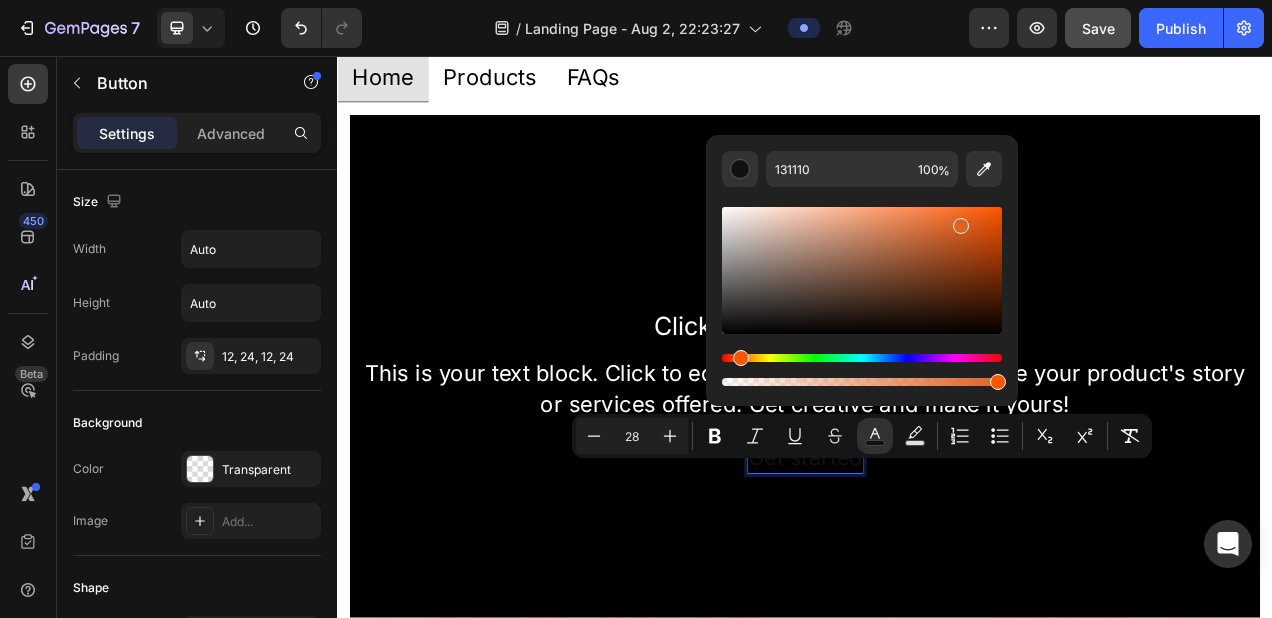 click at bounding box center [862, 270] 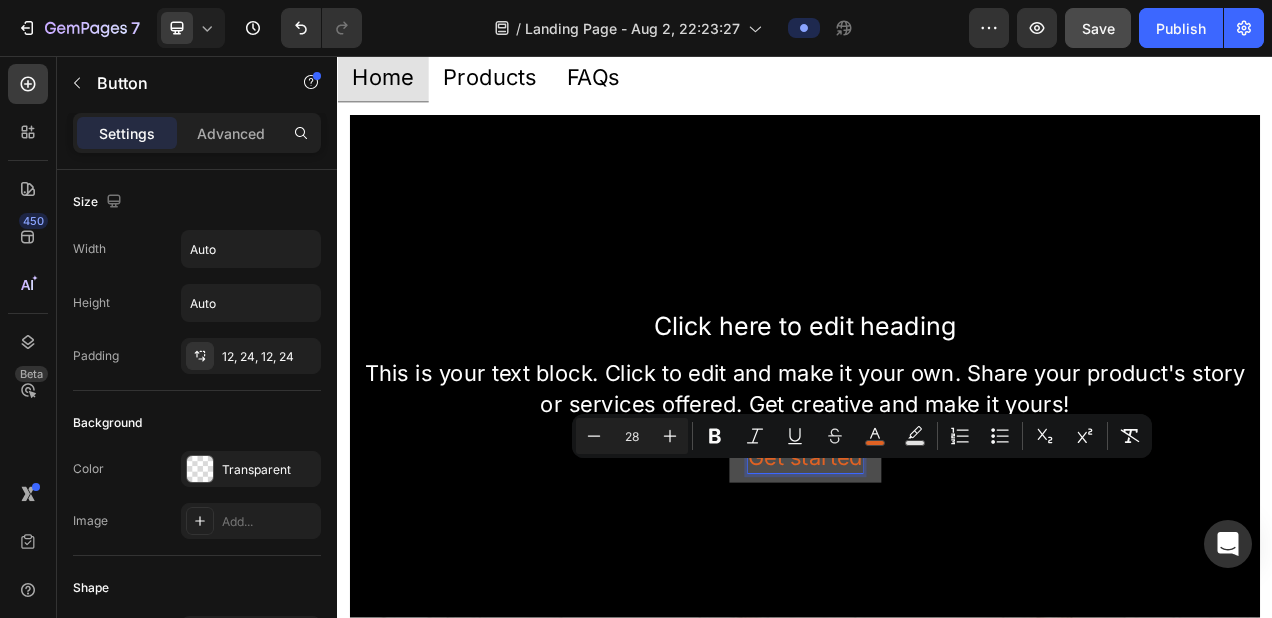 click on "Get started" at bounding box center [937, 572] 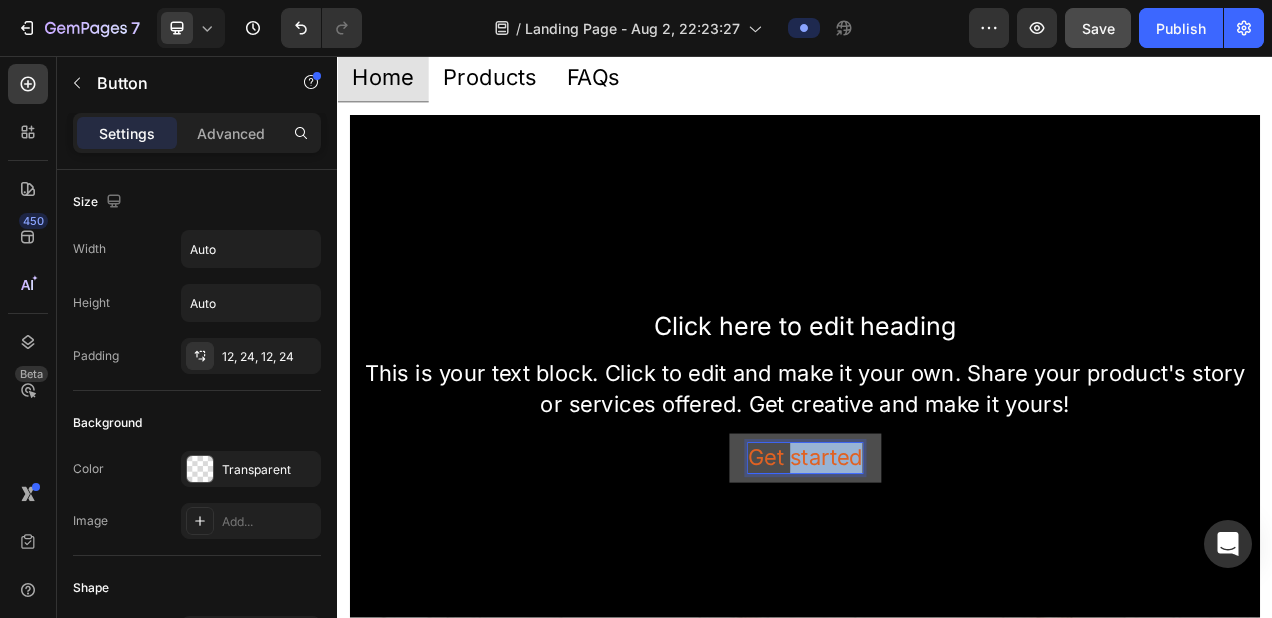 click on "Get started" at bounding box center (937, 572) 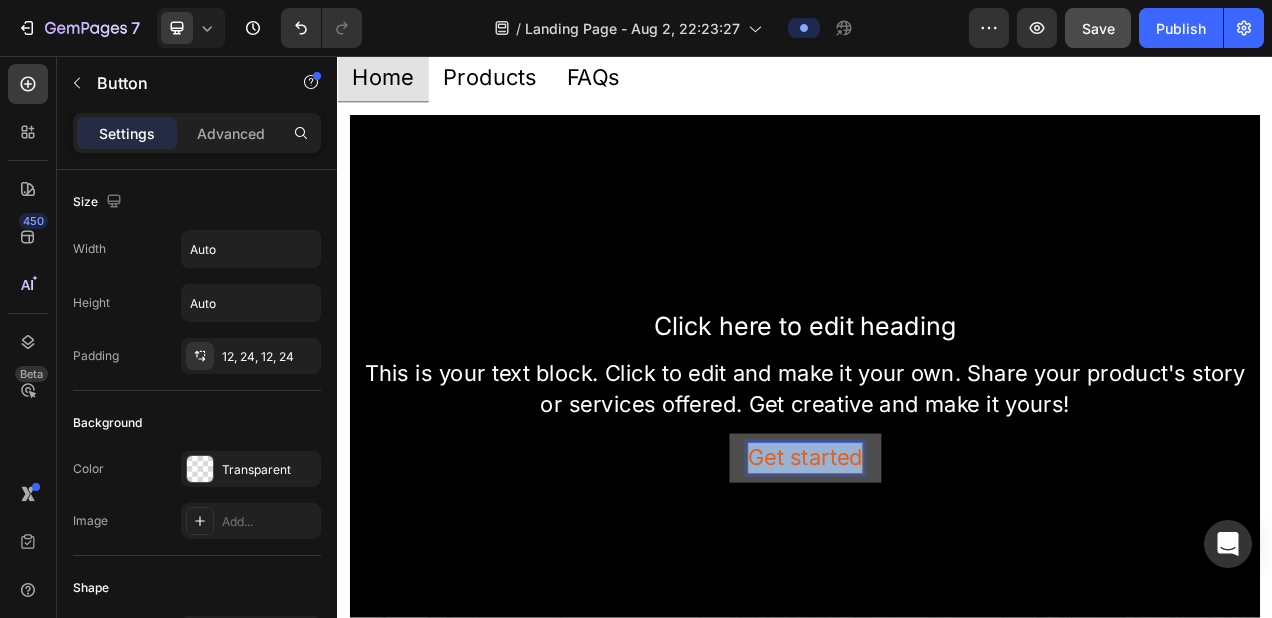 click on "Get started" at bounding box center (937, 572) 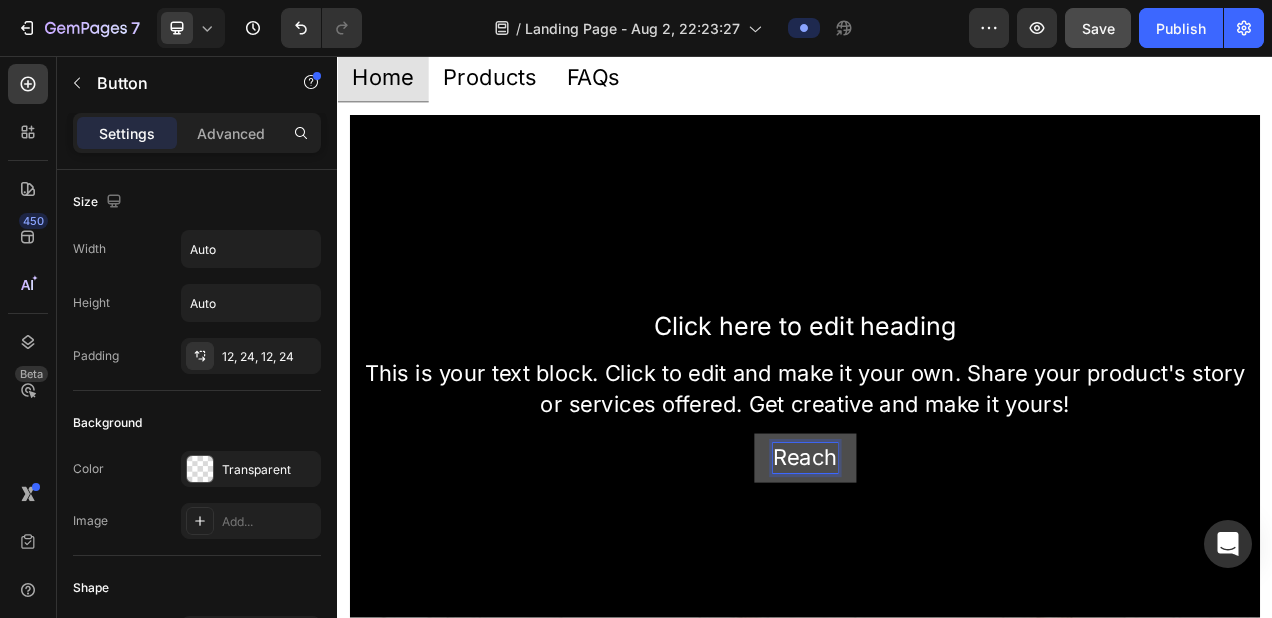 click on "Reach" at bounding box center (937, 572) 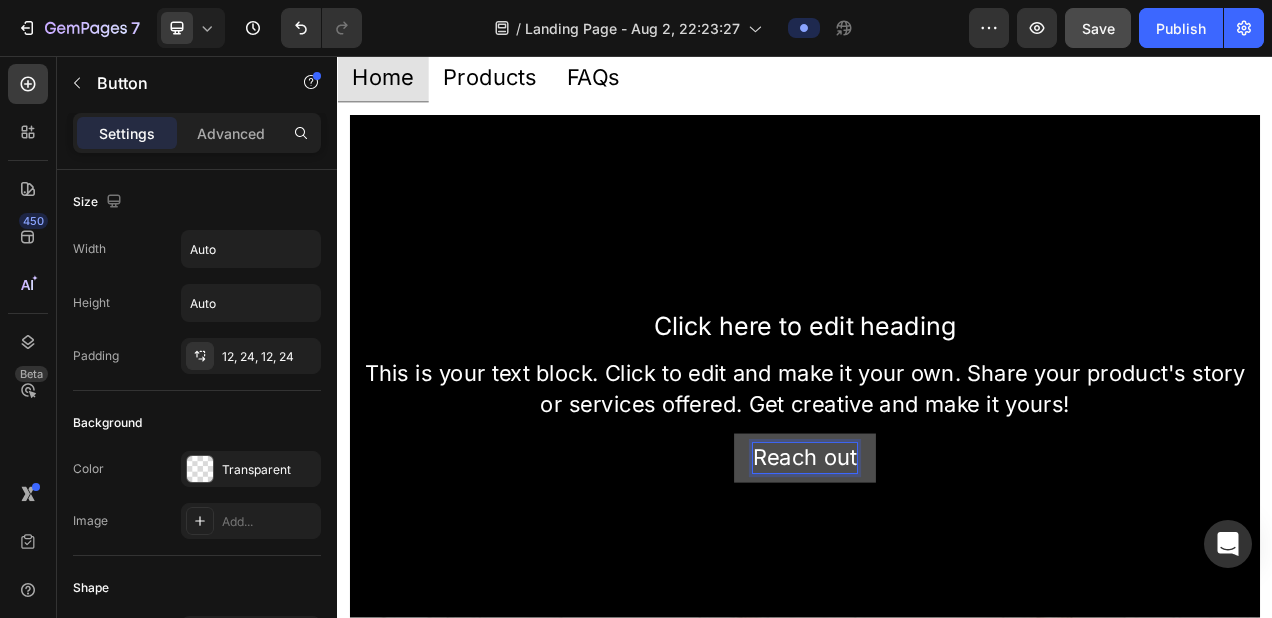 click on "Reach out" at bounding box center (937, 572) 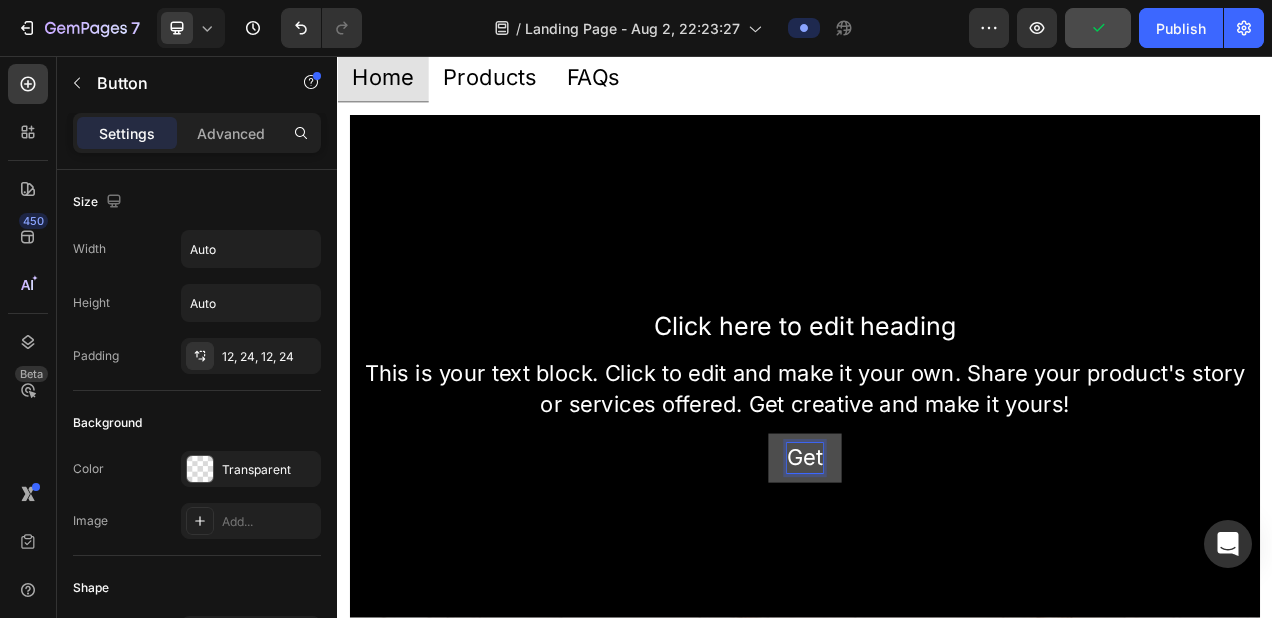 click on "Get" at bounding box center [937, 572] 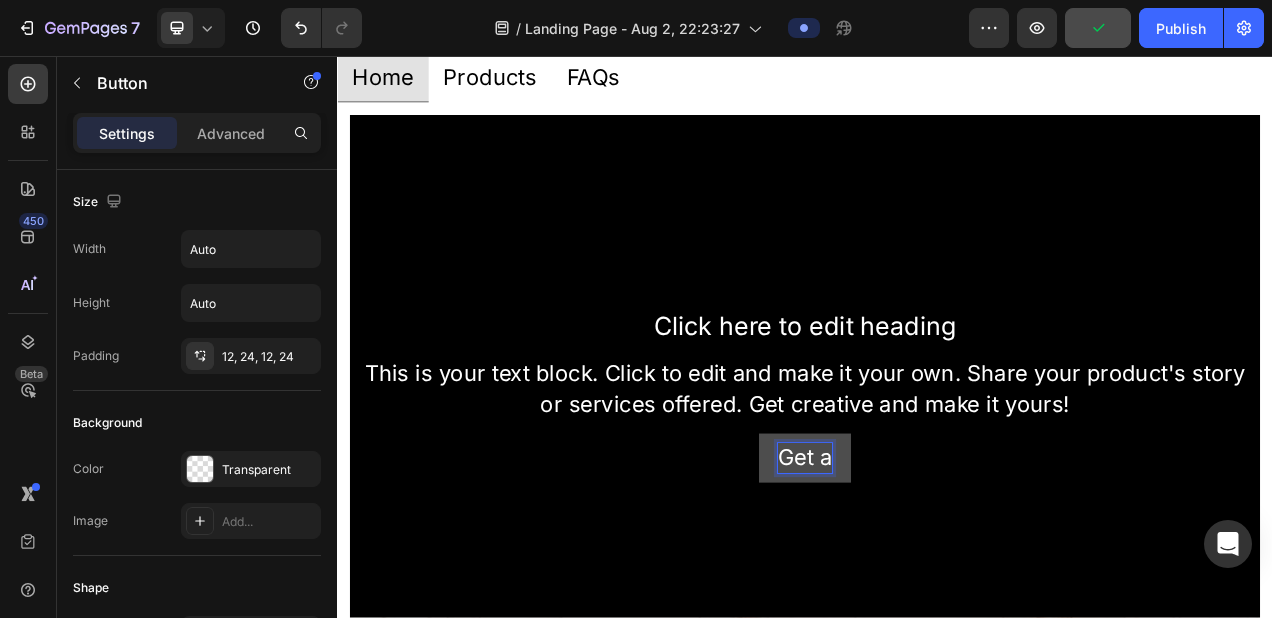 click on "Get a" at bounding box center (937, 572) 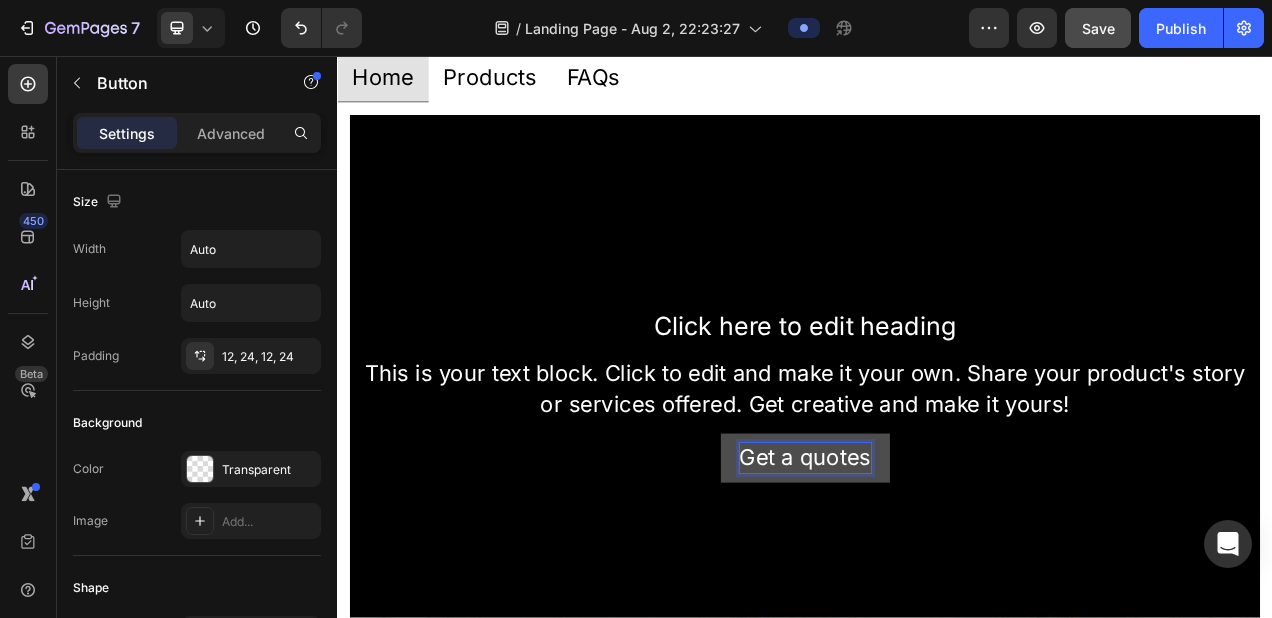 click on "Get a quotes" at bounding box center (937, 572) 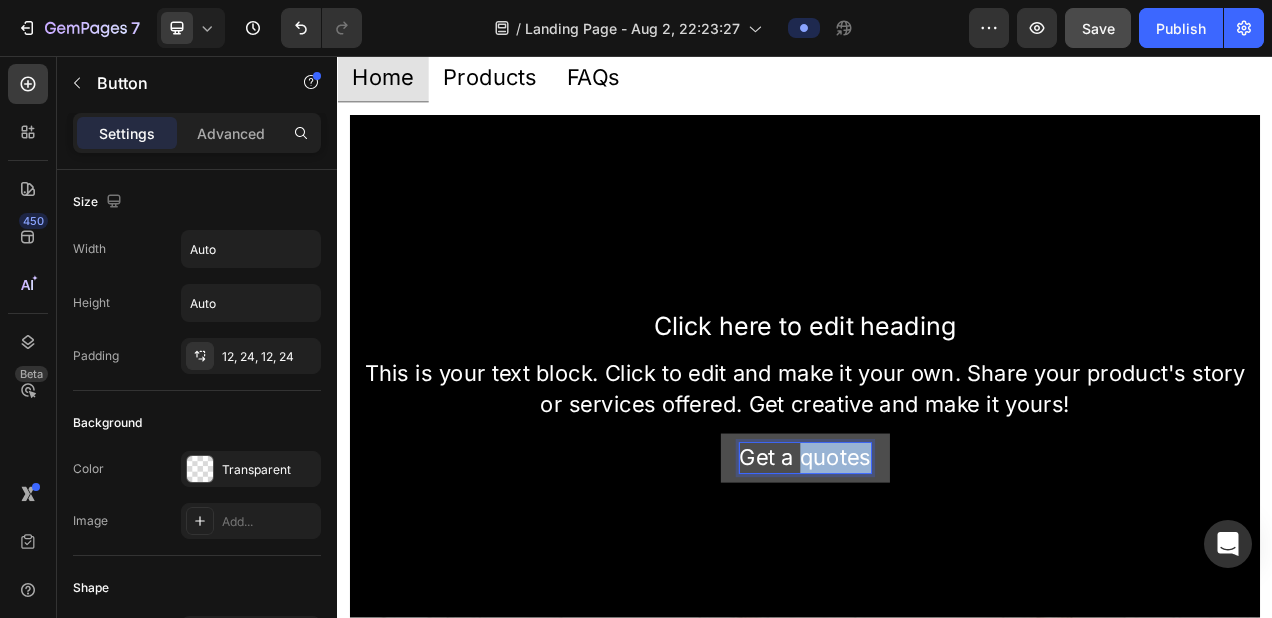 click on "Get a quotes" at bounding box center [937, 572] 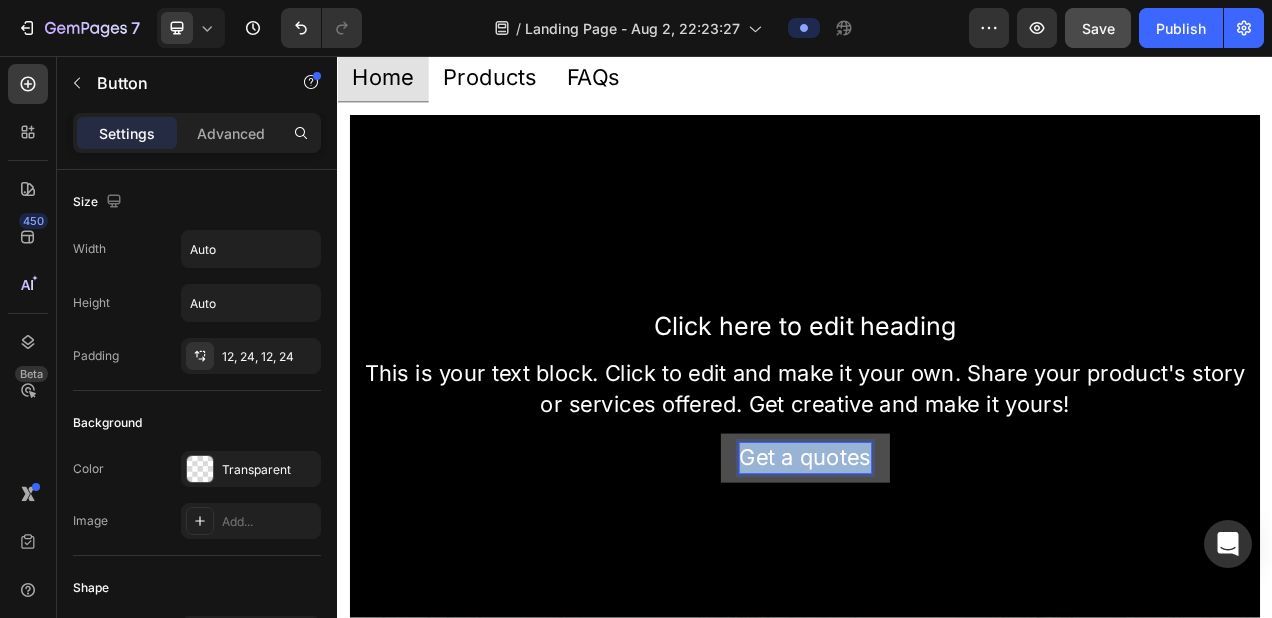 click on "Get a quotes" at bounding box center [937, 572] 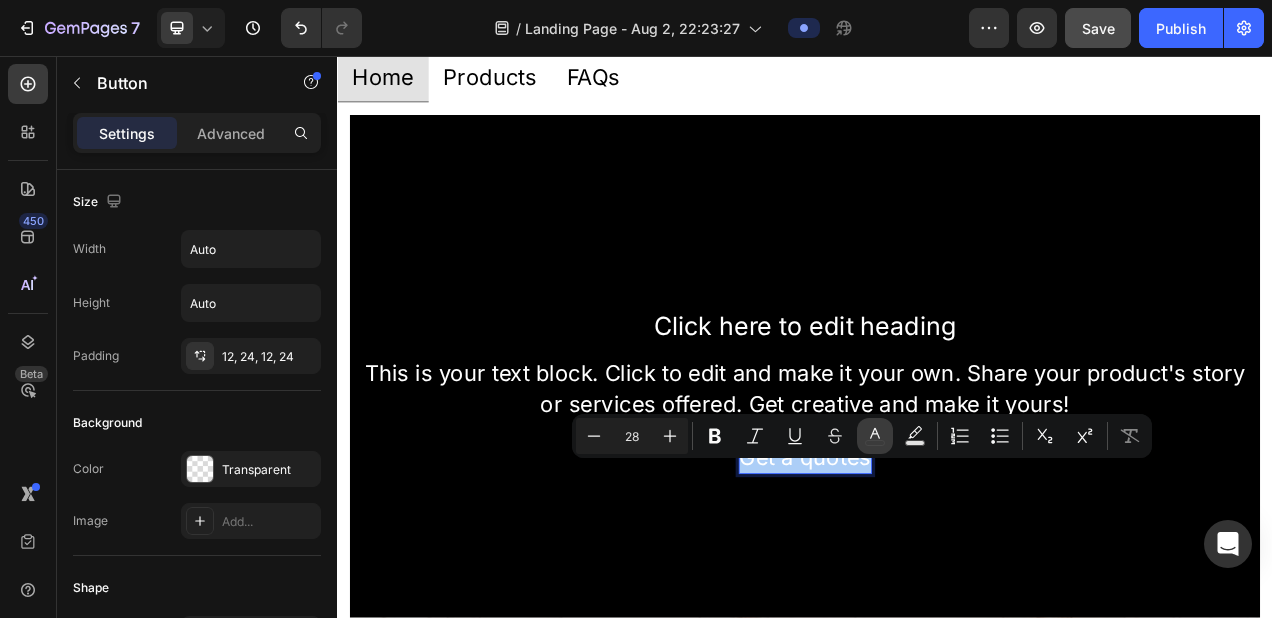 click 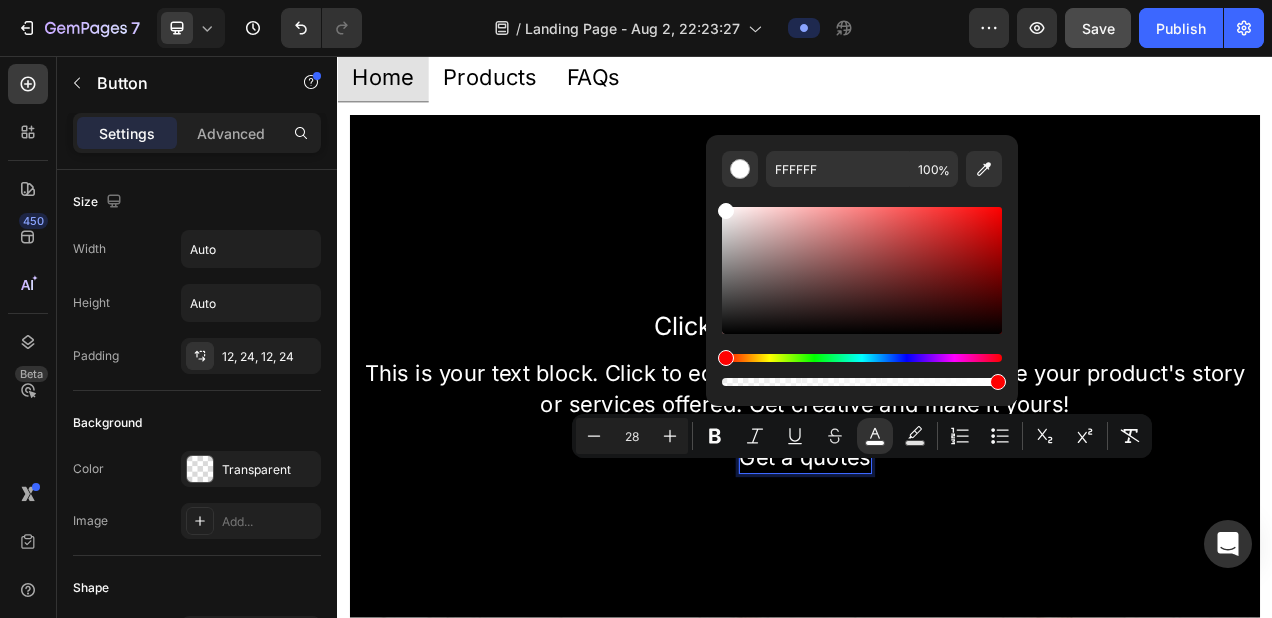 click at bounding box center (862, 358) 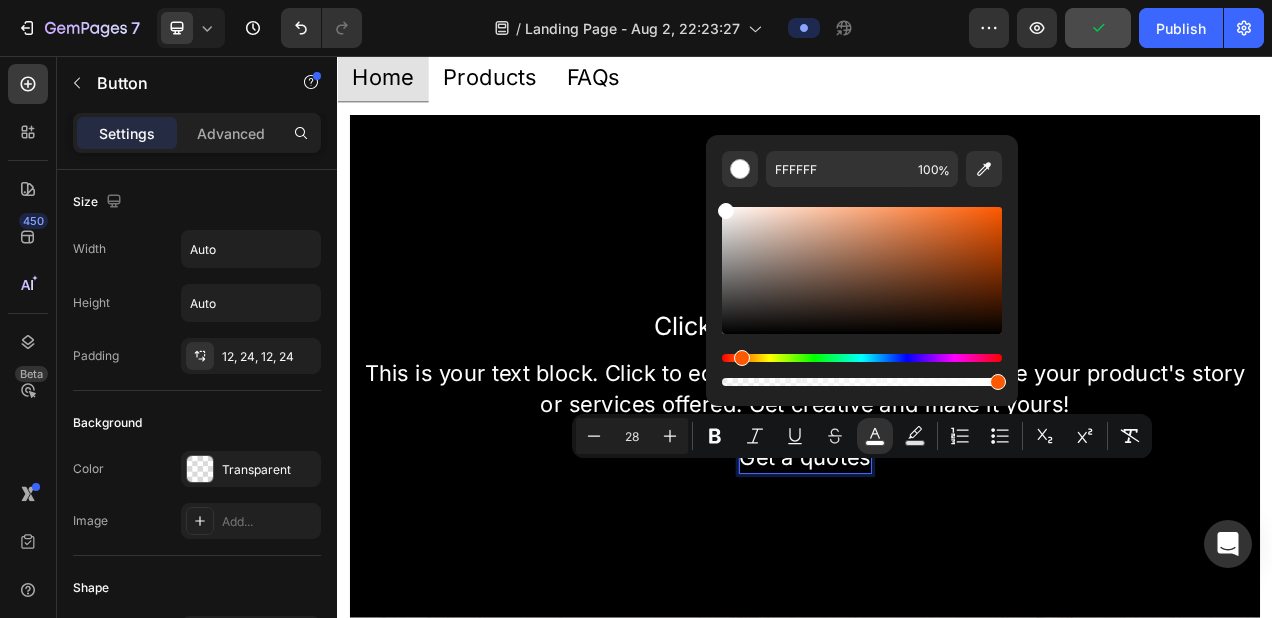 drag, startPoint x: 729, startPoint y: 357, endPoint x: 739, endPoint y: 358, distance: 10.049875 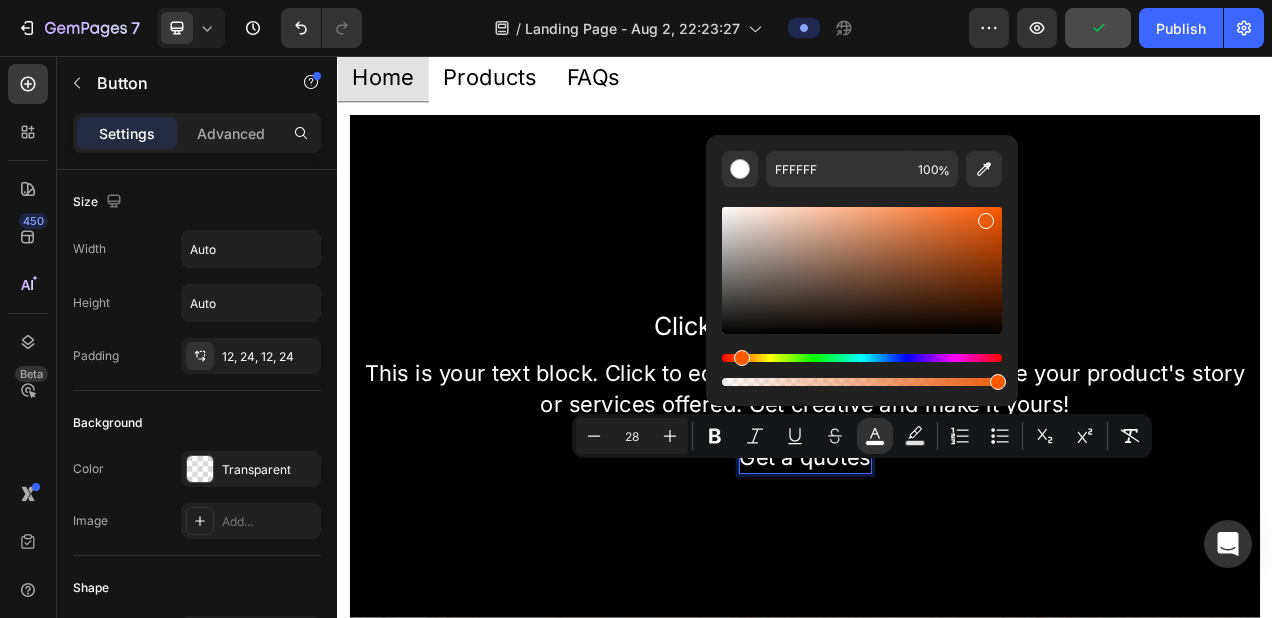 click at bounding box center [862, 270] 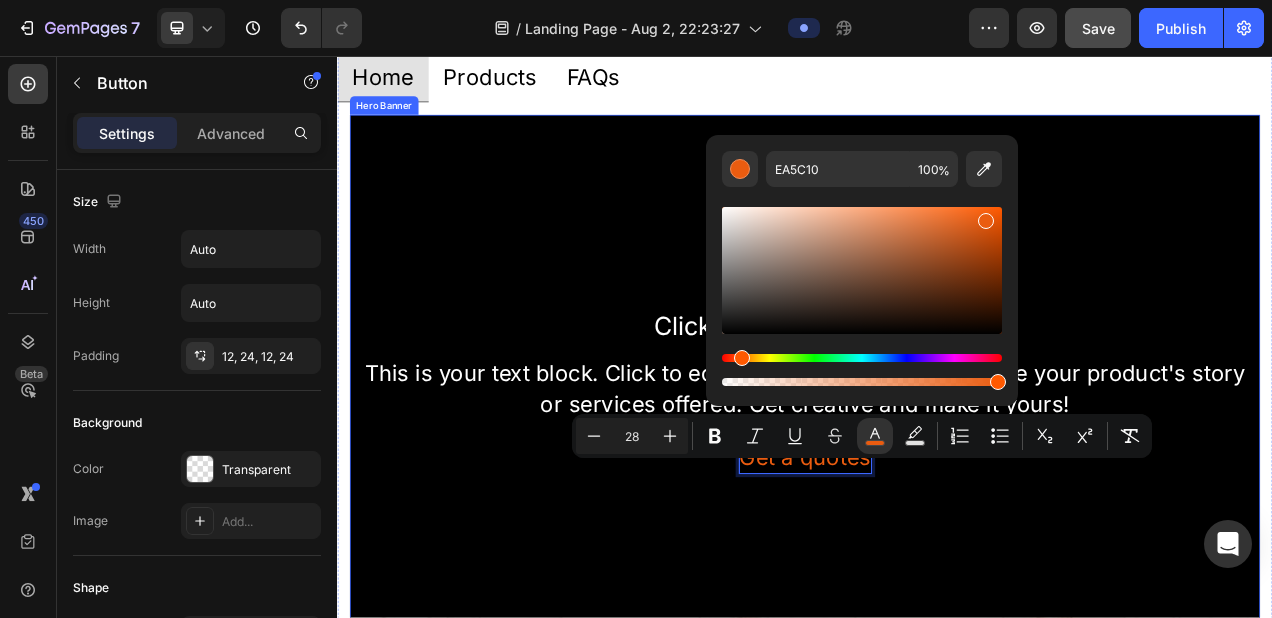 click at bounding box center [937, 492] 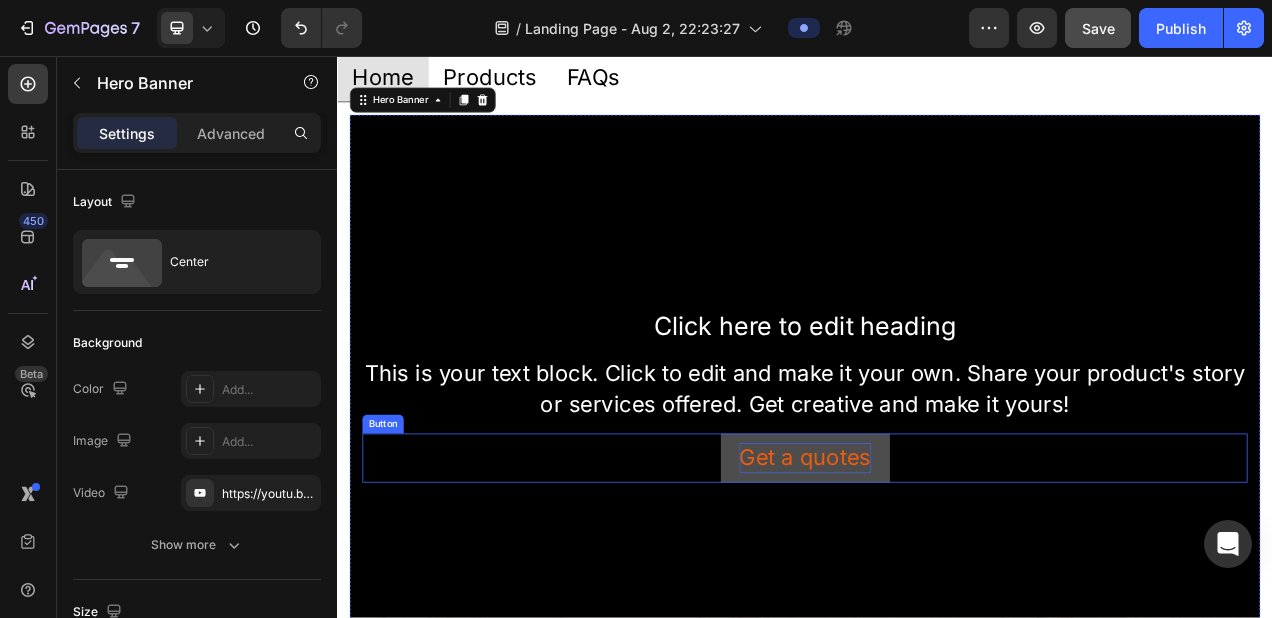click on "Get a quotes" at bounding box center (937, 572) 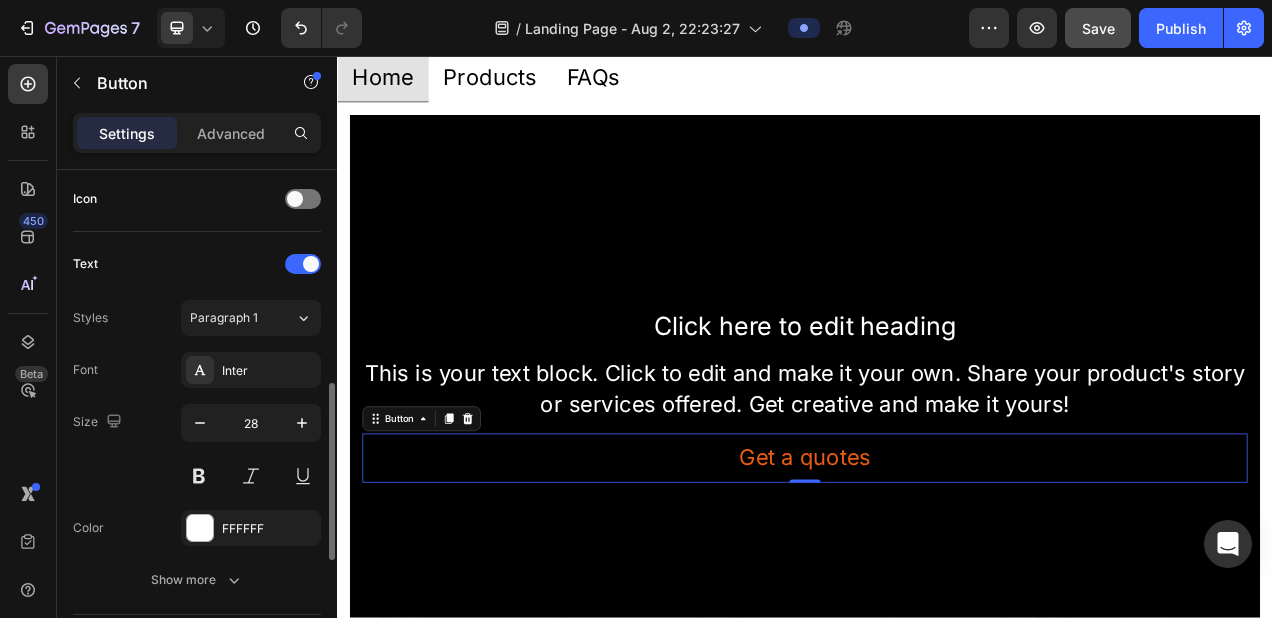 scroll, scrollTop: 604, scrollLeft: 0, axis: vertical 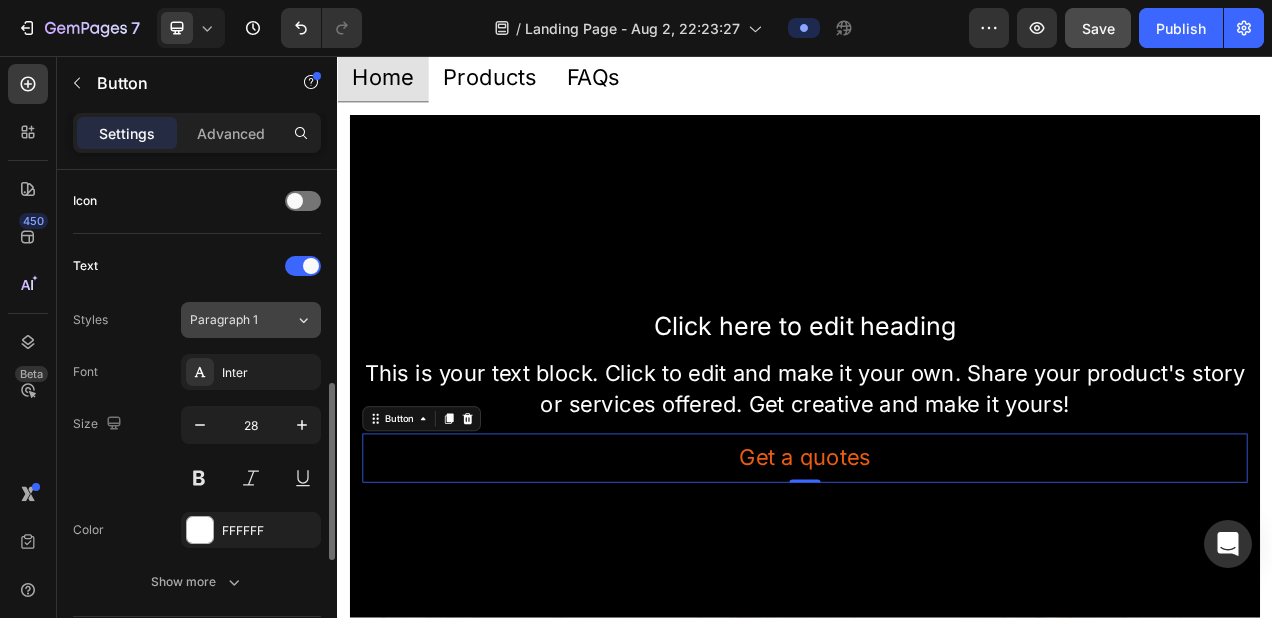 click on "Paragraph 1" at bounding box center (242, 320) 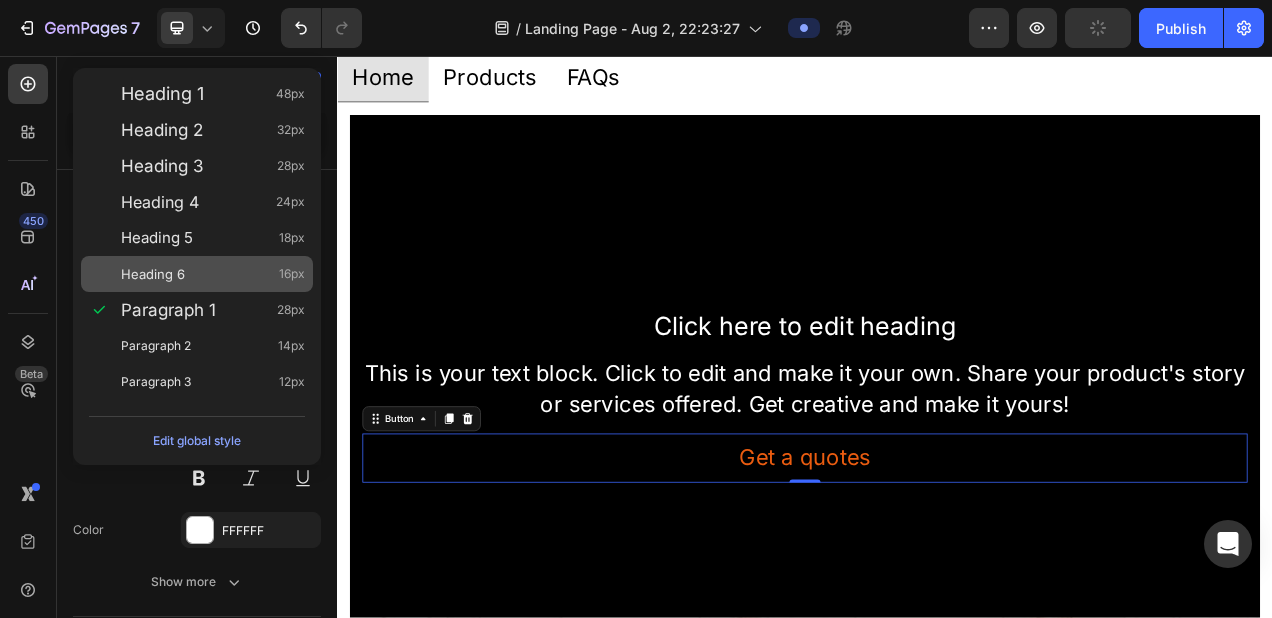 click on "Heading 6 16px" at bounding box center (213, 274) 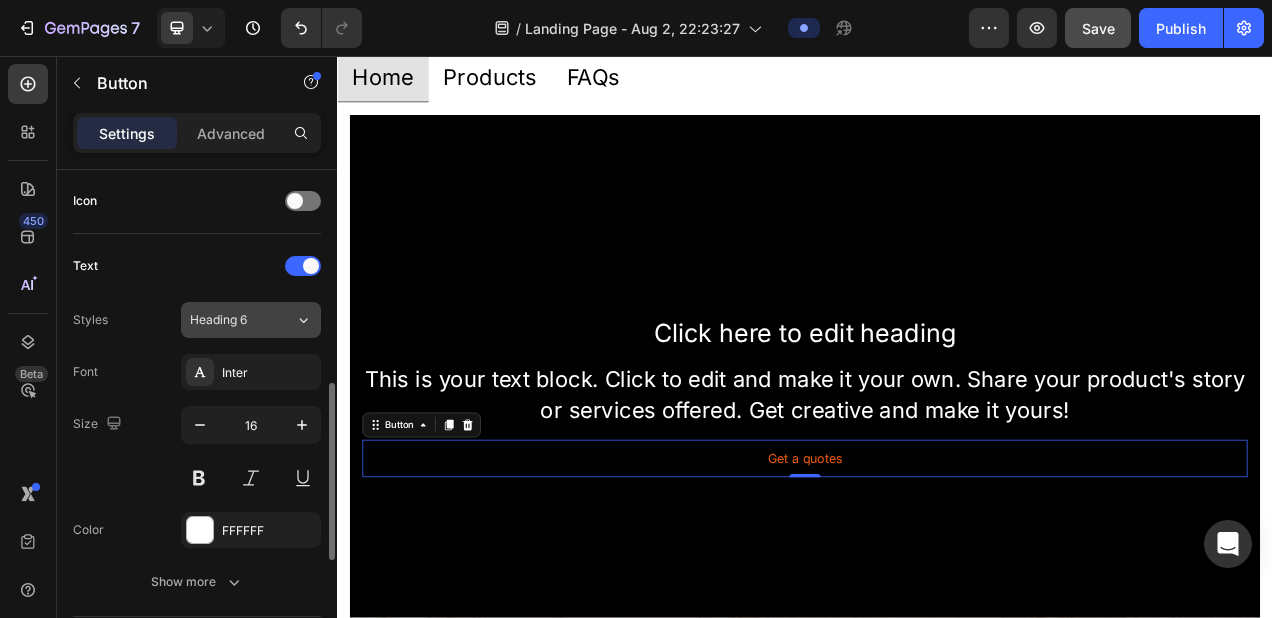 click on "Heading 6" at bounding box center (230, 320) 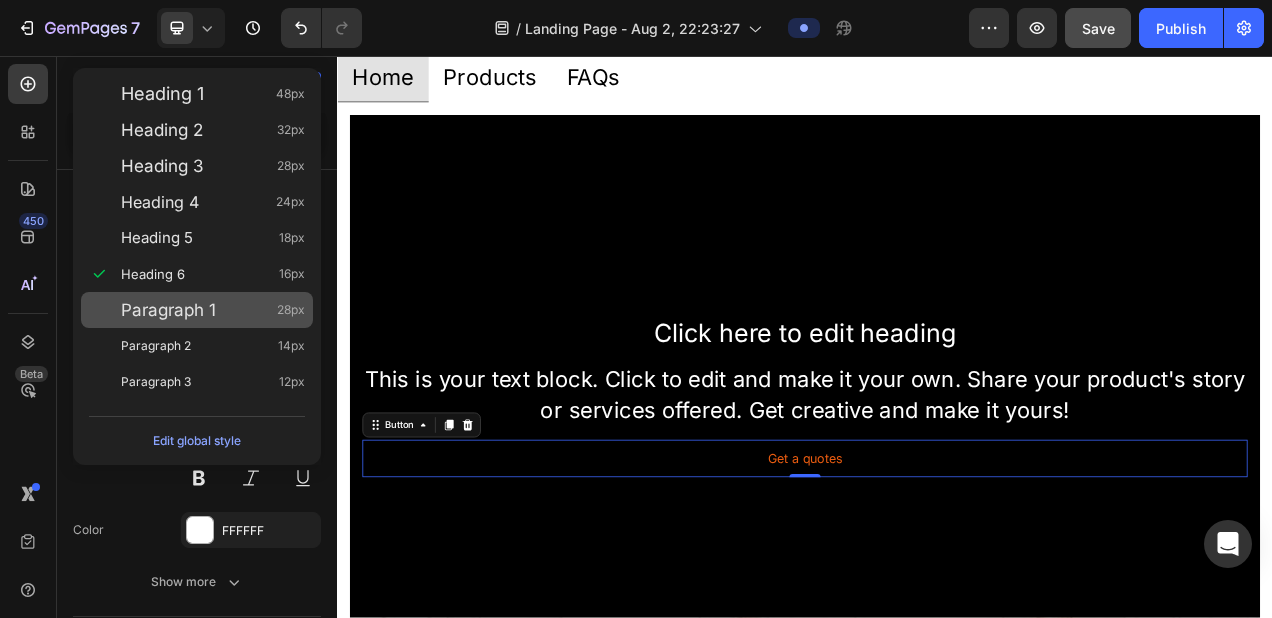 click on "Paragraph 1" at bounding box center [168, 310] 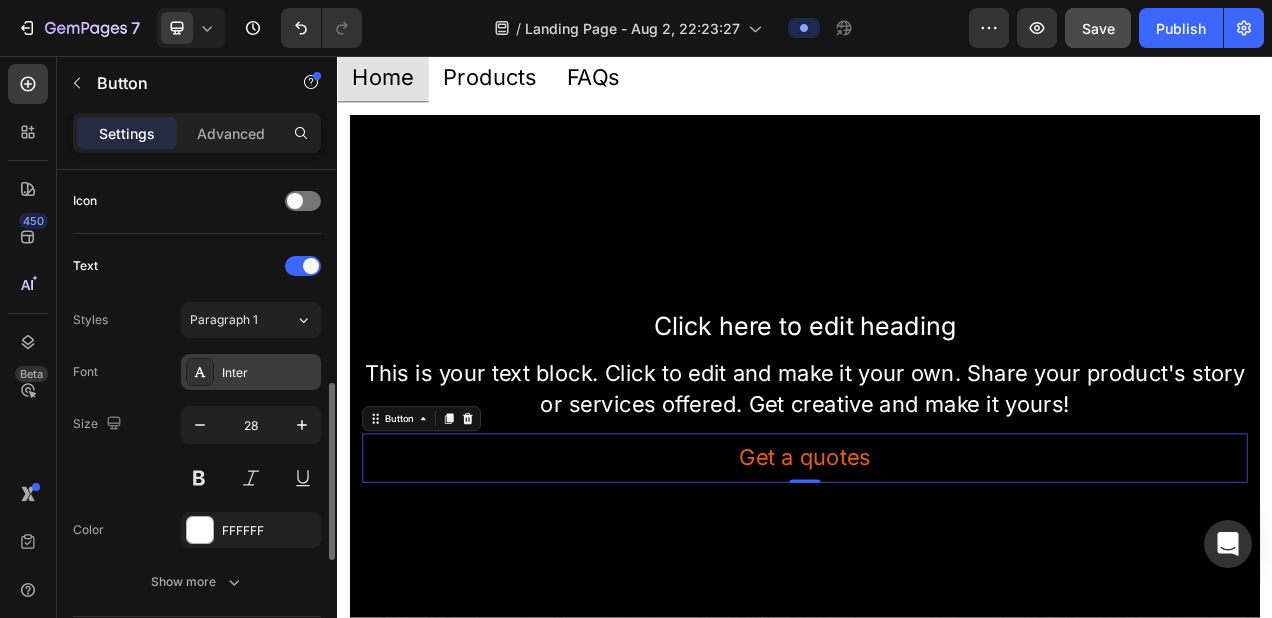 click on "Inter" at bounding box center [269, 373] 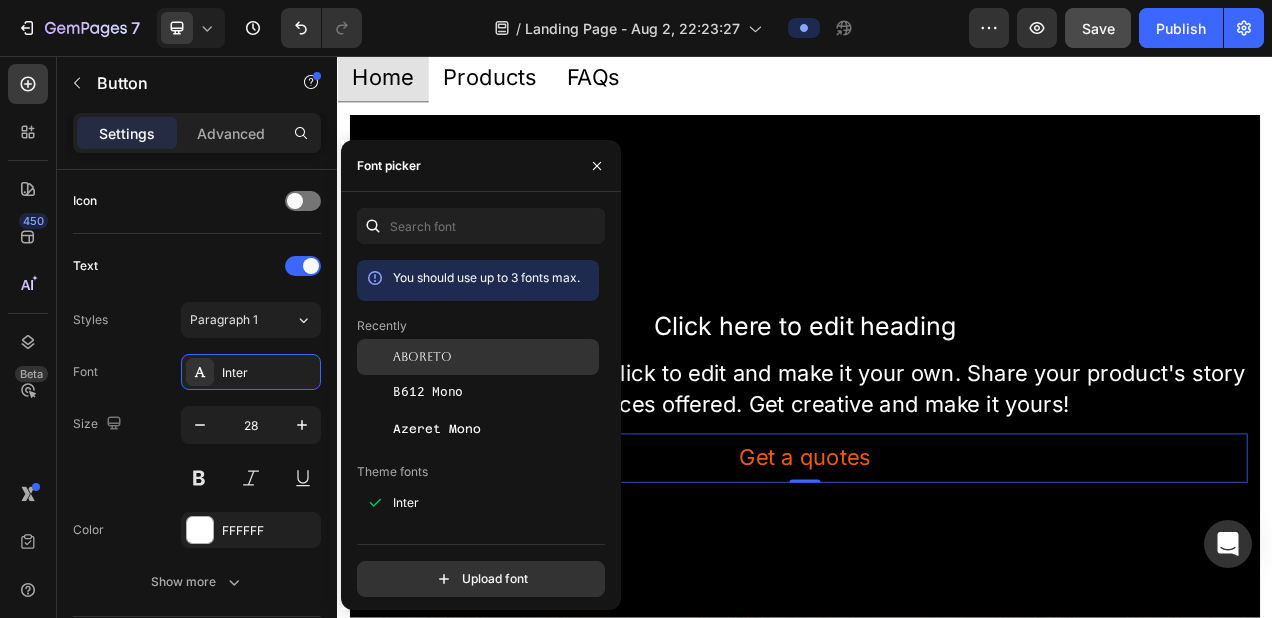 click on "Aboreto" at bounding box center (494, 357) 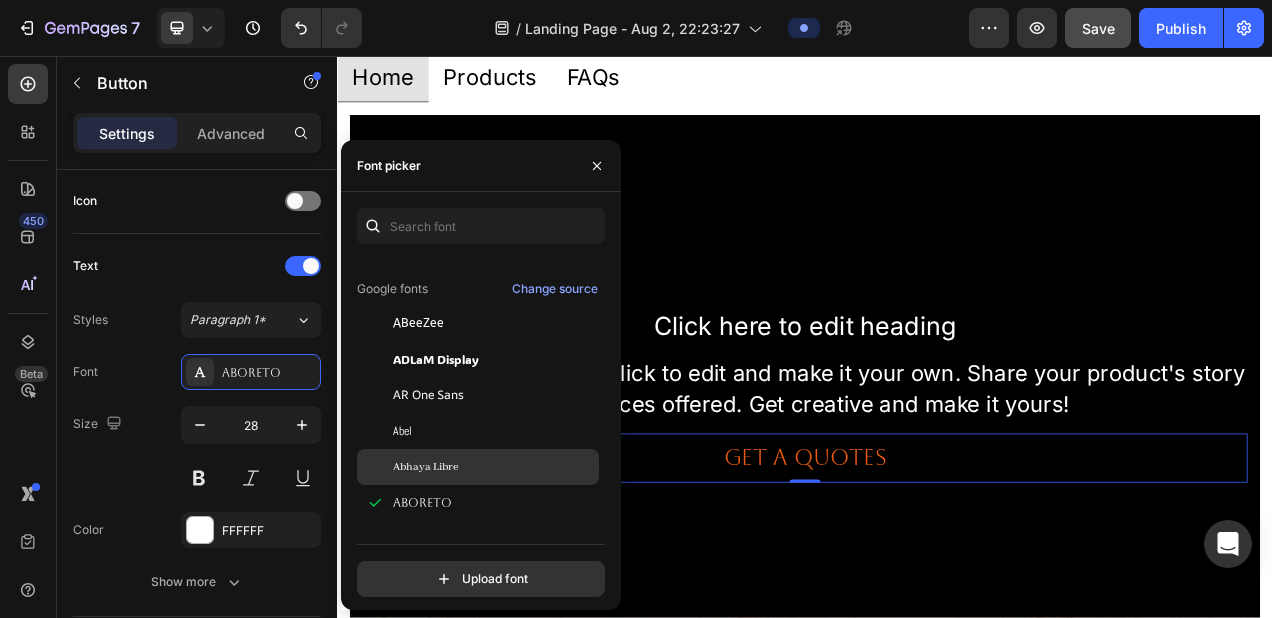 scroll, scrollTop: 291, scrollLeft: 0, axis: vertical 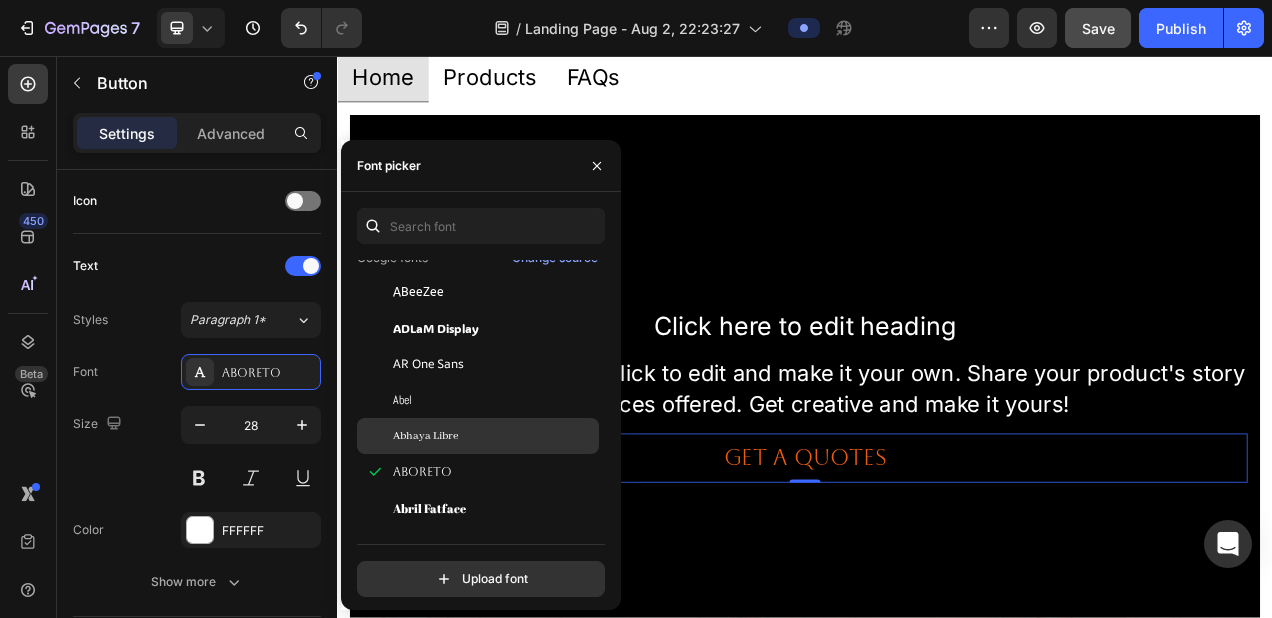 click on "Abhaya Libre" at bounding box center (425, 436) 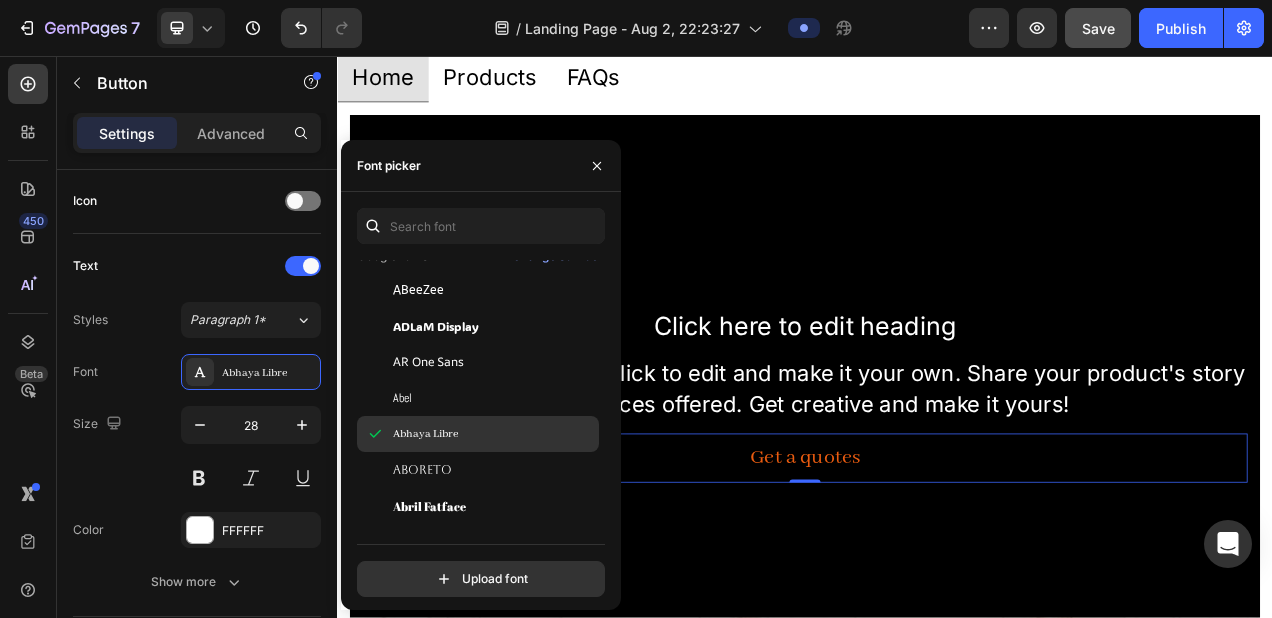 scroll, scrollTop: 447, scrollLeft: 0, axis: vertical 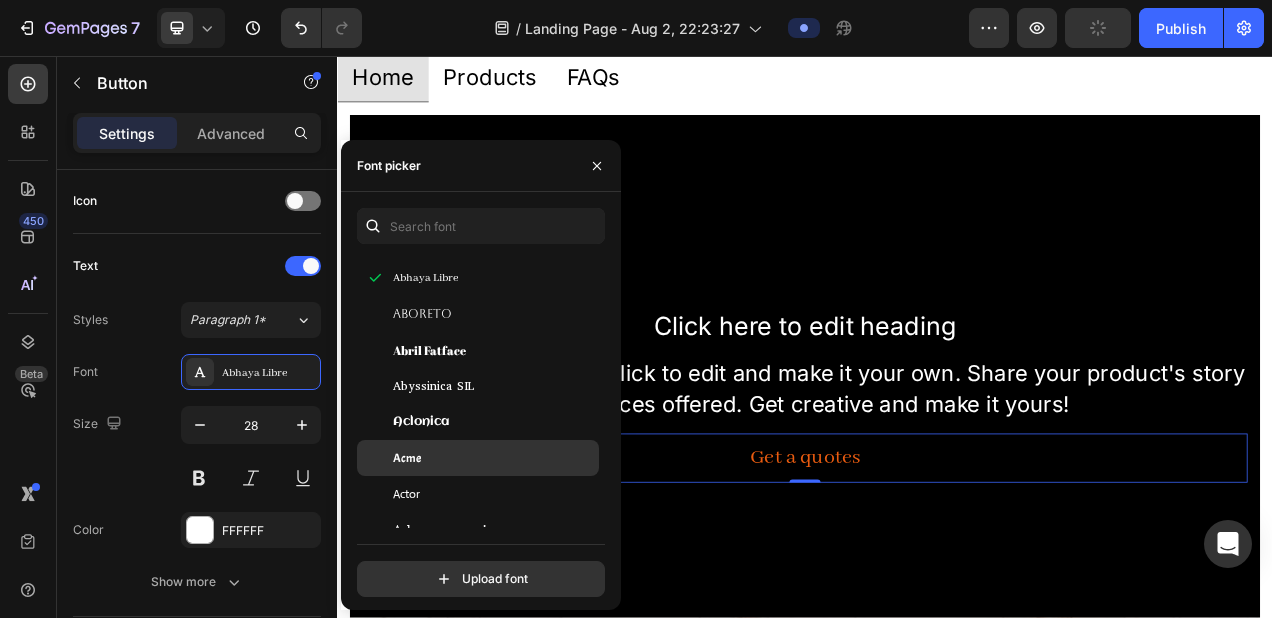 click on "Acme" 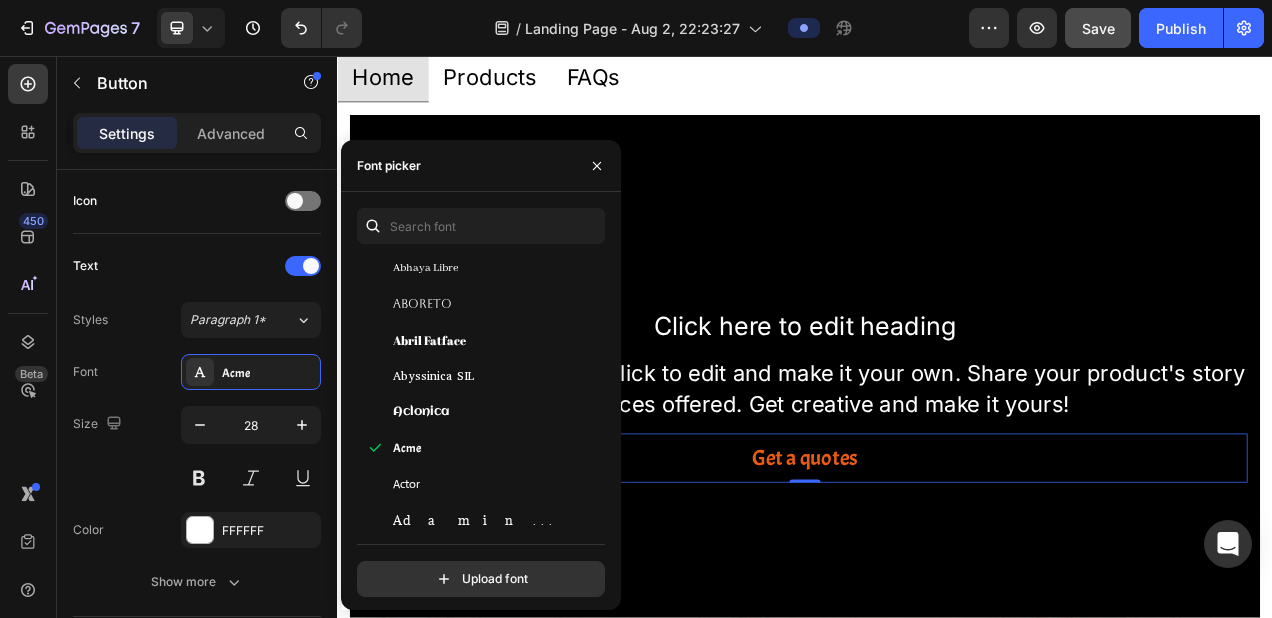 scroll, scrollTop: 606, scrollLeft: 0, axis: vertical 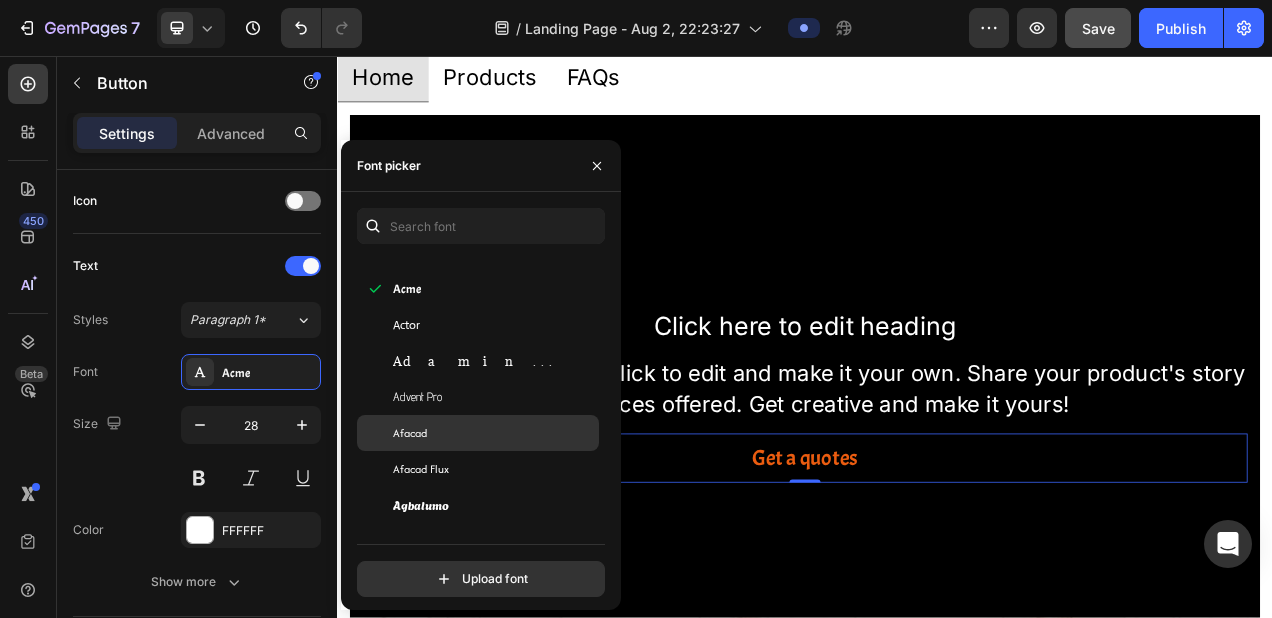 click on "Afacad" at bounding box center [494, 433] 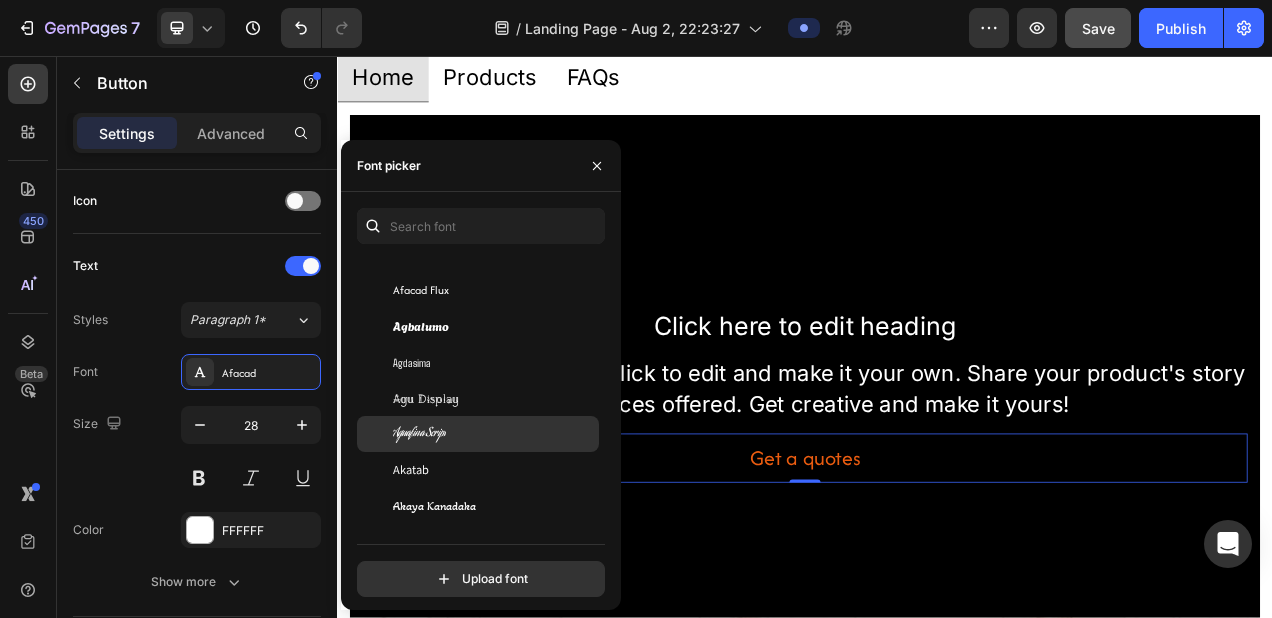 scroll, scrollTop: 919, scrollLeft: 0, axis: vertical 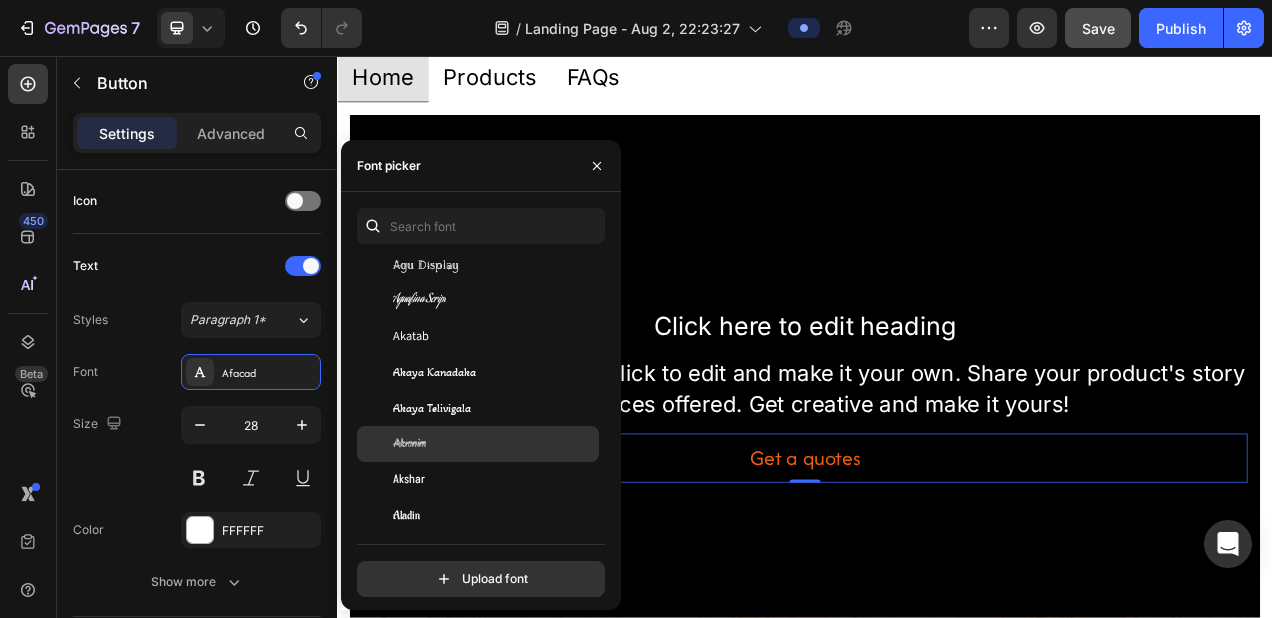 click on "Akronim" 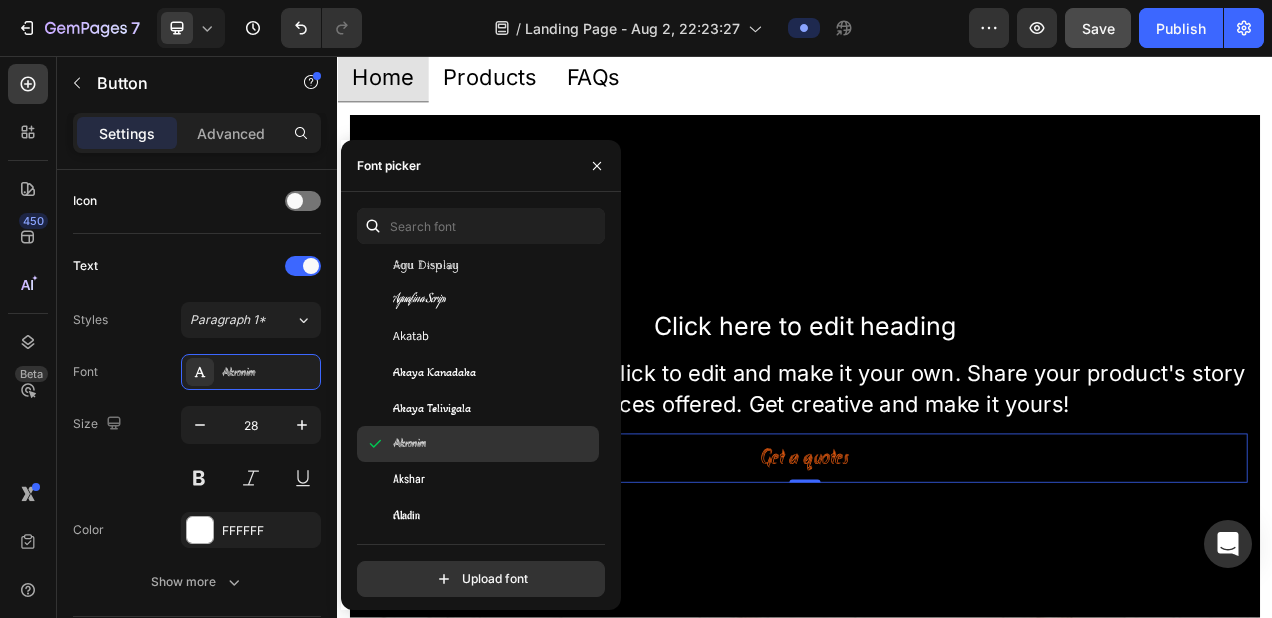 click on "Akronim" 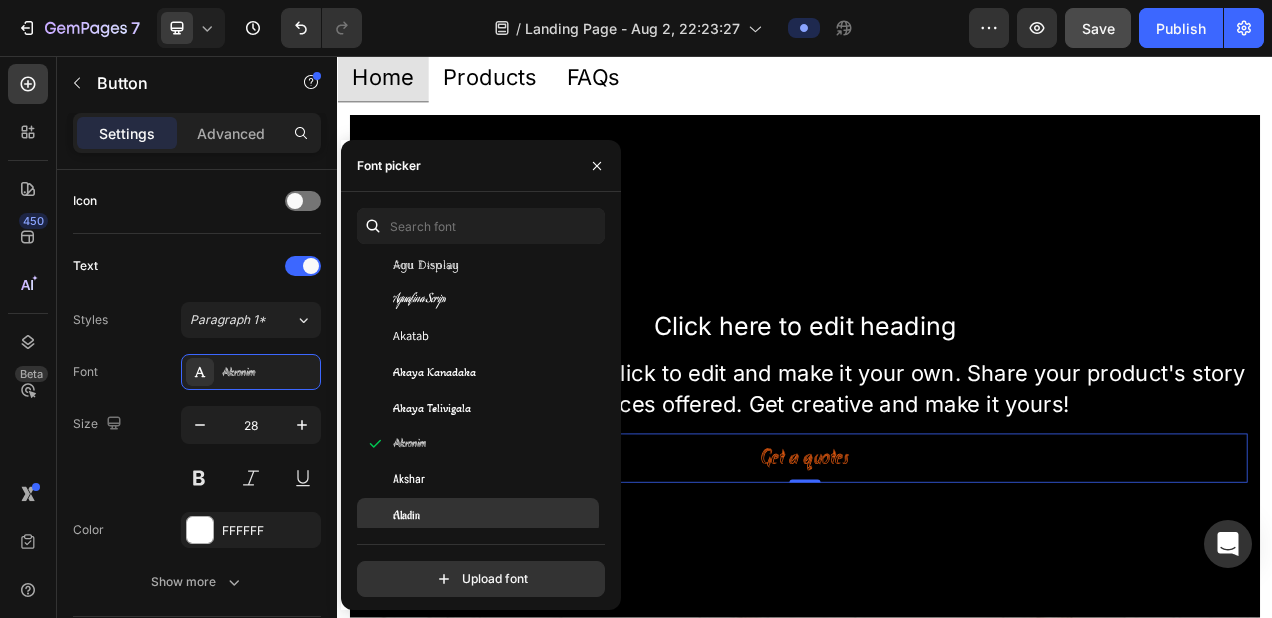 scroll, scrollTop: 1008, scrollLeft: 0, axis: vertical 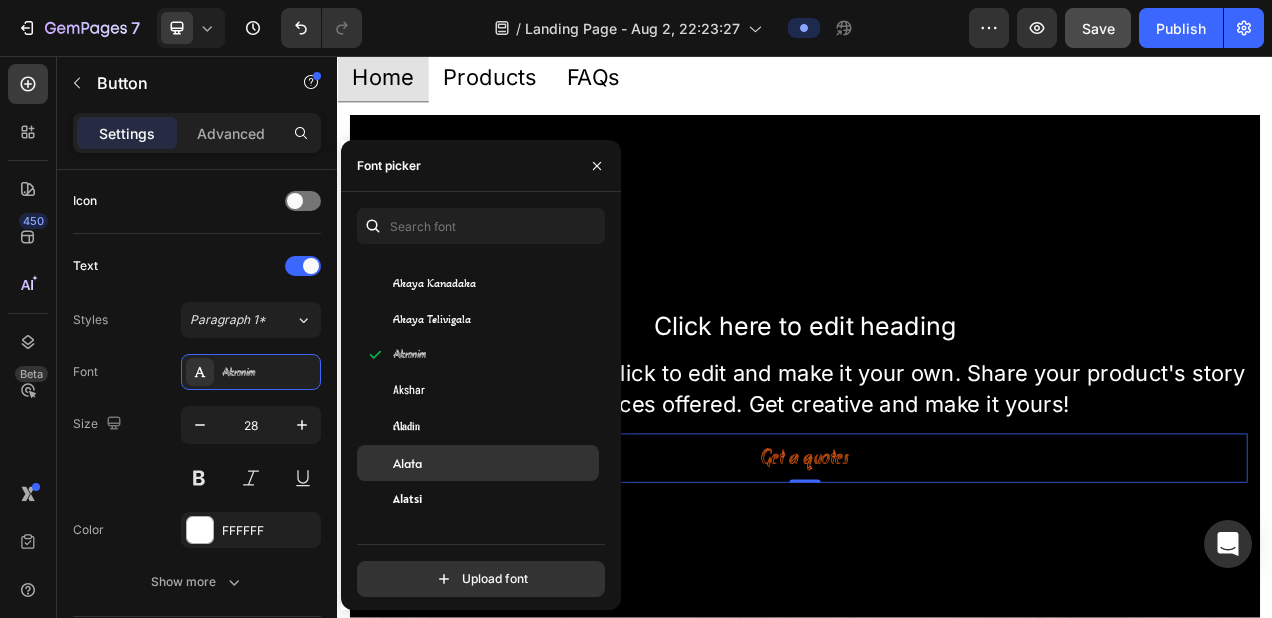 click on "Alata" at bounding box center [494, 463] 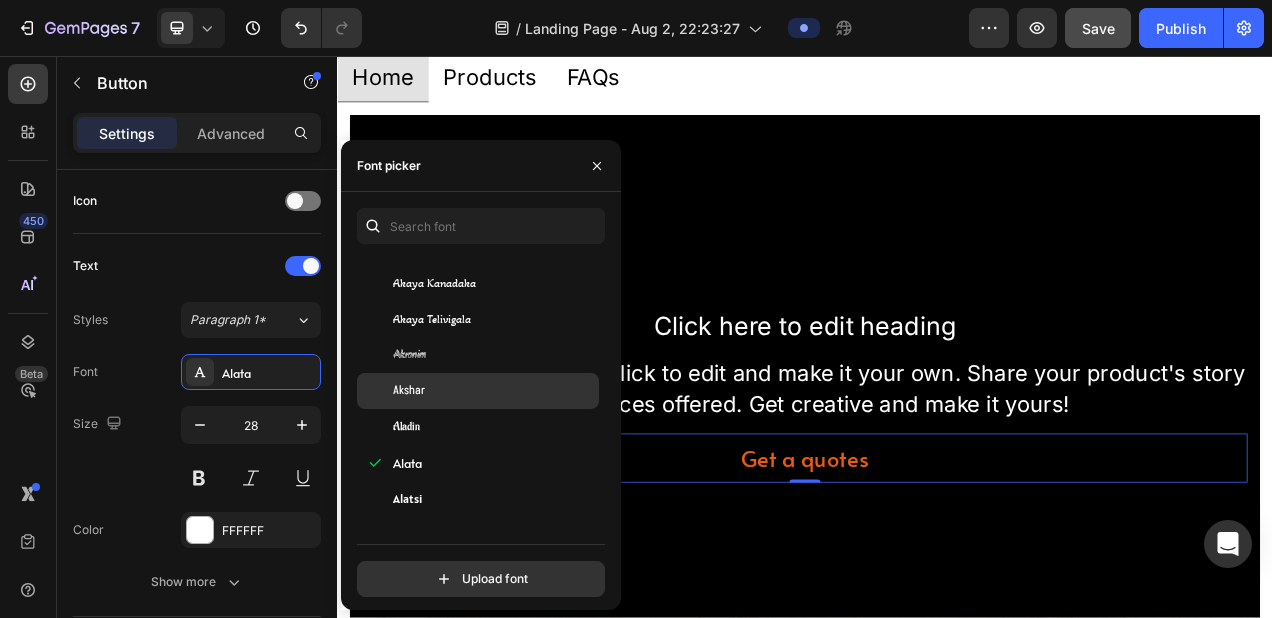 click on "Akshar" at bounding box center [494, 391] 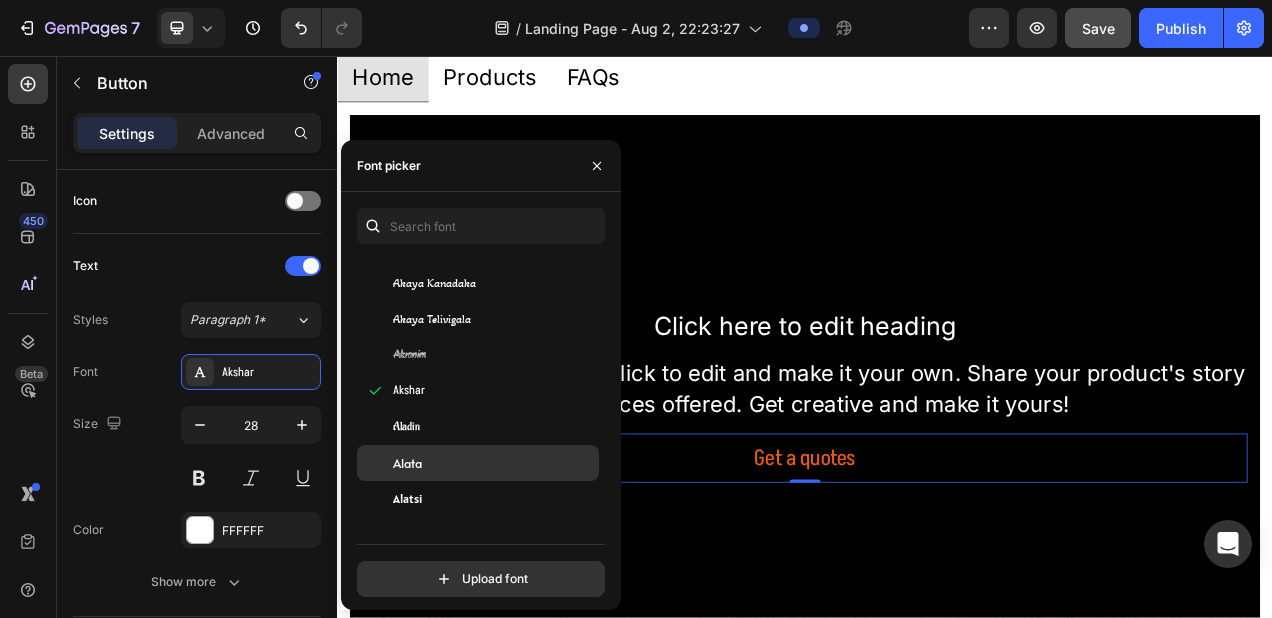 click on "Alata" at bounding box center (494, 463) 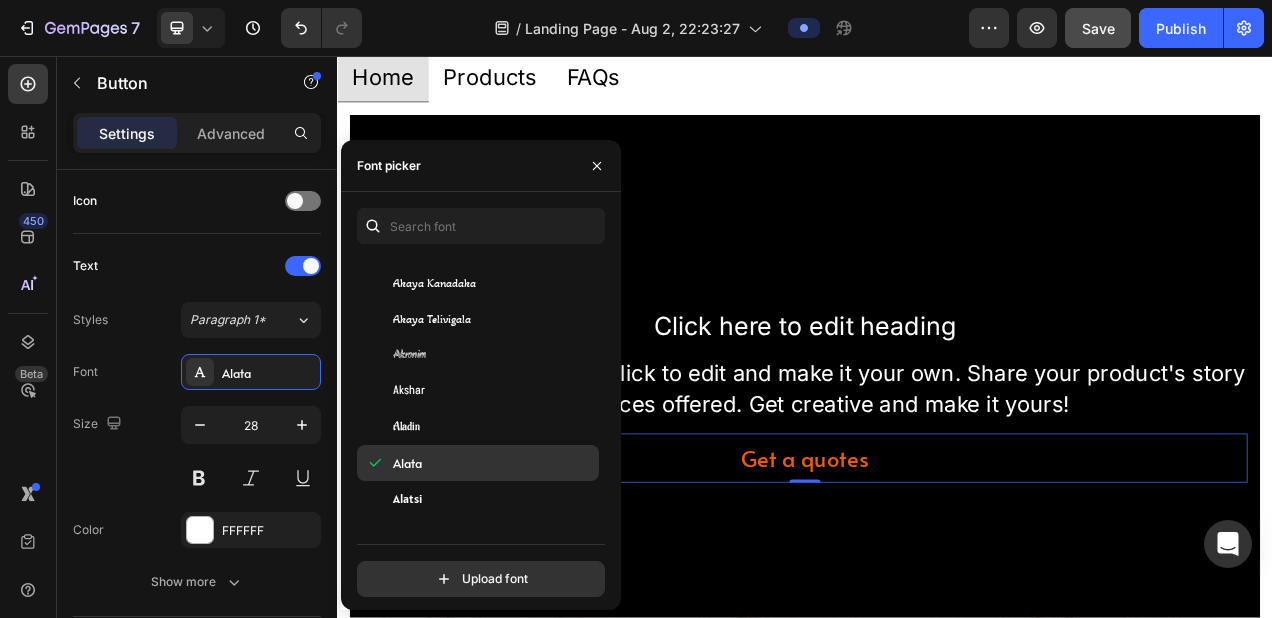 scroll, scrollTop: 1075, scrollLeft: 0, axis: vertical 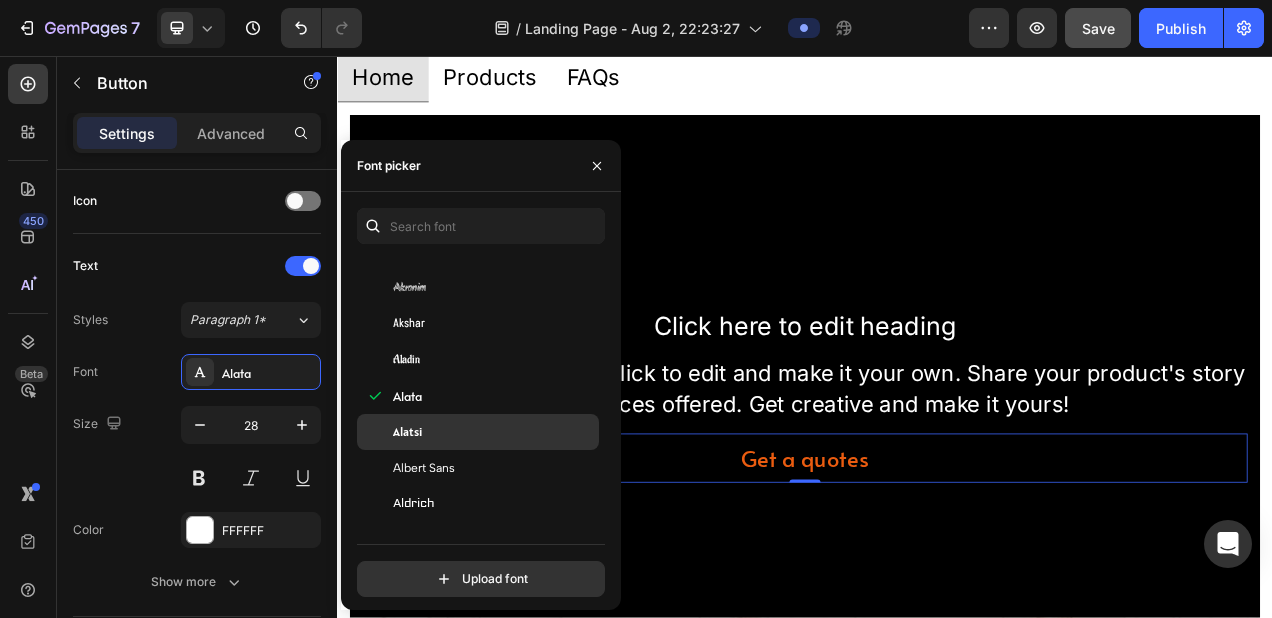 click on "Alatsi" at bounding box center (494, 432) 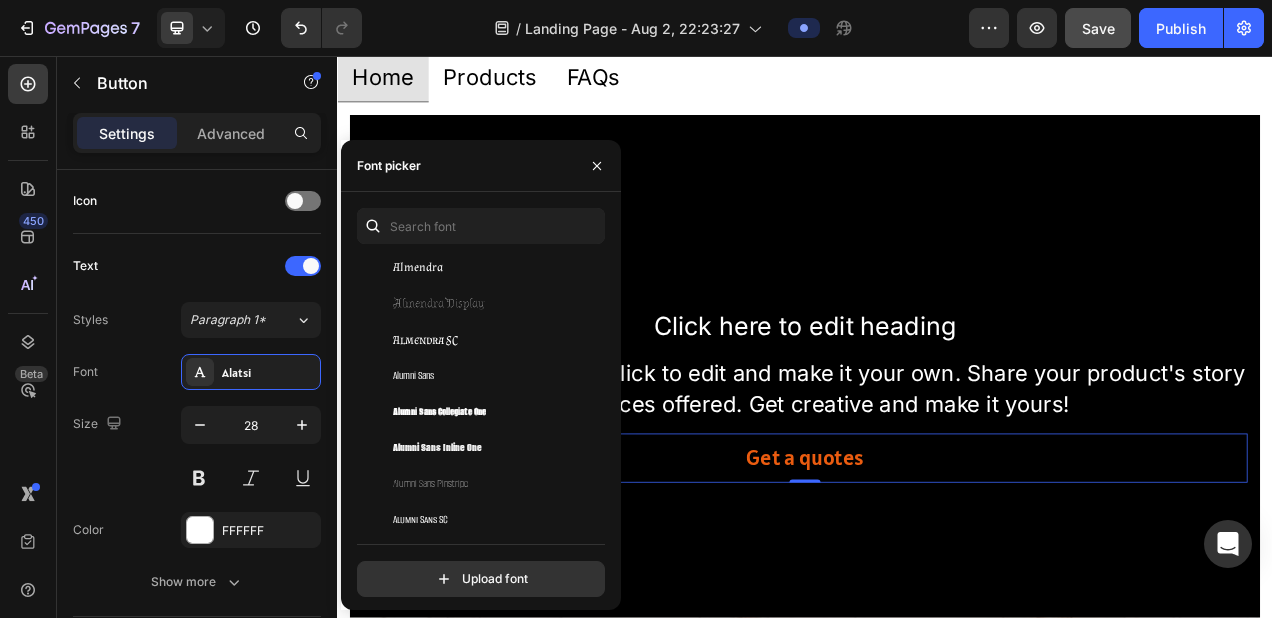 scroll, scrollTop: 2169, scrollLeft: 0, axis: vertical 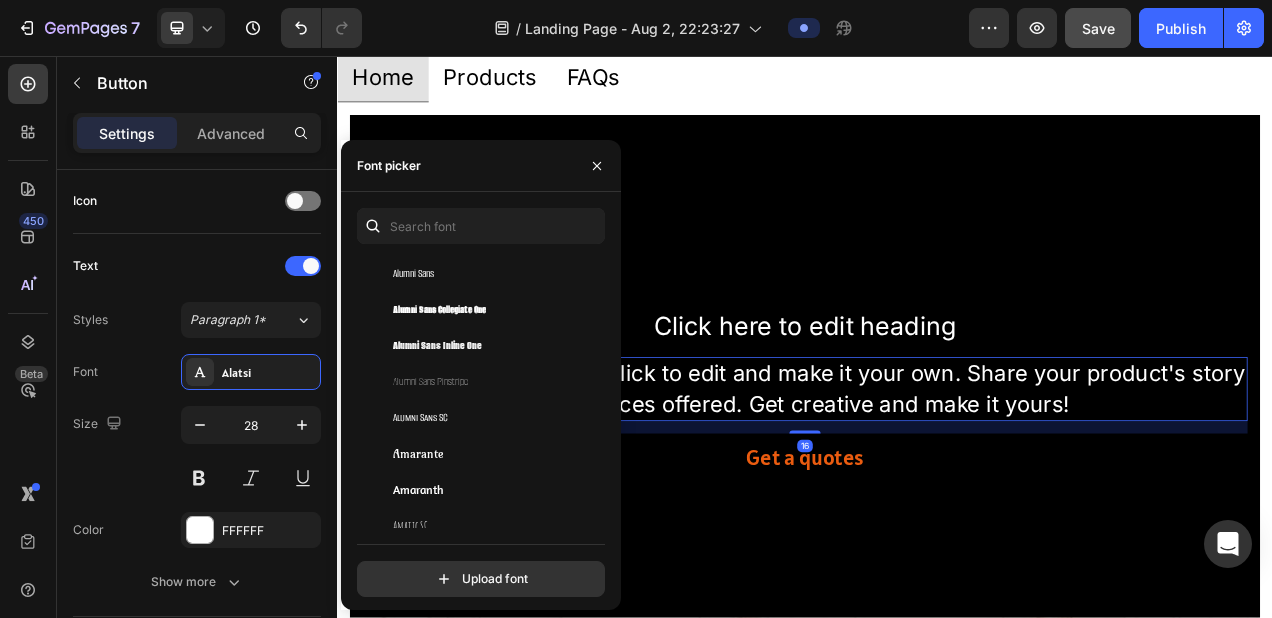 drag, startPoint x: 1050, startPoint y: 521, endPoint x: 1140, endPoint y: 592, distance: 114.6342 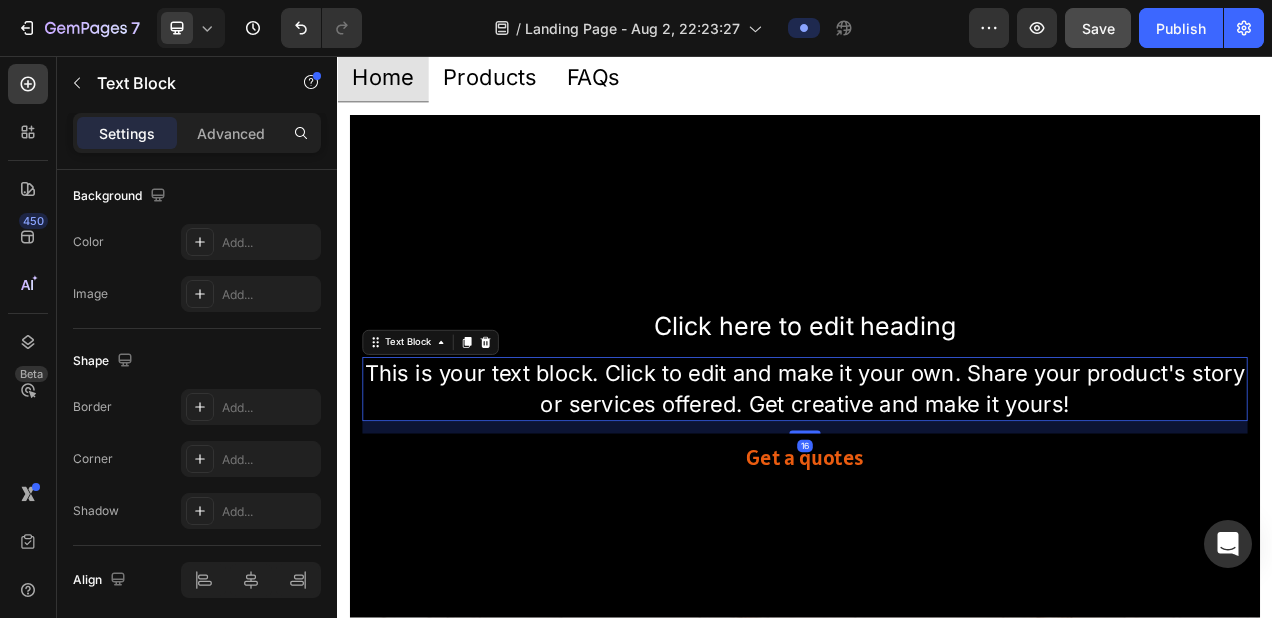 scroll, scrollTop: 0, scrollLeft: 0, axis: both 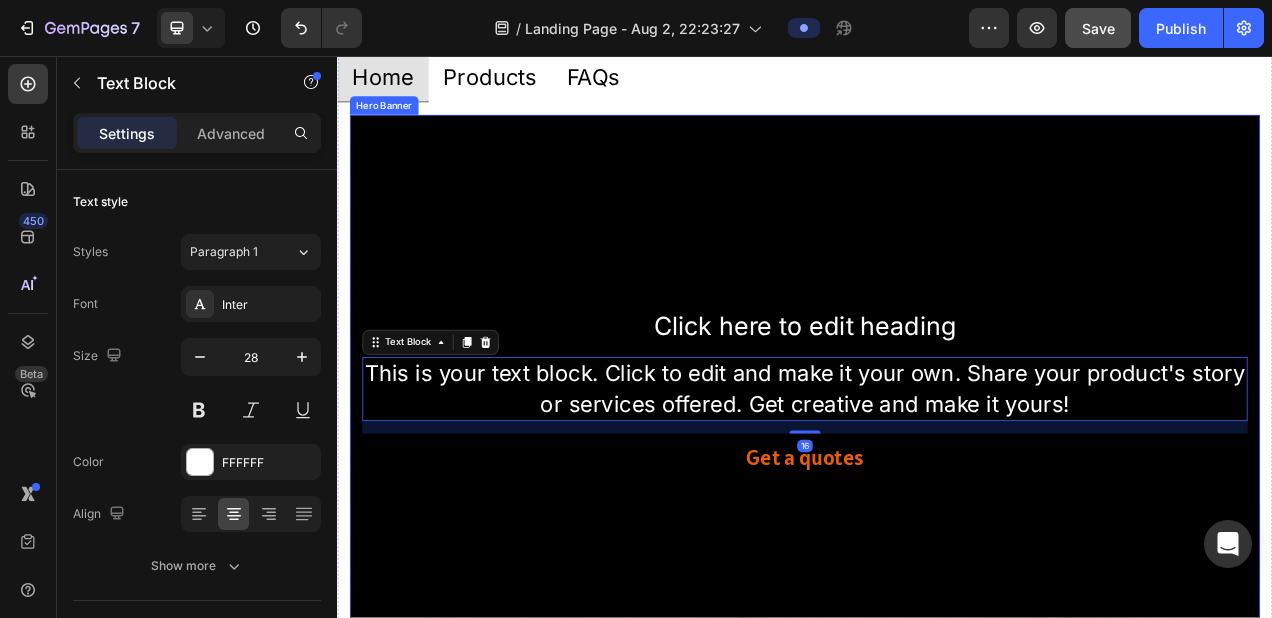 click at bounding box center (937, 492) 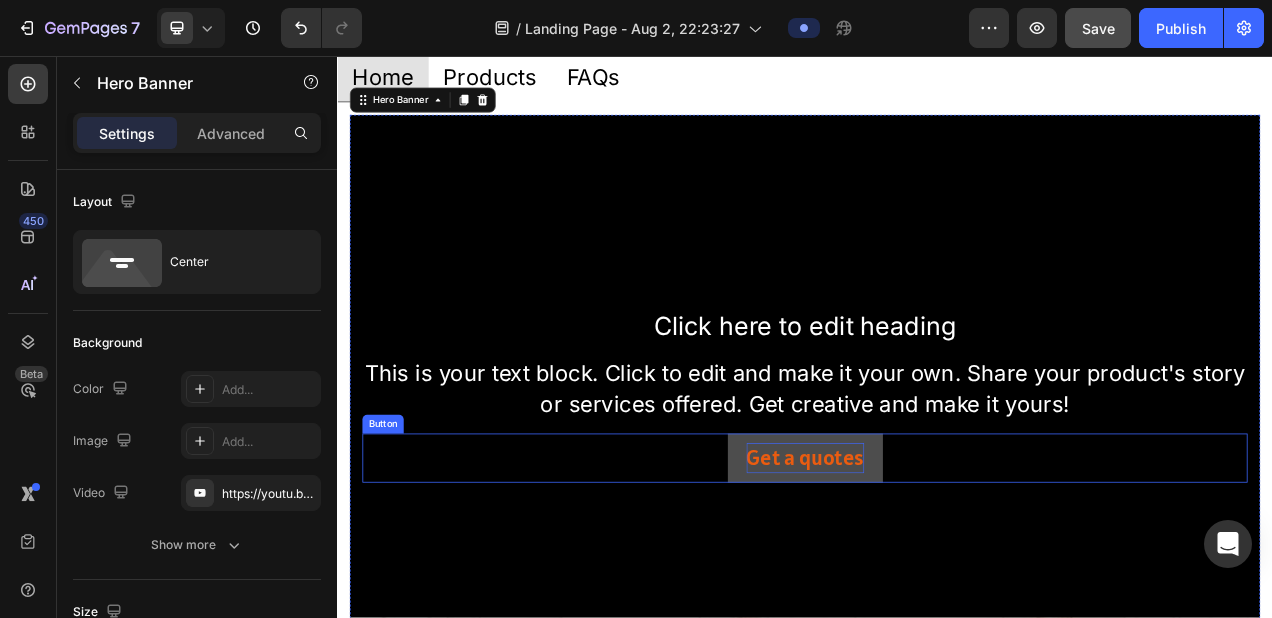 click on "Get a quotes" at bounding box center (937, 572) 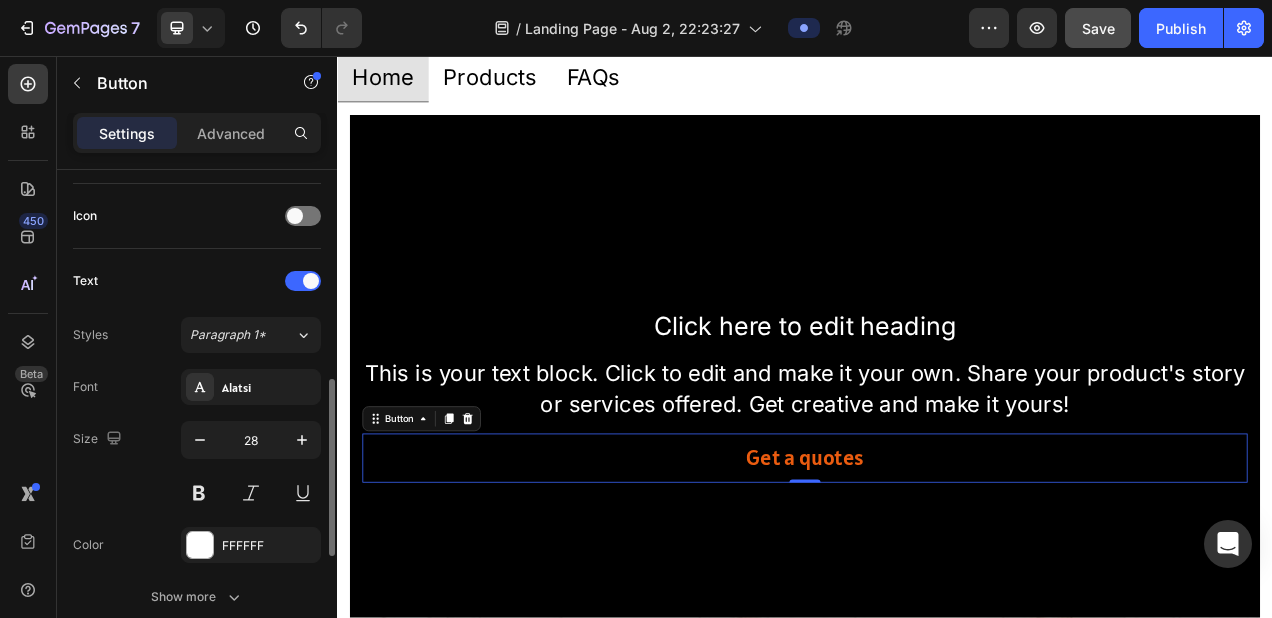 scroll, scrollTop: 590, scrollLeft: 0, axis: vertical 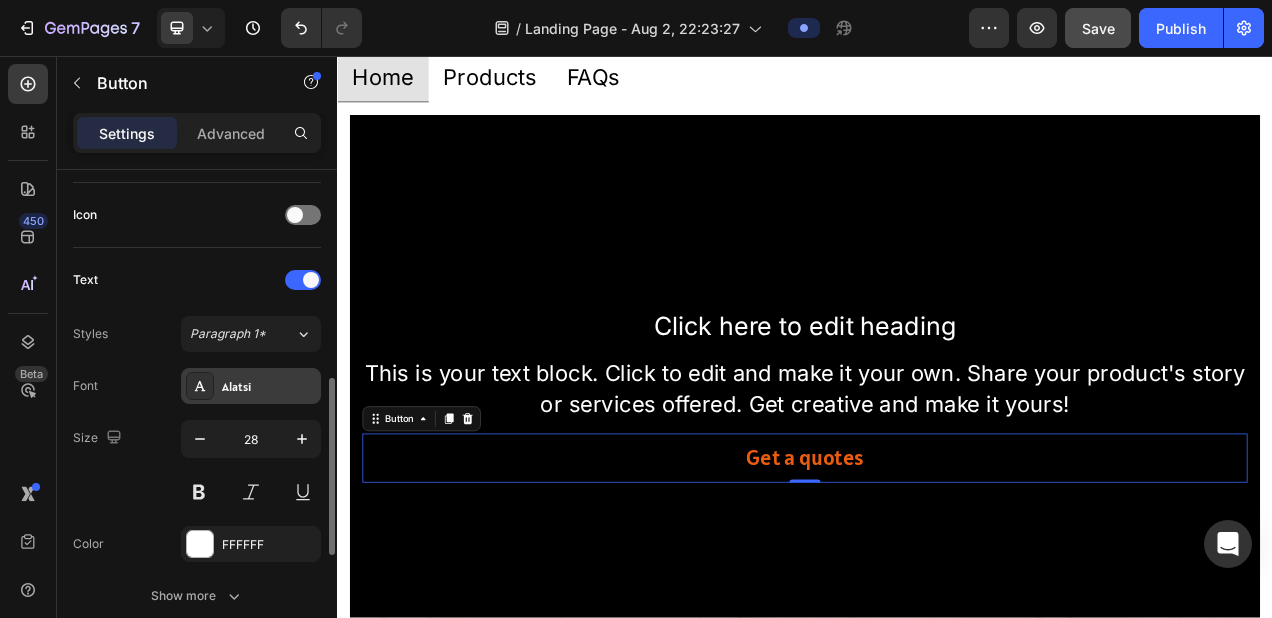 click on "Alatsi" at bounding box center [251, 386] 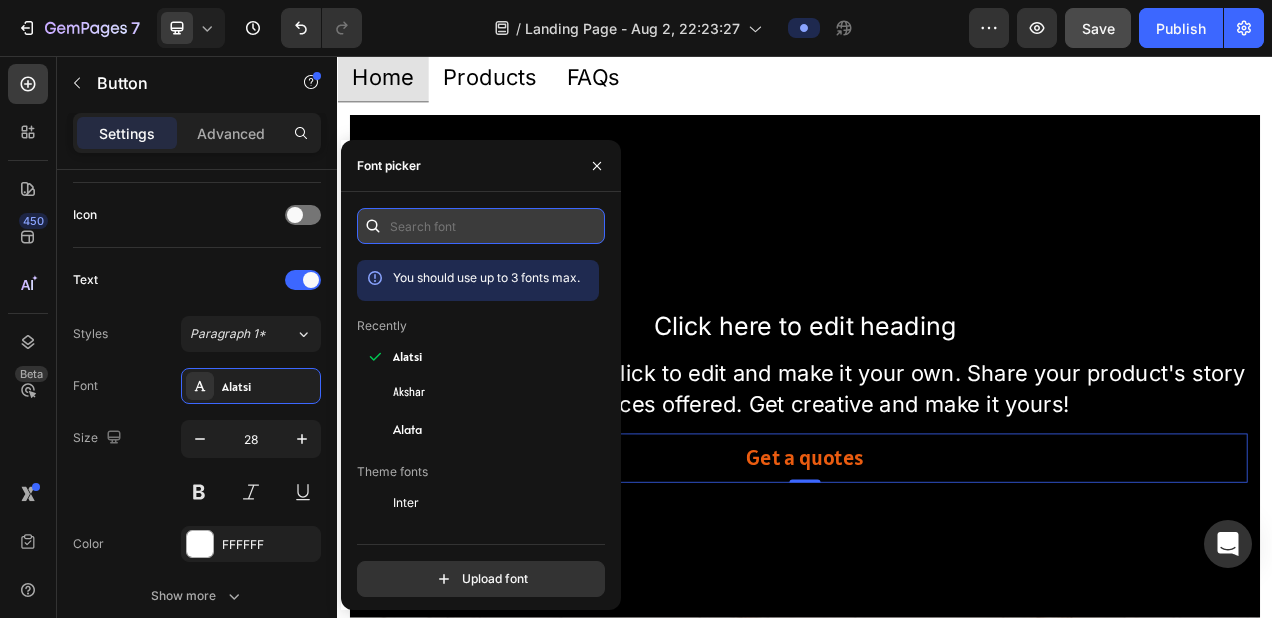 click at bounding box center (481, 226) 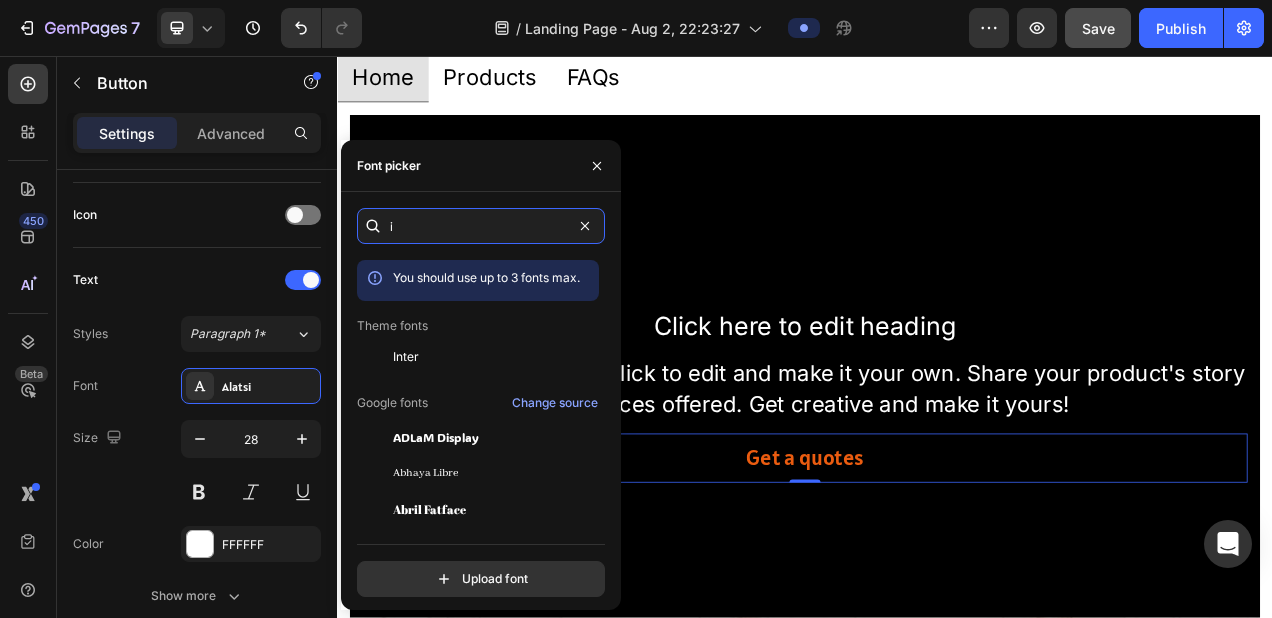 type on "i" 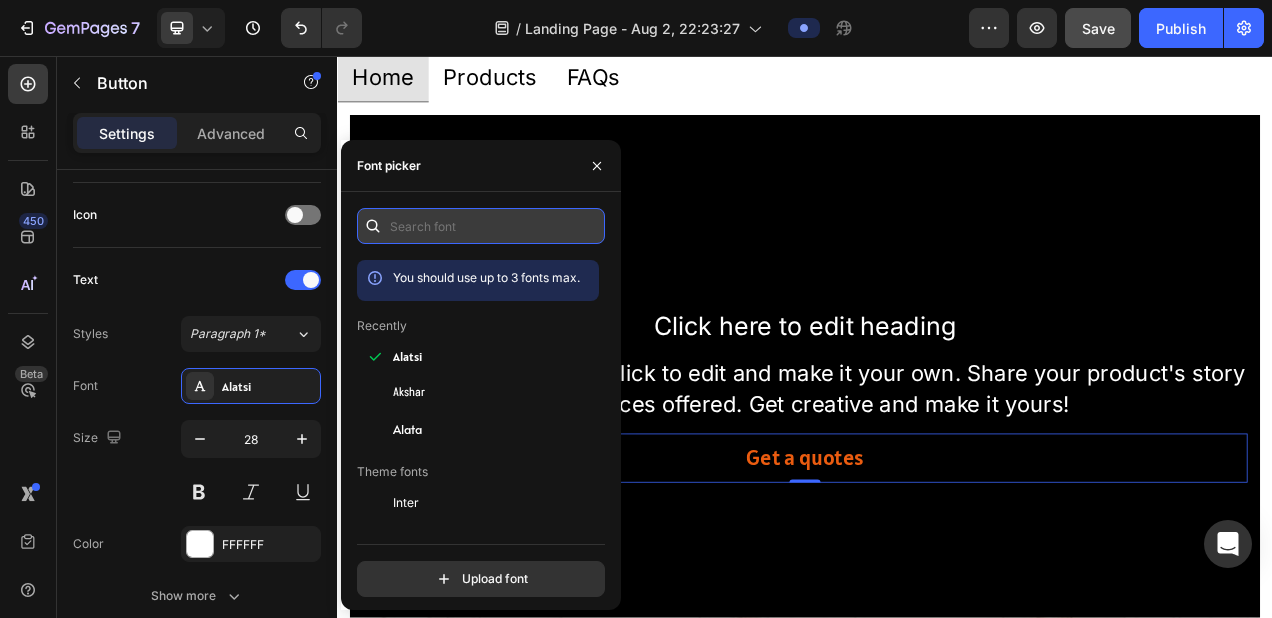 paste on "garamond premier pro" 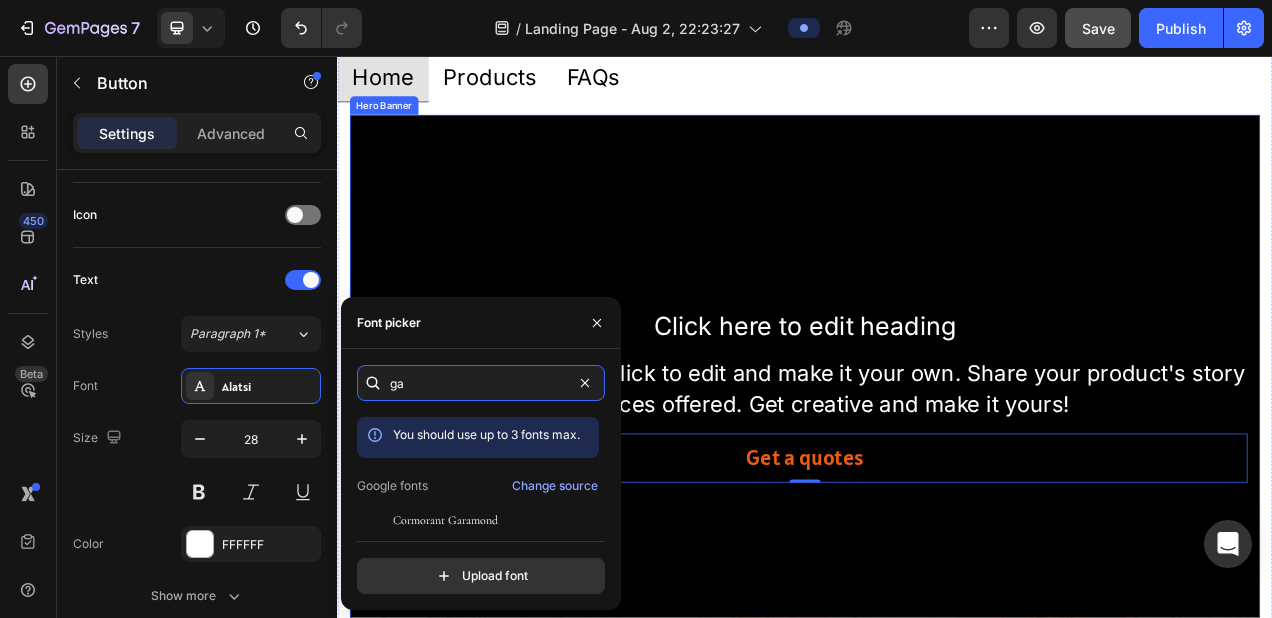 type on "g" 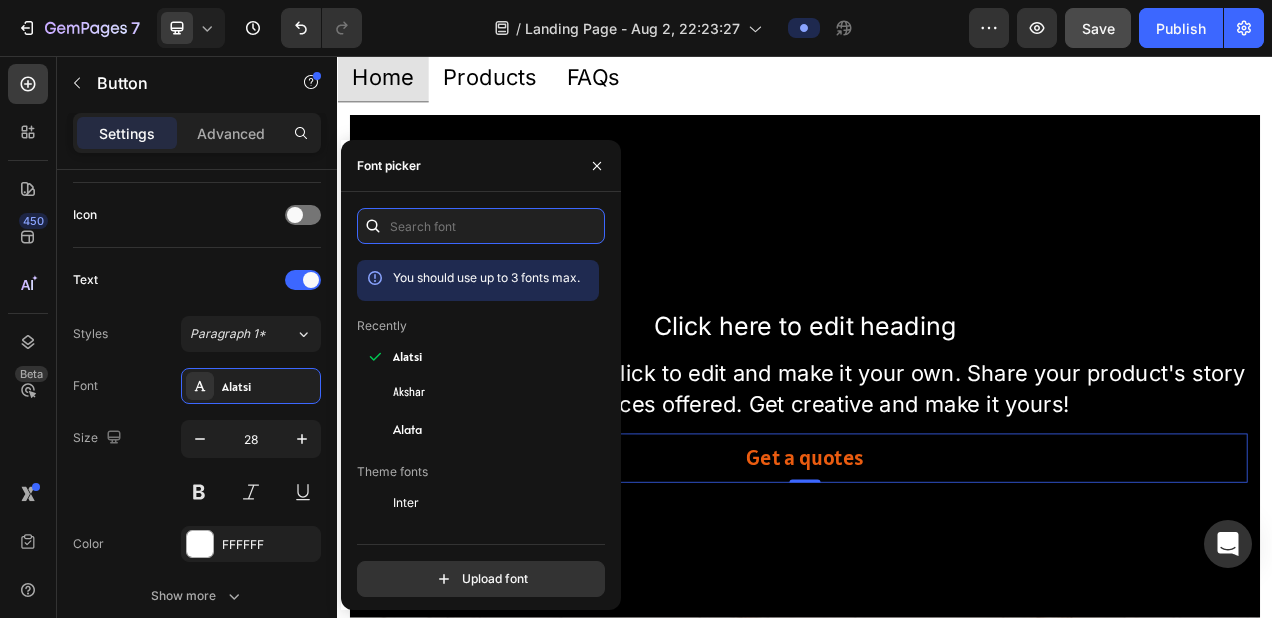 paste on "sabon" 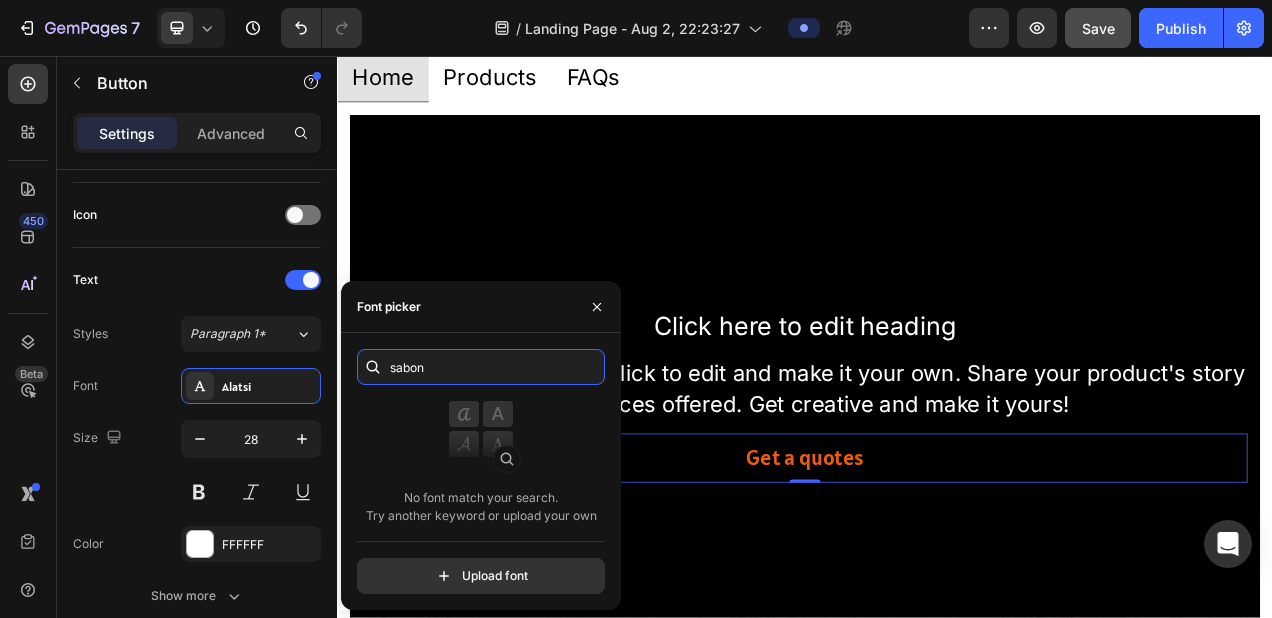 type on "sabon" 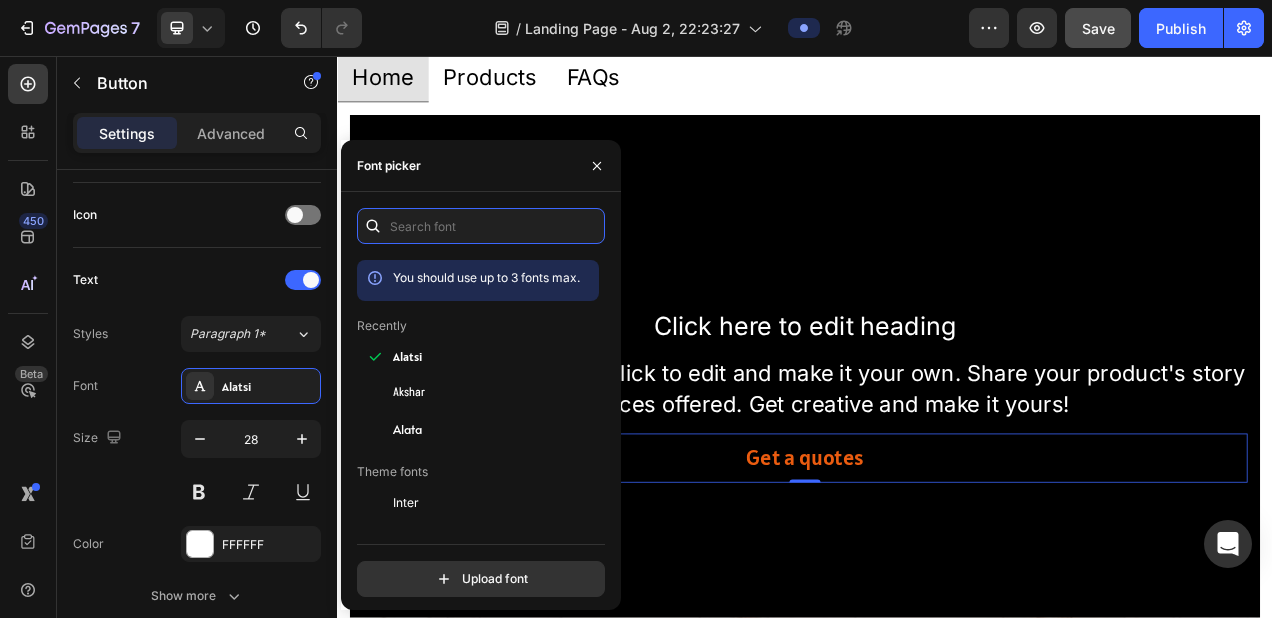 paste on "requiem display" 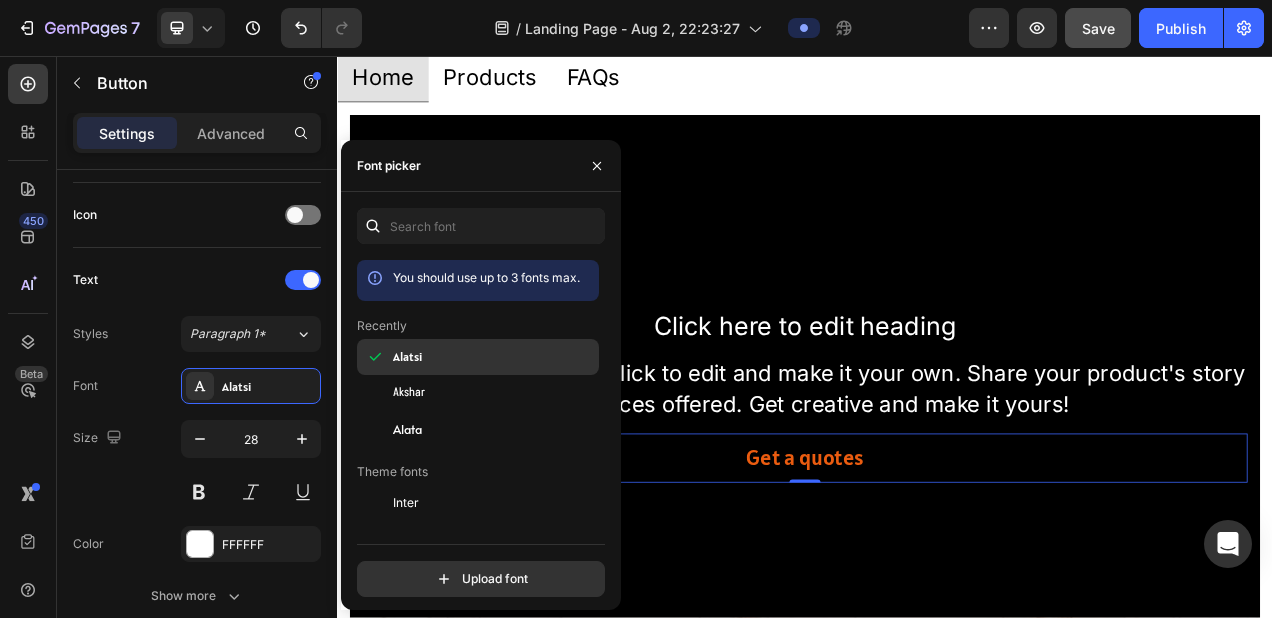 click on "Alatsi" at bounding box center [494, 357] 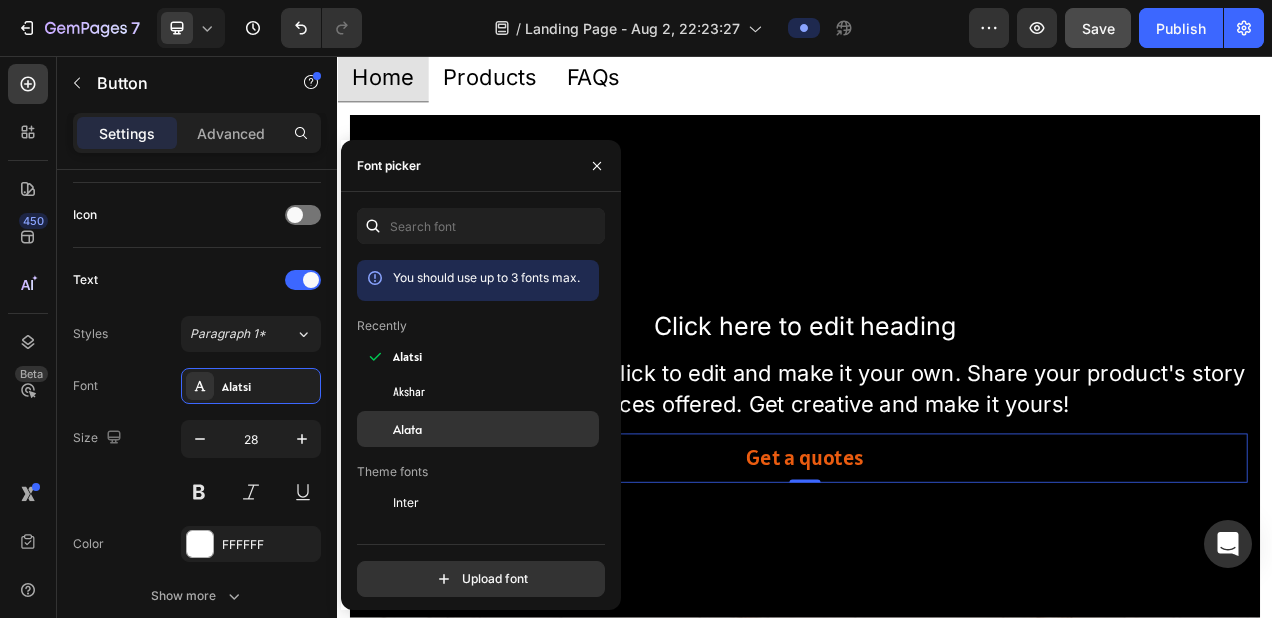 click on "Alata" at bounding box center [407, 429] 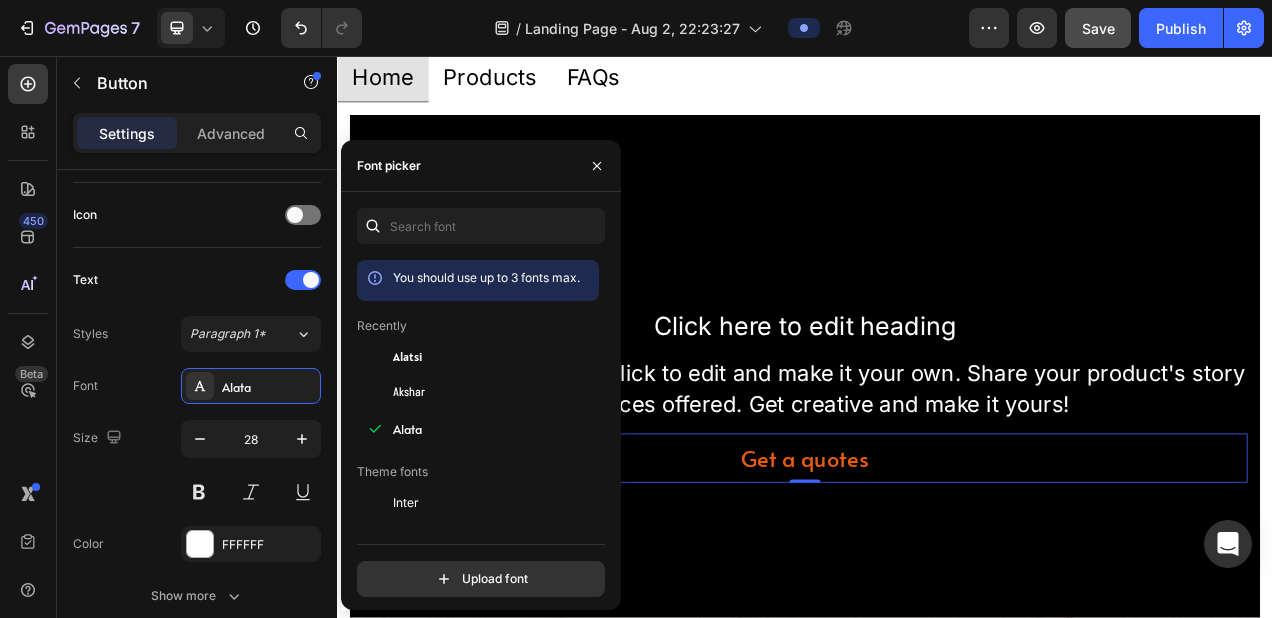scroll, scrollTop: 28, scrollLeft: 0, axis: vertical 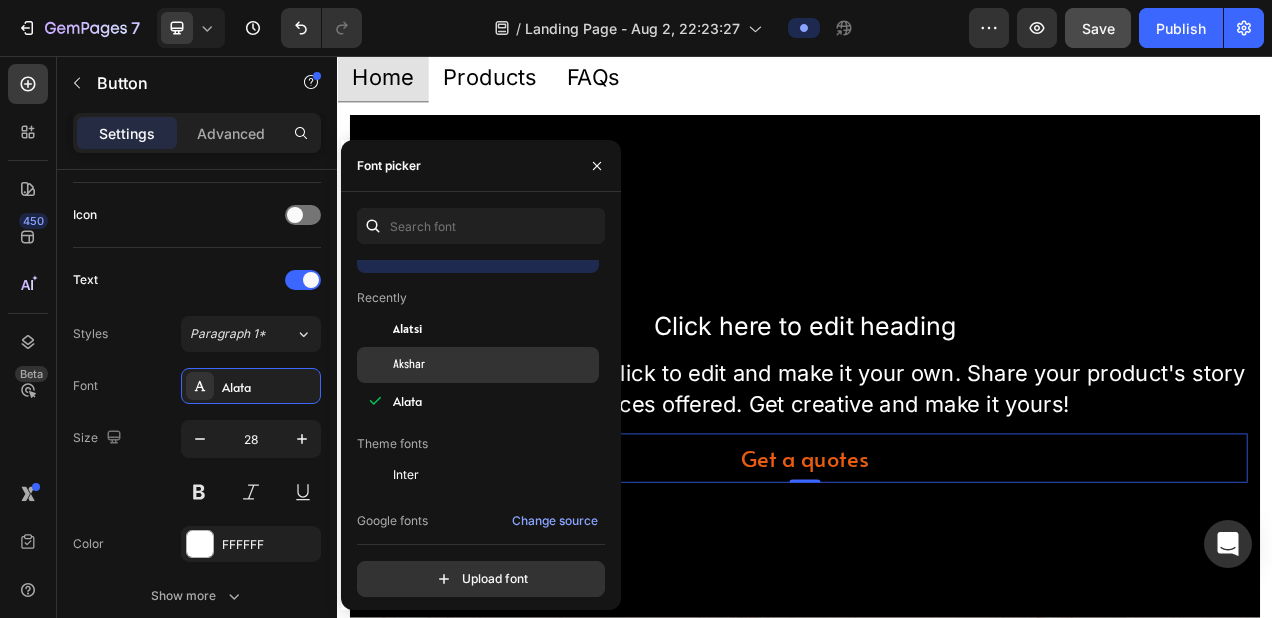 click on "Akshar" at bounding box center [494, 365] 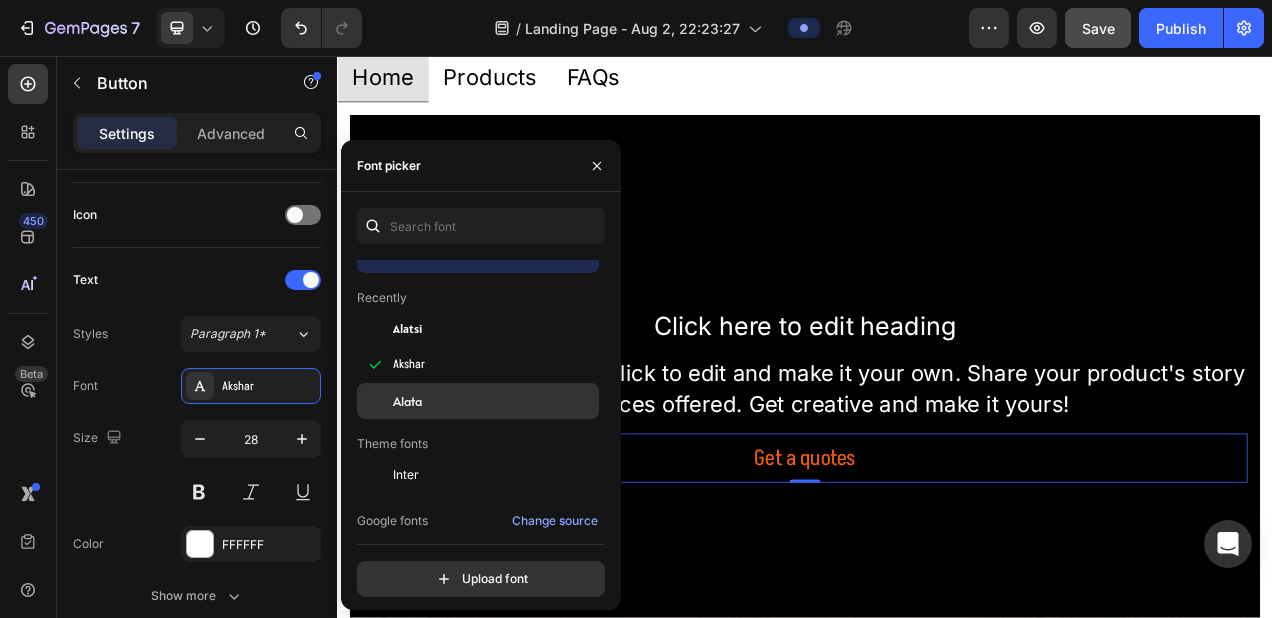 click on "Alata" at bounding box center (407, 401) 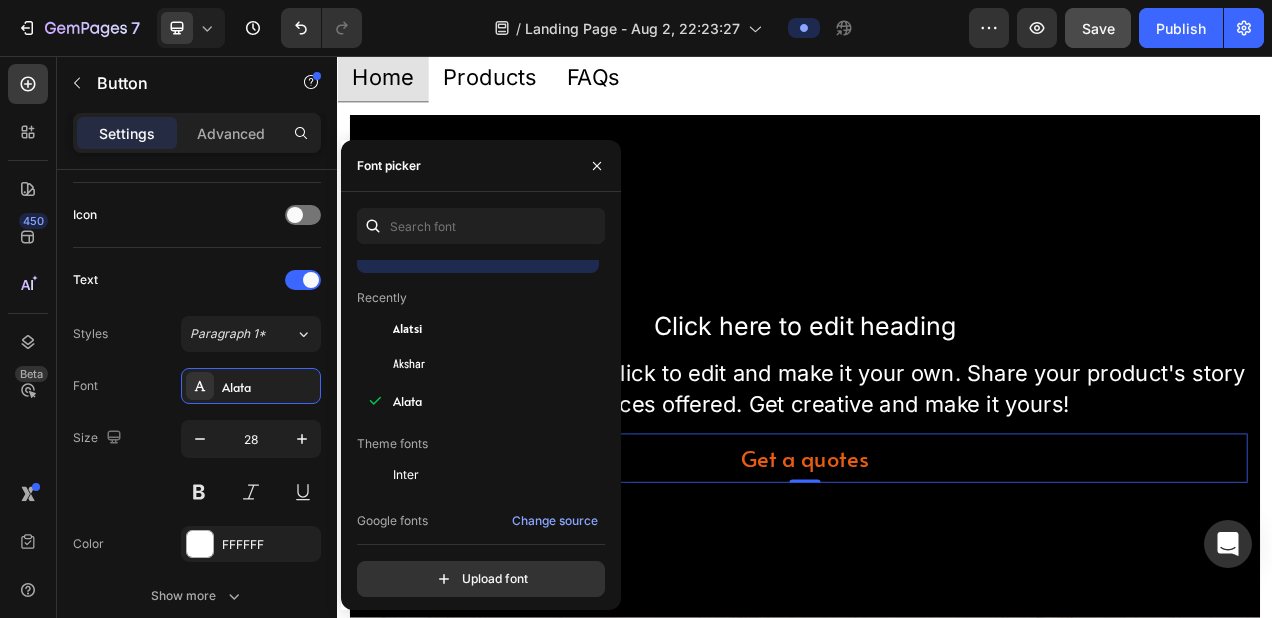 scroll, scrollTop: 291, scrollLeft: 0, axis: vertical 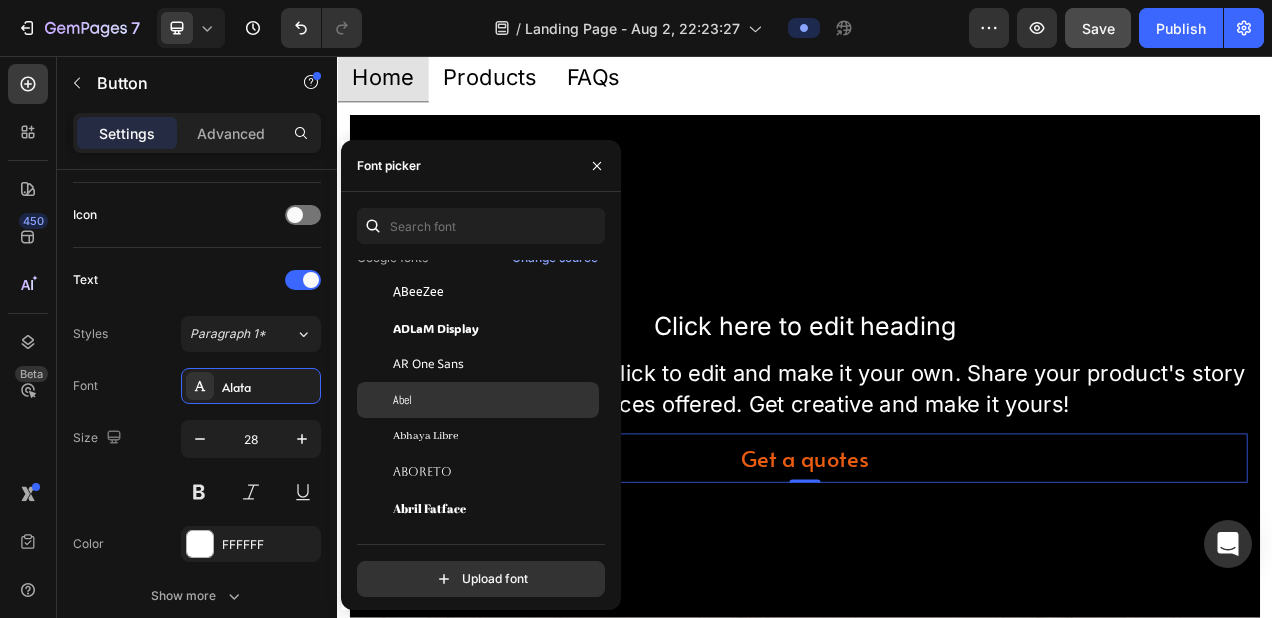 click on "Abel" at bounding box center (494, 400) 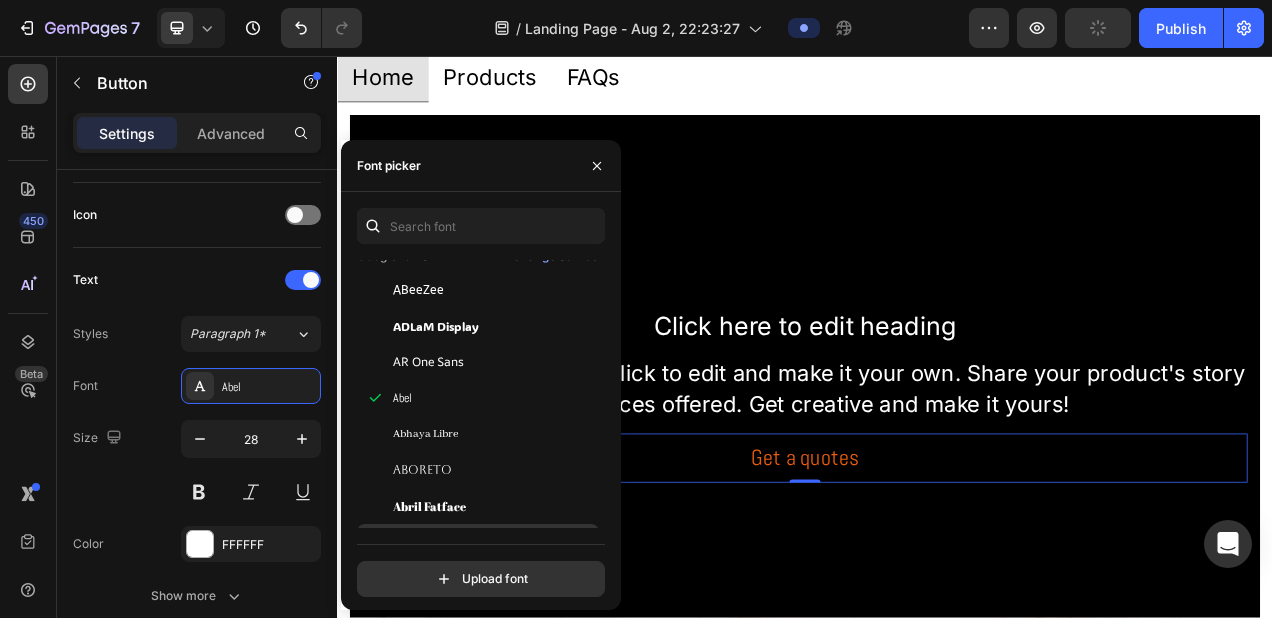 scroll, scrollTop: 423, scrollLeft: 0, axis: vertical 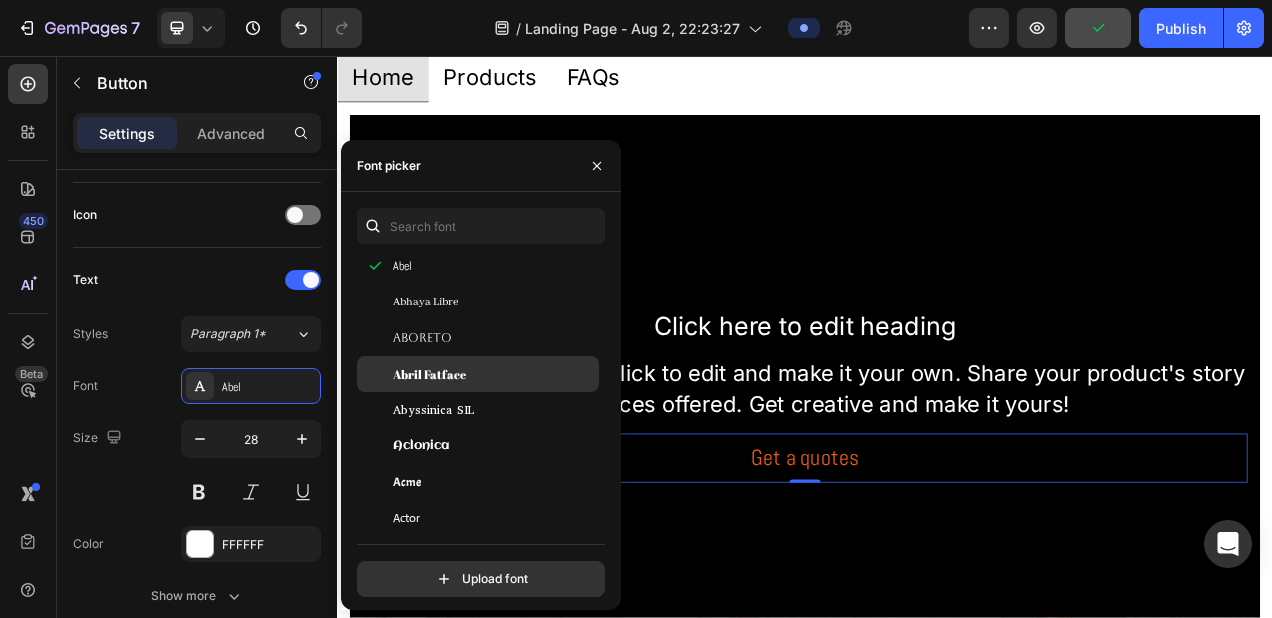 click on "Abril Fatface" at bounding box center [429, 374] 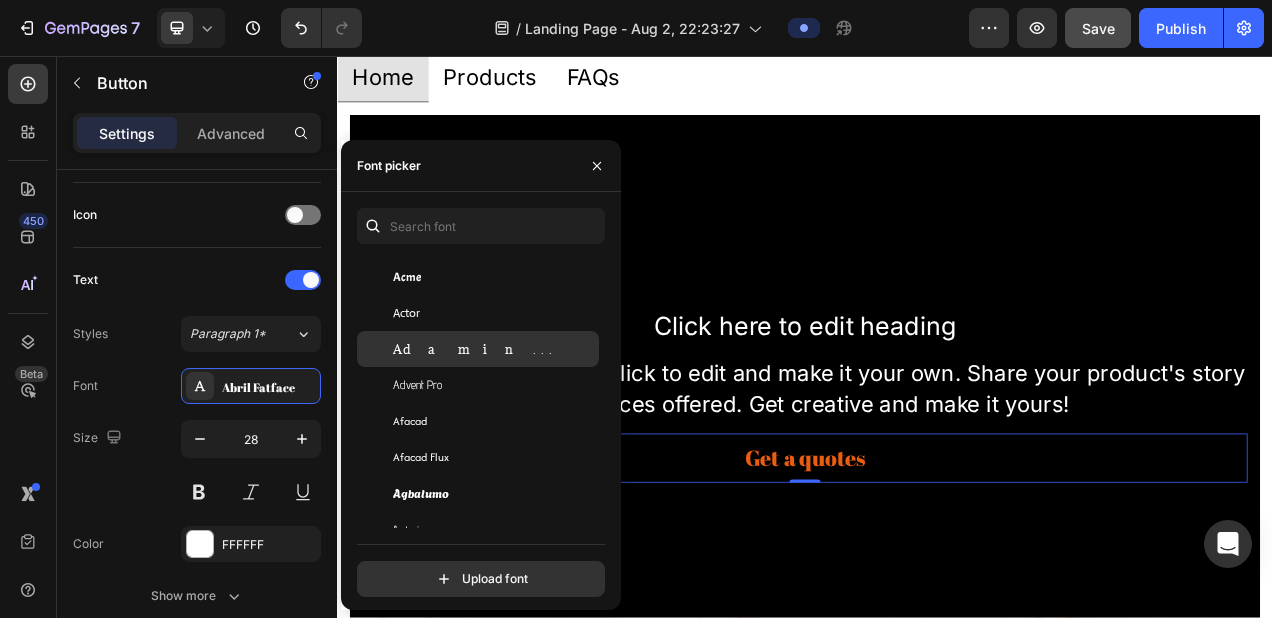 scroll, scrollTop: 599, scrollLeft: 0, axis: vertical 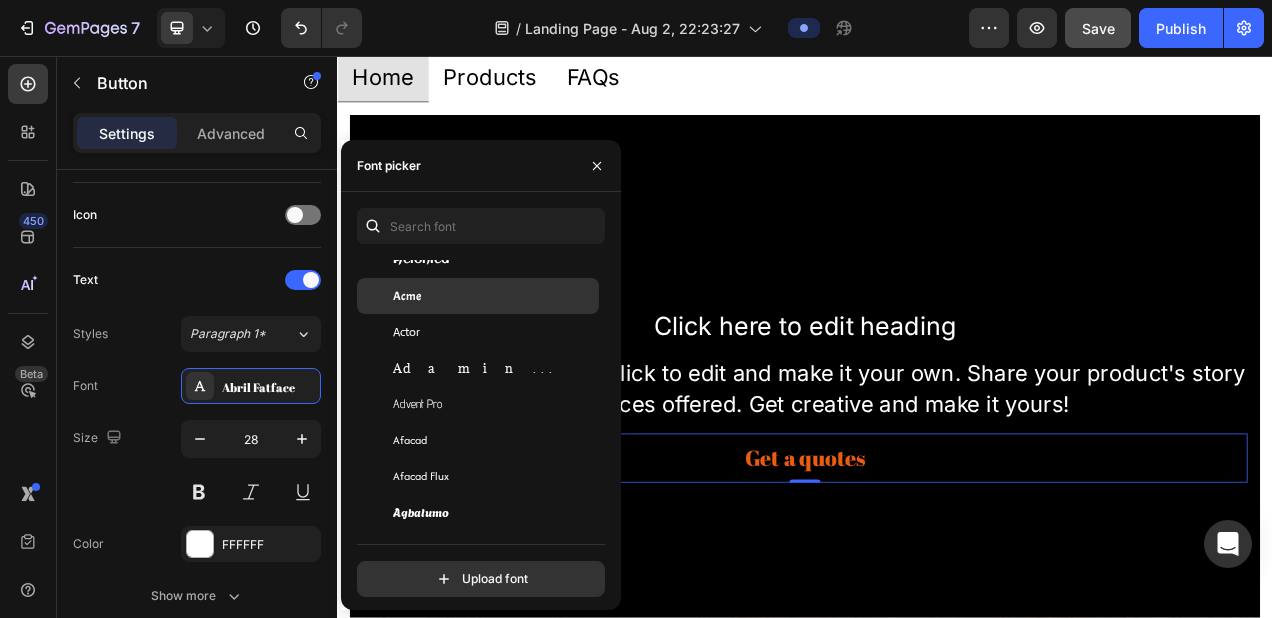 click on "Acme" at bounding box center [407, 296] 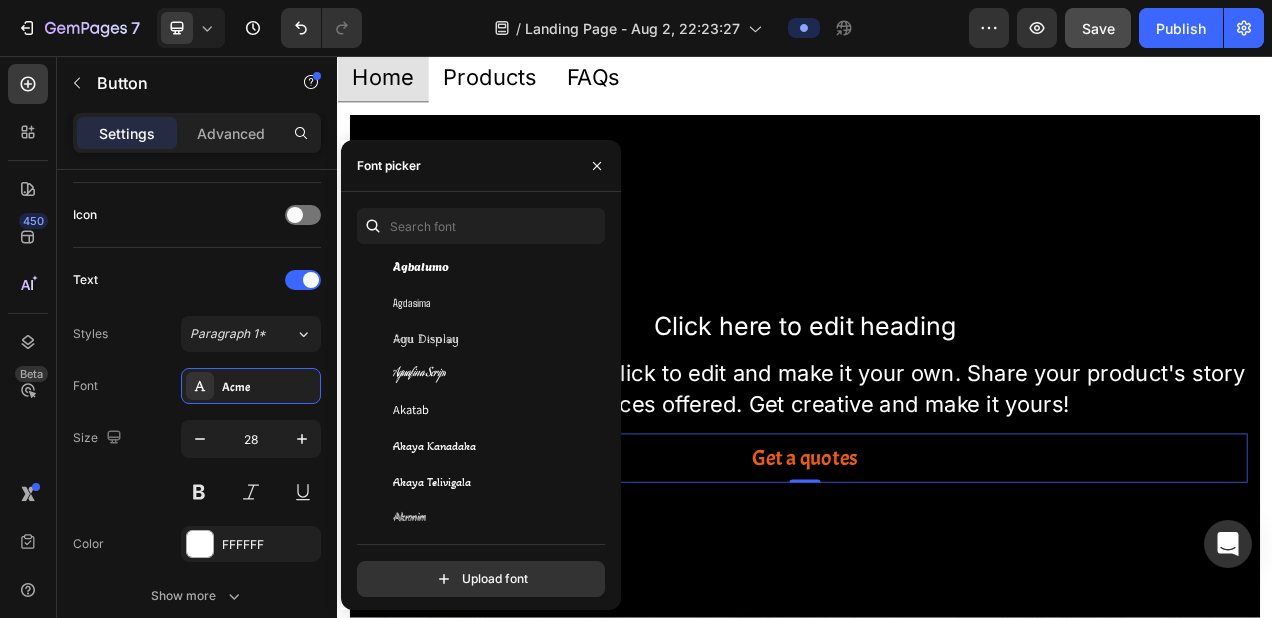 scroll, scrollTop: 1007, scrollLeft: 0, axis: vertical 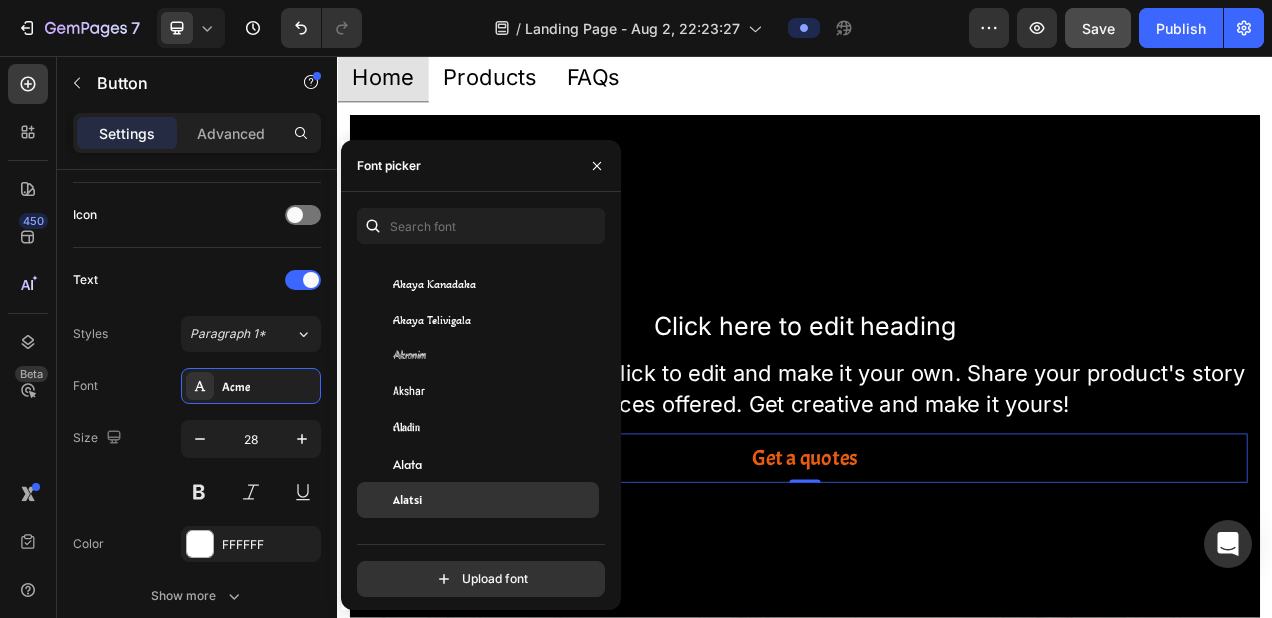 click on "Alatsi" at bounding box center (407, 500) 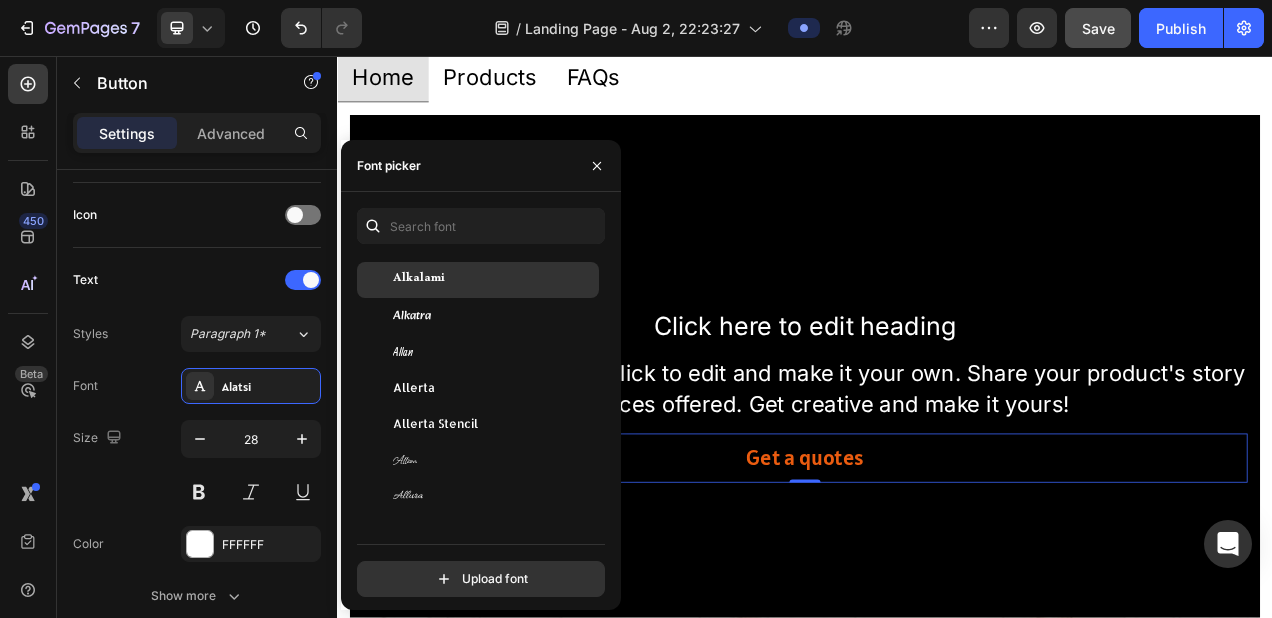 scroll, scrollTop: 1790, scrollLeft: 0, axis: vertical 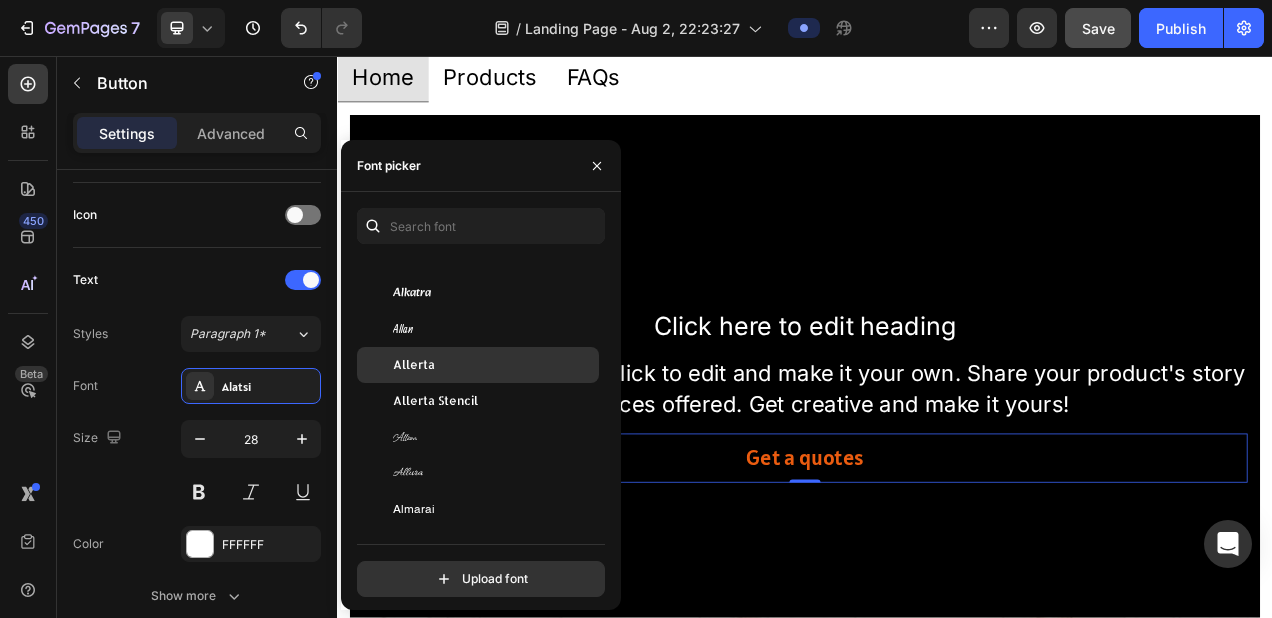 click on "Allerta" at bounding box center (494, 365) 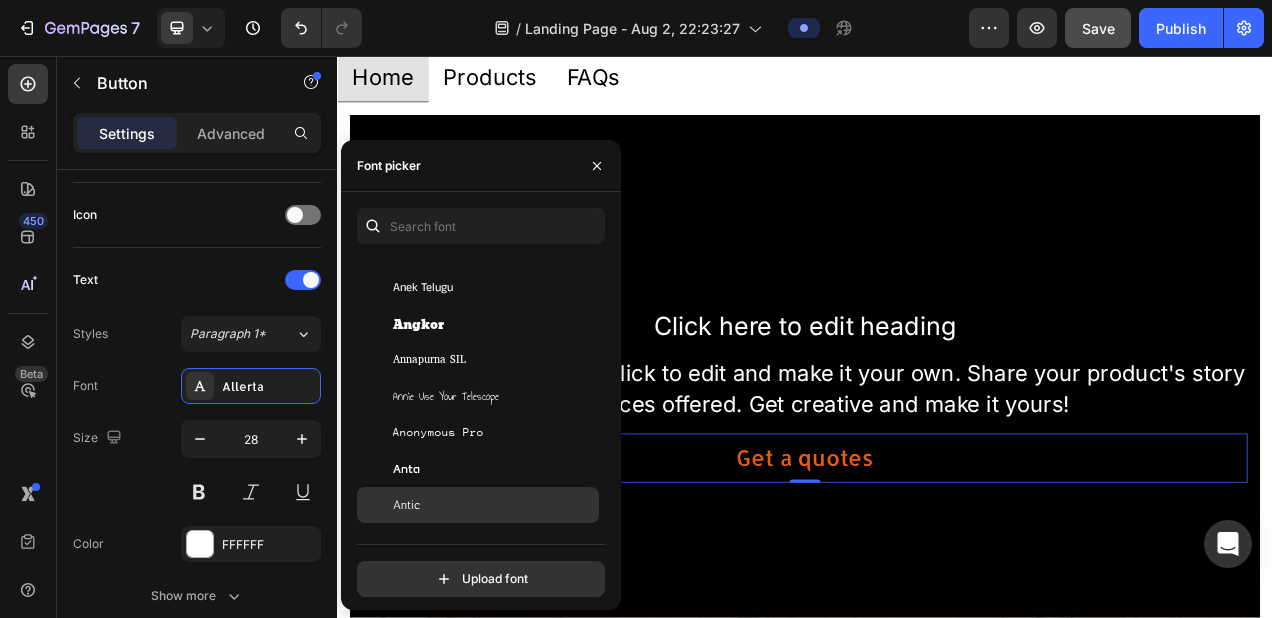scroll, scrollTop: 3208, scrollLeft: 0, axis: vertical 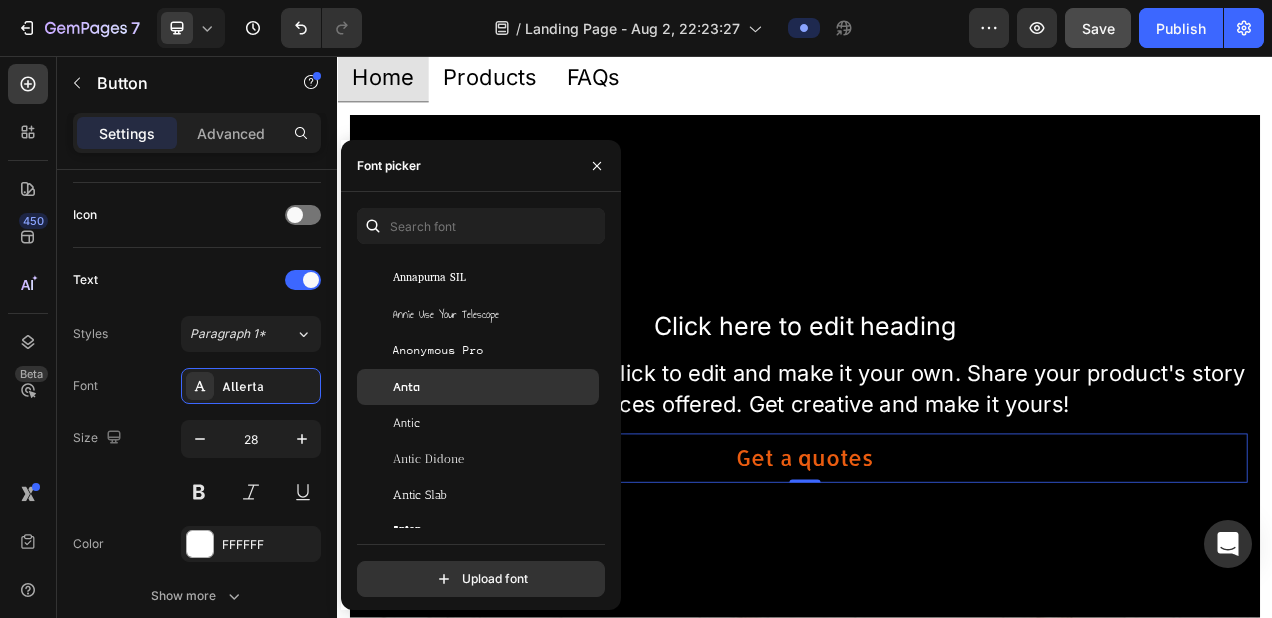 click on "Anta" at bounding box center [494, 387] 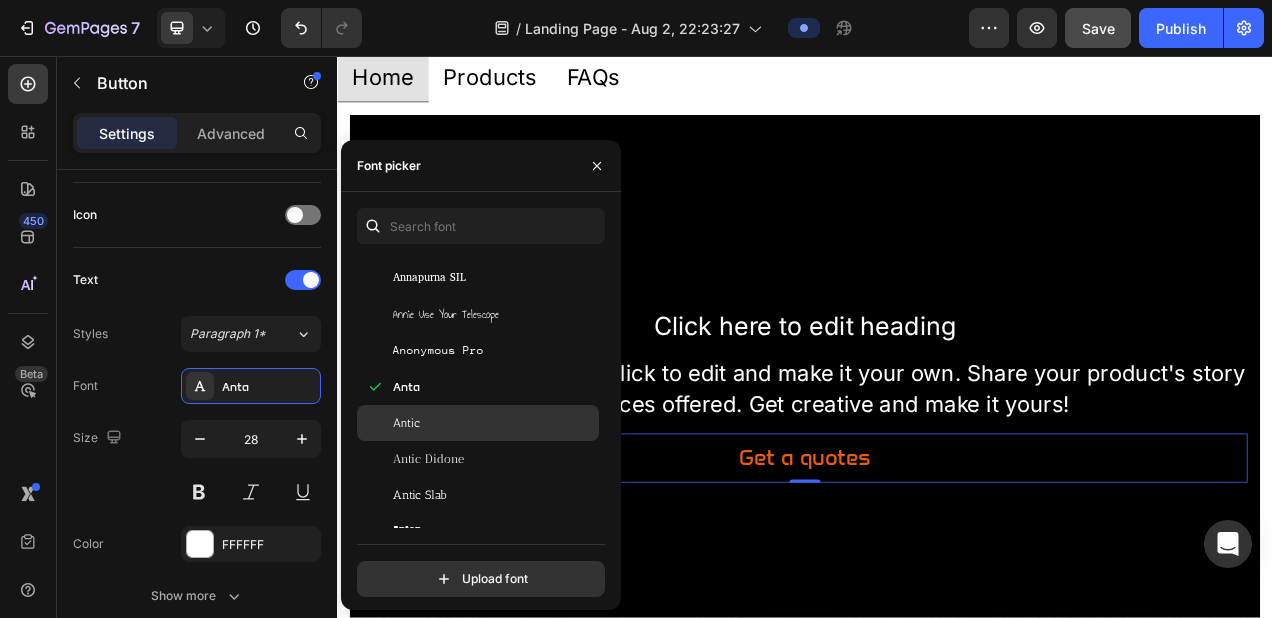 click on "Antic" at bounding box center (494, 423) 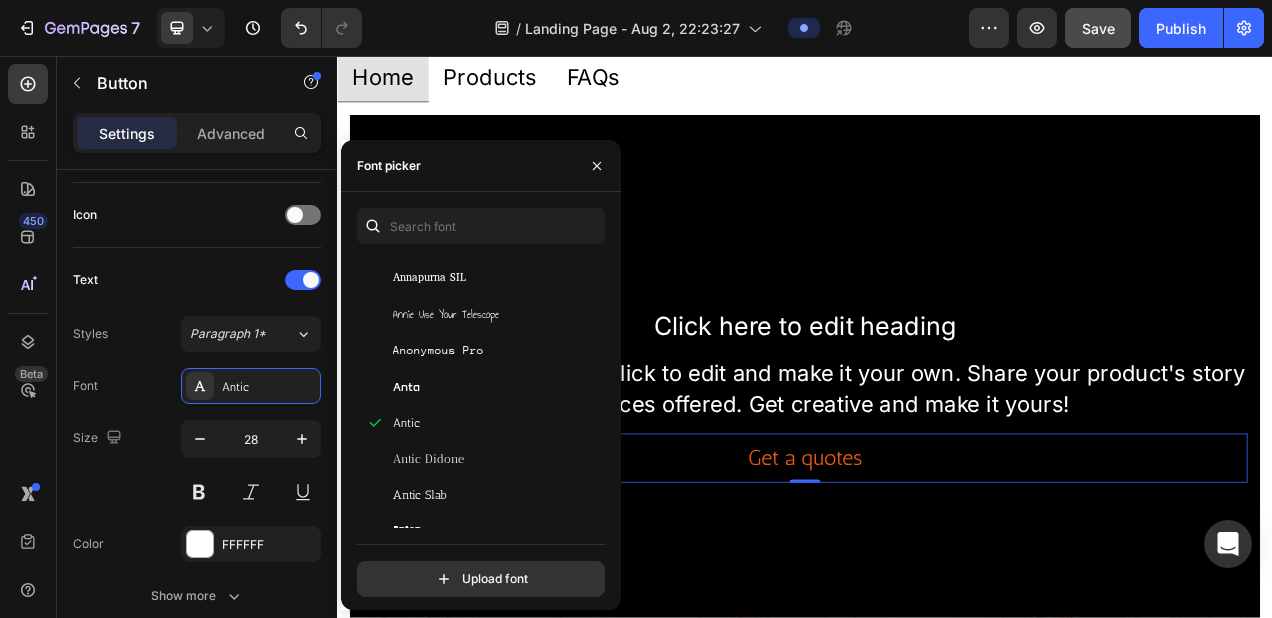 scroll, scrollTop: 3361, scrollLeft: 0, axis: vertical 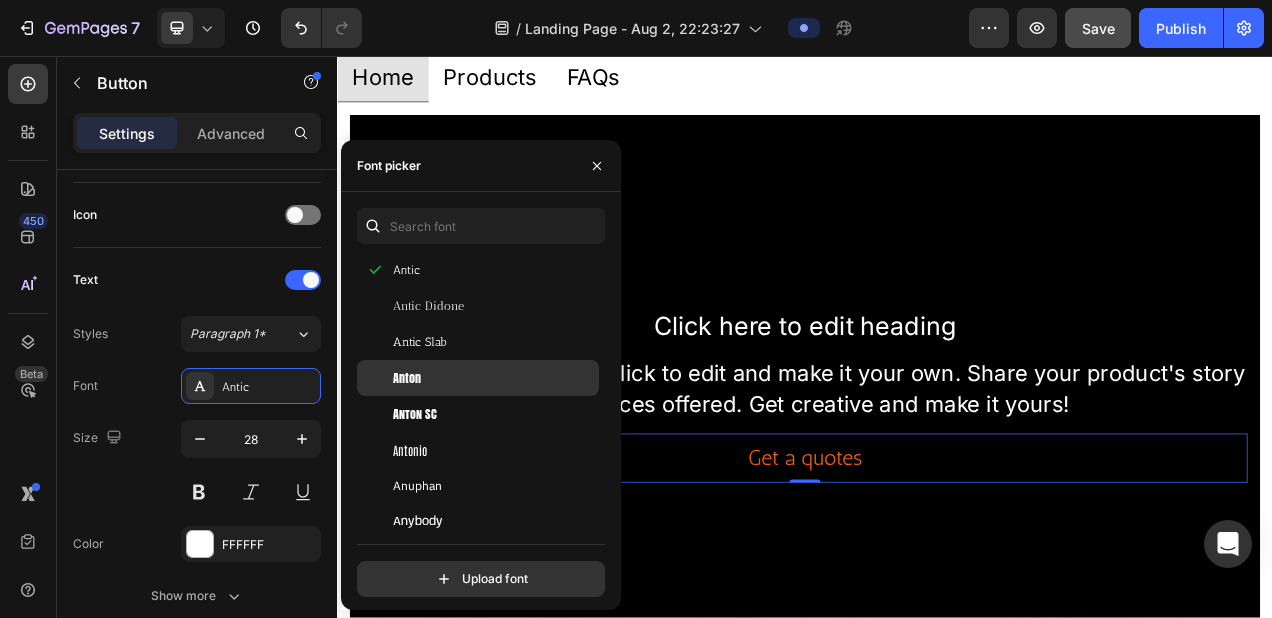 click on "Anton" at bounding box center [494, 378] 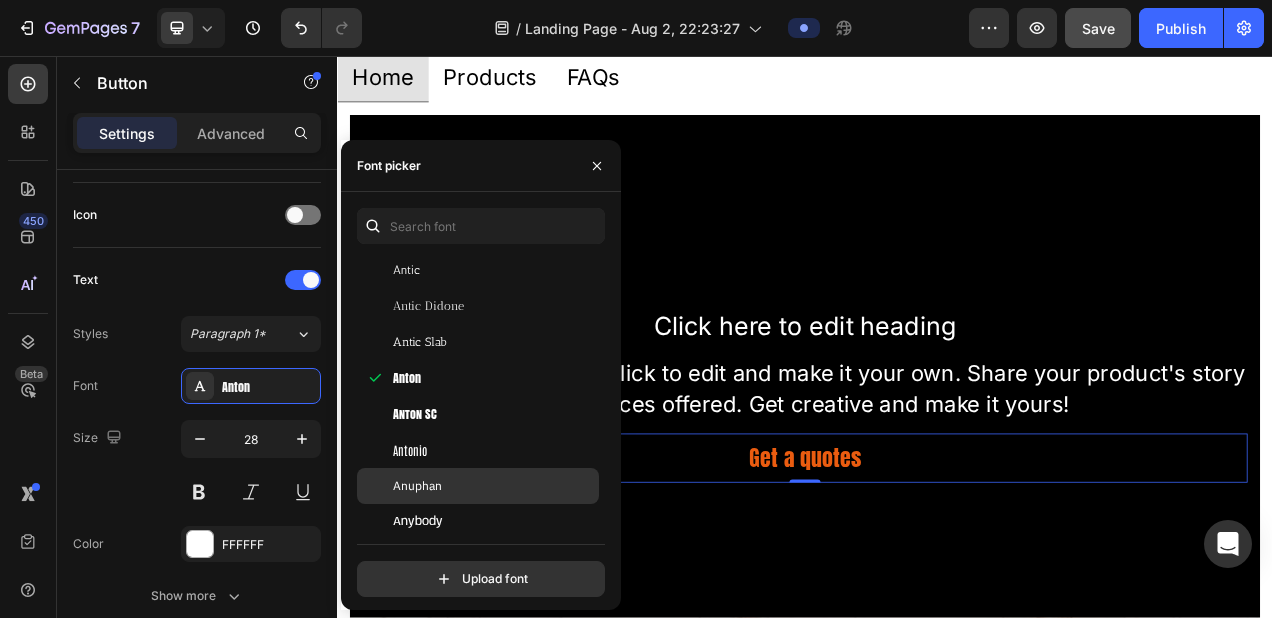 scroll, scrollTop: 3445, scrollLeft: 0, axis: vertical 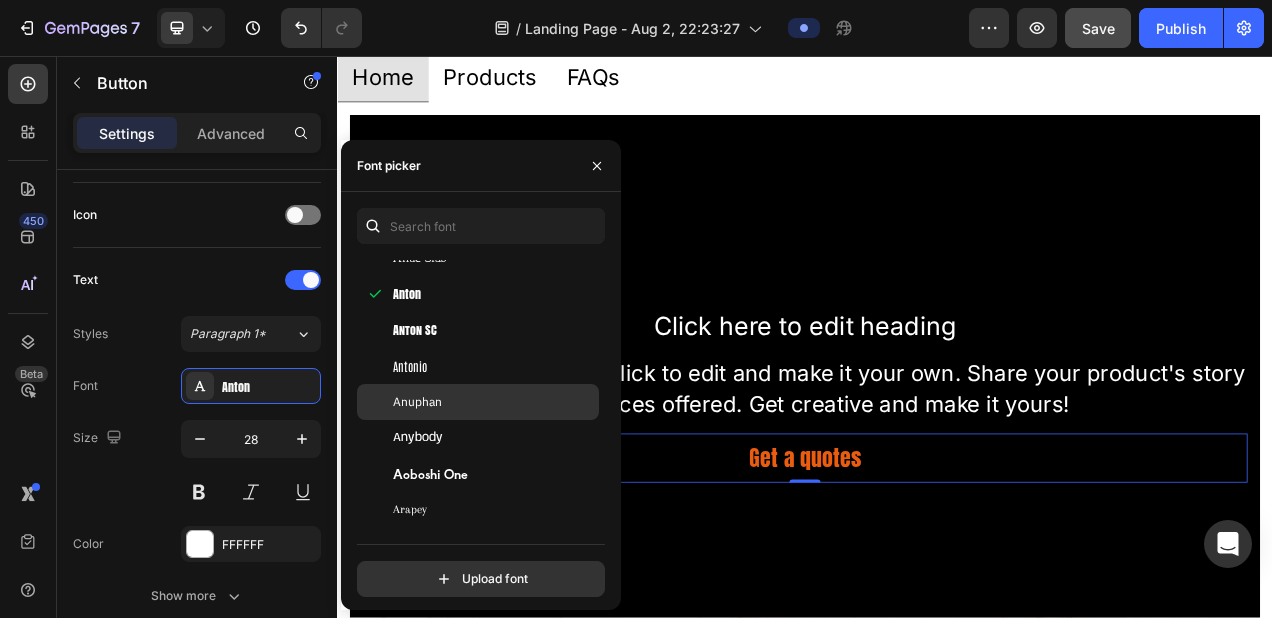 click on "Anuphan" at bounding box center (417, 402) 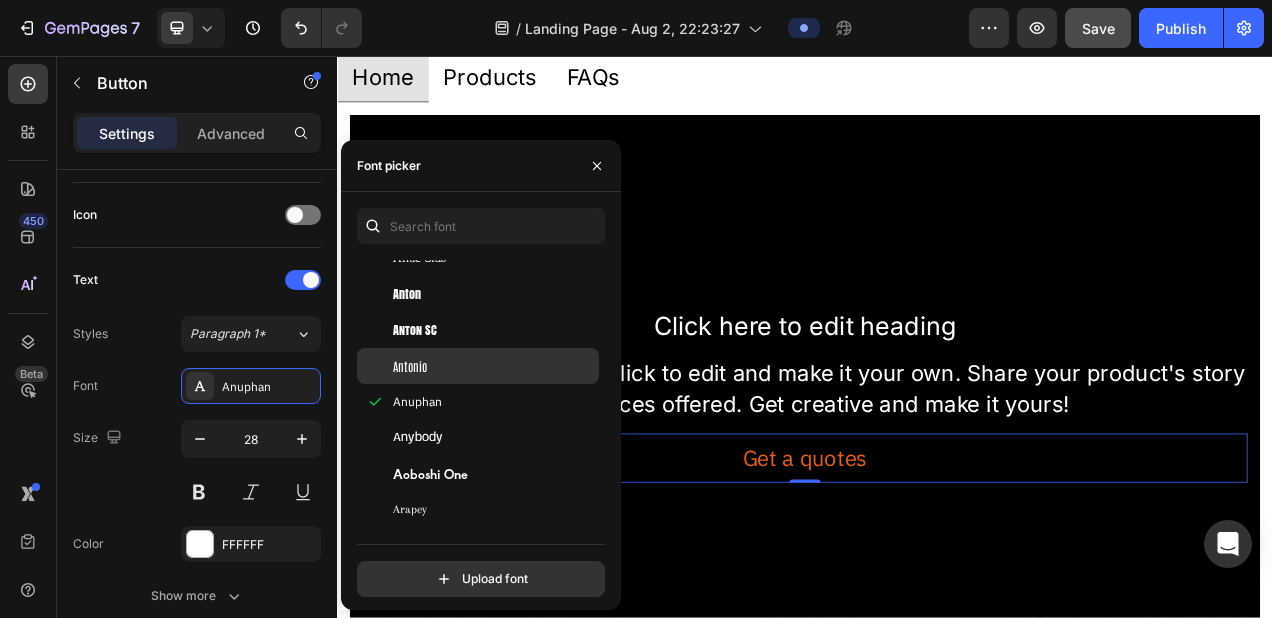 click on "Antonio" at bounding box center (494, 366) 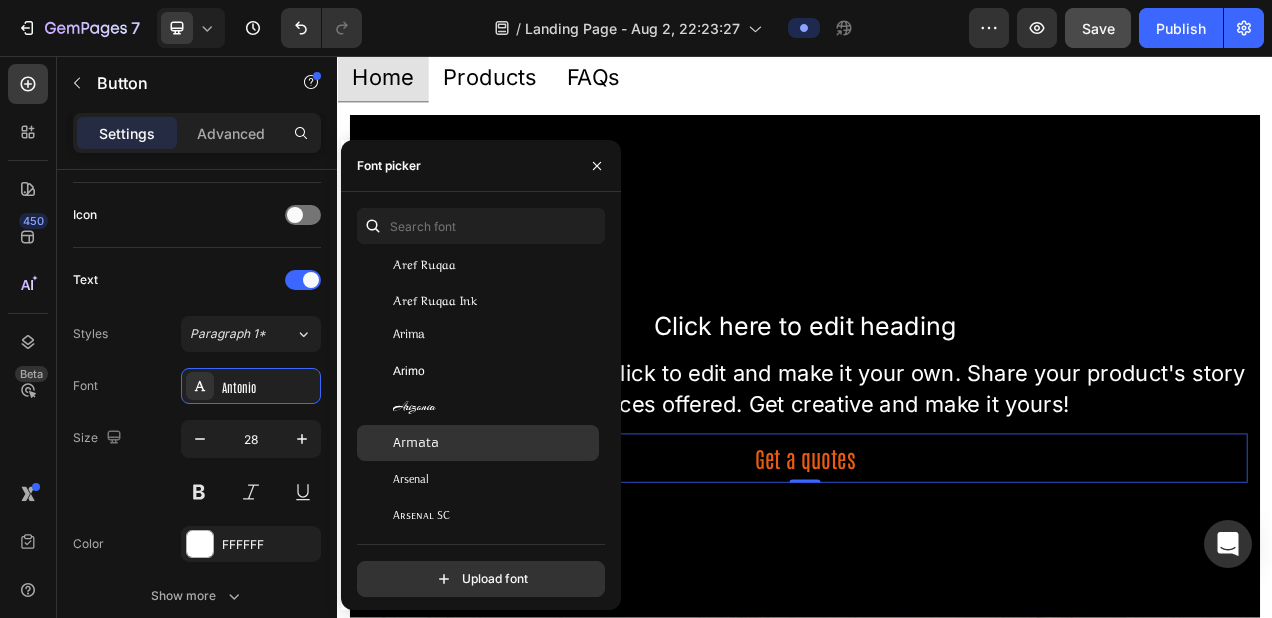 scroll, scrollTop: 4005, scrollLeft: 0, axis: vertical 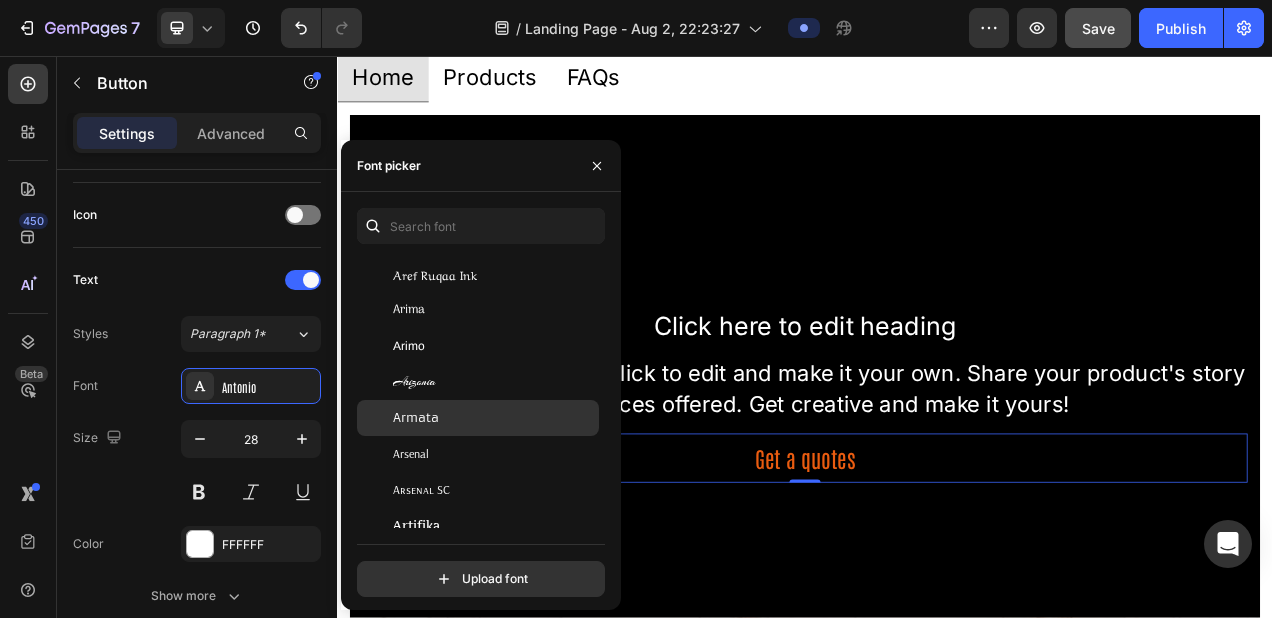 click on "Armata" at bounding box center (416, 418) 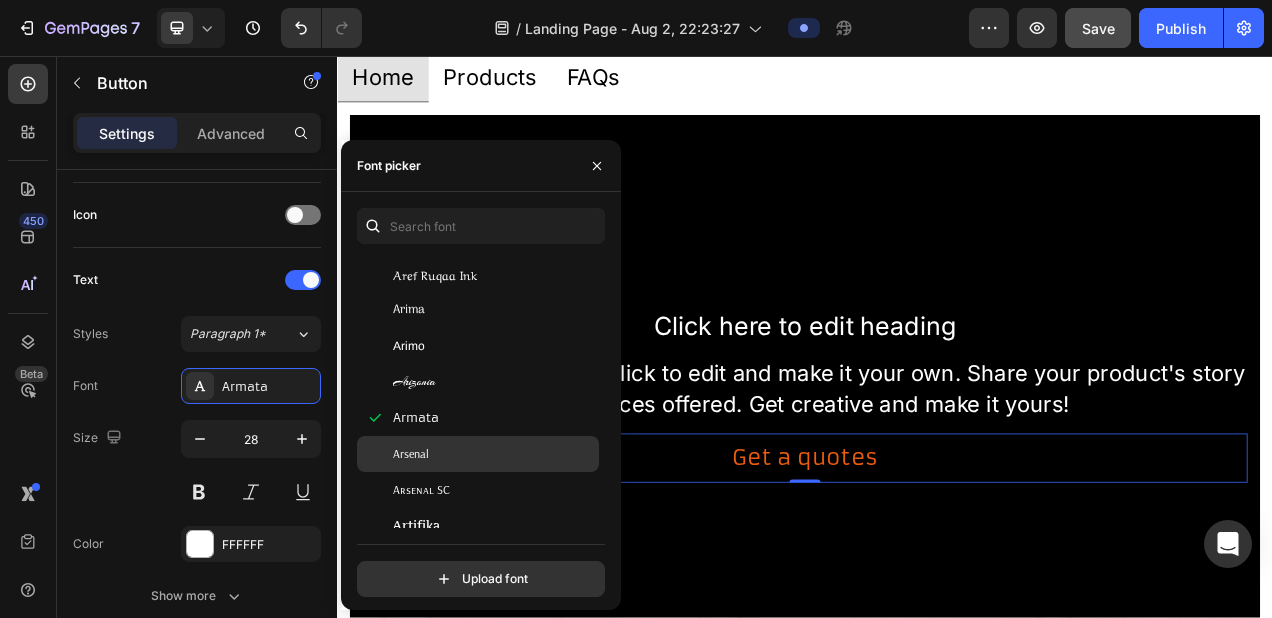 click on "Arsenal" at bounding box center (494, 454) 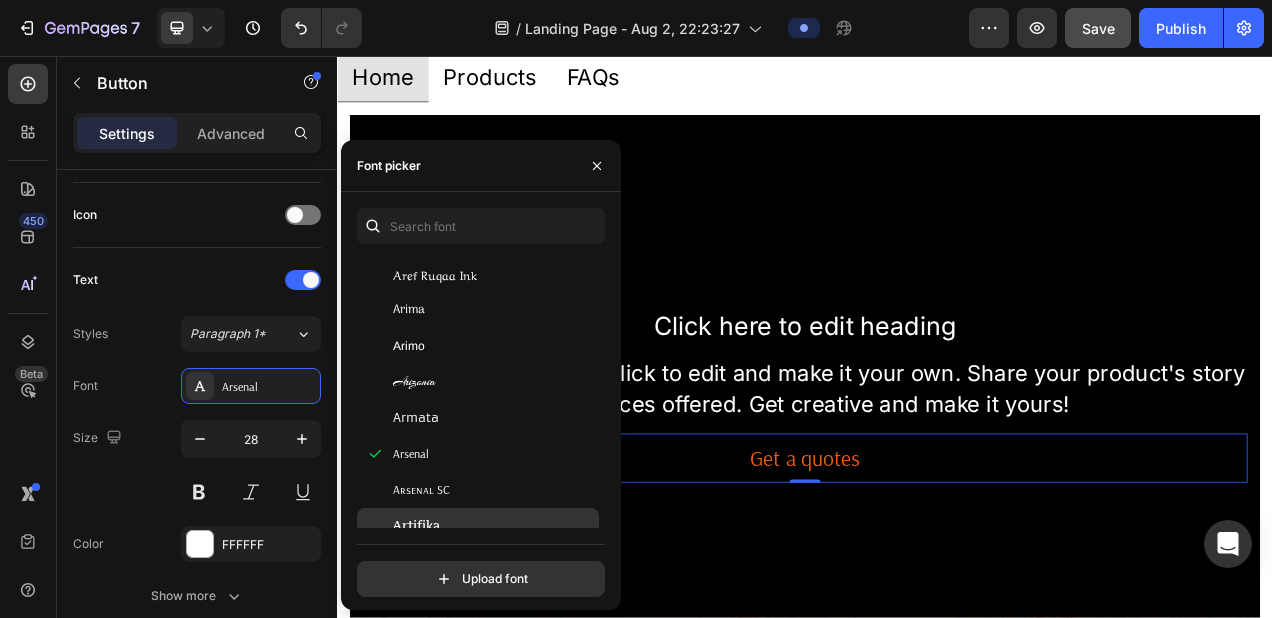 click on "Arsenal SC" at bounding box center (421, 490) 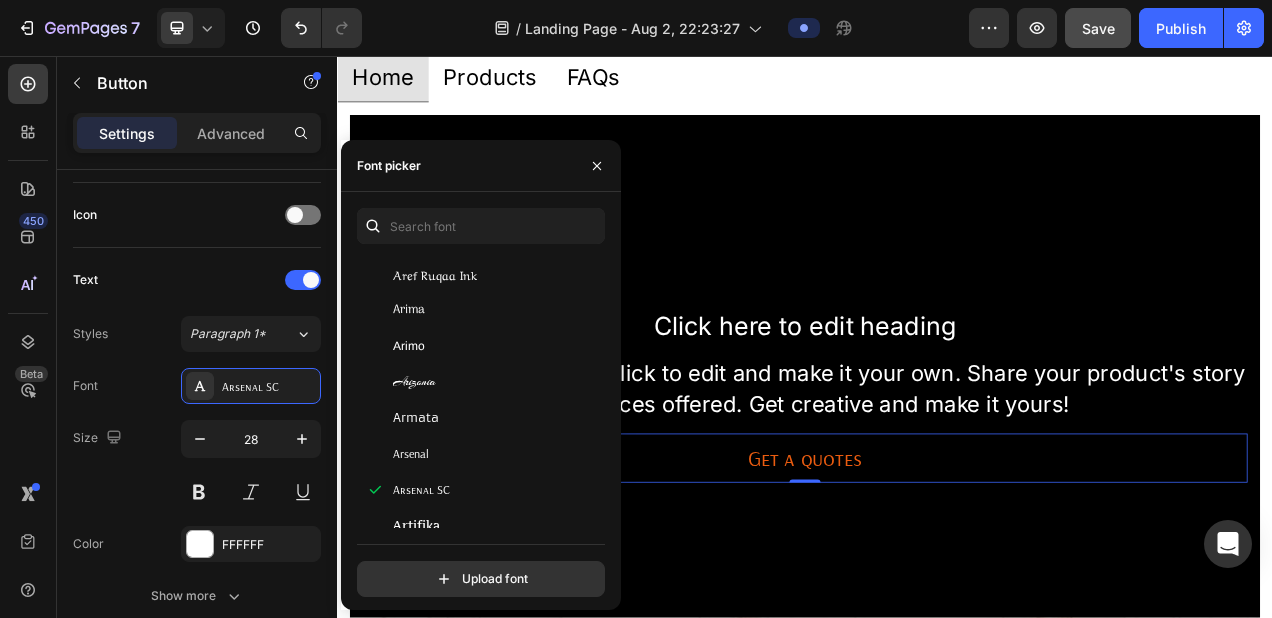 scroll, scrollTop: 4221, scrollLeft: 0, axis: vertical 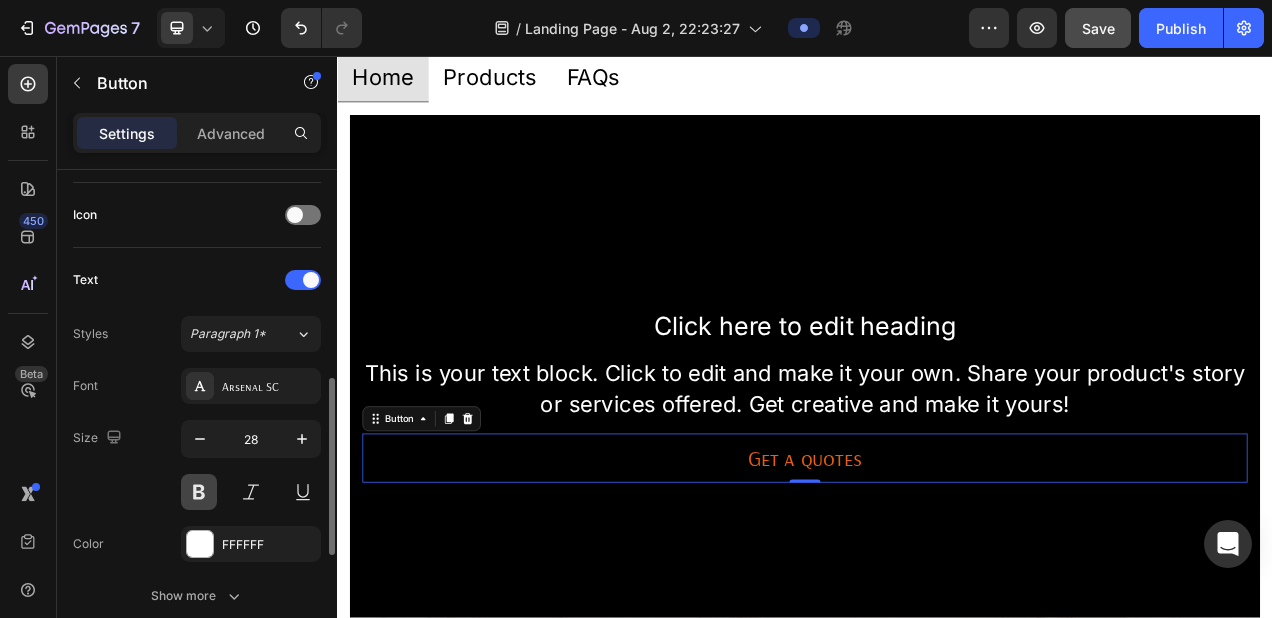click at bounding box center [199, 492] 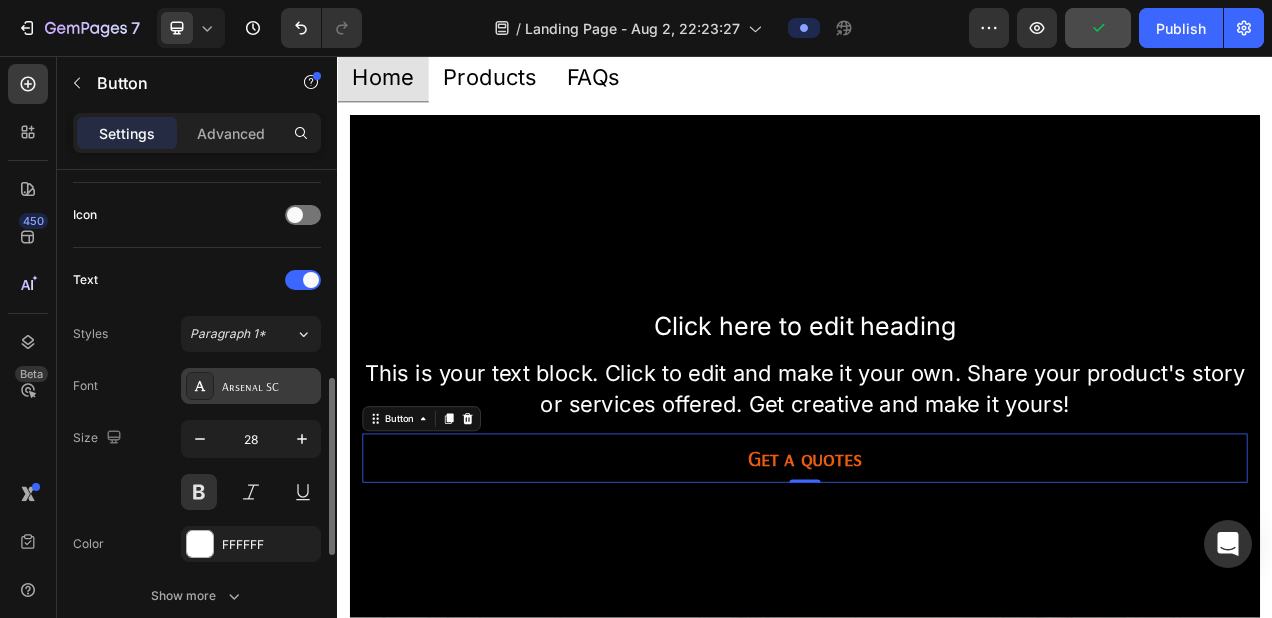 click on "Arsenal SC" at bounding box center [269, 387] 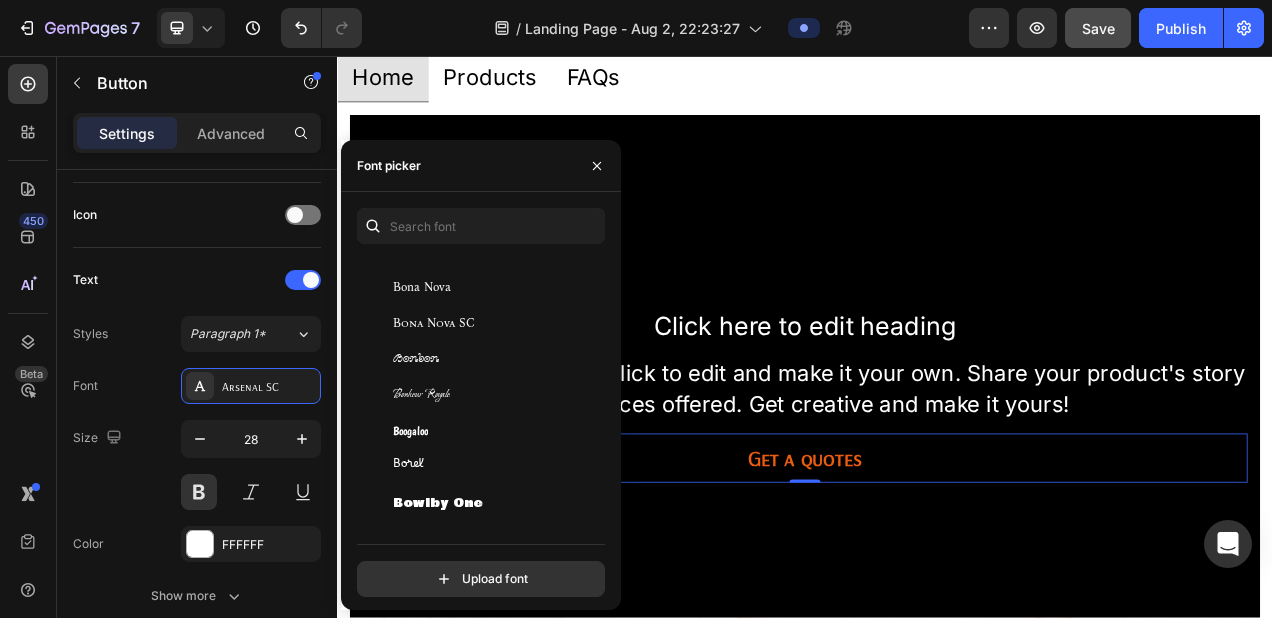 scroll, scrollTop: 8411, scrollLeft: 0, axis: vertical 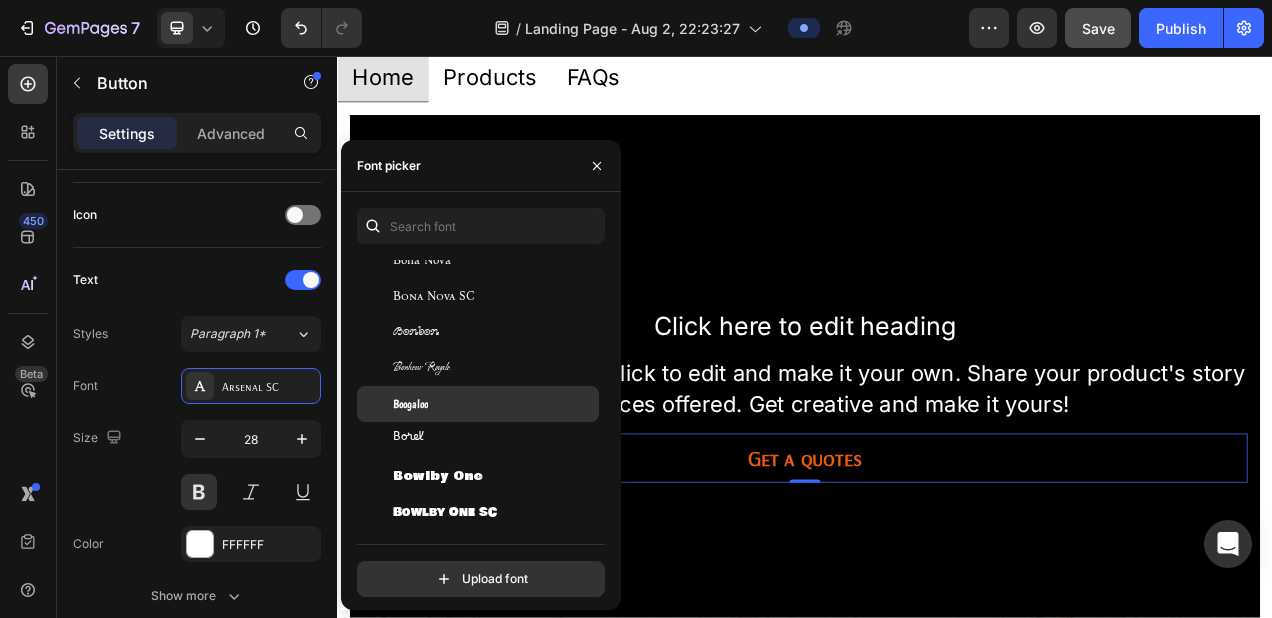 click on "Boogaloo" at bounding box center (494, 404) 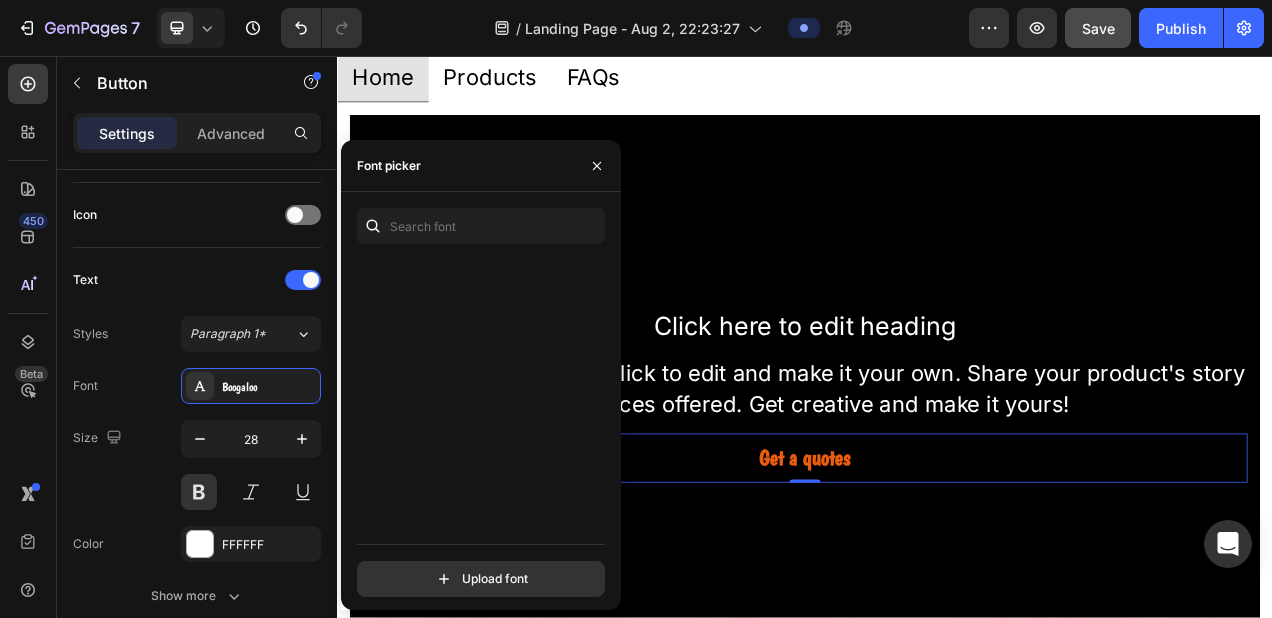 scroll, scrollTop: 11315, scrollLeft: 0, axis: vertical 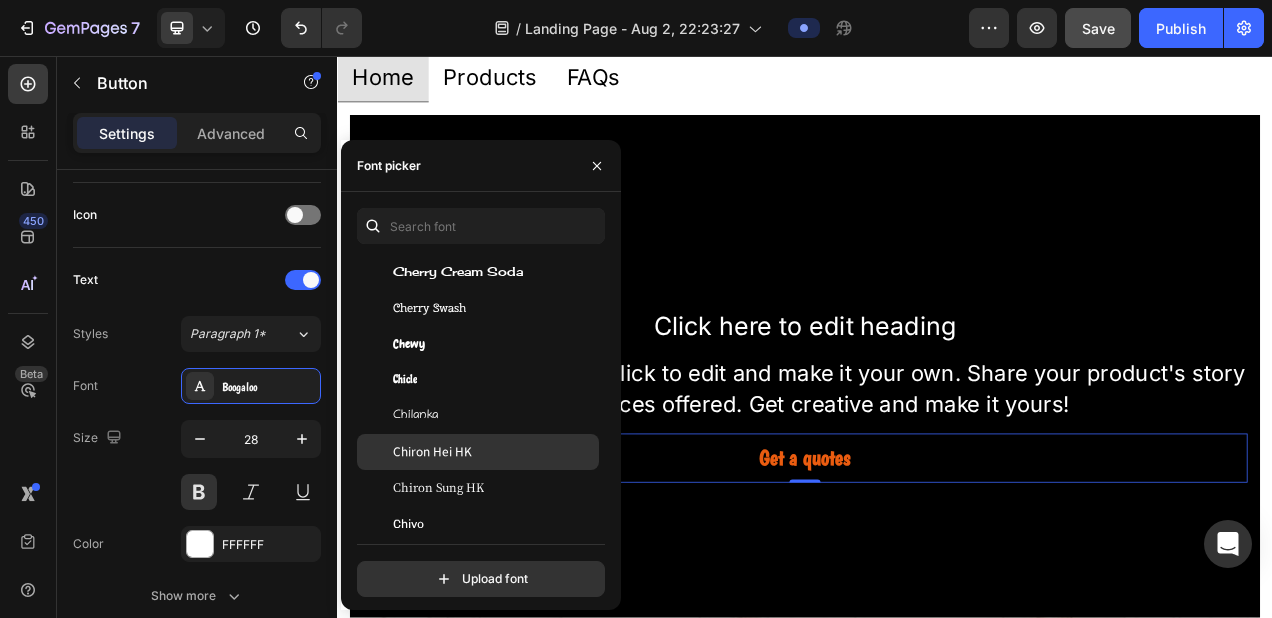click on "Chiron Hei HK" at bounding box center [432, 452] 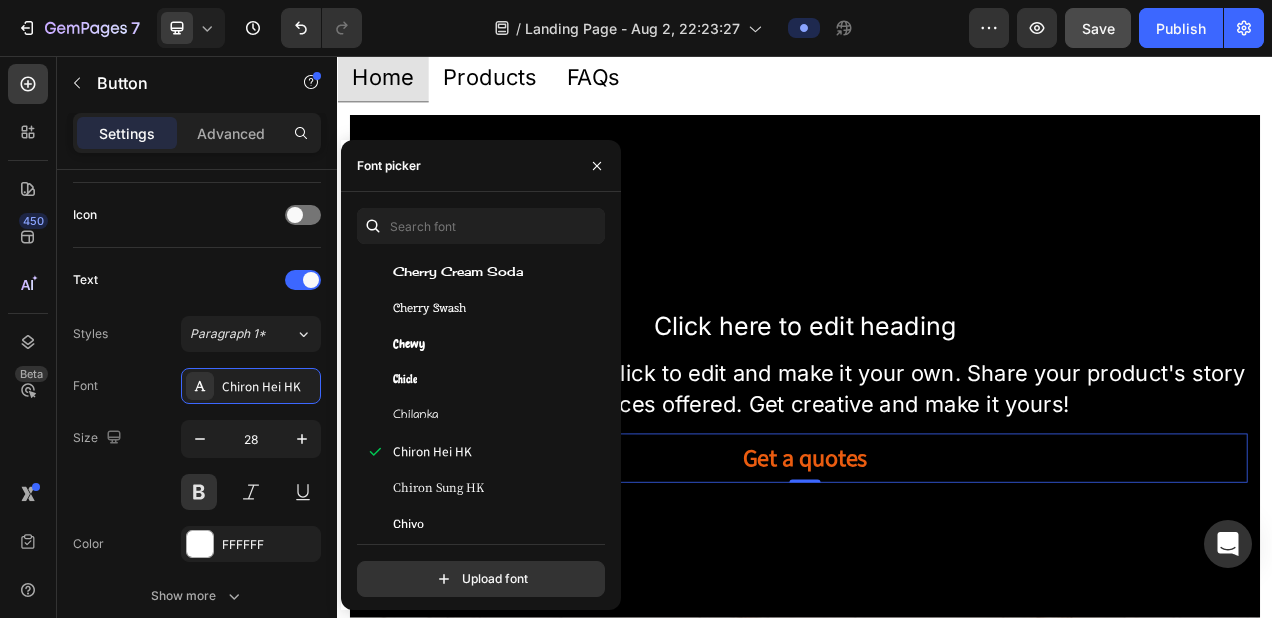 scroll, scrollTop: 11428, scrollLeft: 0, axis: vertical 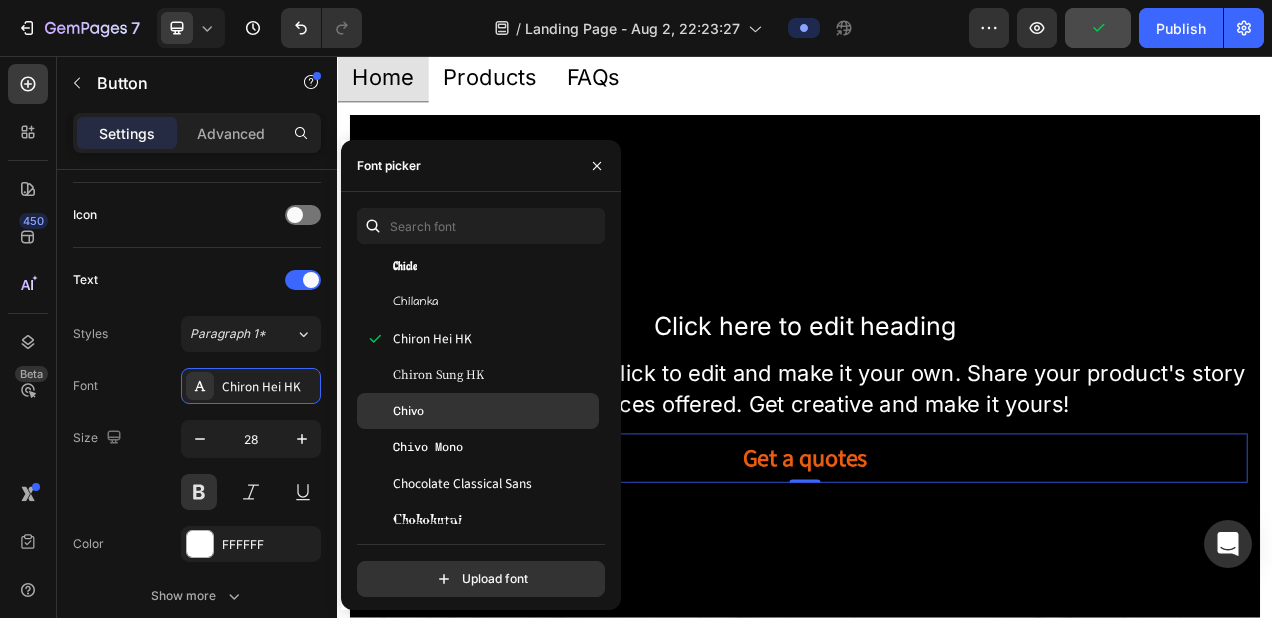 click on "Chivo" at bounding box center (494, 411) 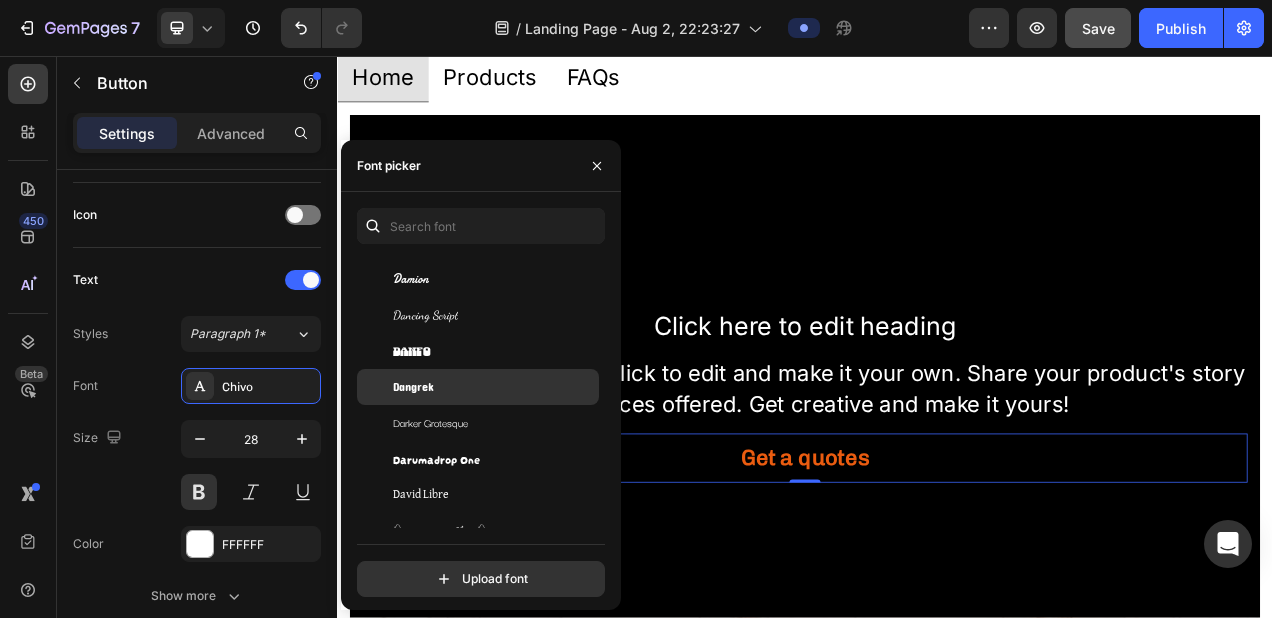 scroll, scrollTop: 13647, scrollLeft: 0, axis: vertical 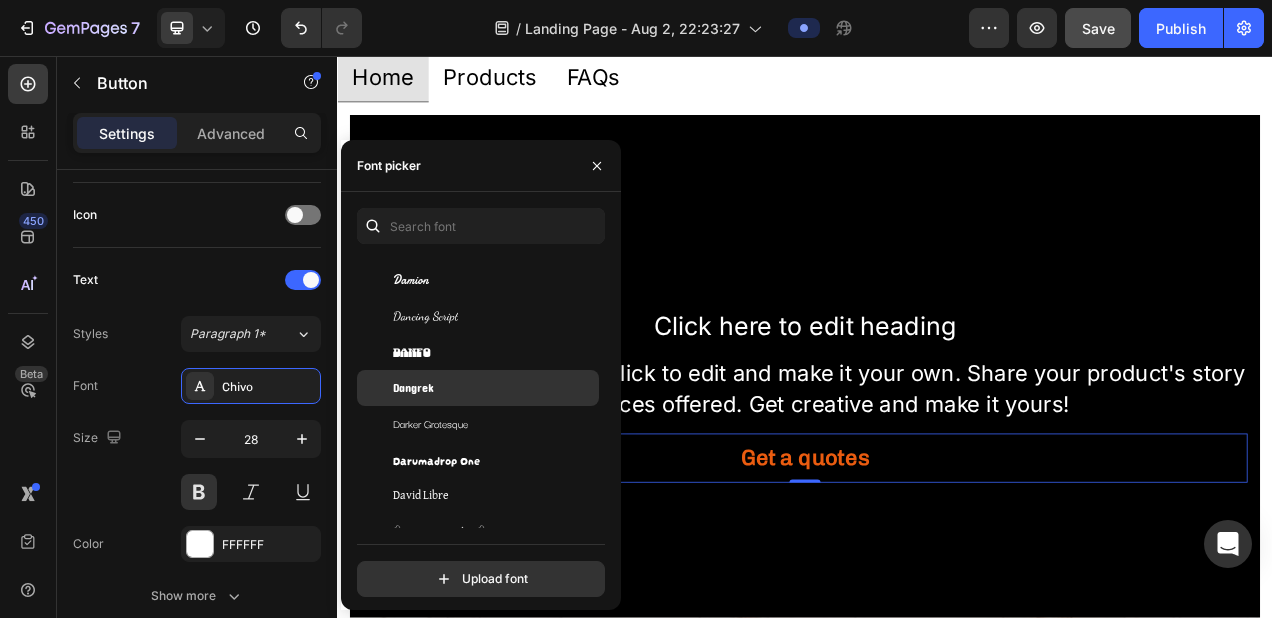 click on "Dangrek" 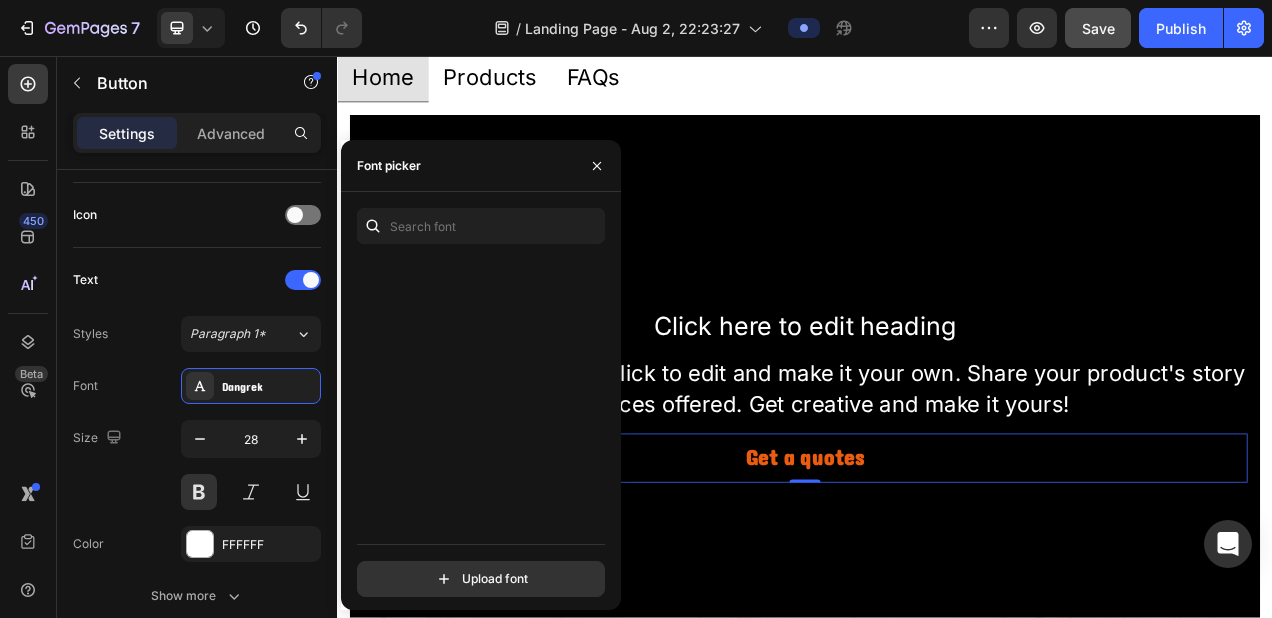 scroll, scrollTop: 0, scrollLeft: 0, axis: both 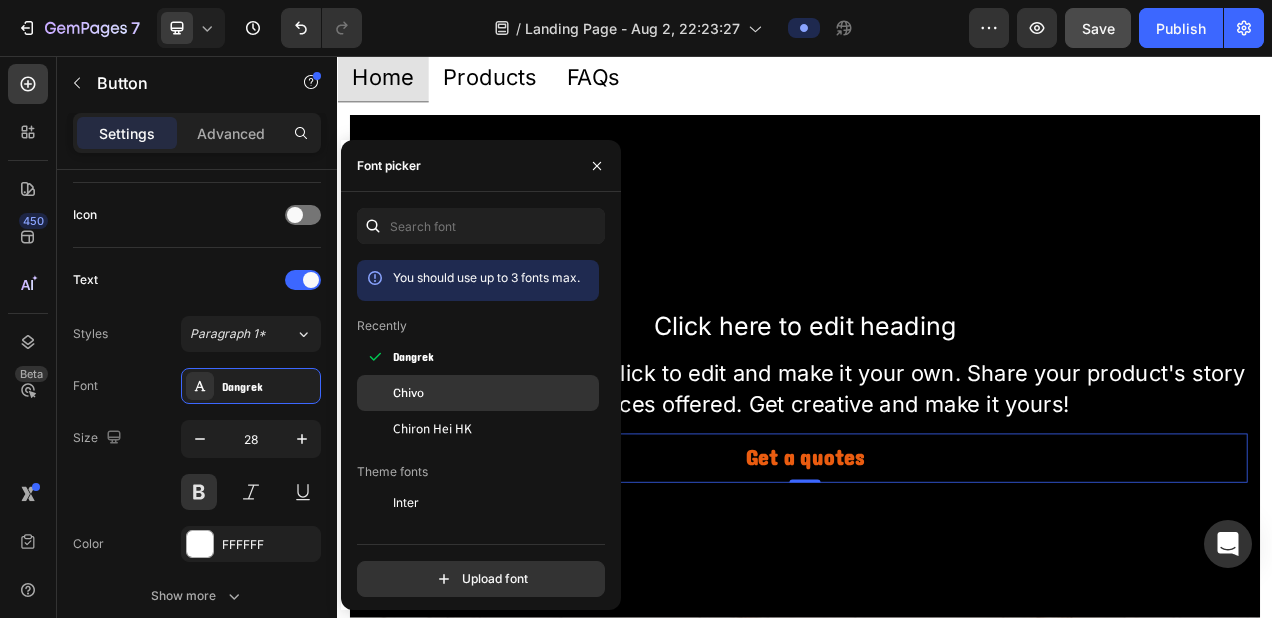 click on "Chivo" at bounding box center (408, 393) 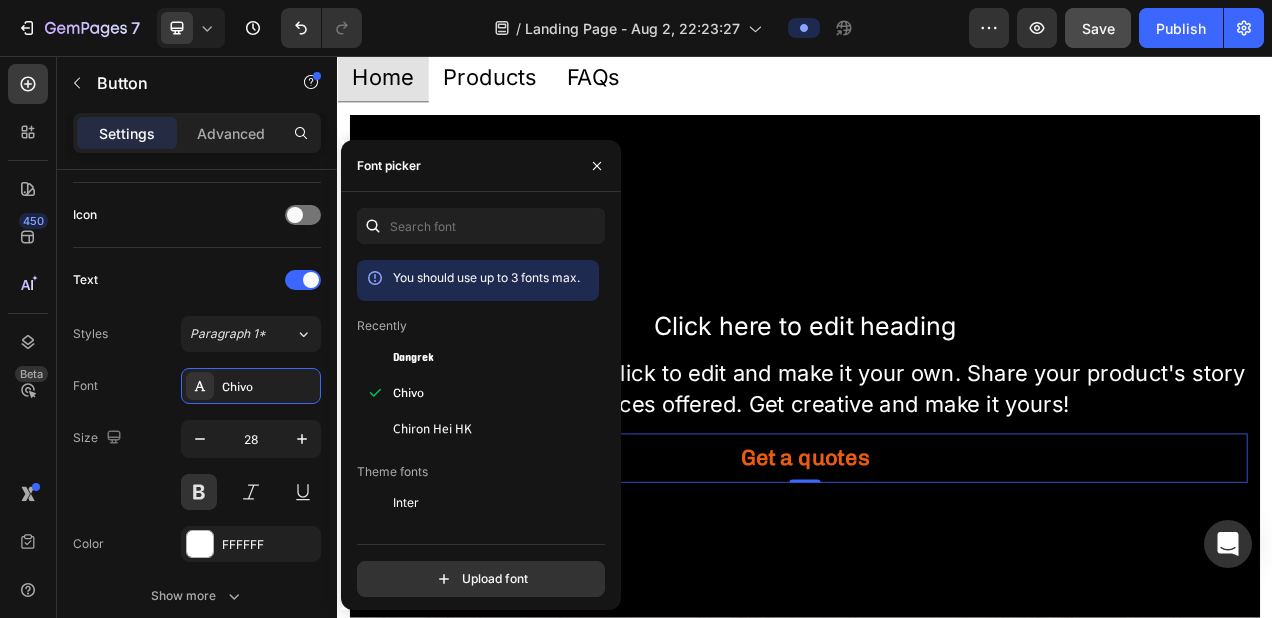 scroll, scrollTop: 170, scrollLeft: 0, axis: vertical 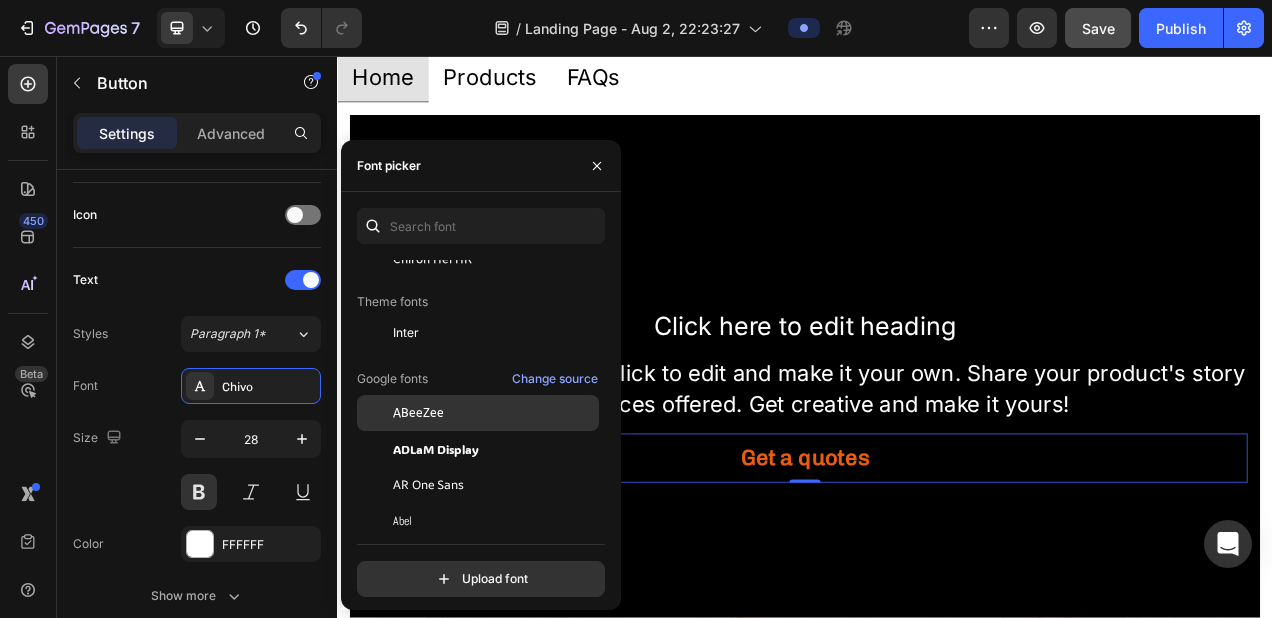 click on "ABeeZee" at bounding box center [418, 413] 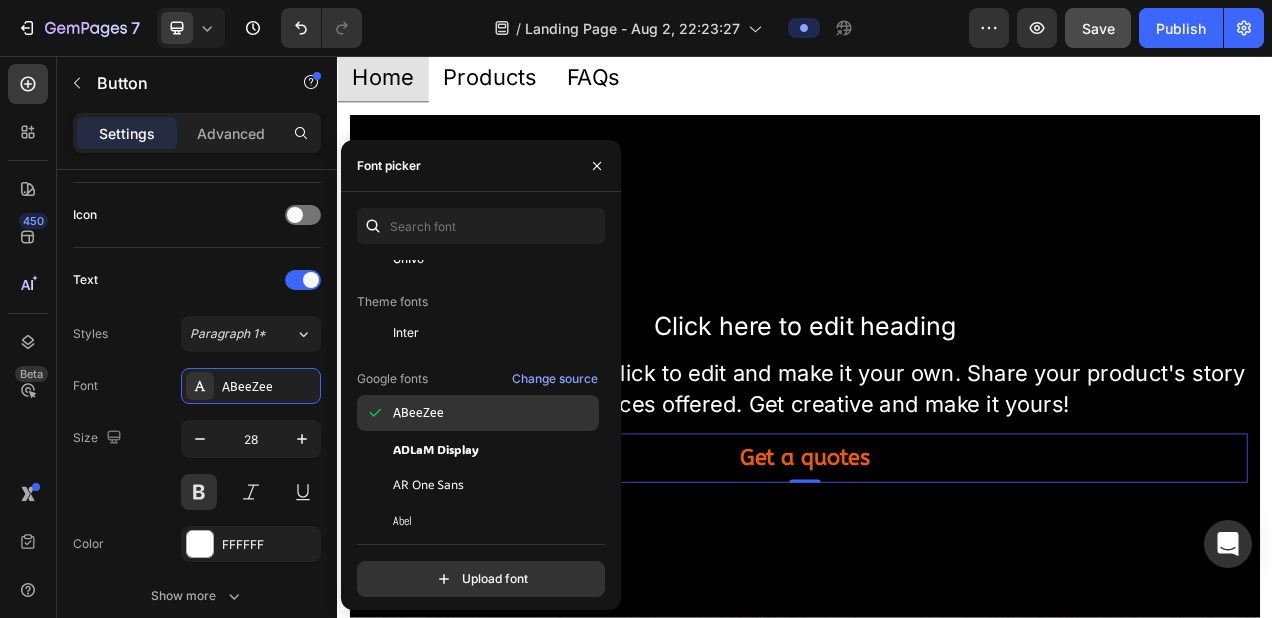 scroll, scrollTop: 259, scrollLeft: 0, axis: vertical 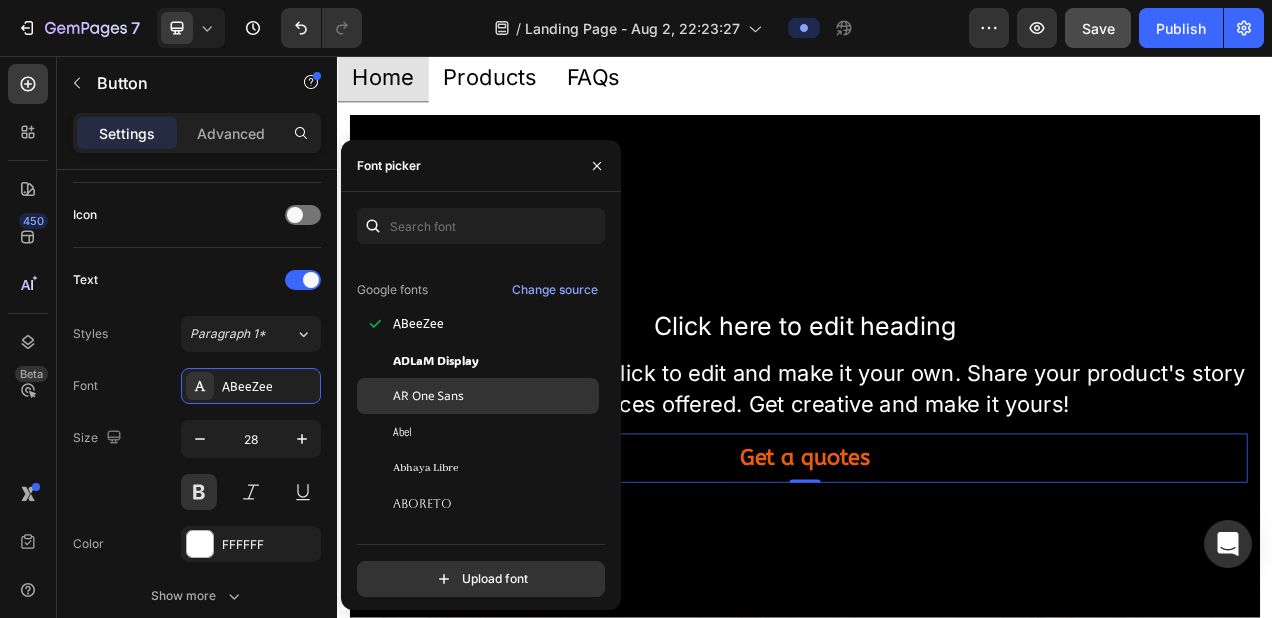 click on "AR One Sans" at bounding box center (428, 396) 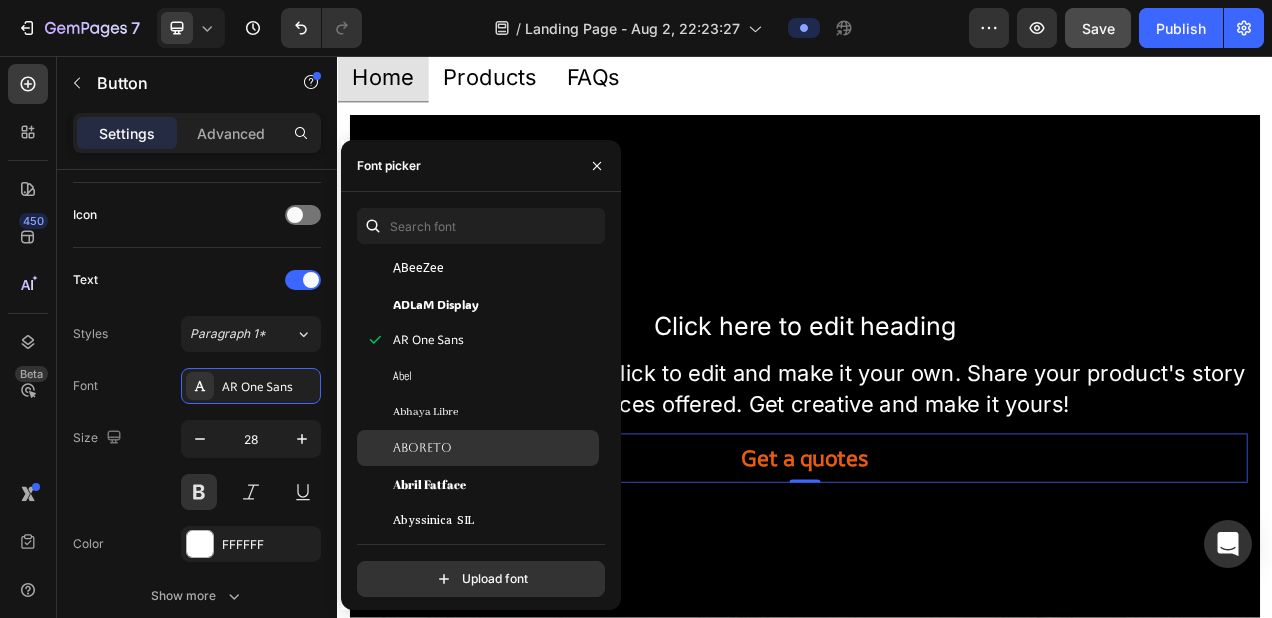 scroll, scrollTop: 327, scrollLeft: 0, axis: vertical 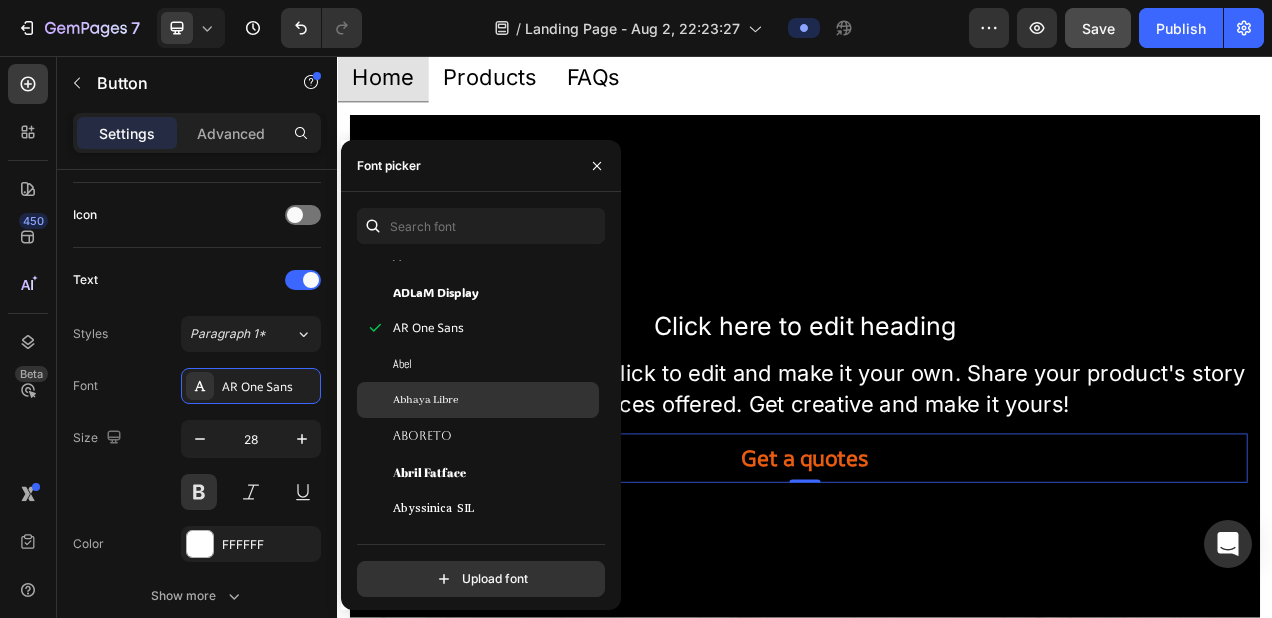 click on "Abhaya Libre" at bounding box center (425, 400) 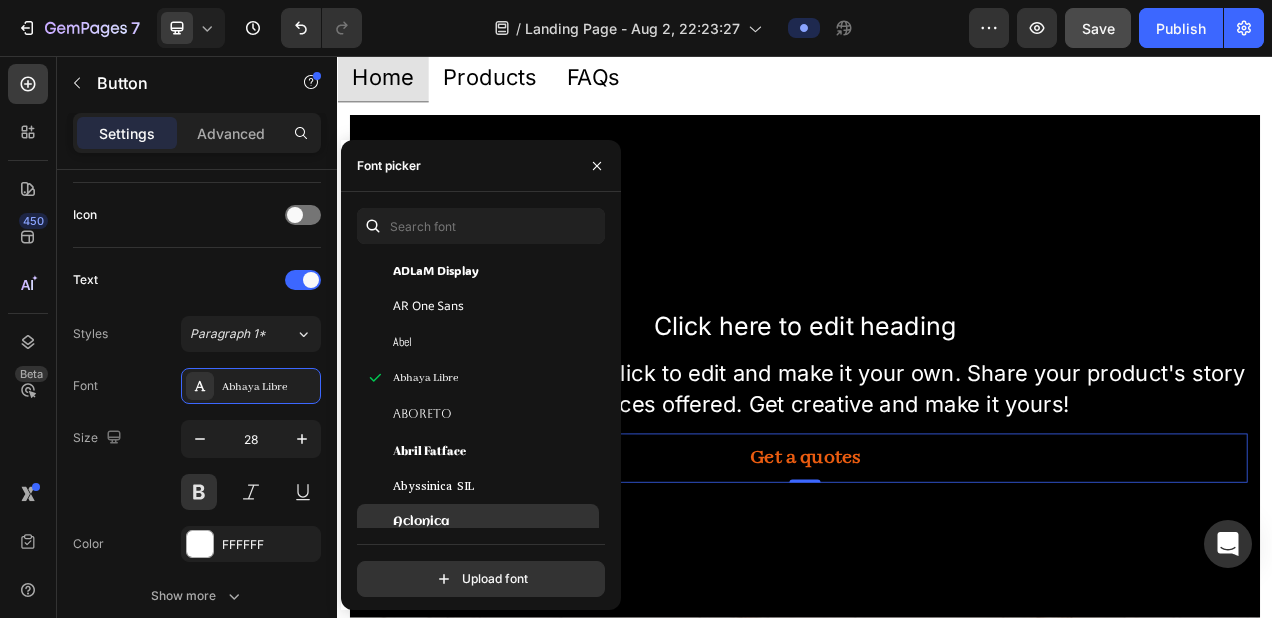 scroll, scrollTop: 419, scrollLeft: 0, axis: vertical 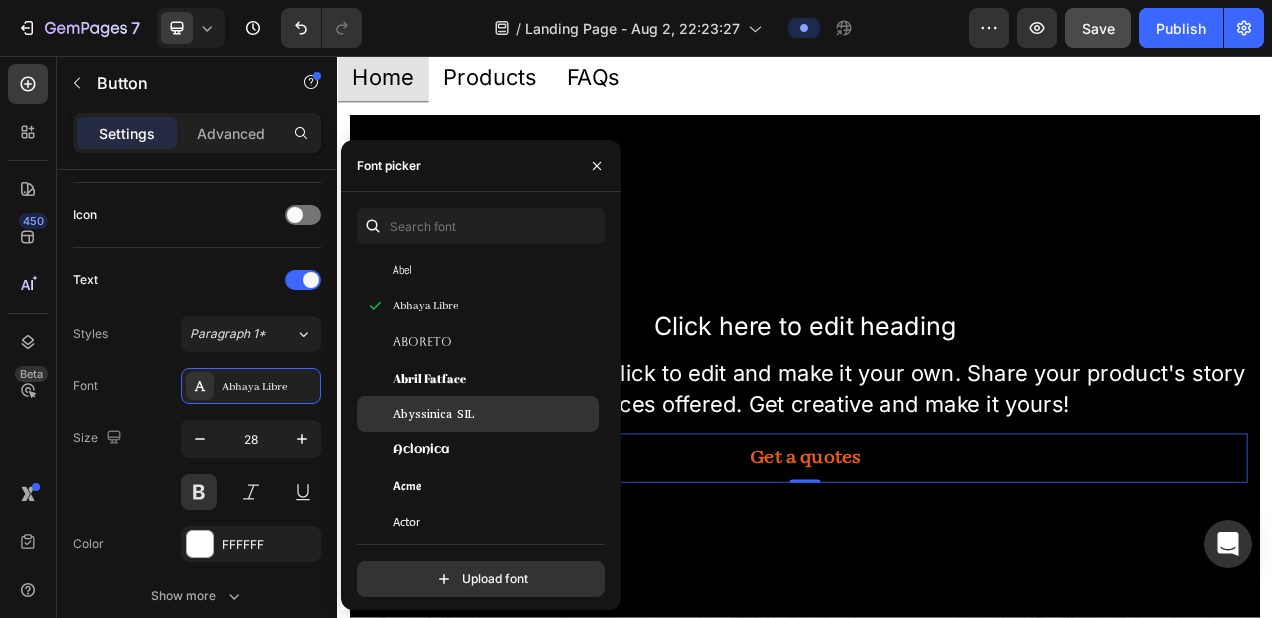 click on "Abyssinica SIL" at bounding box center (433, 414) 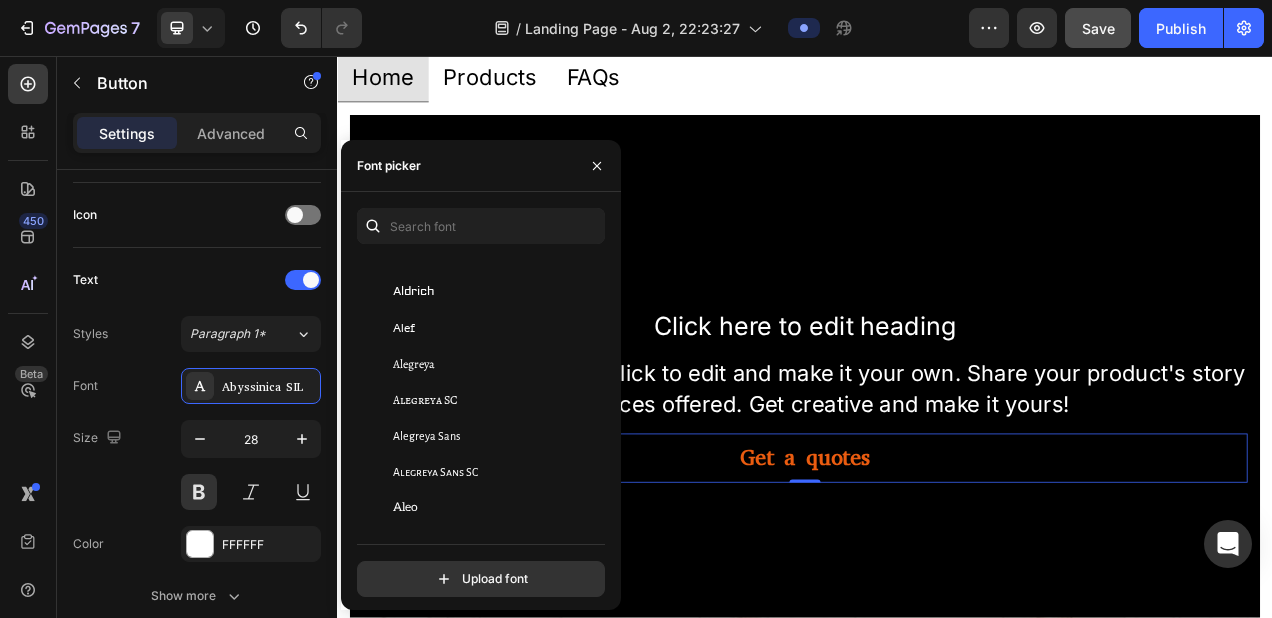 scroll, scrollTop: 1551, scrollLeft: 0, axis: vertical 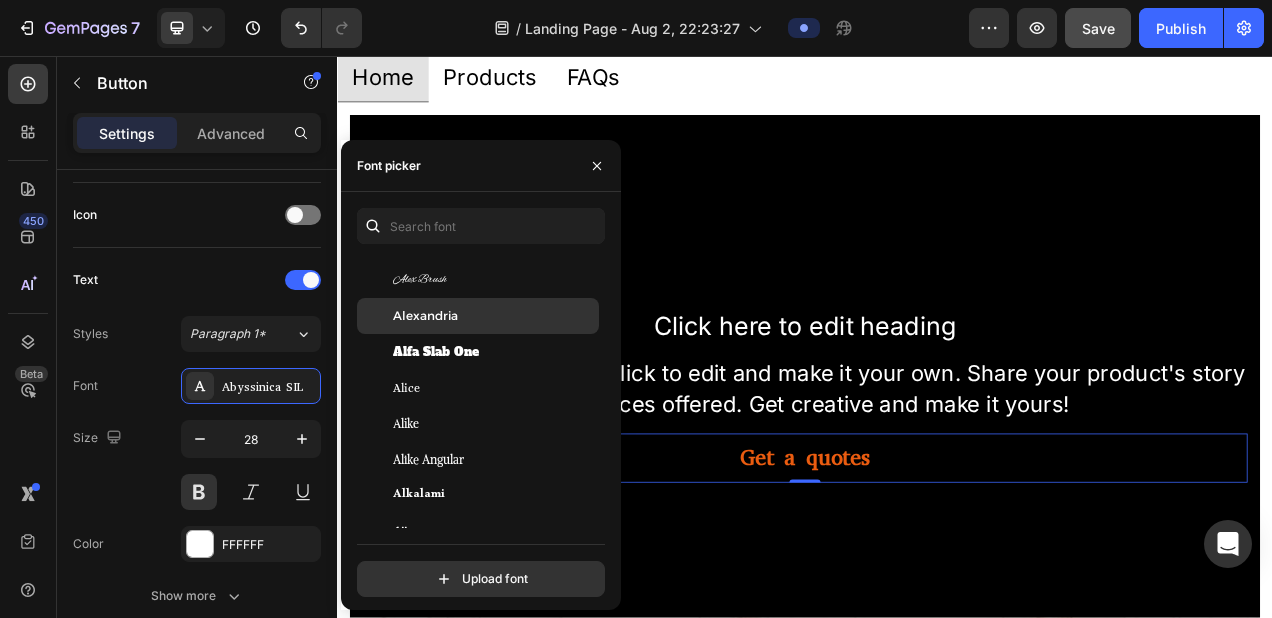 click on "Alexandria" at bounding box center (425, 316) 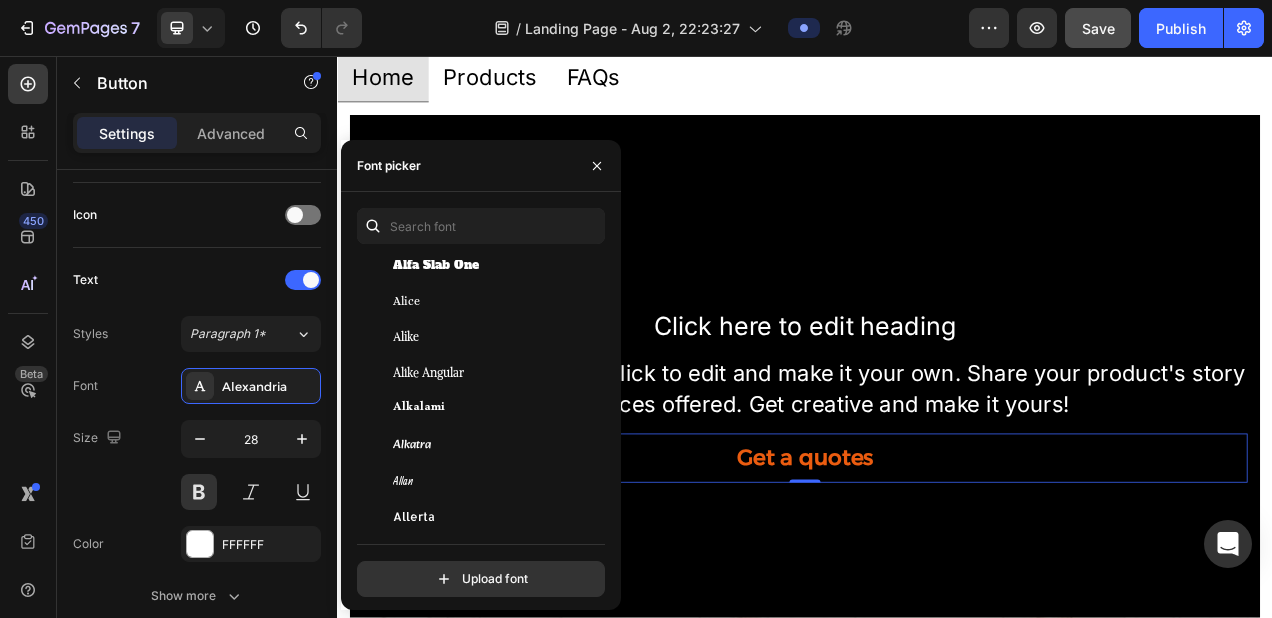 scroll, scrollTop: 1753, scrollLeft: 0, axis: vertical 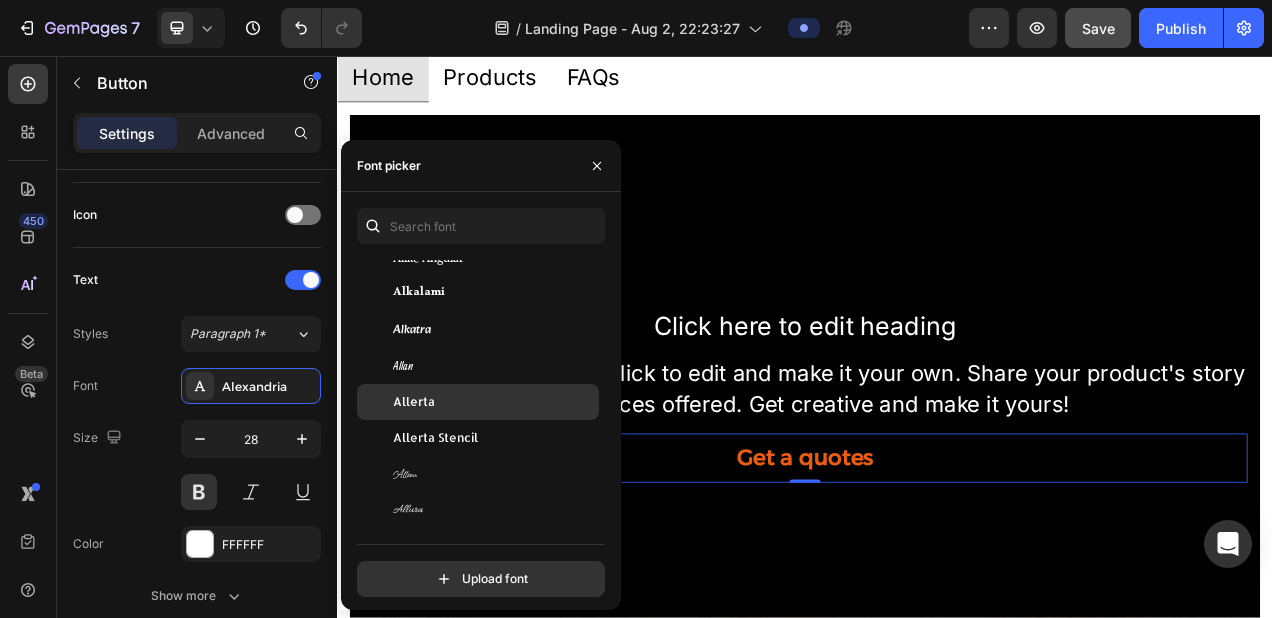 click on "Allerta" at bounding box center [414, 402] 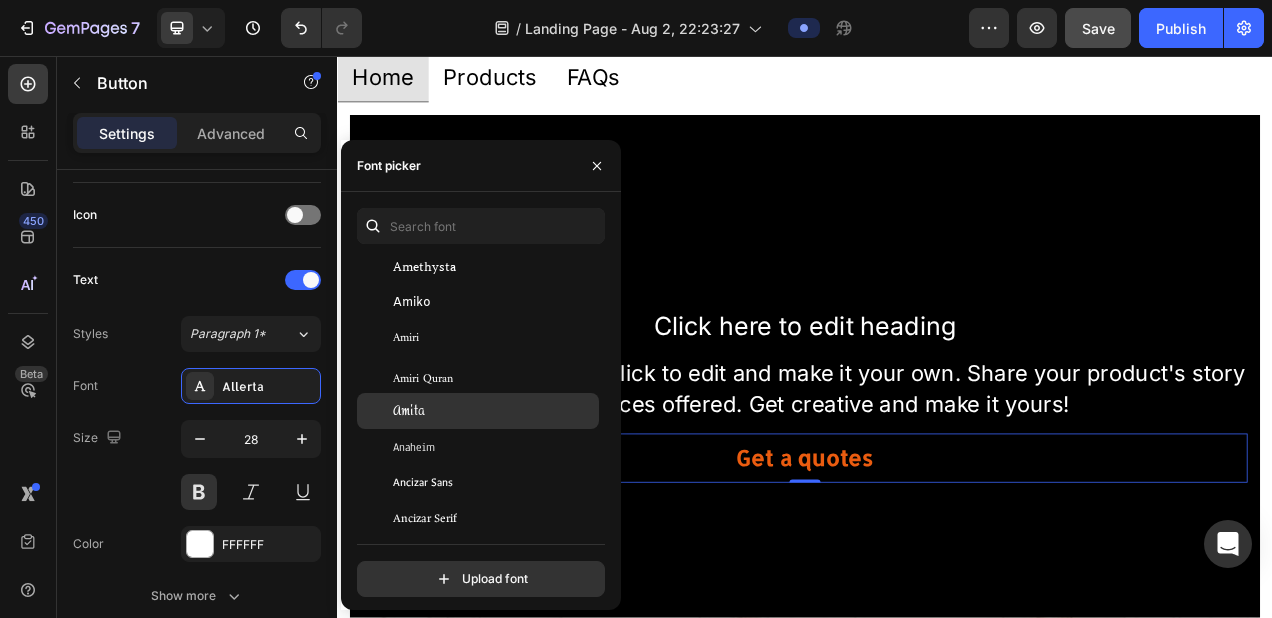 scroll, scrollTop: 2490, scrollLeft: 0, axis: vertical 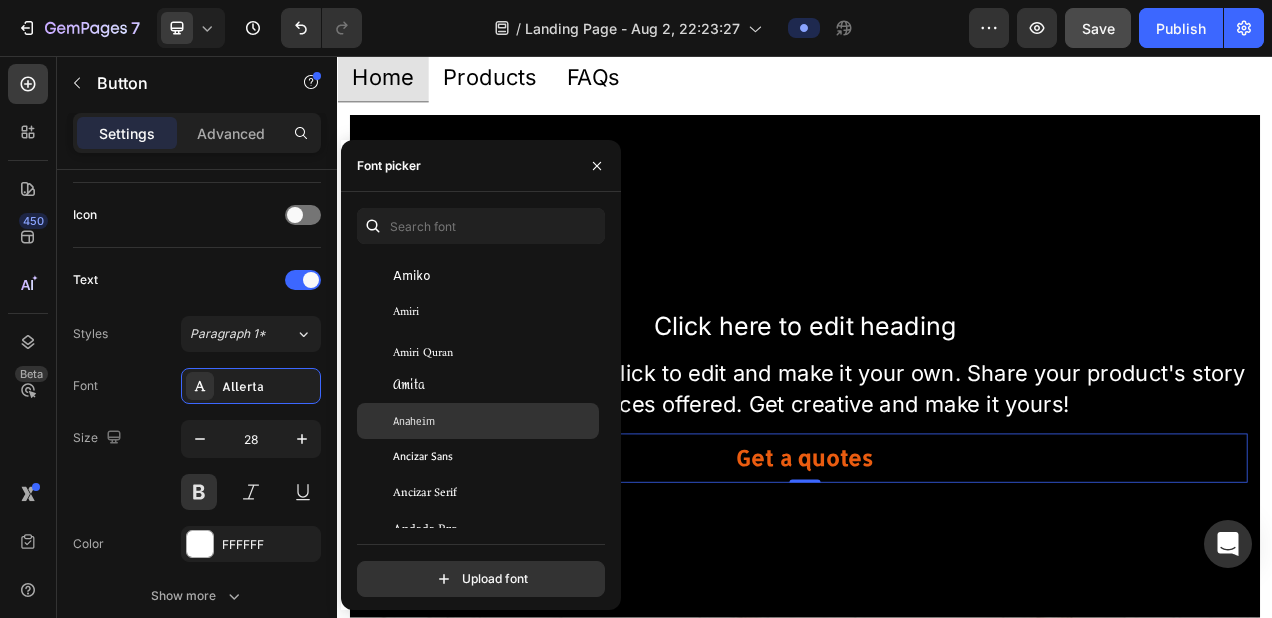 click on "Anaheim" at bounding box center [494, 421] 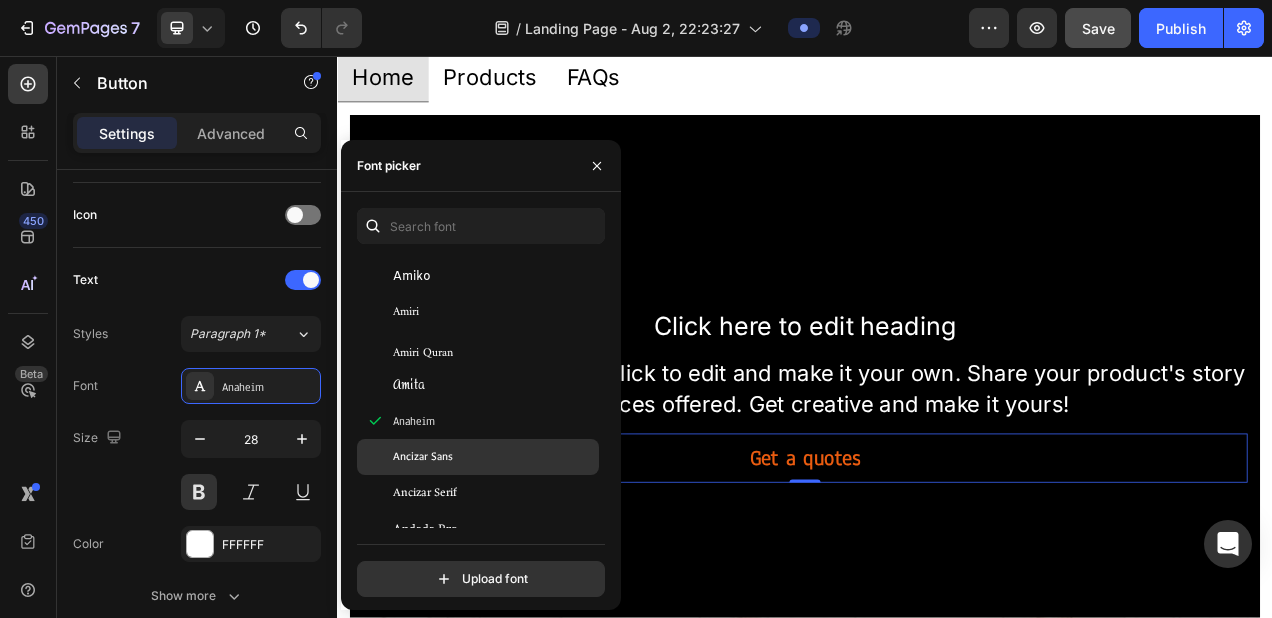 click on "Ancizar Sans" at bounding box center [423, 457] 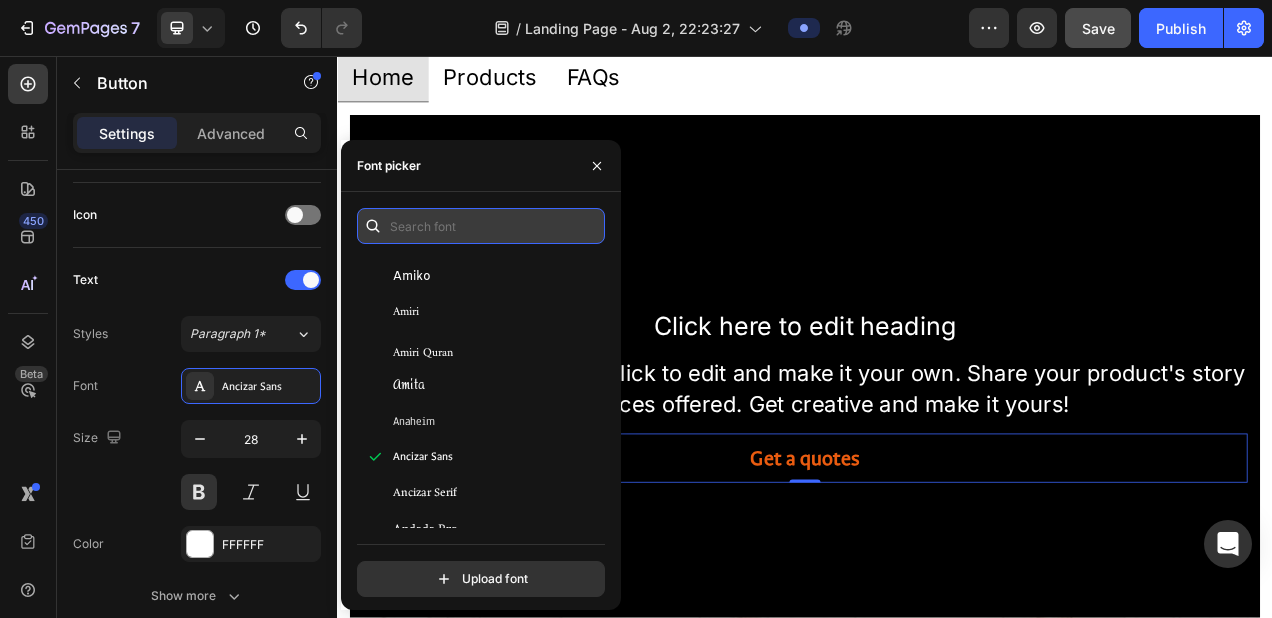 click at bounding box center (481, 226) 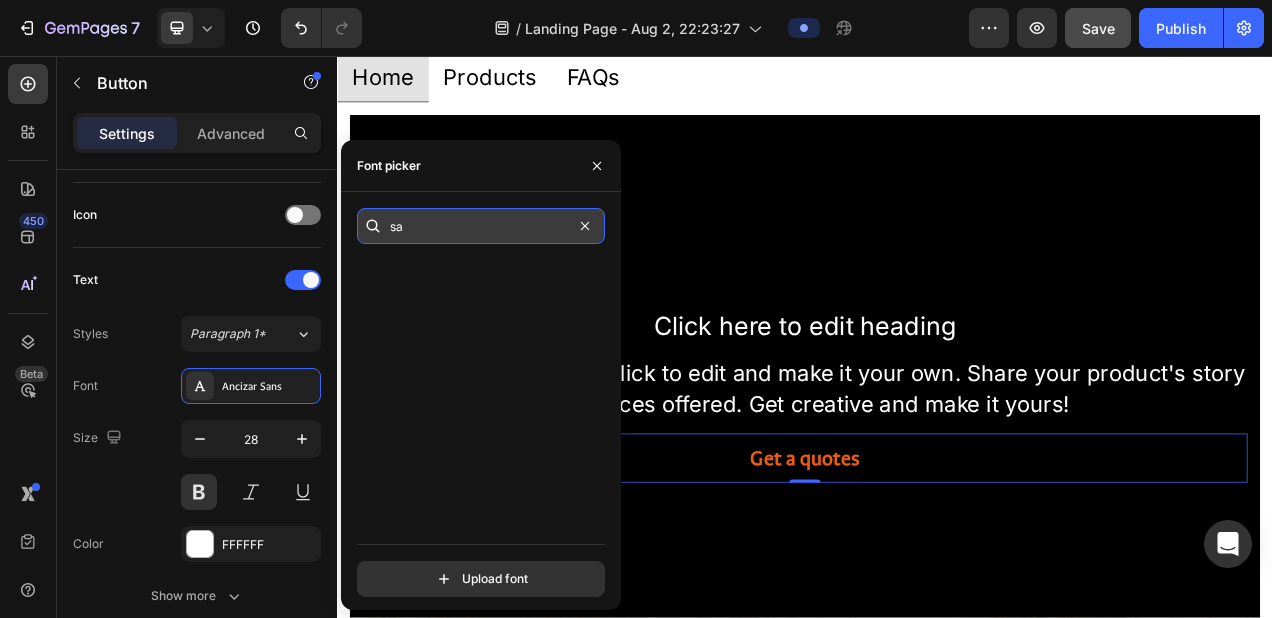 scroll, scrollTop: 0, scrollLeft: 0, axis: both 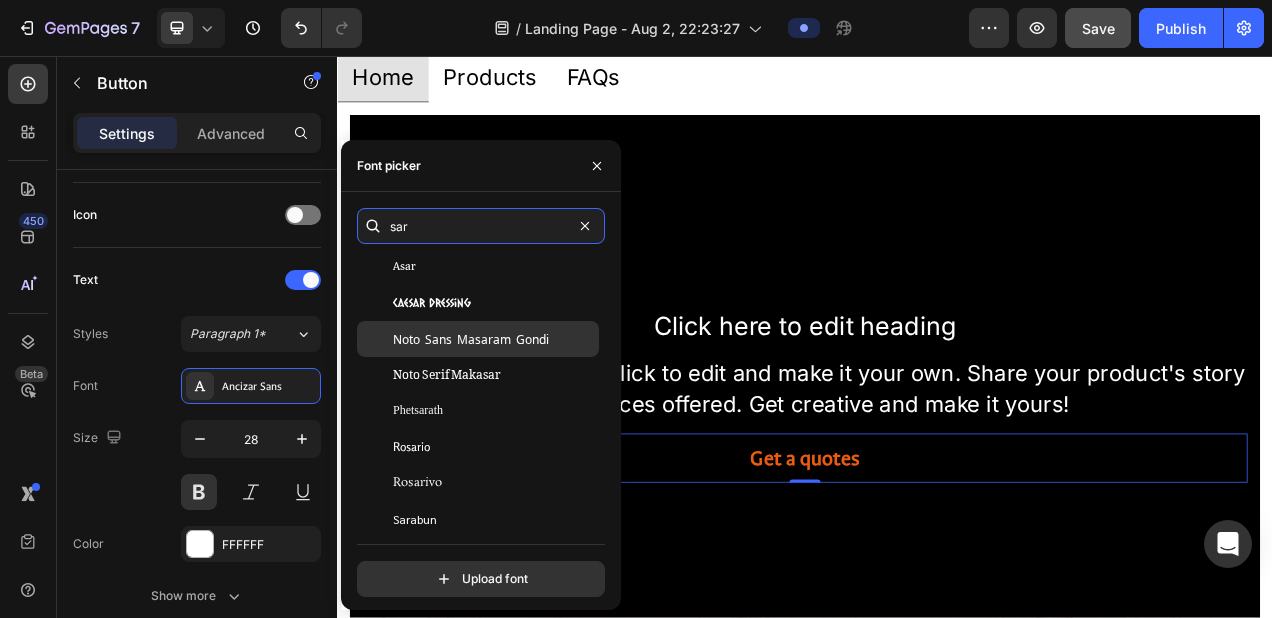type on "sar" 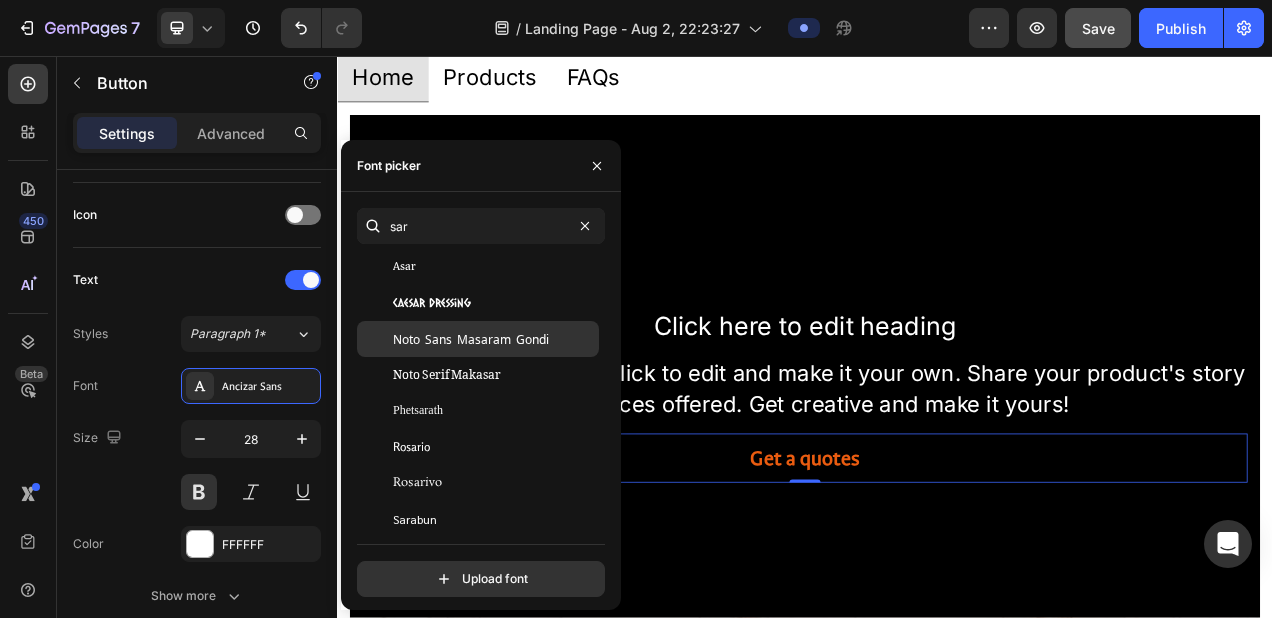 click on "Noto Sans Masaram Gondi" at bounding box center [471, 339] 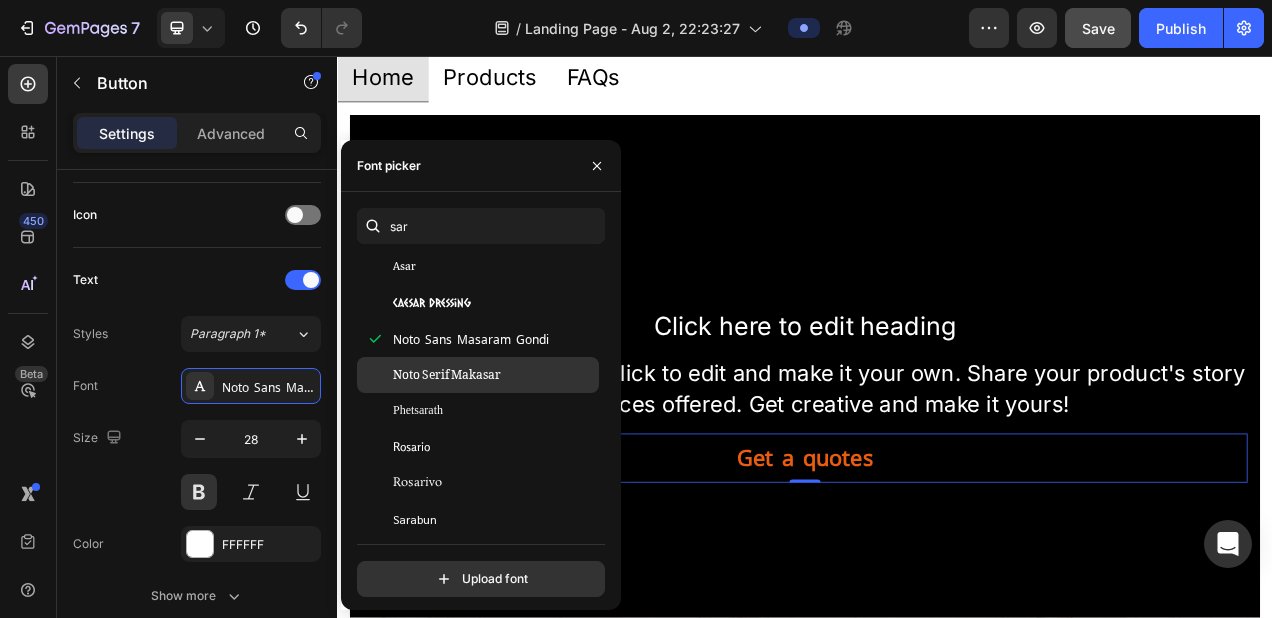 click on "Noto Serif Makasar" at bounding box center [447, 375] 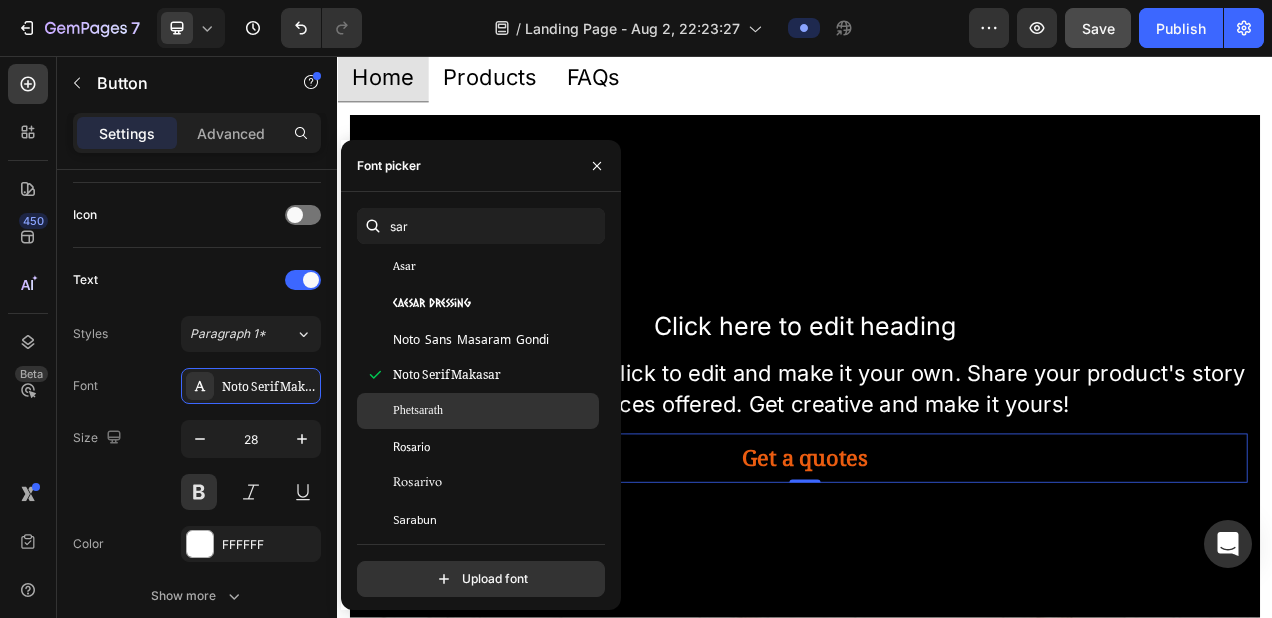 click on "Phetsarath" at bounding box center (418, 411) 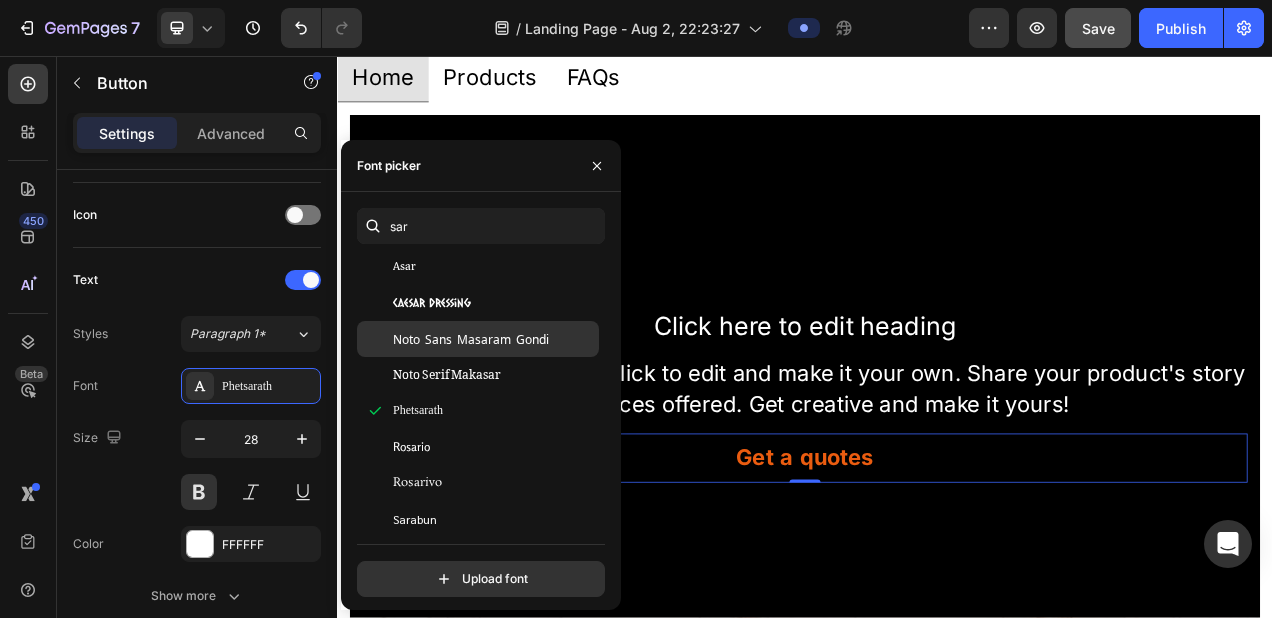 click on "Noto Sans Masaram Gondi" at bounding box center (471, 339) 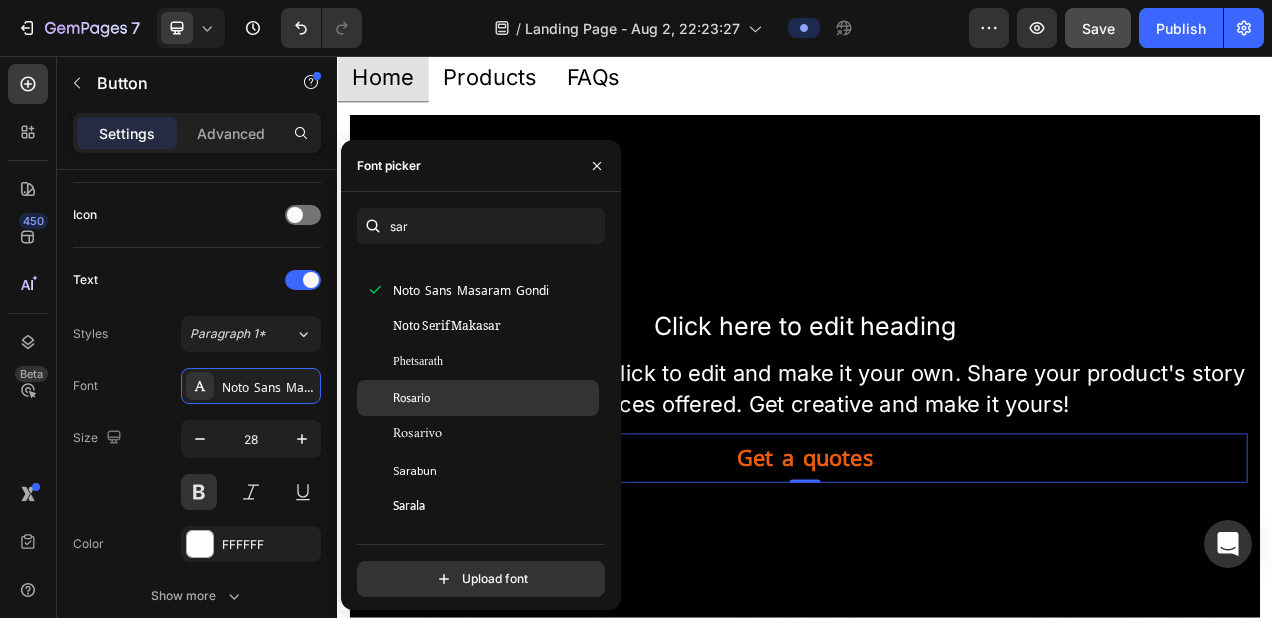 scroll, scrollTop: 146, scrollLeft: 0, axis: vertical 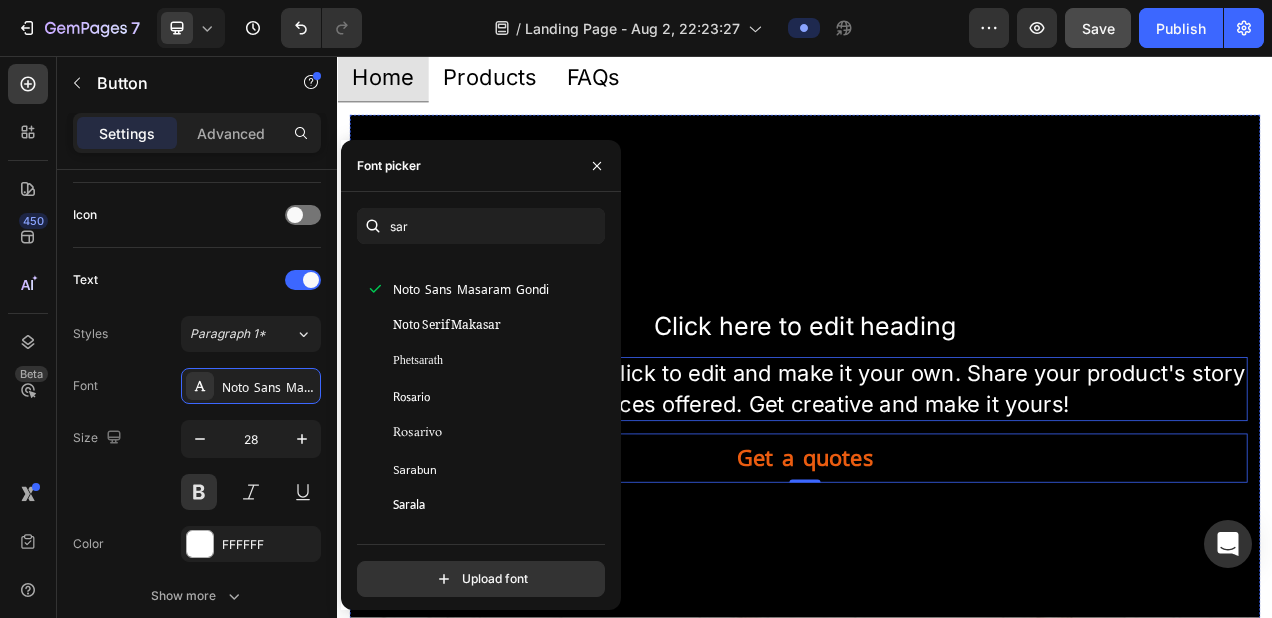 click on "This is your text block. Click to edit and make it your own. Share your product's story                   or services offered. Get creative and make it yours!" at bounding box center [937, 484] 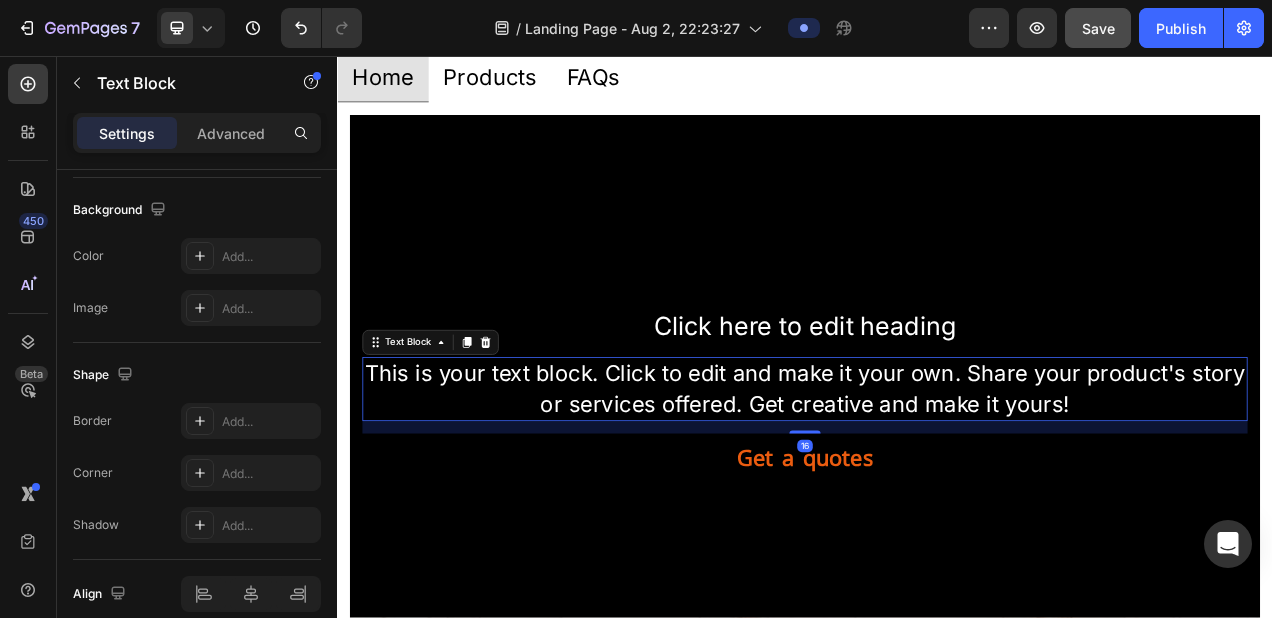 scroll, scrollTop: 0, scrollLeft: 0, axis: both 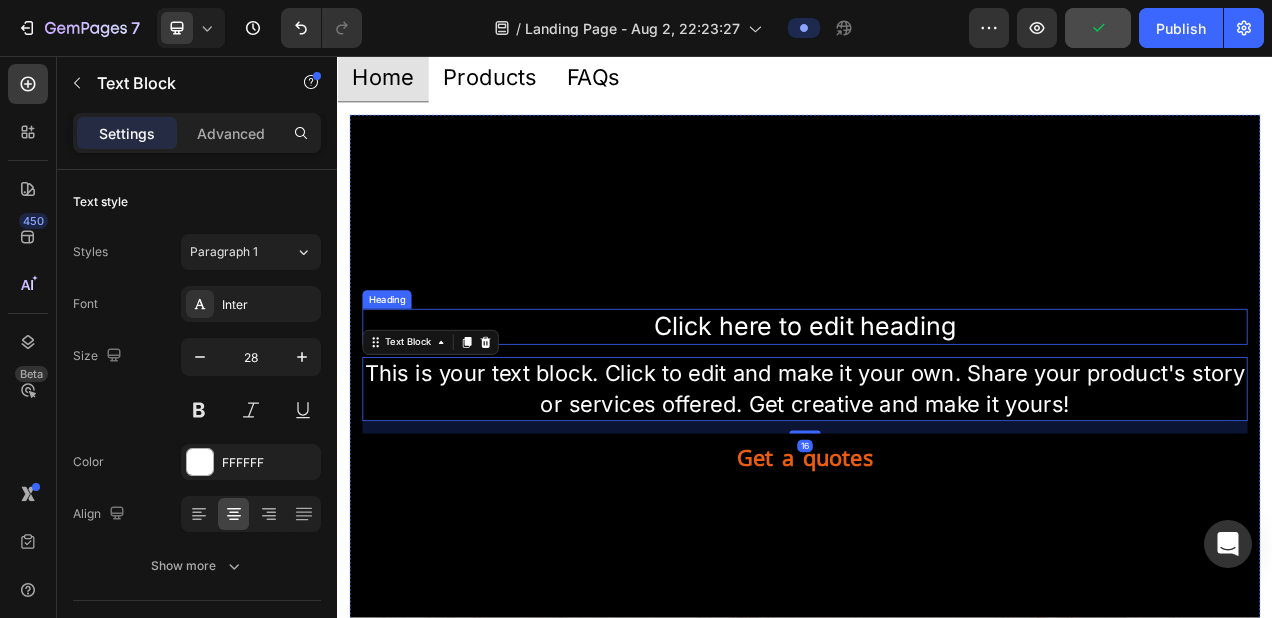 click on "Click here to edit heading" at bounding box center (937, 404) 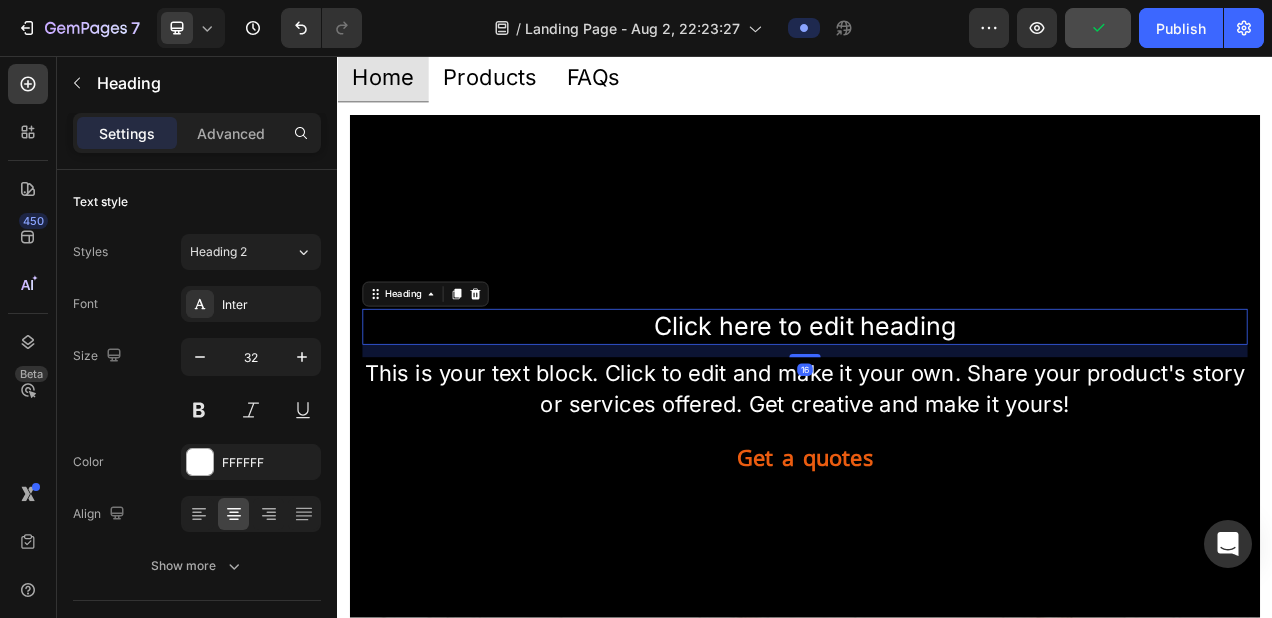 click on "Click here to edit heading" at bounding box center [937, 404] 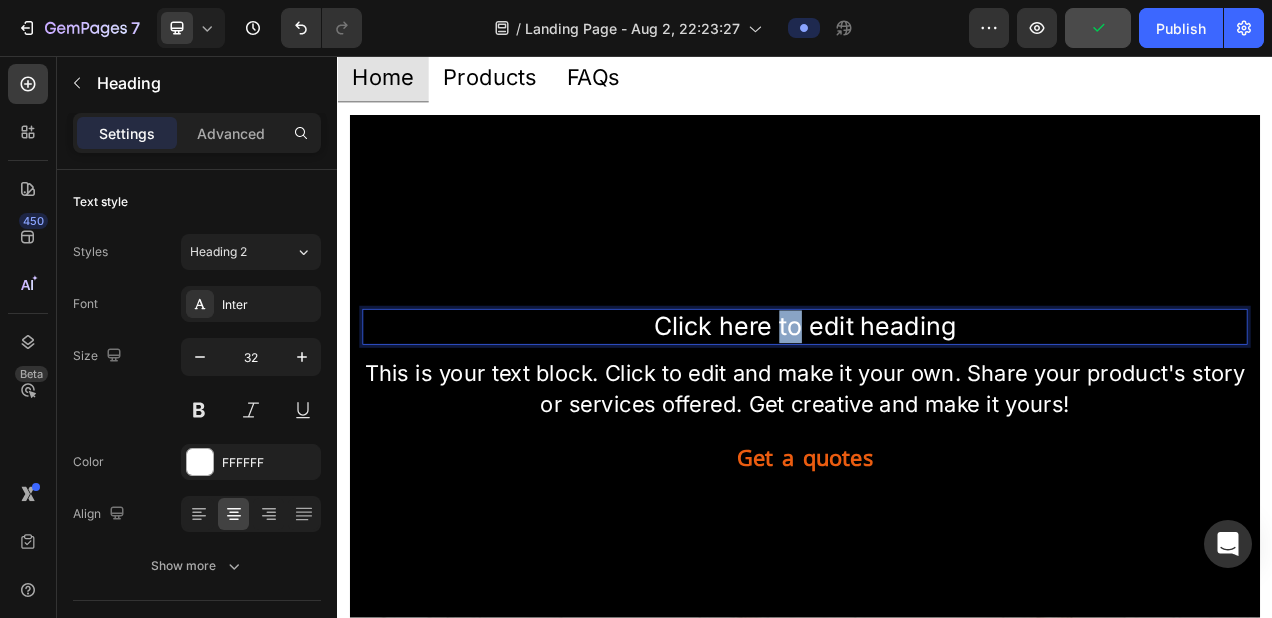 click on "Click here to edit heading" at bounding box center [937, 404] 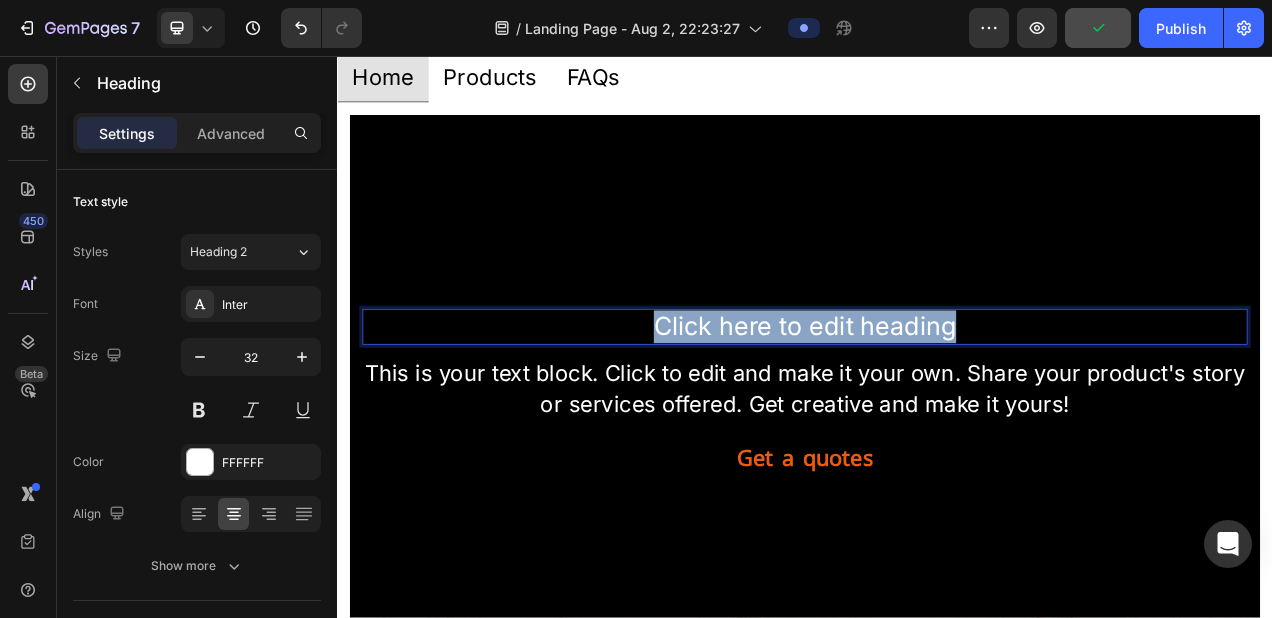 click on "Click here to edit heading" at bounding box center [937, 404] 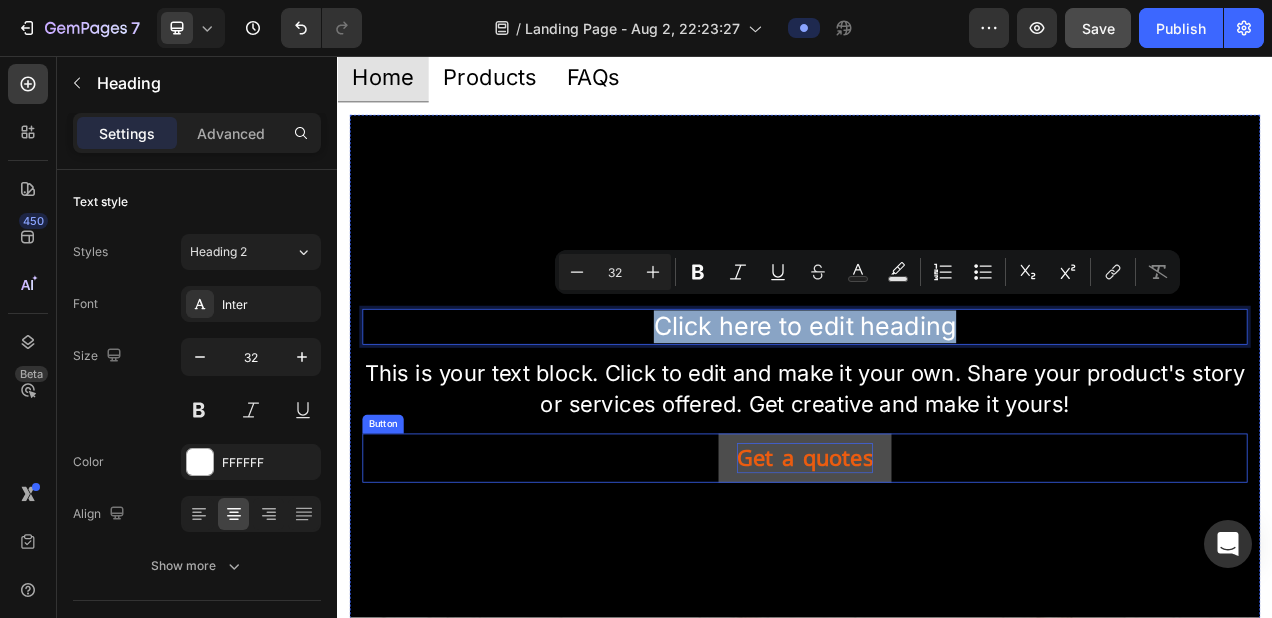 click on "Get a quotes" at bounding box center [937, 572] 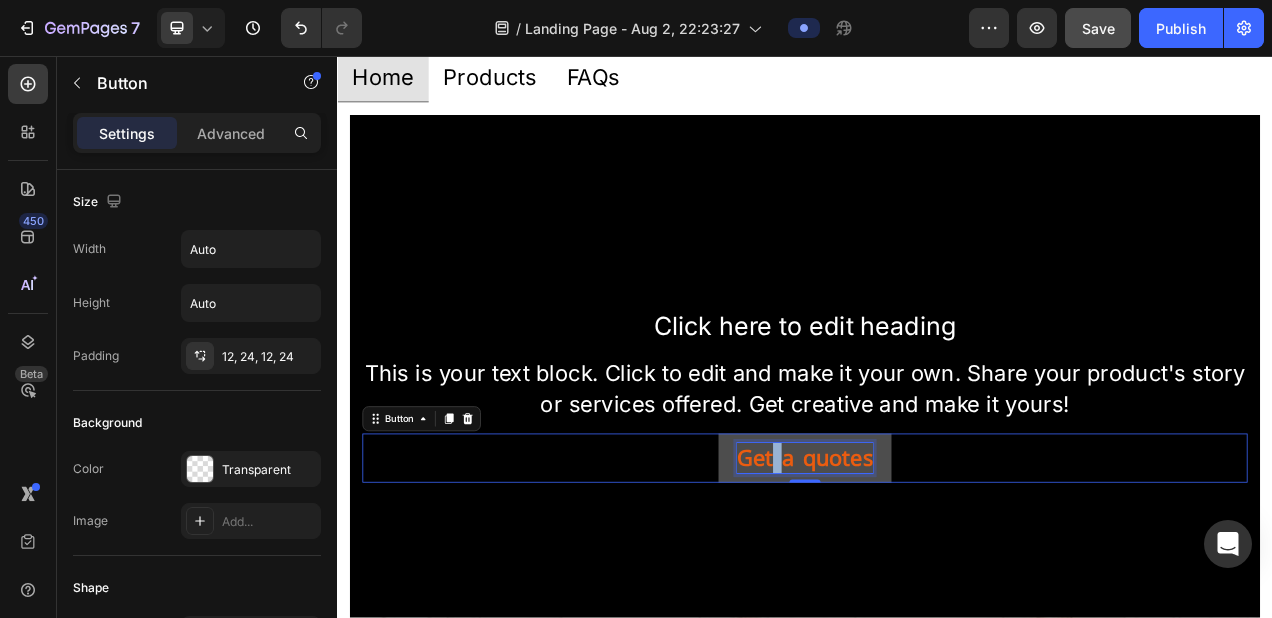 click on "Get a quotes" at bounding box center [937, 572] 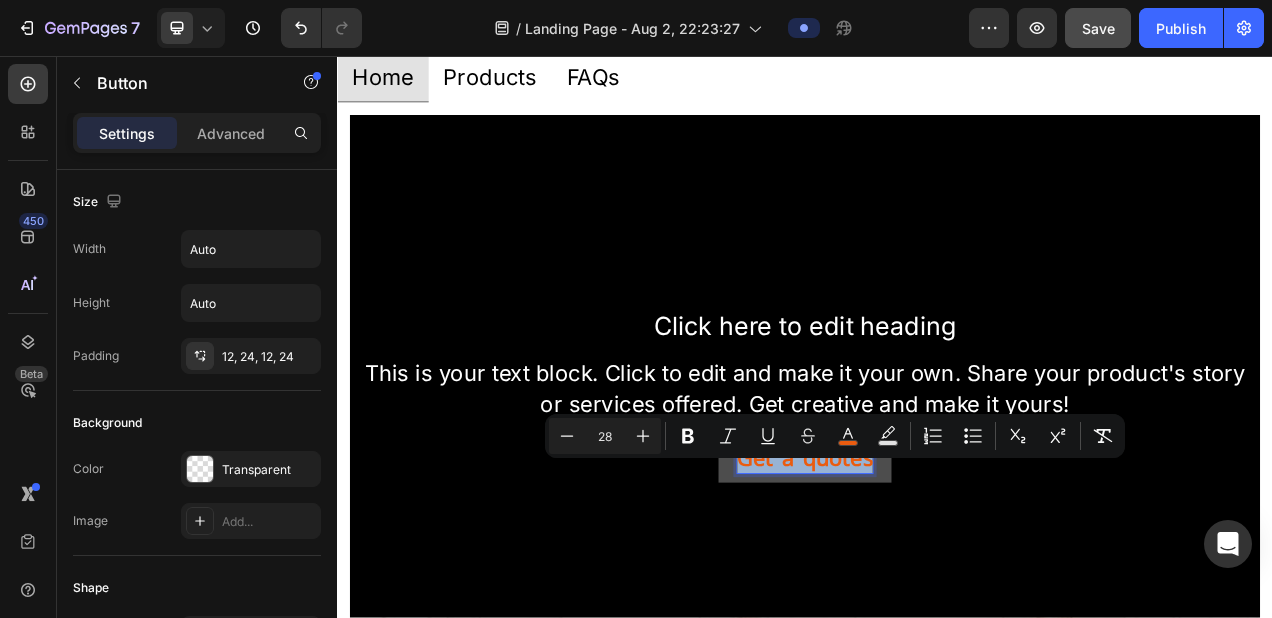 click on "Get a quotes" at bounding box center (937, 572) 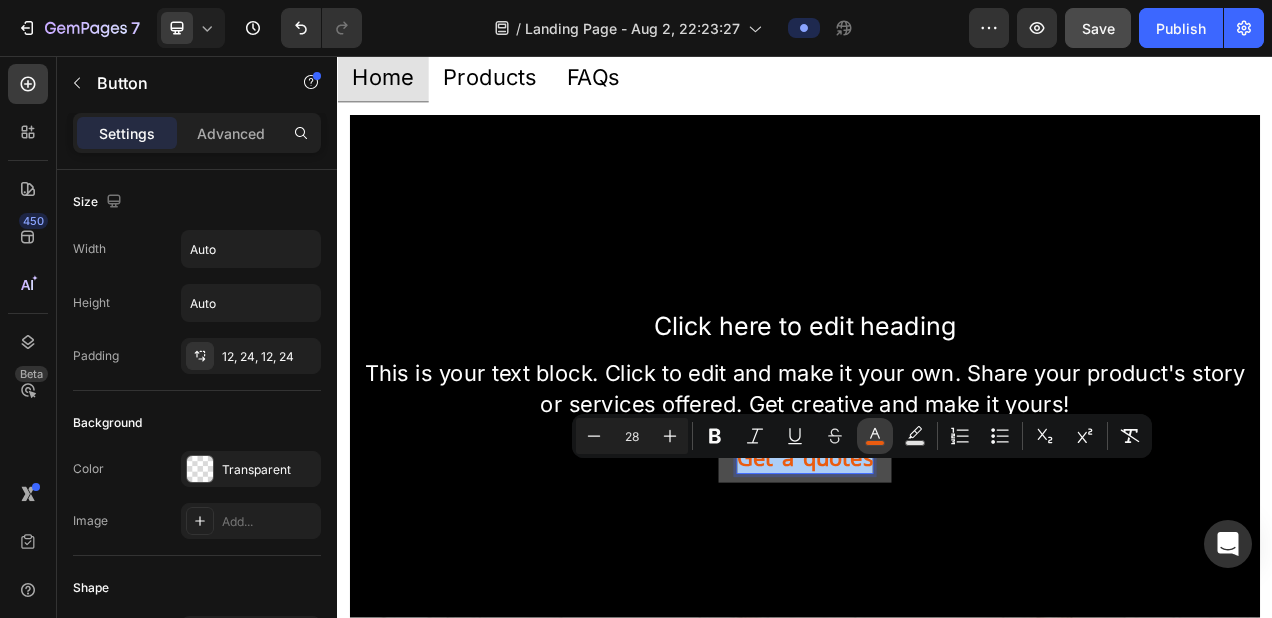 click on "color" at bounding box center (875, 436) 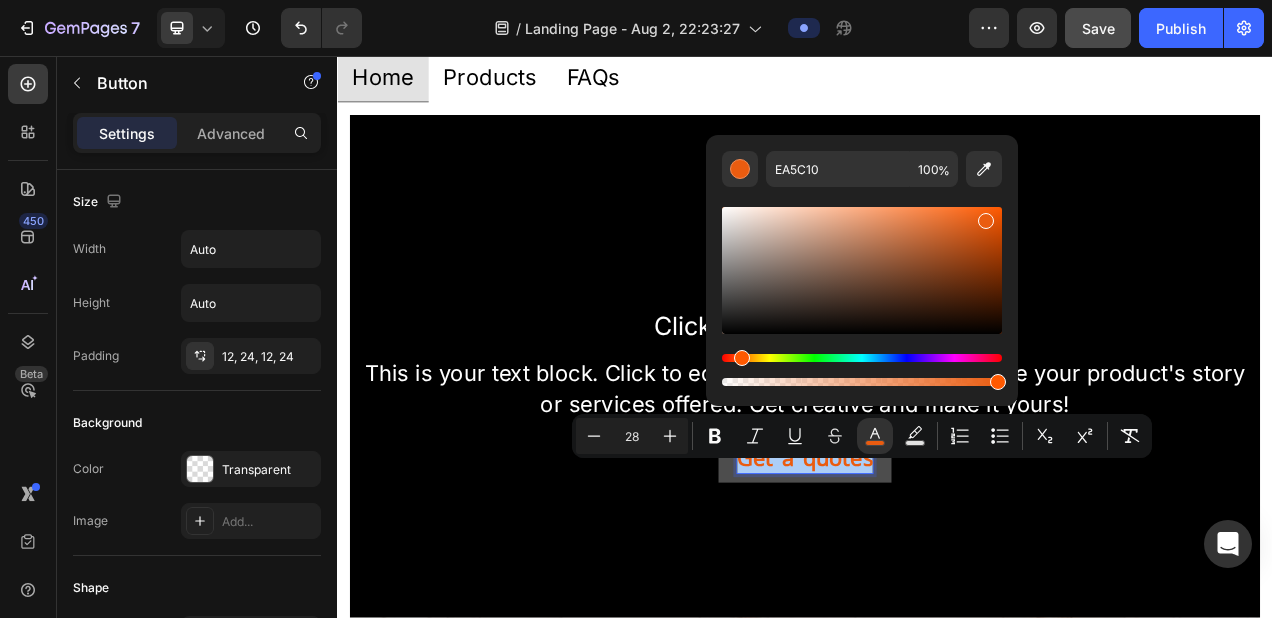 click at bounding box center (862, 270) 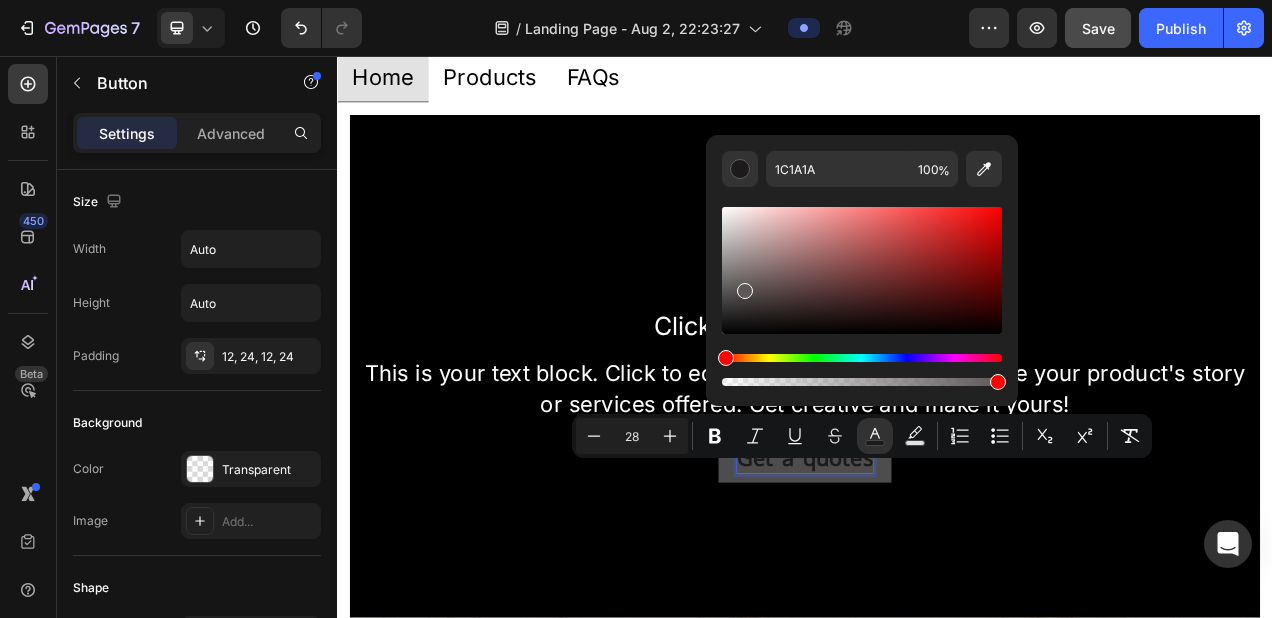 drag, startPoint x: 738, startPoint y: 320, endPoint x: 743, endPoint y: 286, distance: 34.36568 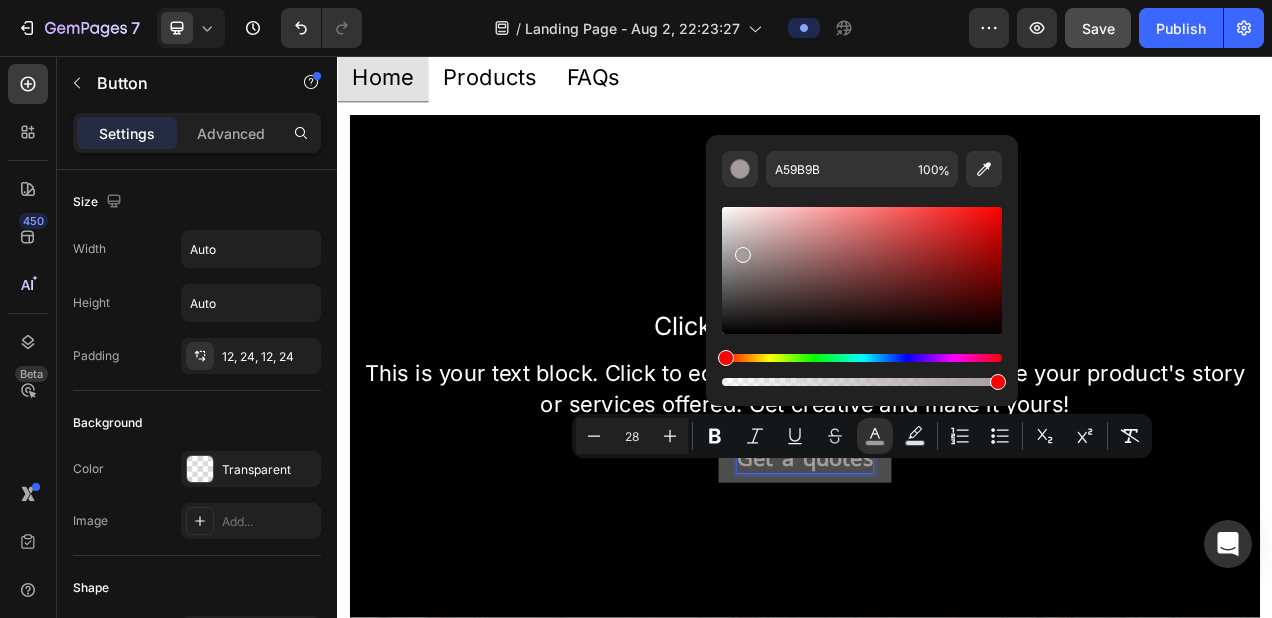 drag, startPoint x: 741, startPoint y: 299, endPoint x: 739, endPoint y: 251, distance: 48.04165 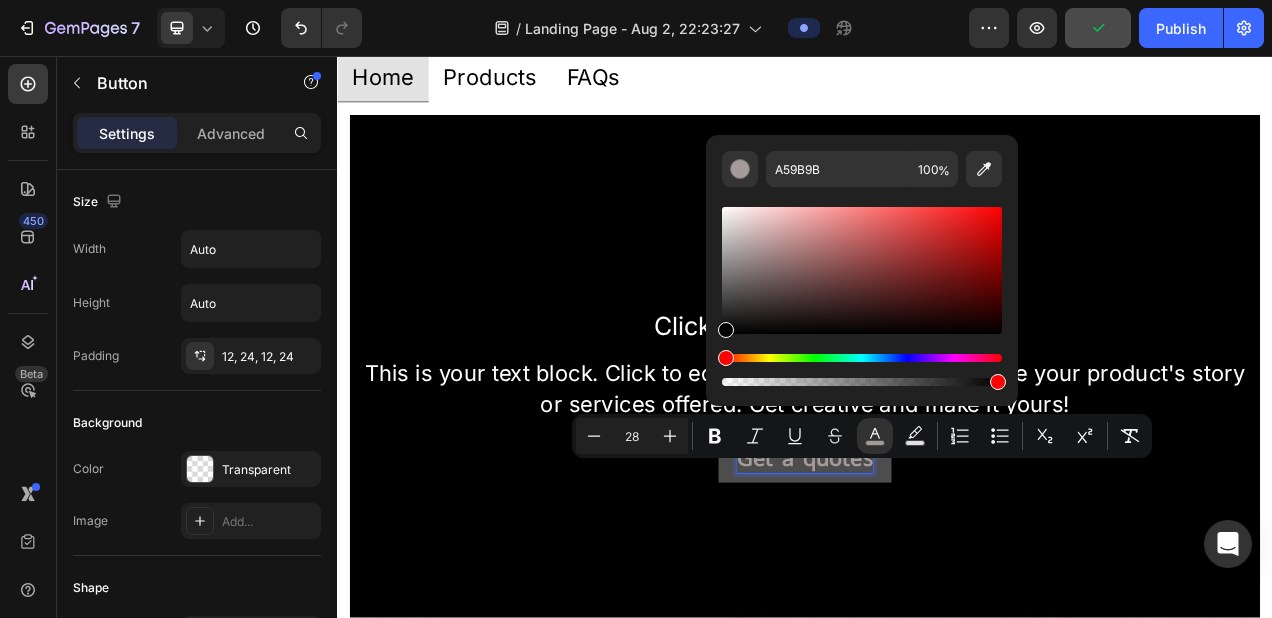 drag, startPoint x: 743, startPoint y: 253, endPoint x: 719, endPoint y: 335, distance: 85.44004 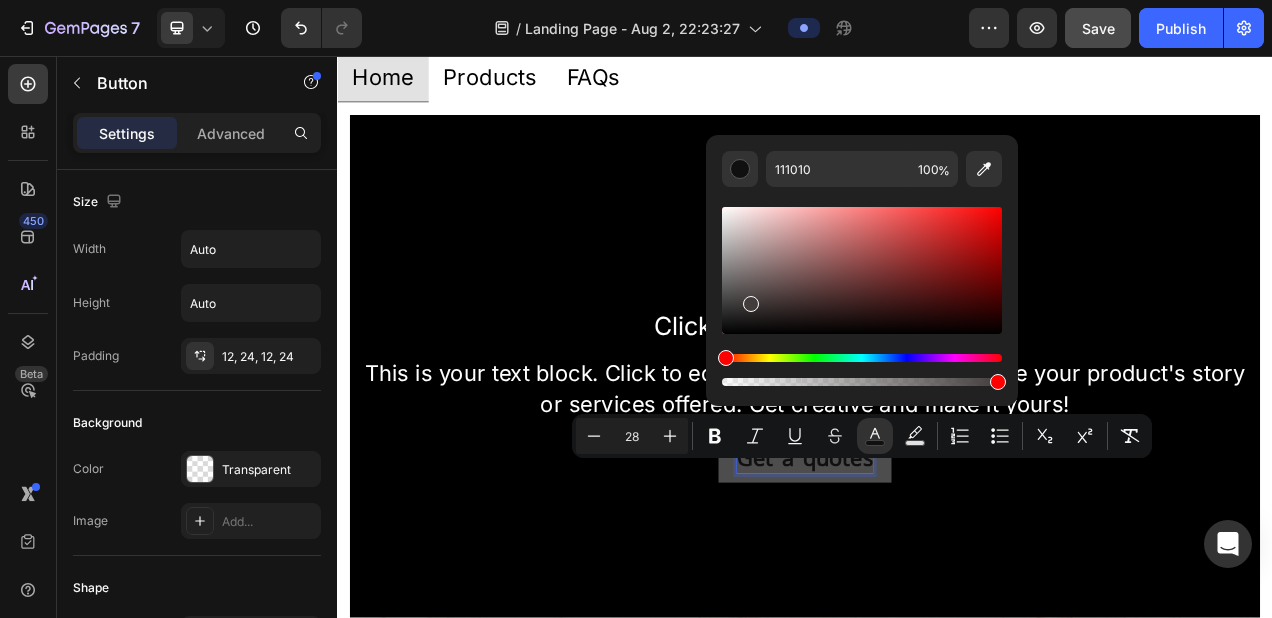 type on "423C3C" 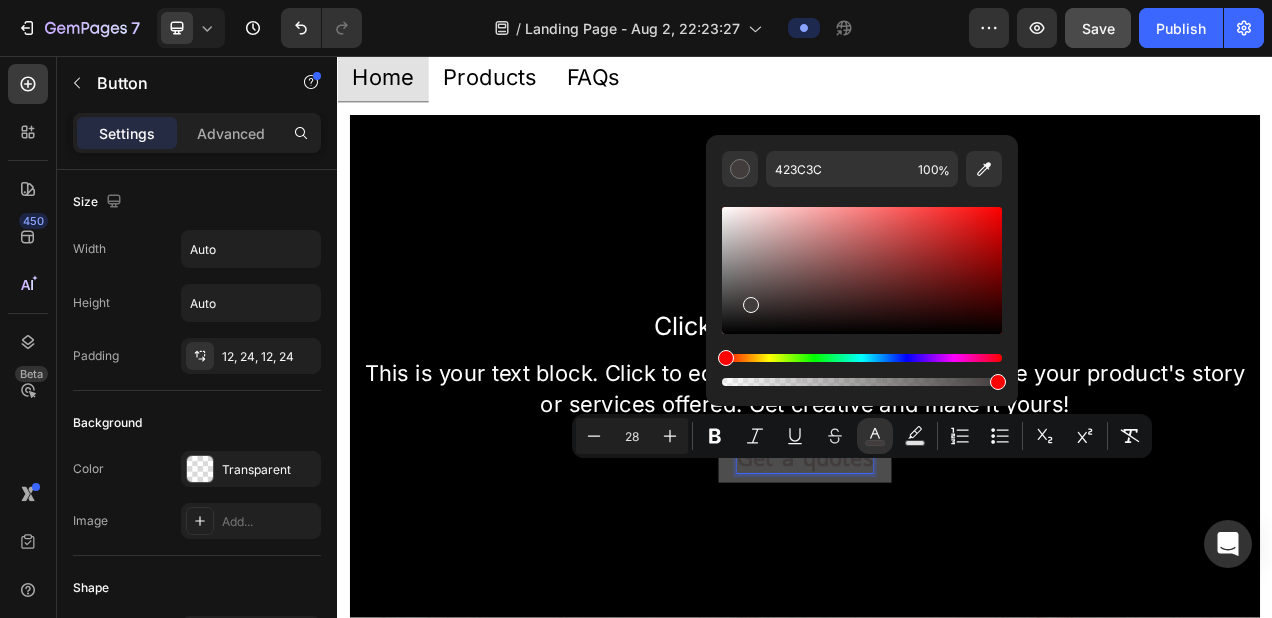 drag, startPoint x: 726, startPoint y: 330, endPoint x: 748, endPoint y: 300, distance: 37.202152 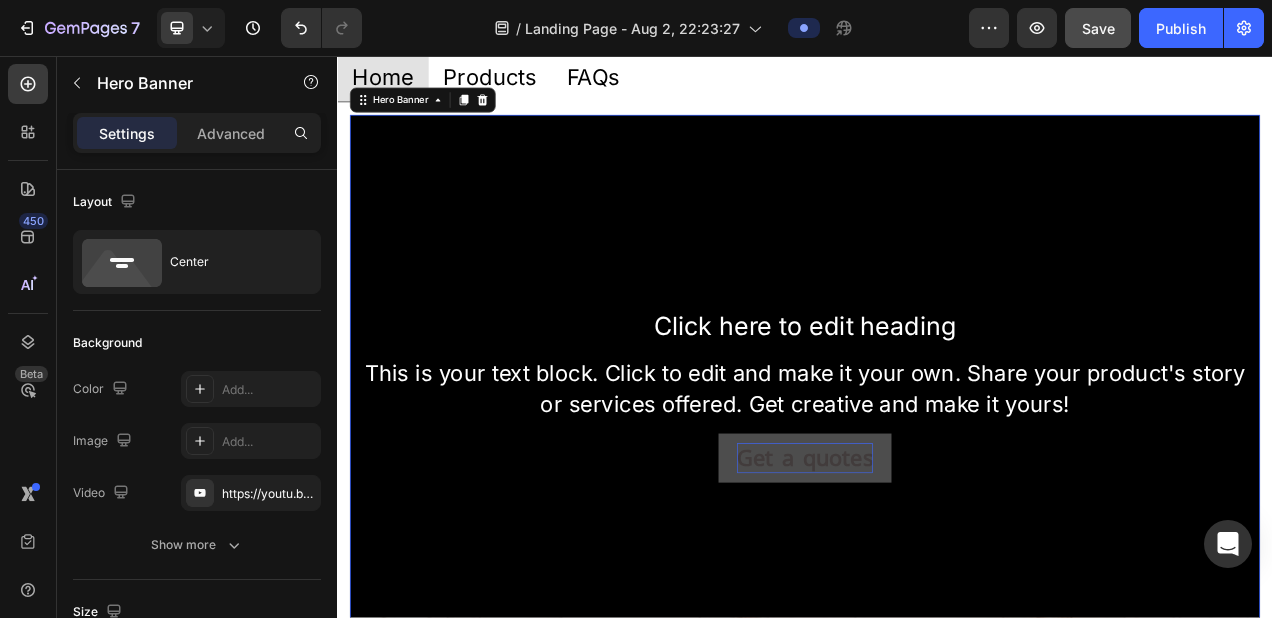 click at bounding box center (937, 492) 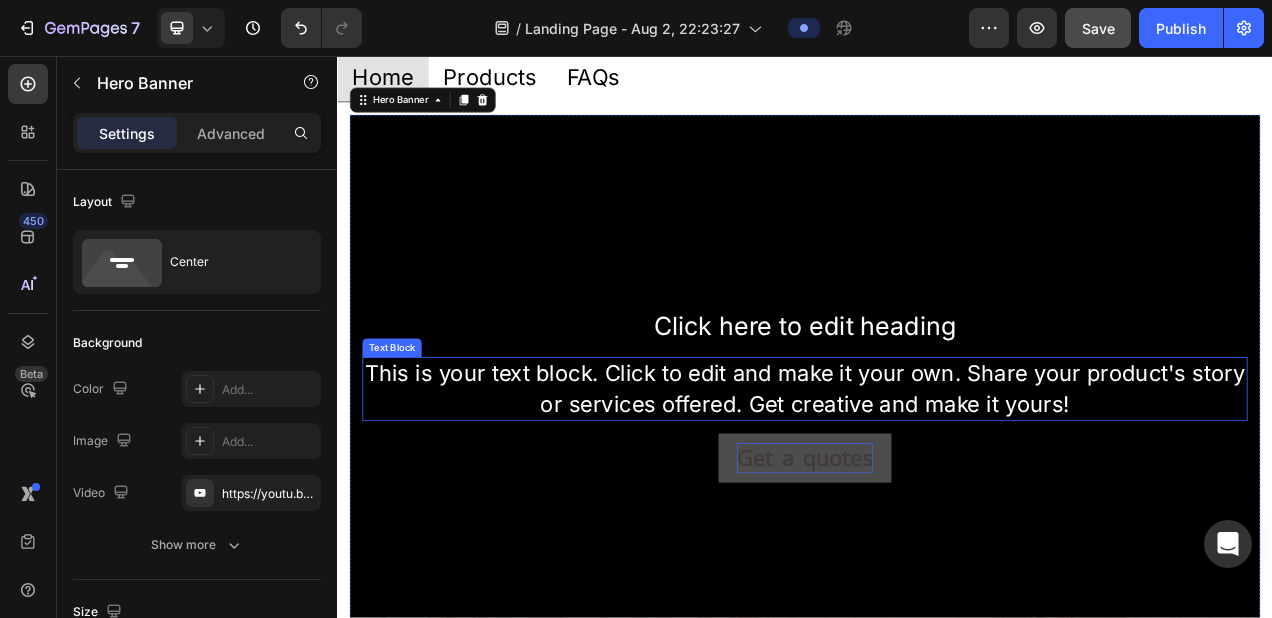 click on "This is your text block. Click to edit and make it your own. Share your product's story                   or services offered. Get creative and make it yours!" at bounding box center (937, 484) 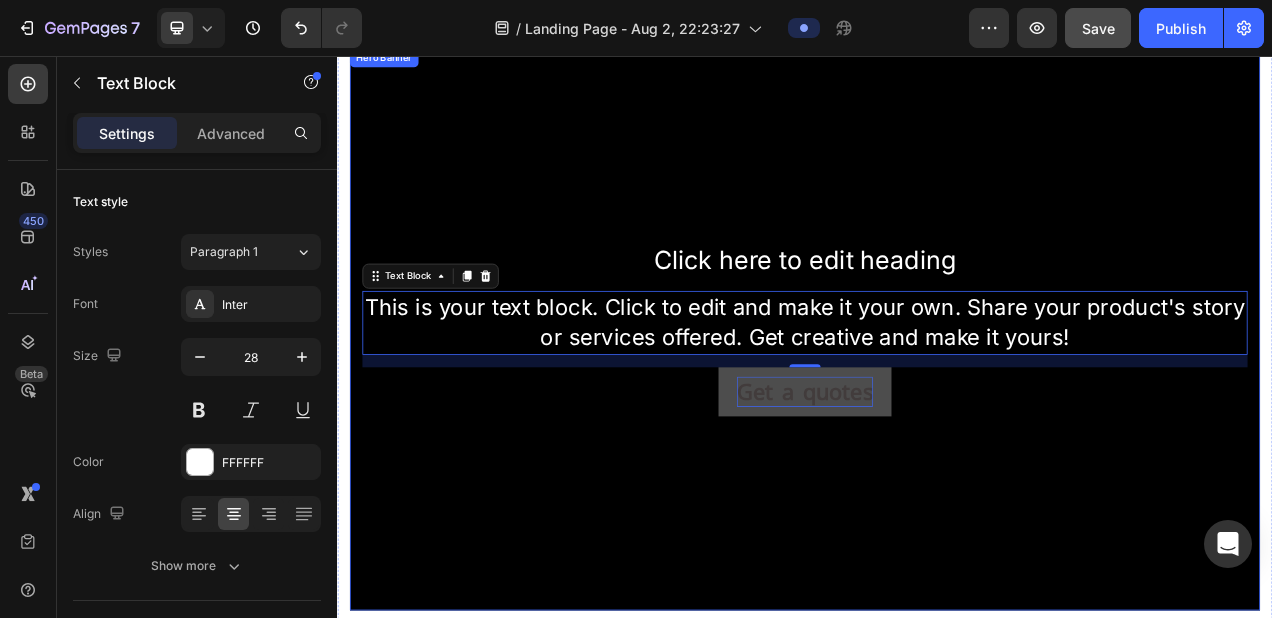 scroll, scrollTop: 128, scrollLeft: 0, axis: vertical 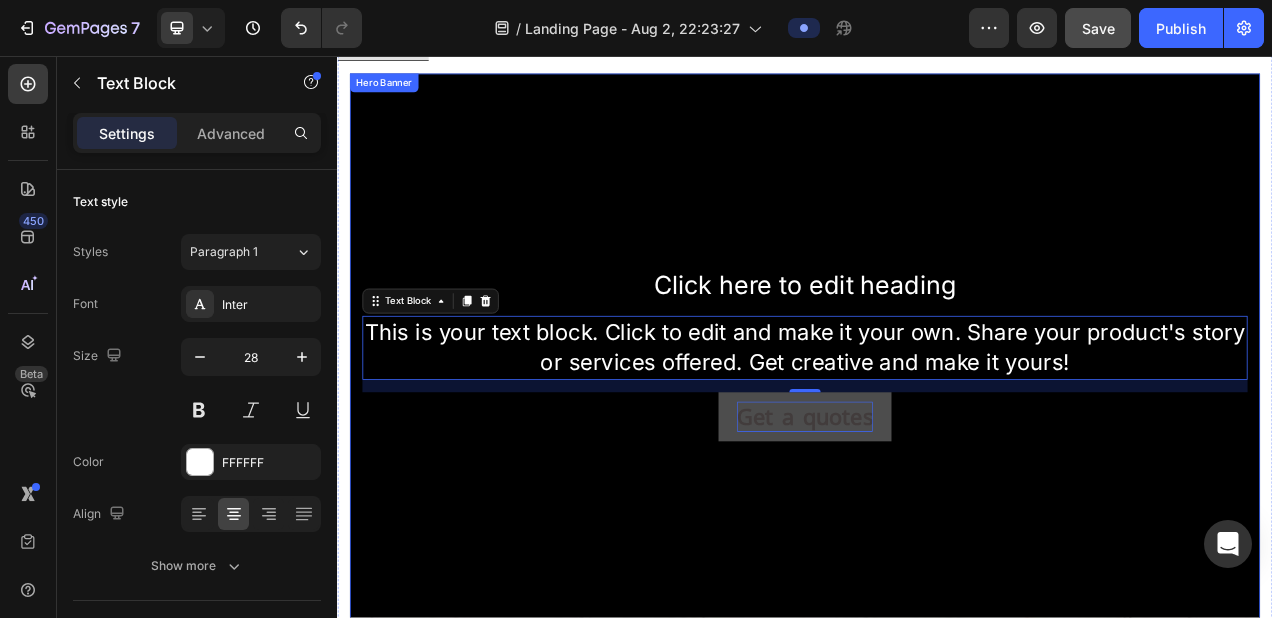 click at bounding box center (937, 439) 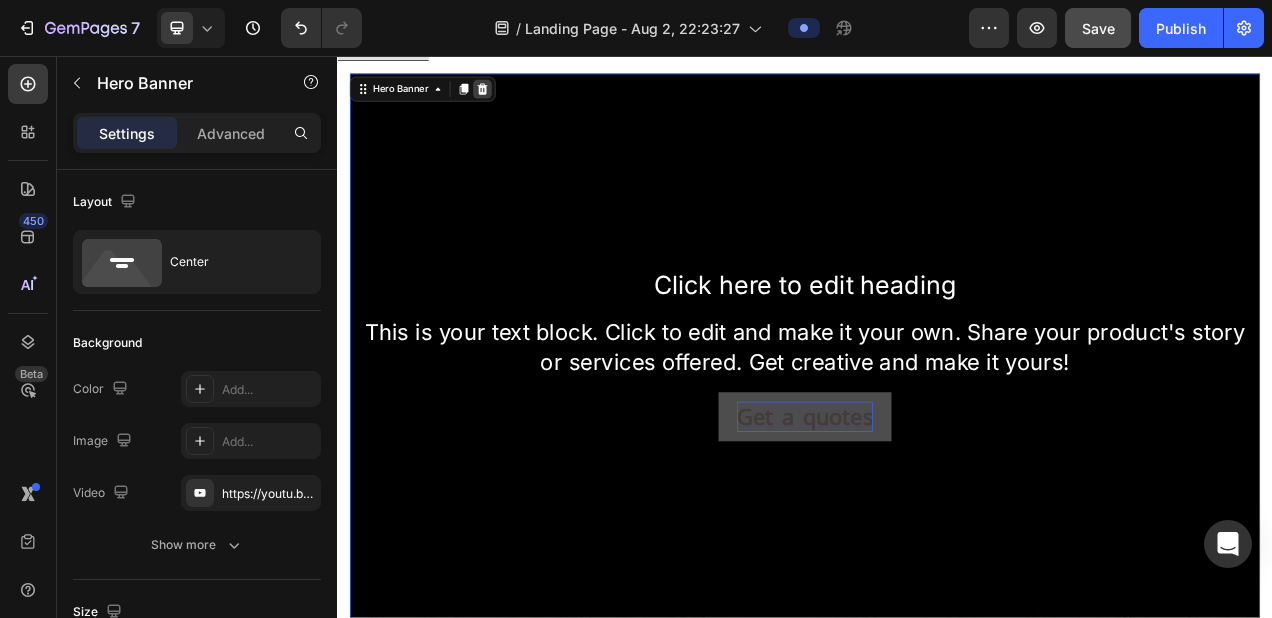 click 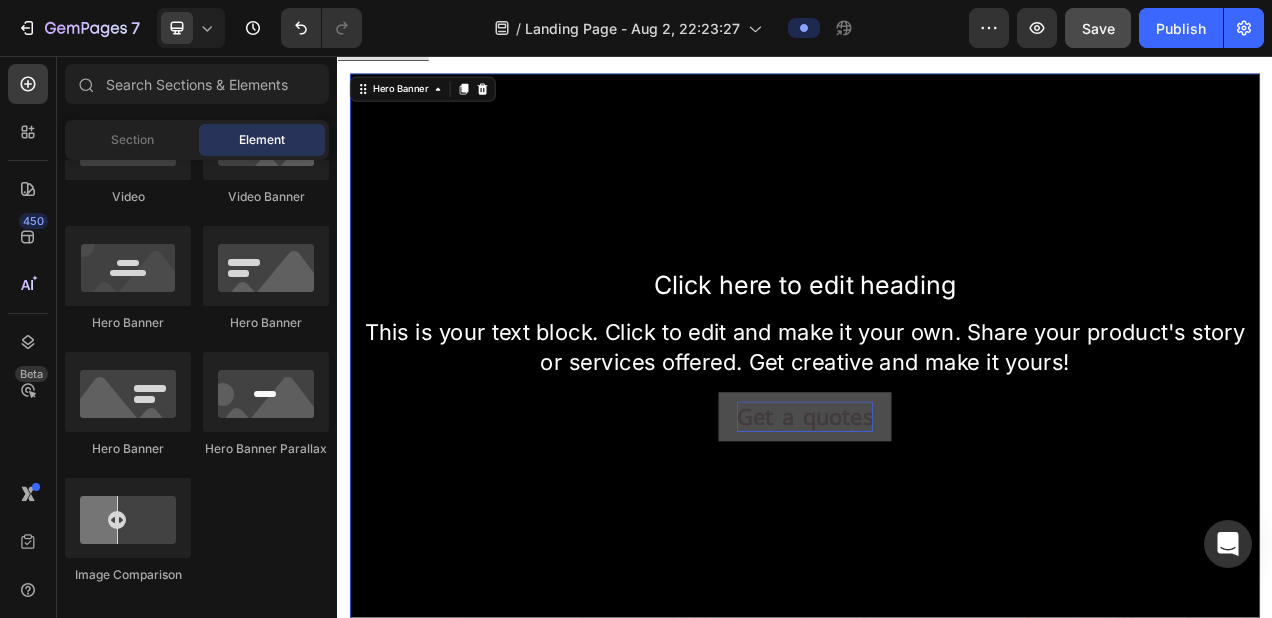 scroll, scrollTop: 0, scrollLeft: 0, axis: both 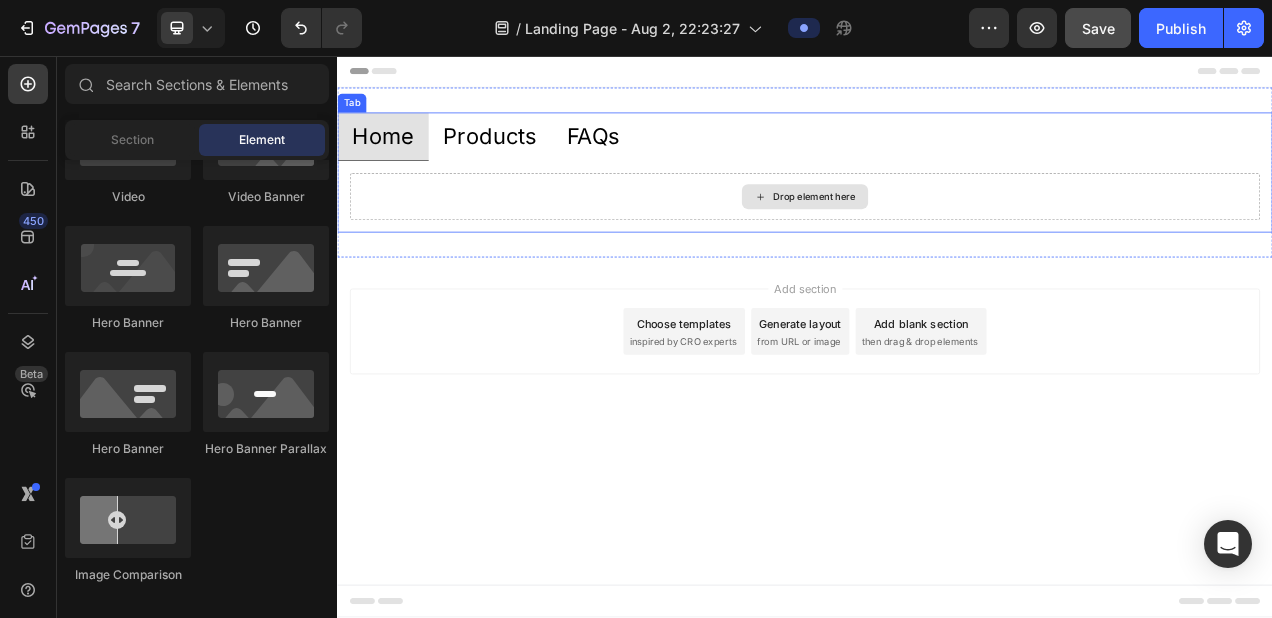 click on "Drop element here" at bounding box center (949, 237) 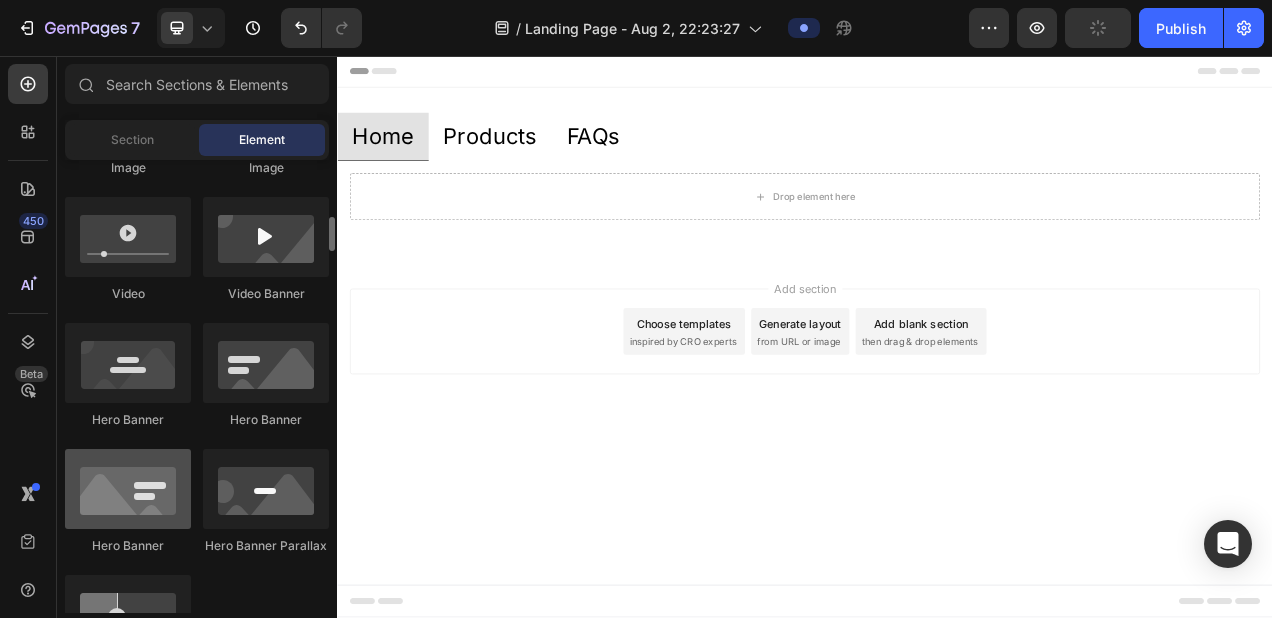 scroll, scrollTop: 764, scrollLeft: 0, axis: vertical 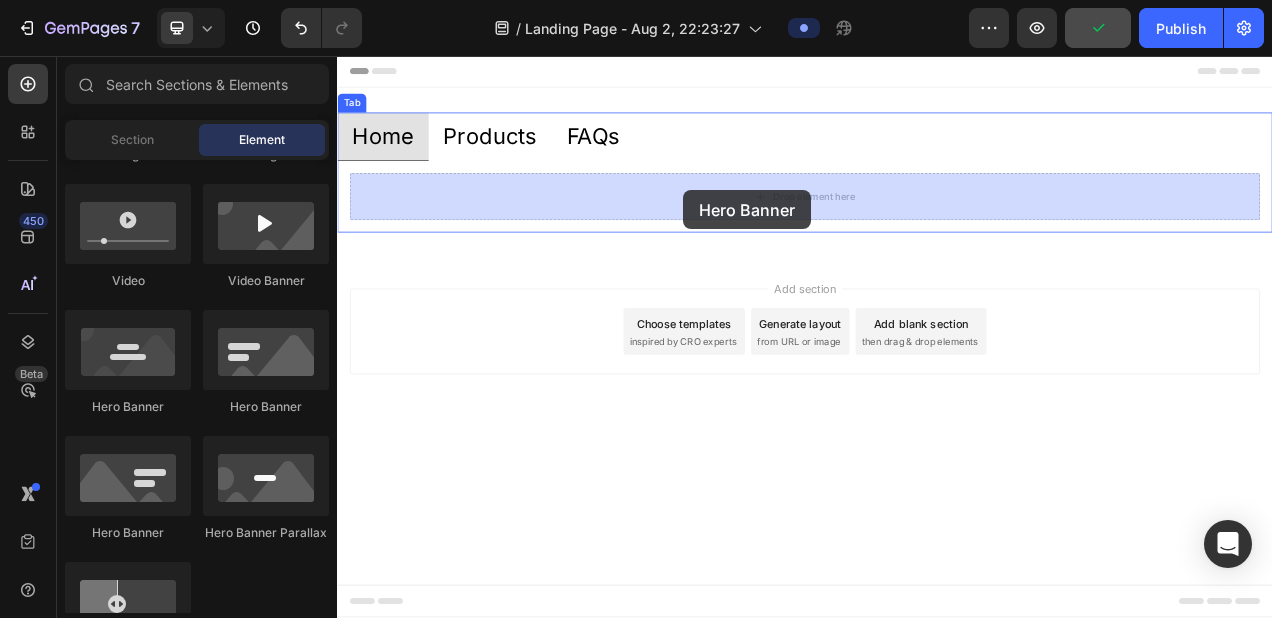 drag, startPoint x: 473, startPoint y: 537, endPoint x: 781, endPoint y: 228, distance: 436.28546 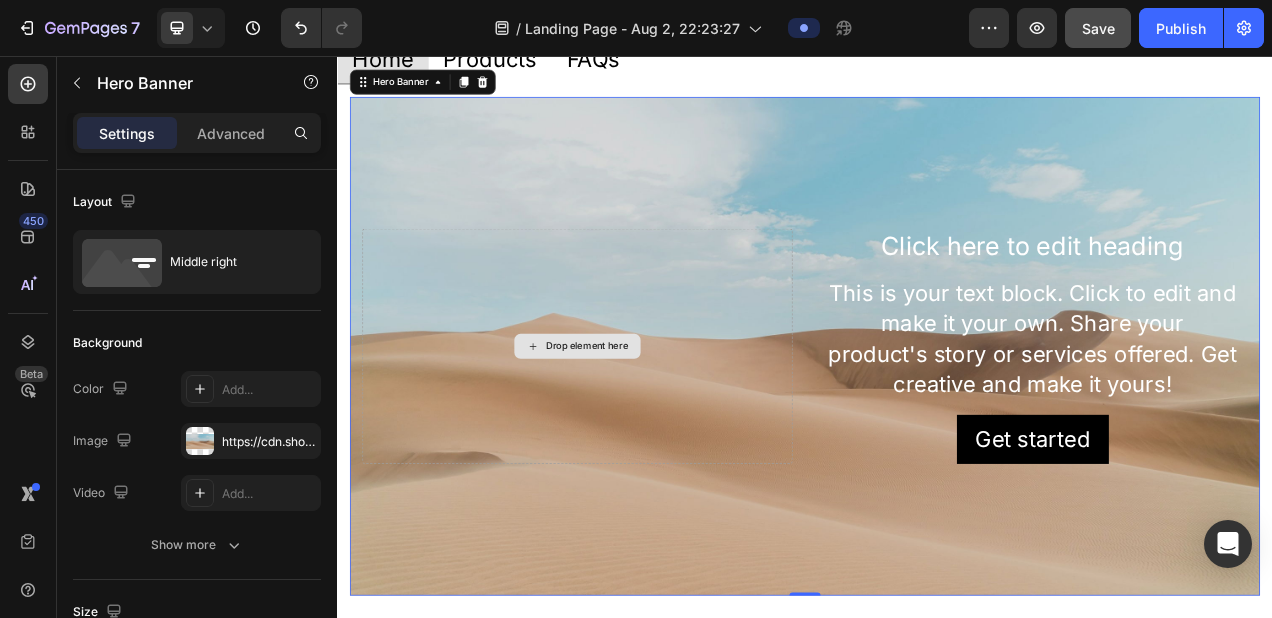 scroll, scrollTop: 0, scrollLeft: 0, axis: both 